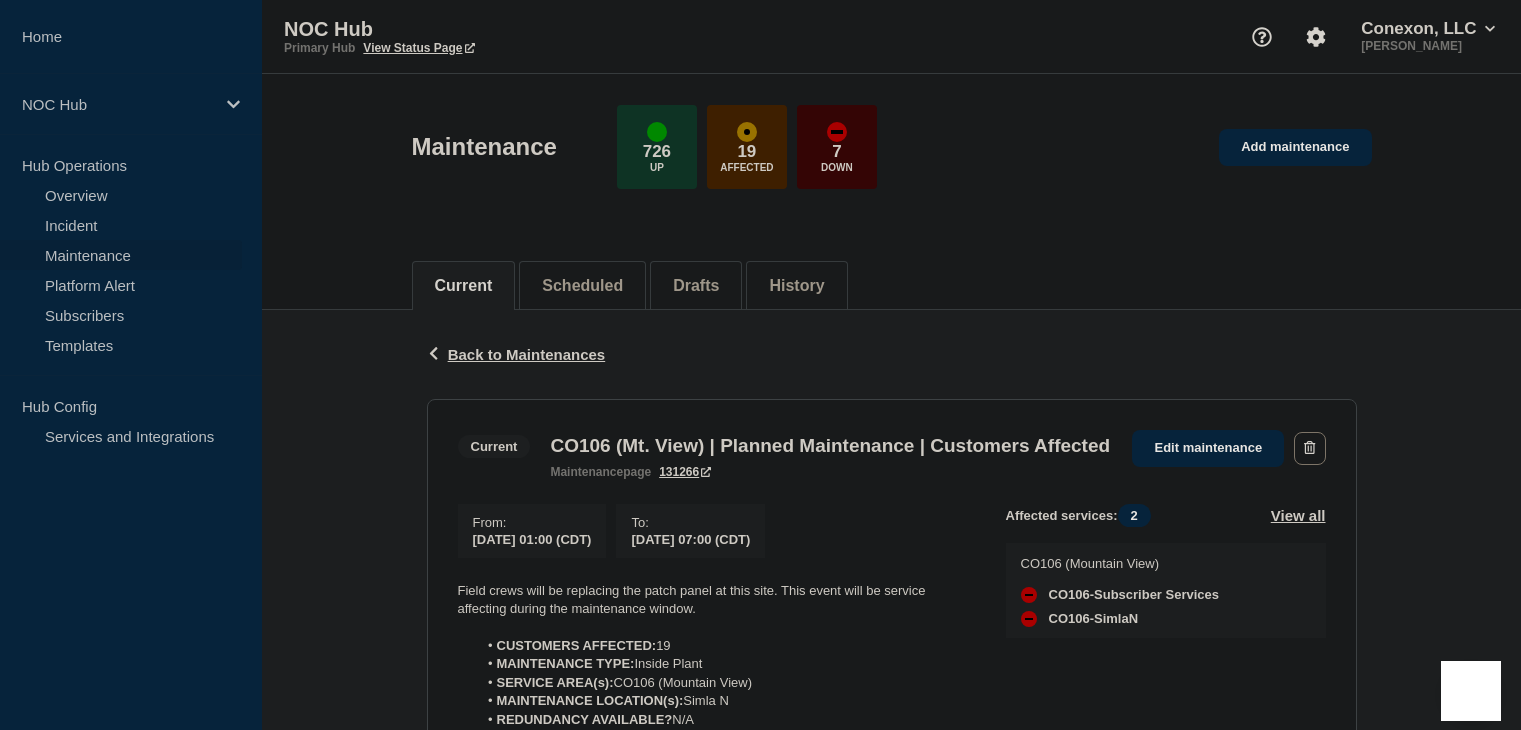 scroll, scrollTop: 0, scrollLeft: 0, axis: both 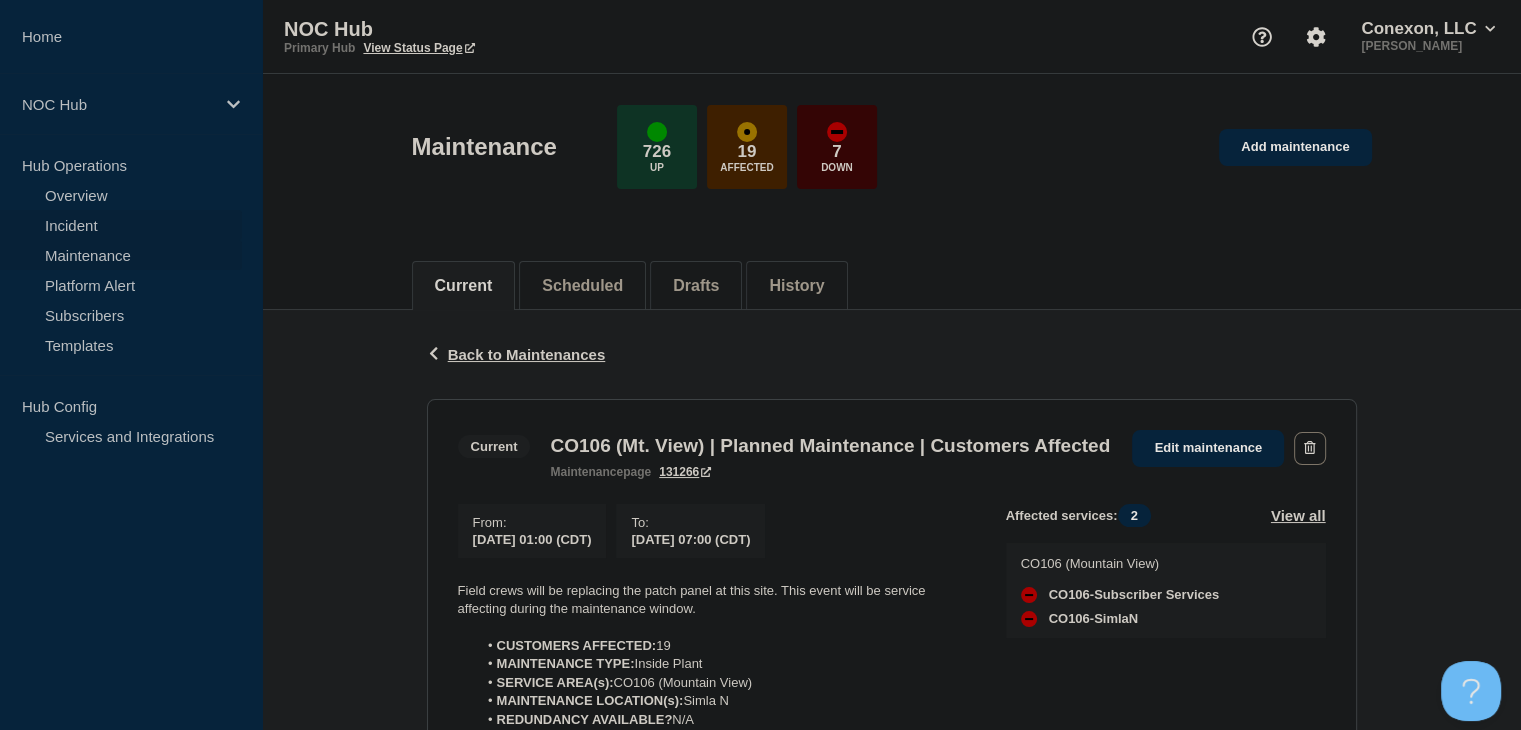 click on "Incident" at bounding box center (121, 225) 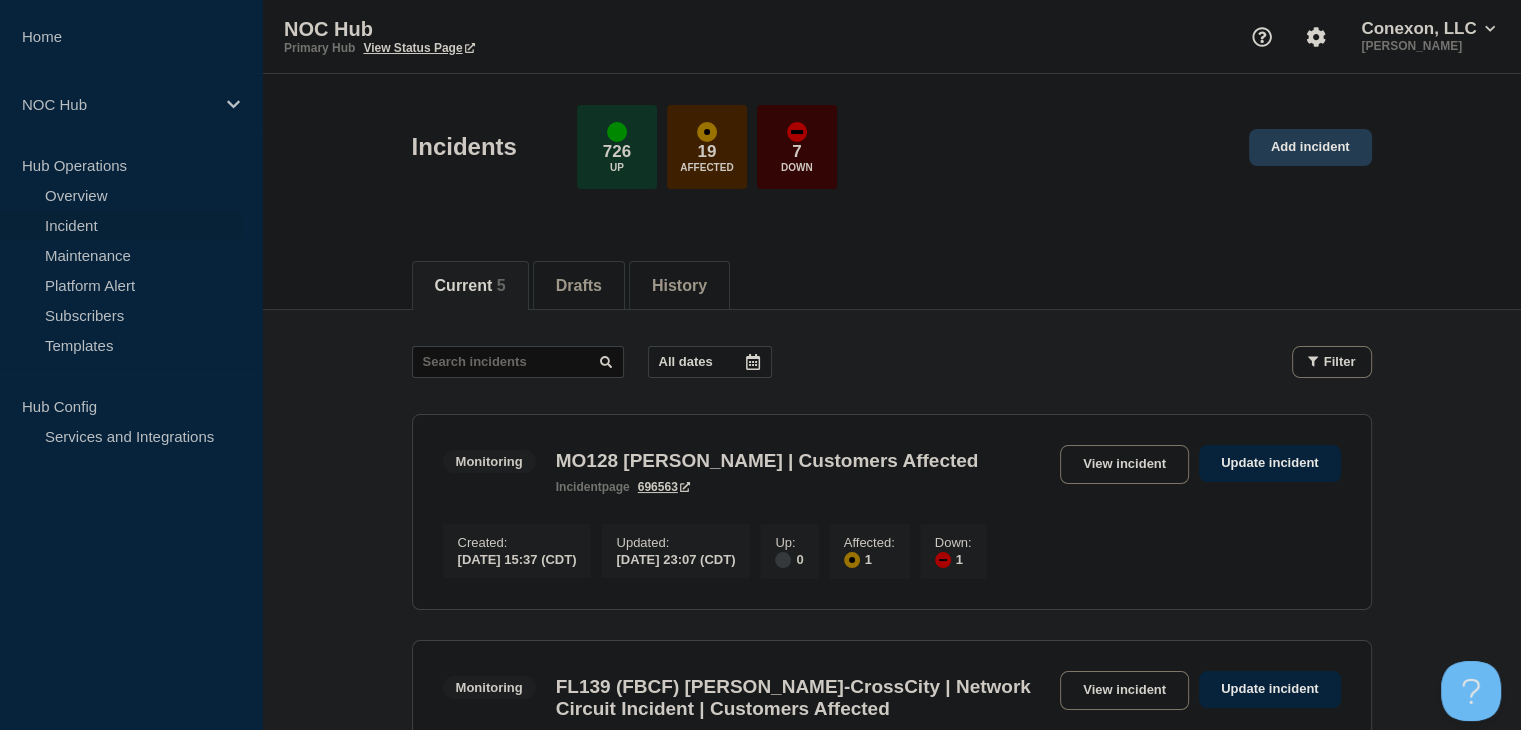 click on "Add incident" 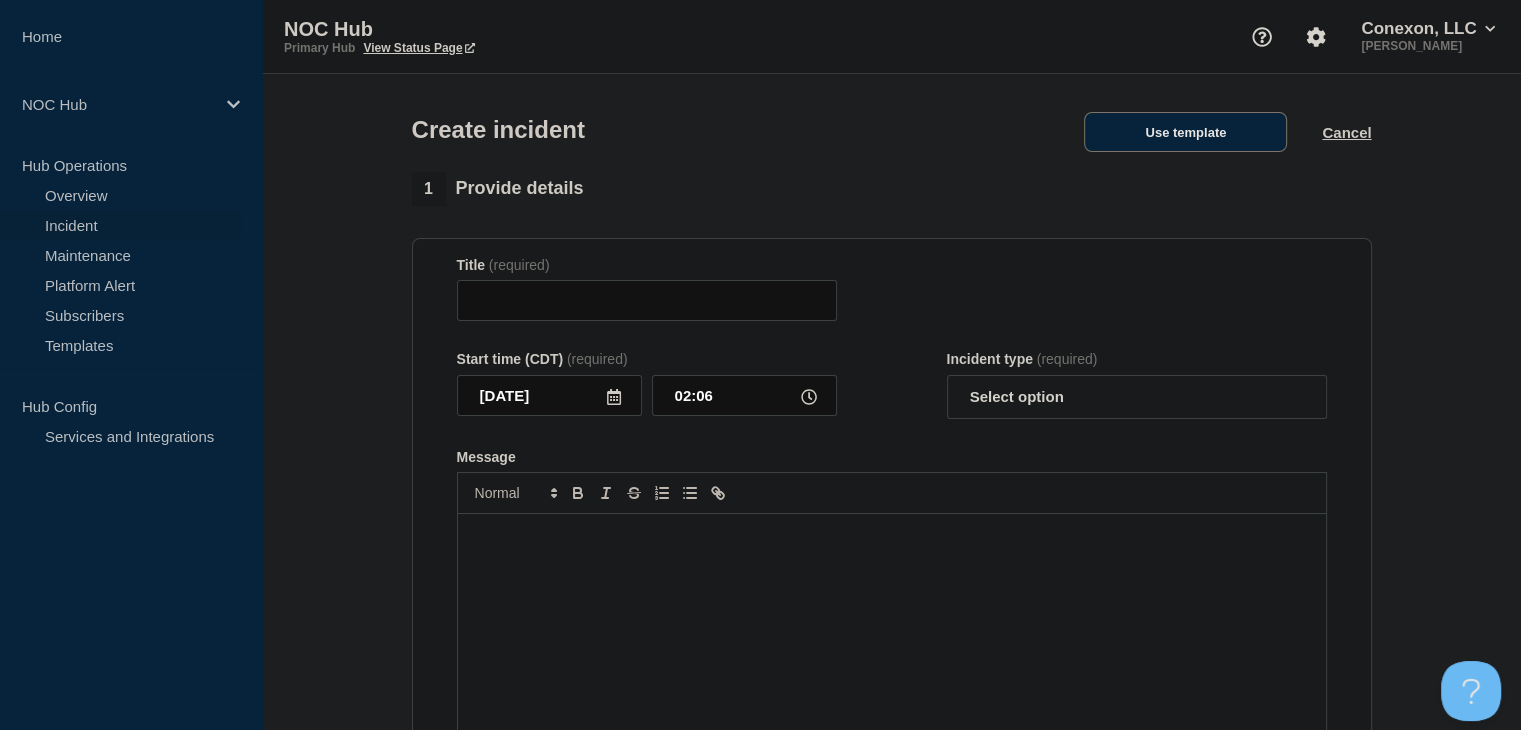 click on "Use template" at bounding box center (1185, 132) 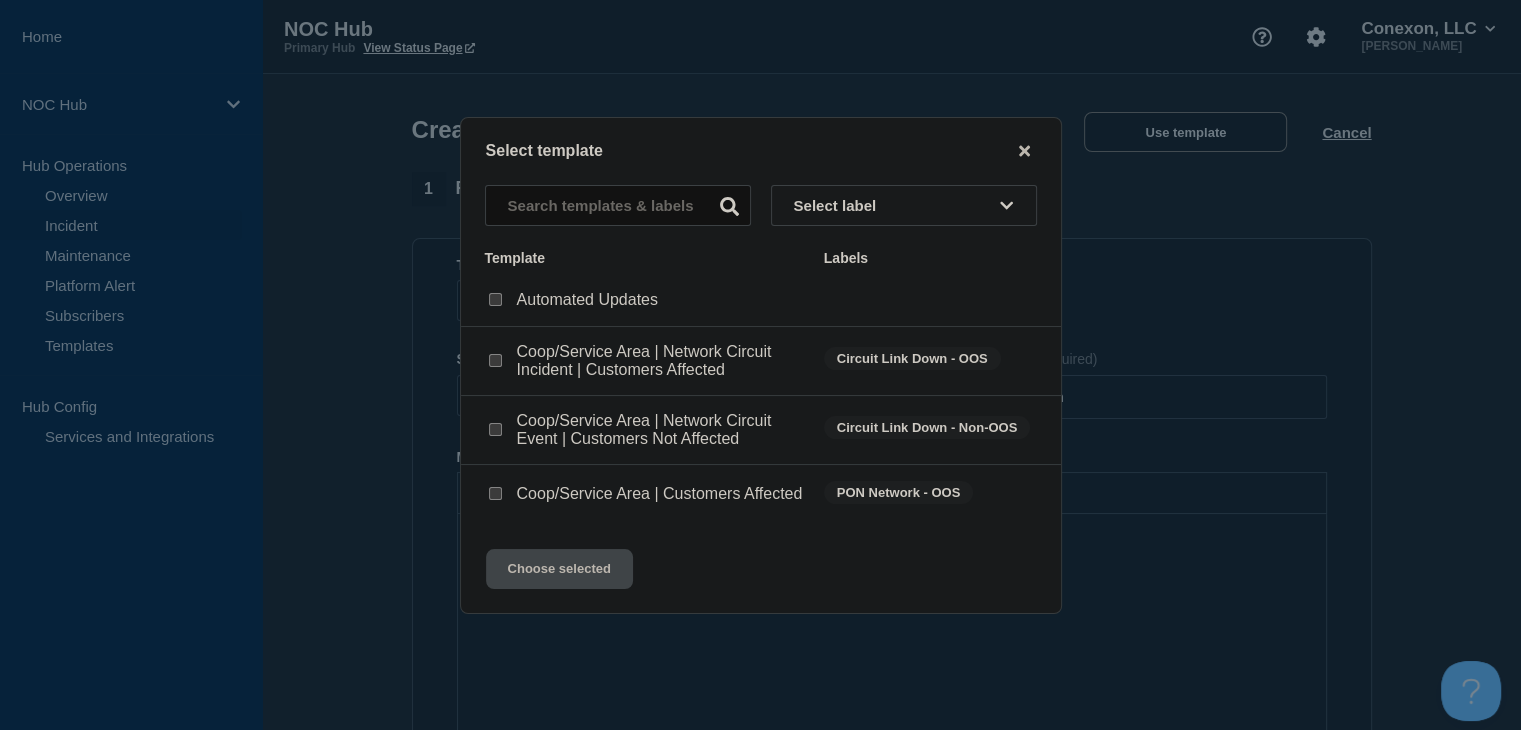 click at bounding box center [495, 494] 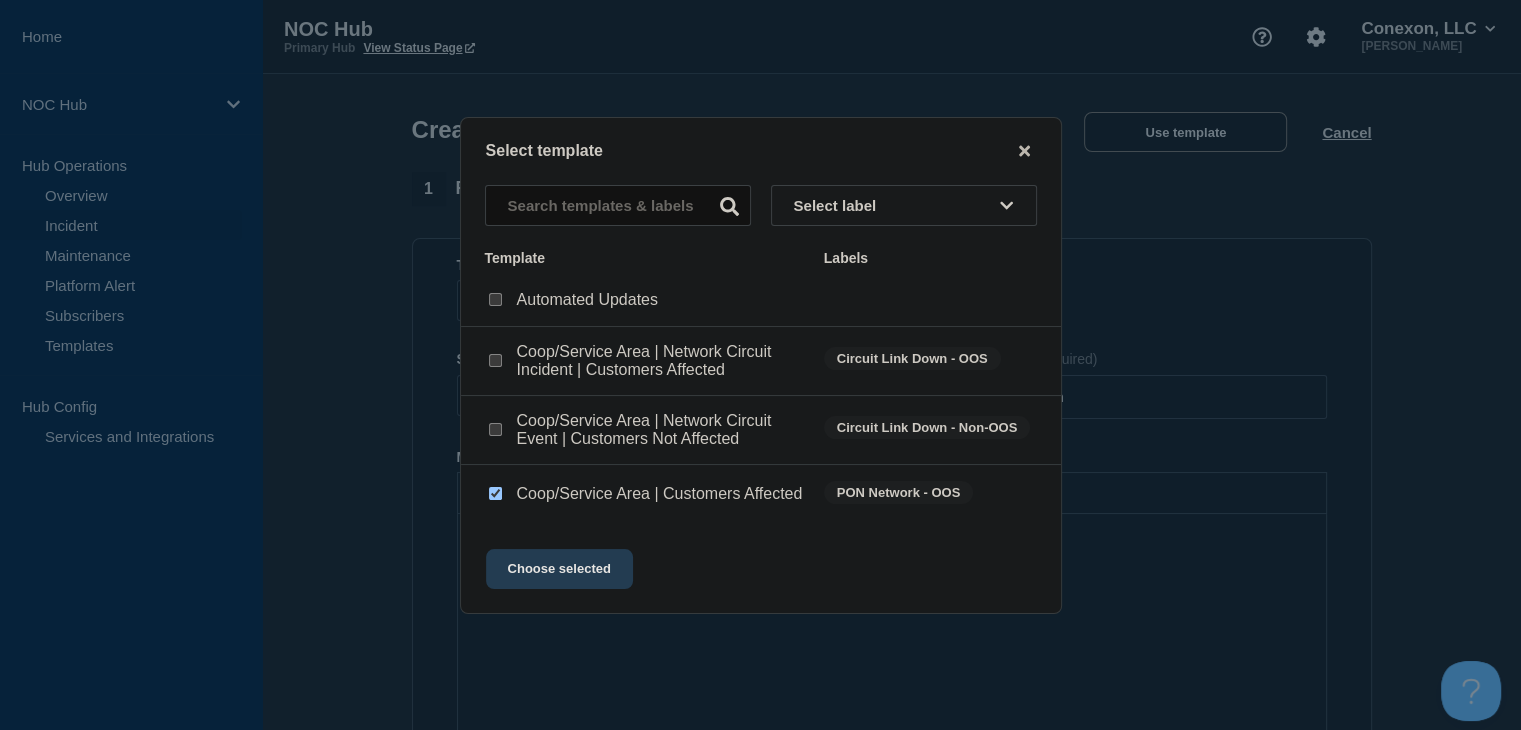 click on "Choose selected" 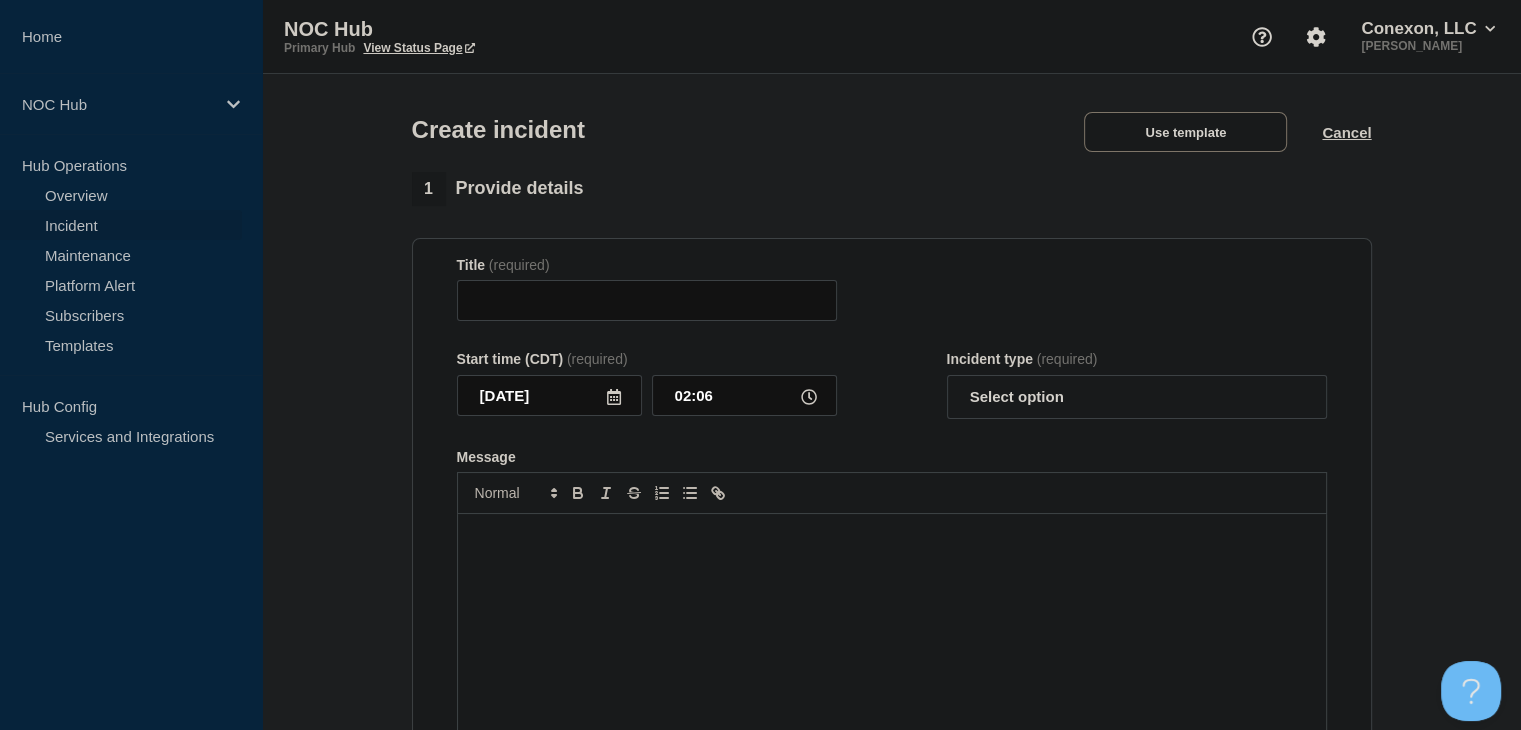 type on "Coop/Service Area | Customers Affected" 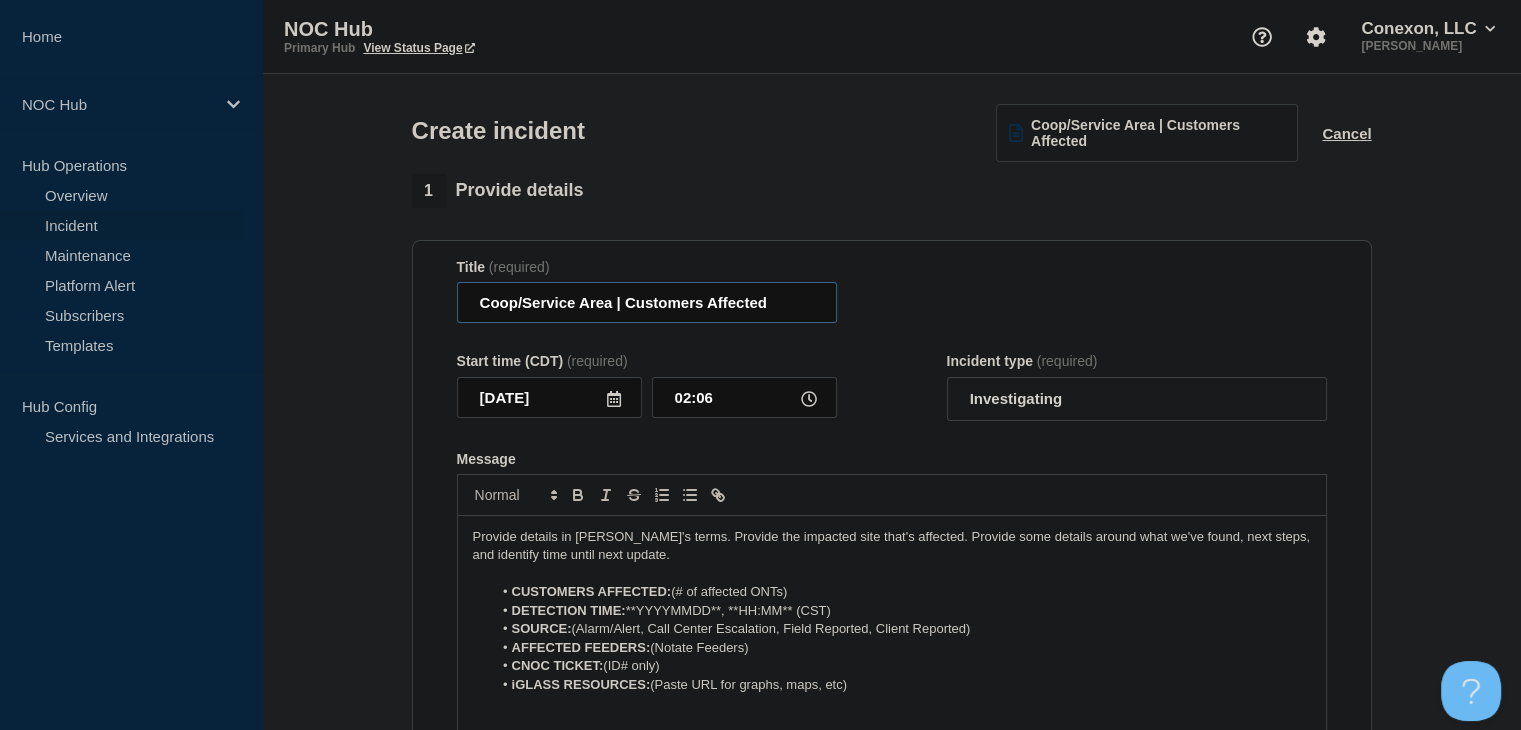 drag, startPoint x: 609, startPoint y: 303, endPoint x: 477, endPoint y: 297, distance: 132.13629 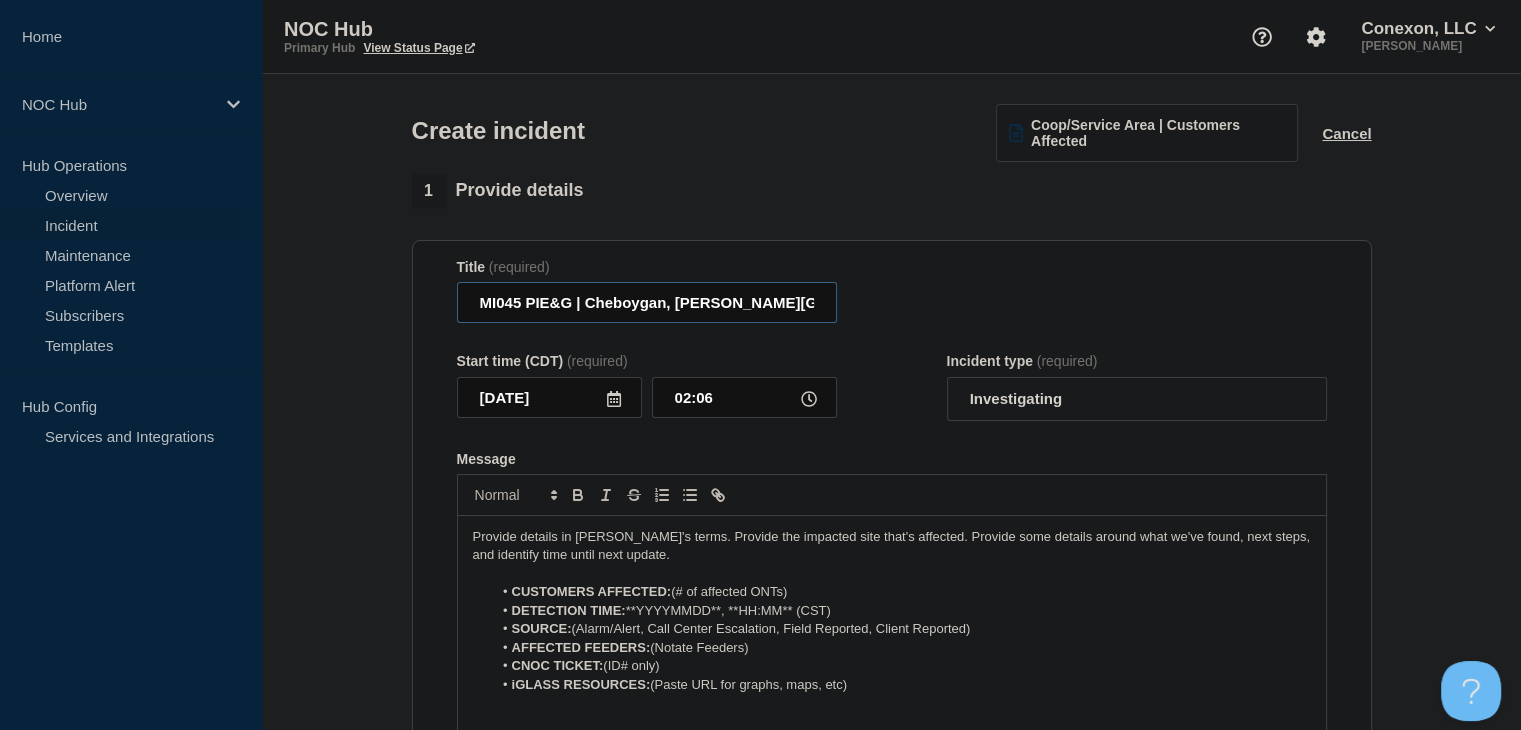 type on "MI045 PIE&G | Cheboygan, Hammonds Bay | Customers Affected" 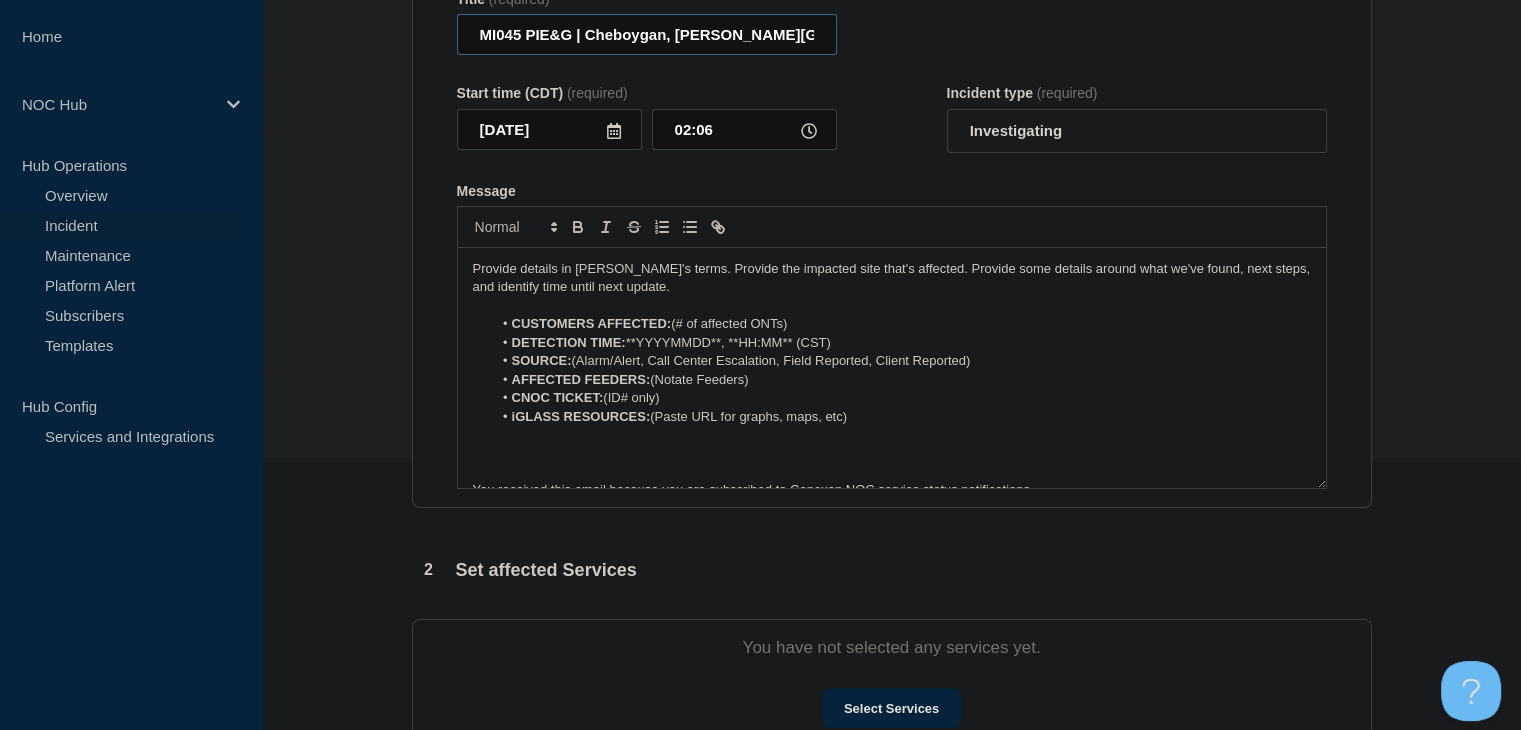 scroll, scrollTop: 300, scrollLeft: 0, axis: vertical 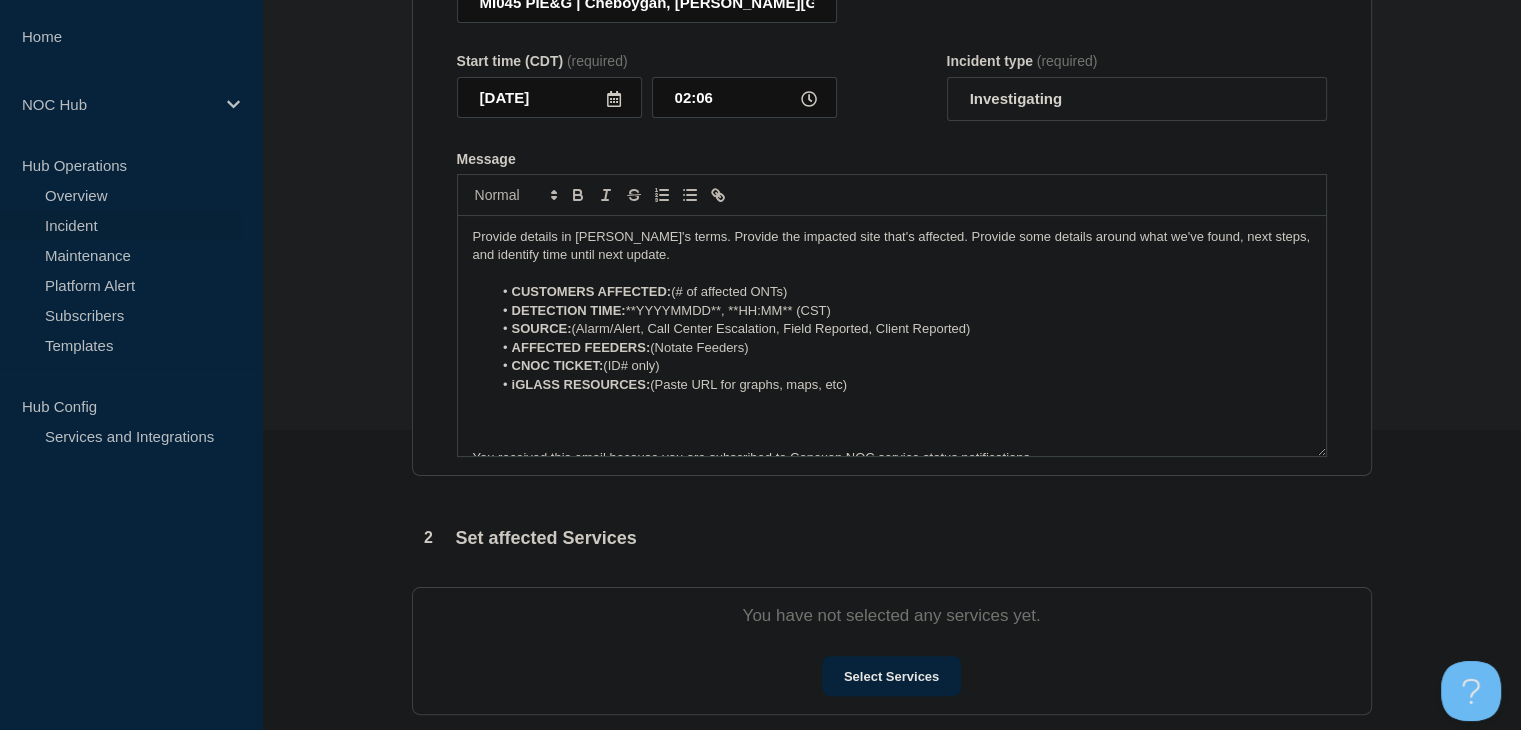 drag, startPoint x: 795, startPoint y: 289, endPoint x: 684, endPoint y: 297, distance: 111.28792 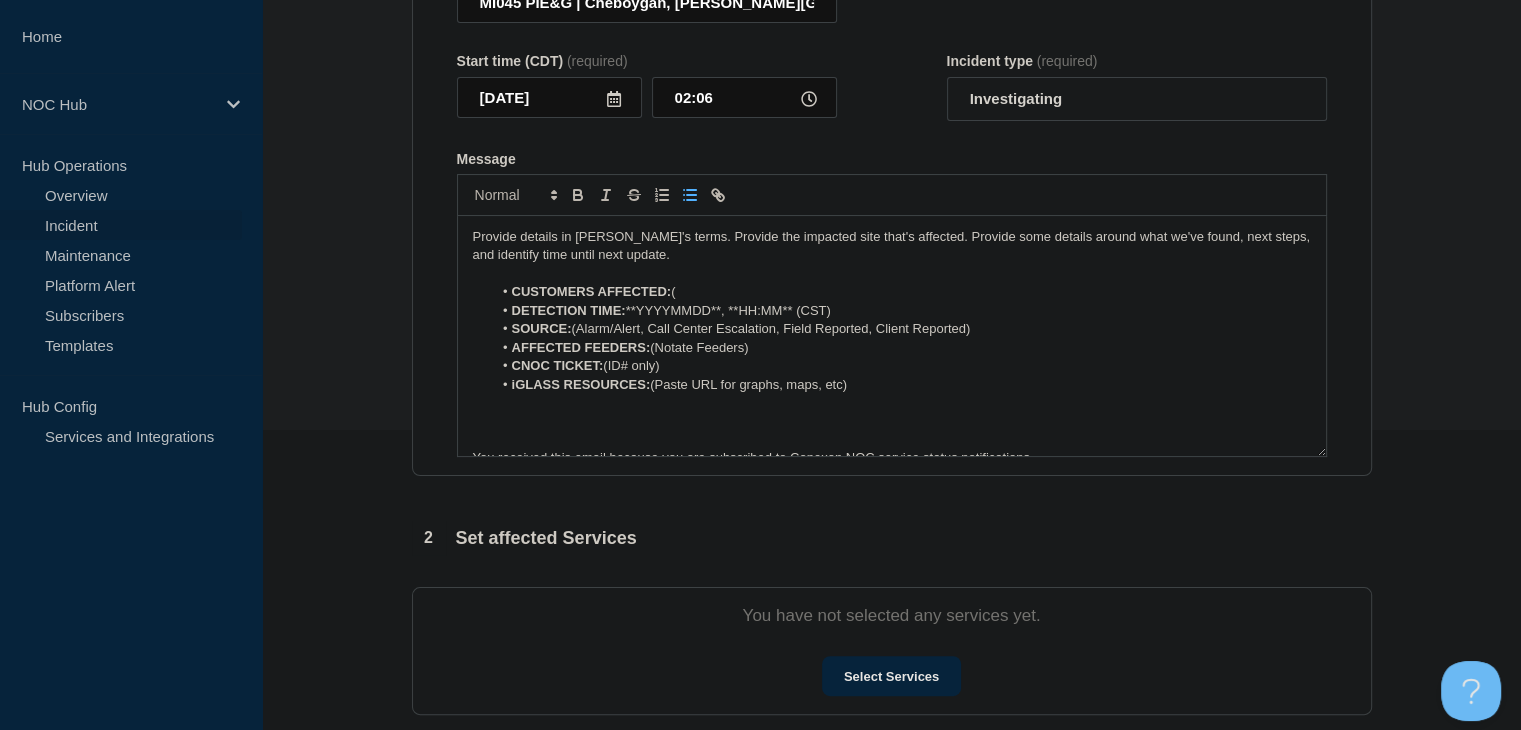 type 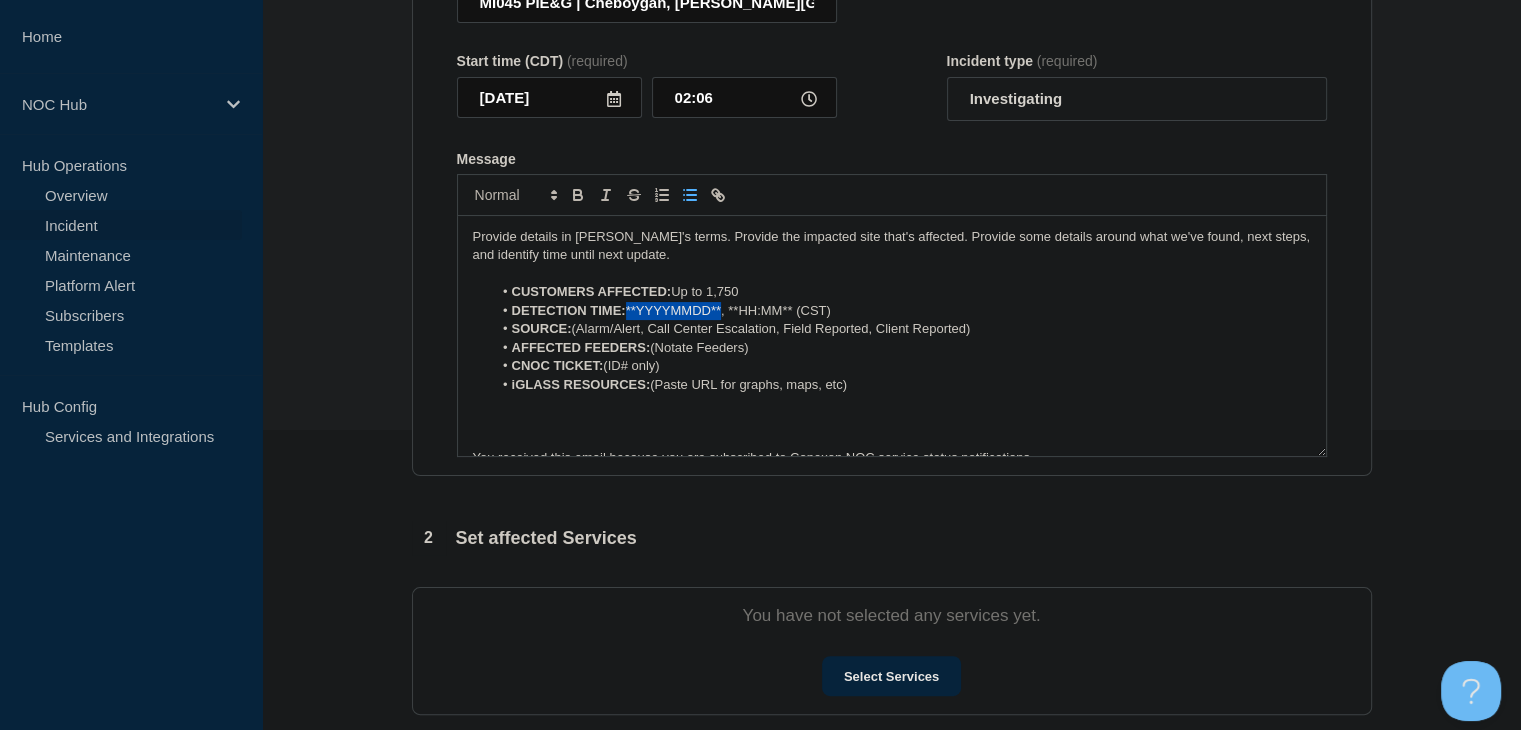 drag, startPoint x: 722, startPoint y: 317, endPoint x: 630, endPoint y: 321, distance: 92.086914 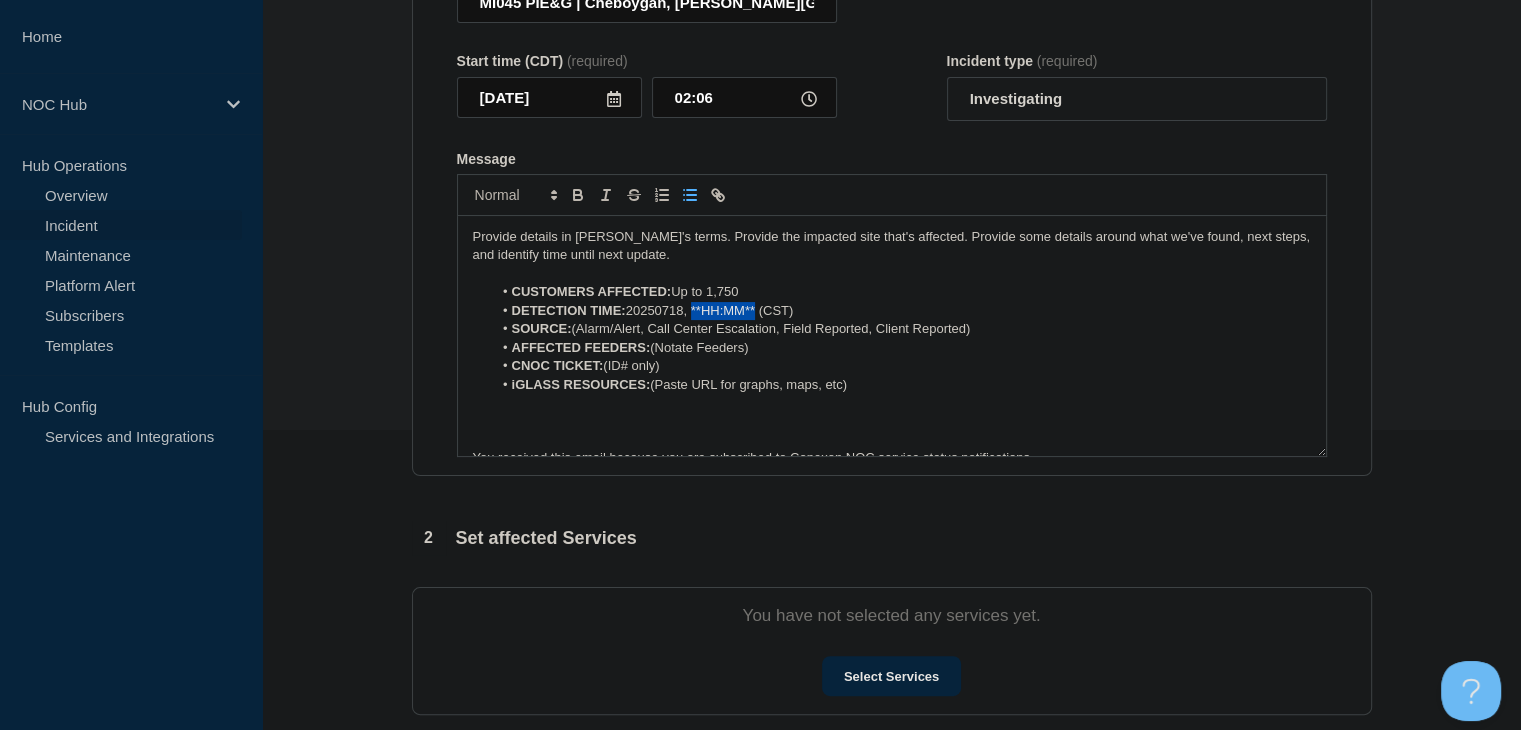 drag, startPoint x: 758, startPoint y: 311, endPoint x: 693, endPoint y: 313, distance: 65.03076 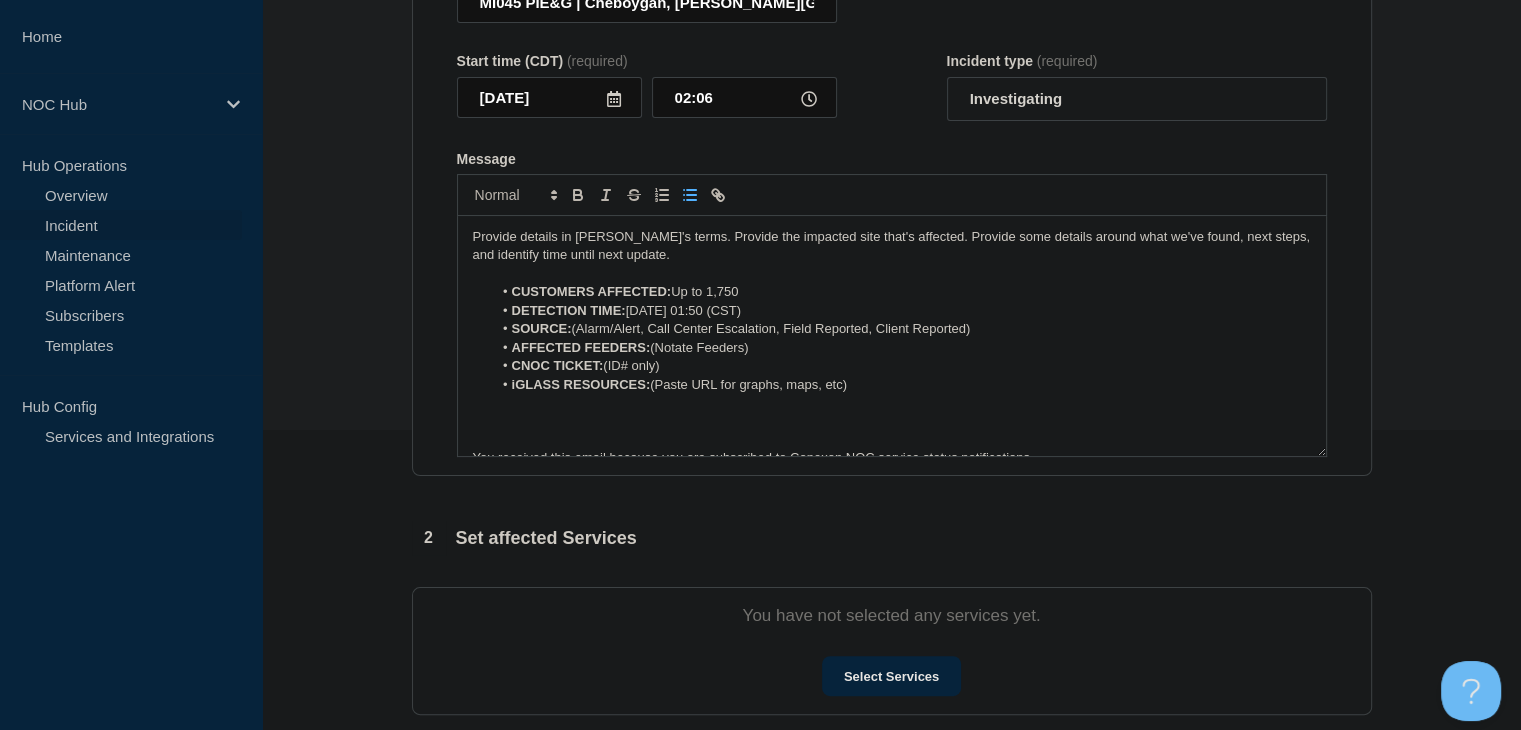 click on "DETECTION TIME:  20250718, 01:50 (CST)" at bounding box center (901, 311) 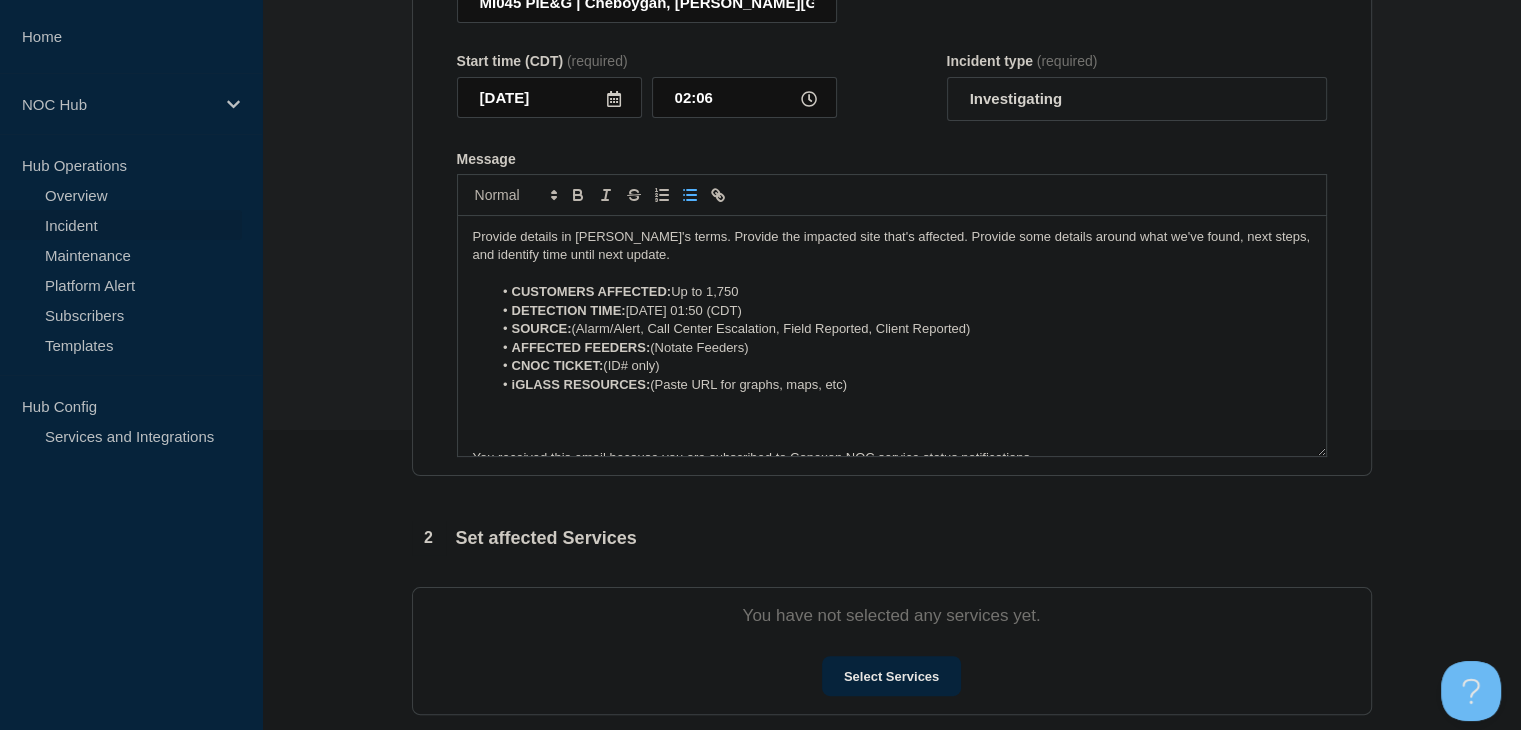drag, startPoint x: 1001, startPoint y: 333, endPoint x: 642, endPoint y: 334, distance: 359.0014 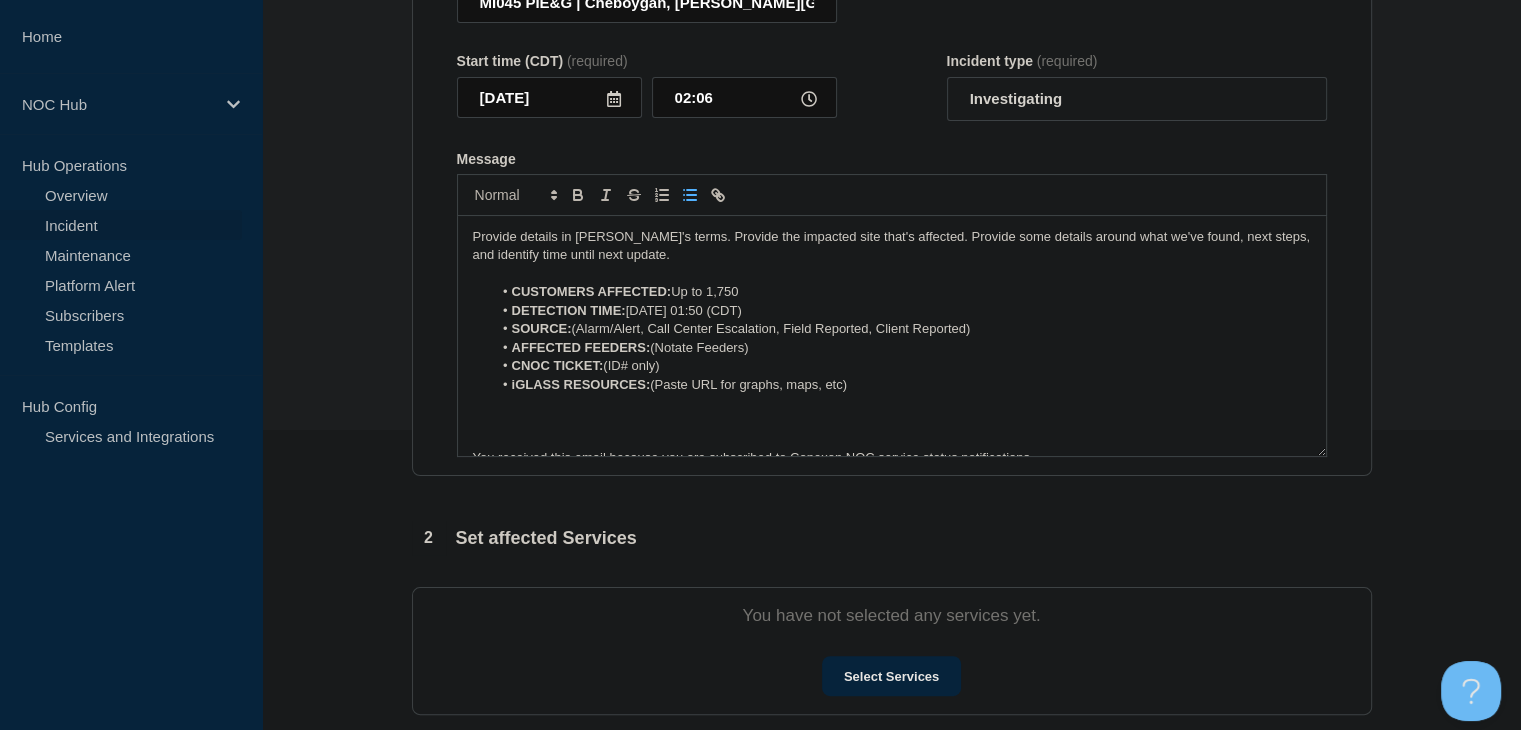 click on "SOURCE:  (Alarm/Alert, Call Center Escalation, Field Reported, Client Reported)" at bounding box center [901, 329] 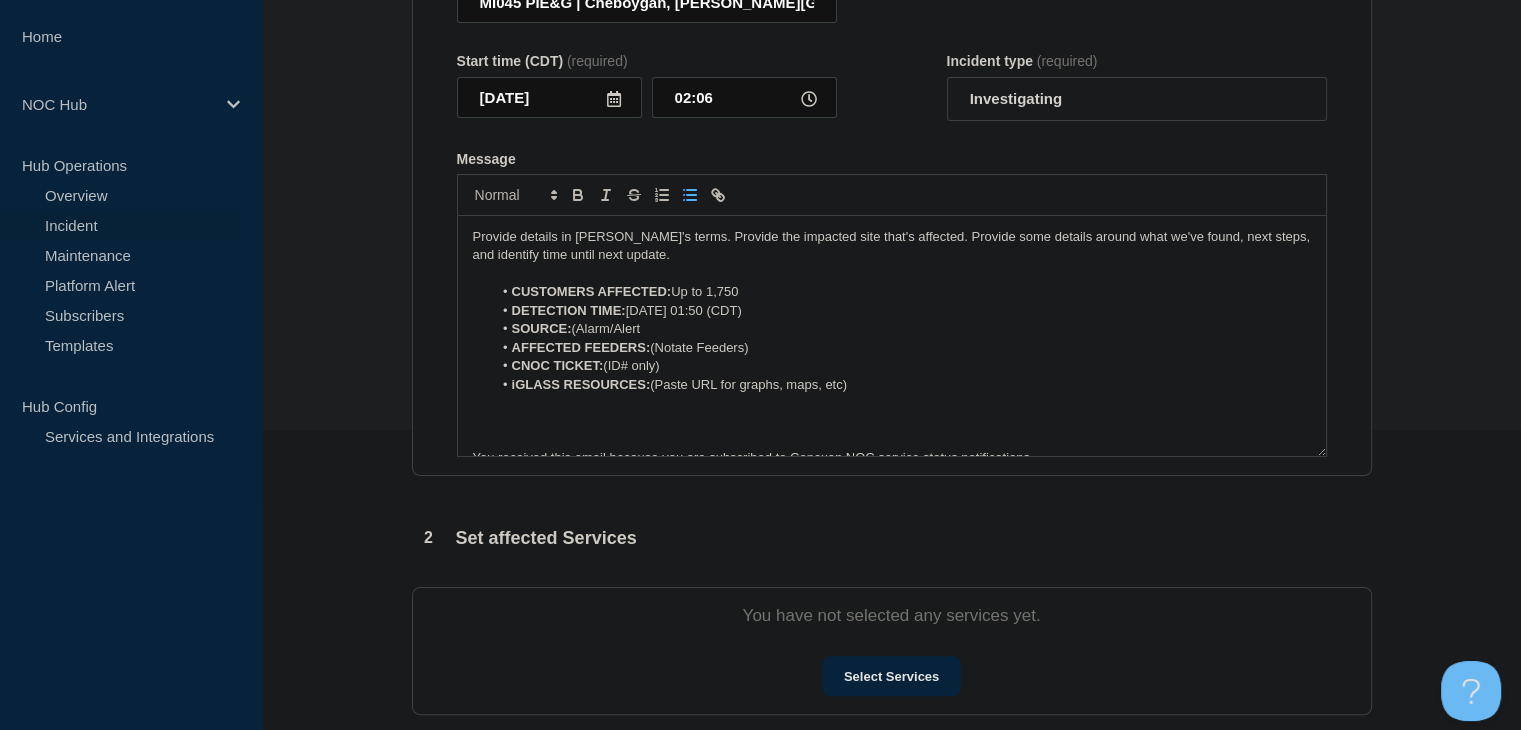 click on "SOURCE:  (Alarm/Alert" at bounding box center [901, 329] 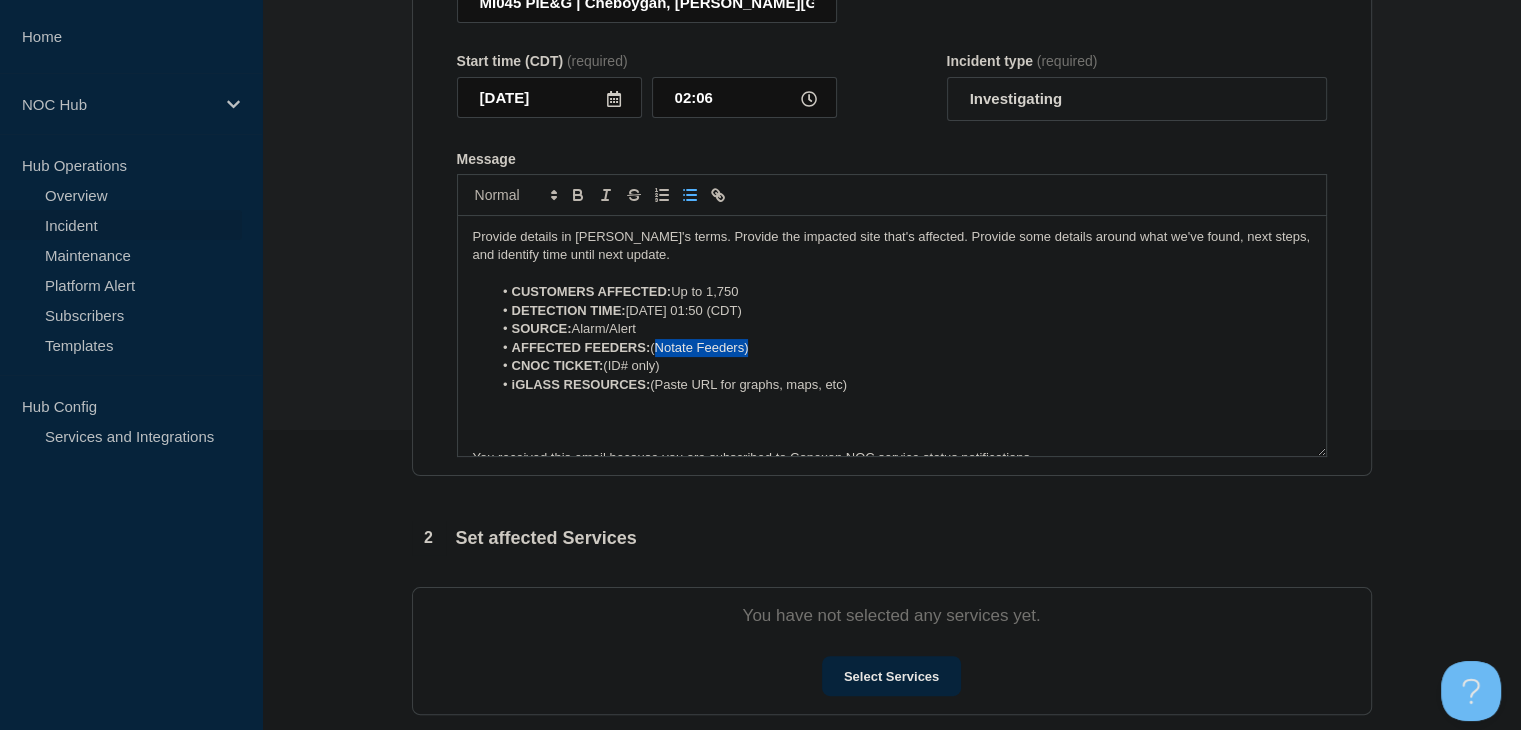 drag, startPoint x: 763, startPoint y: 350, endPoint x: 656, endPoint y: 355, distance: 107.11676 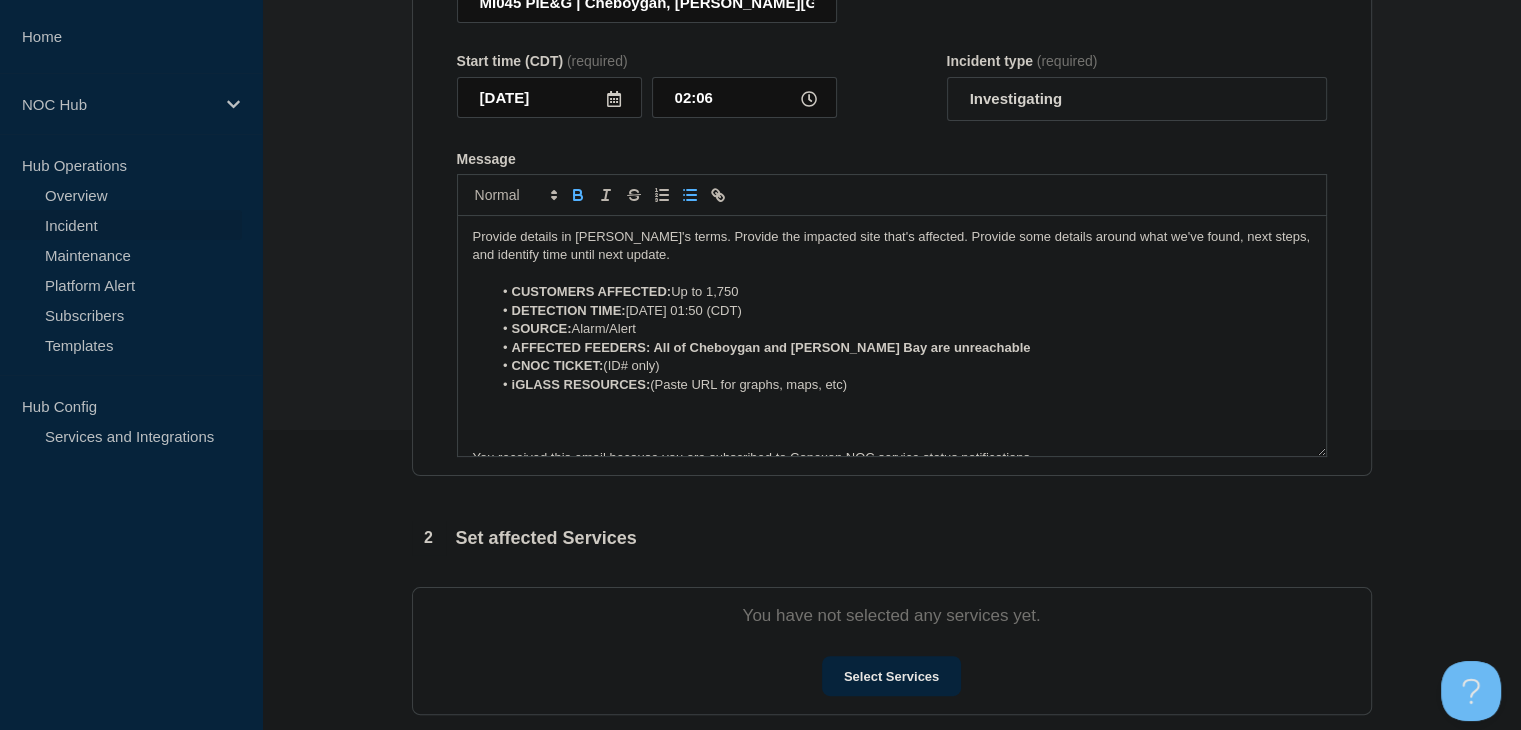 drag, startPoint x: 671, startPoint y: 365, endPoint x: 607, endPoint y: 369, distance: 64.12488 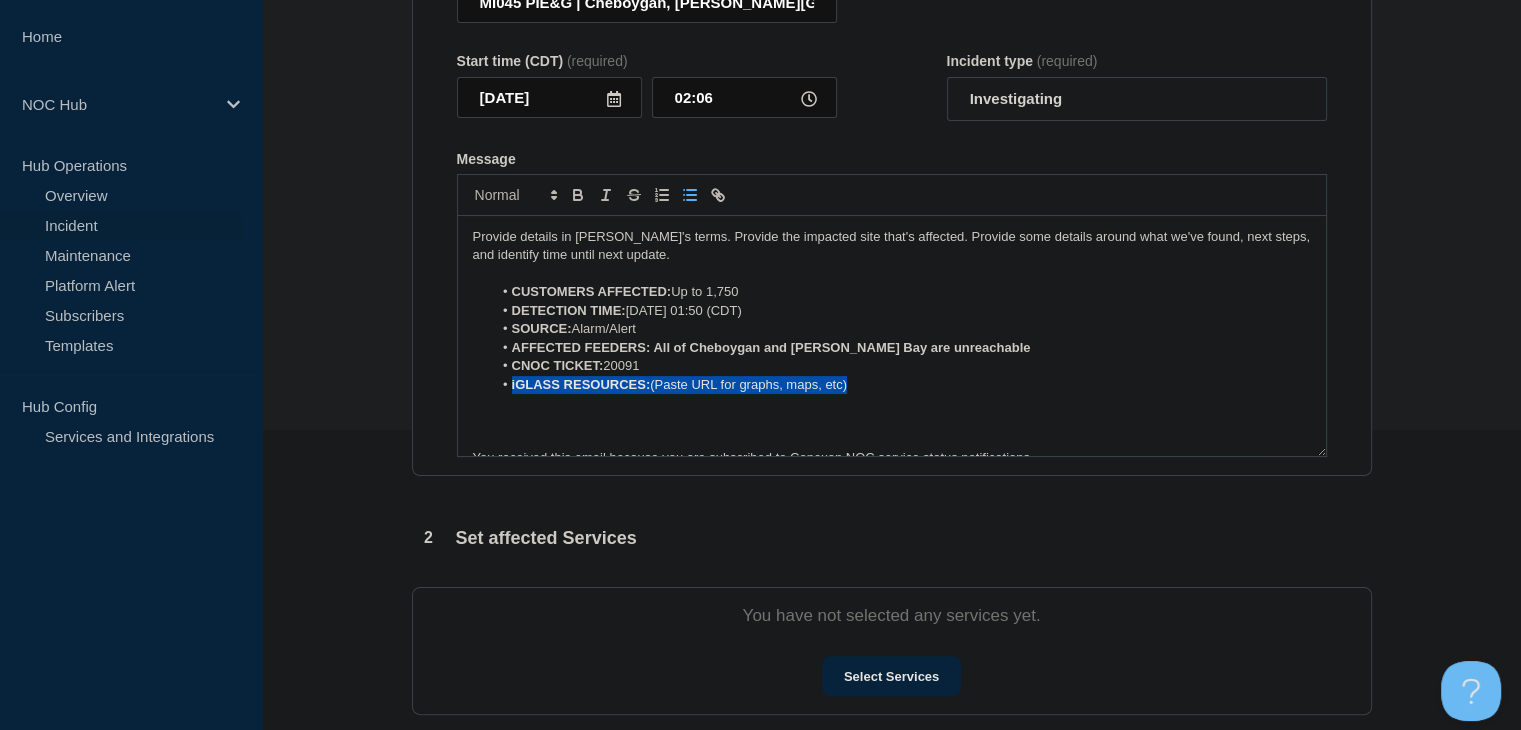 drag, startPoint x: 867, startPoint y: 389, endPoint x: 440, endPoint y: 395, distance: 427.04214 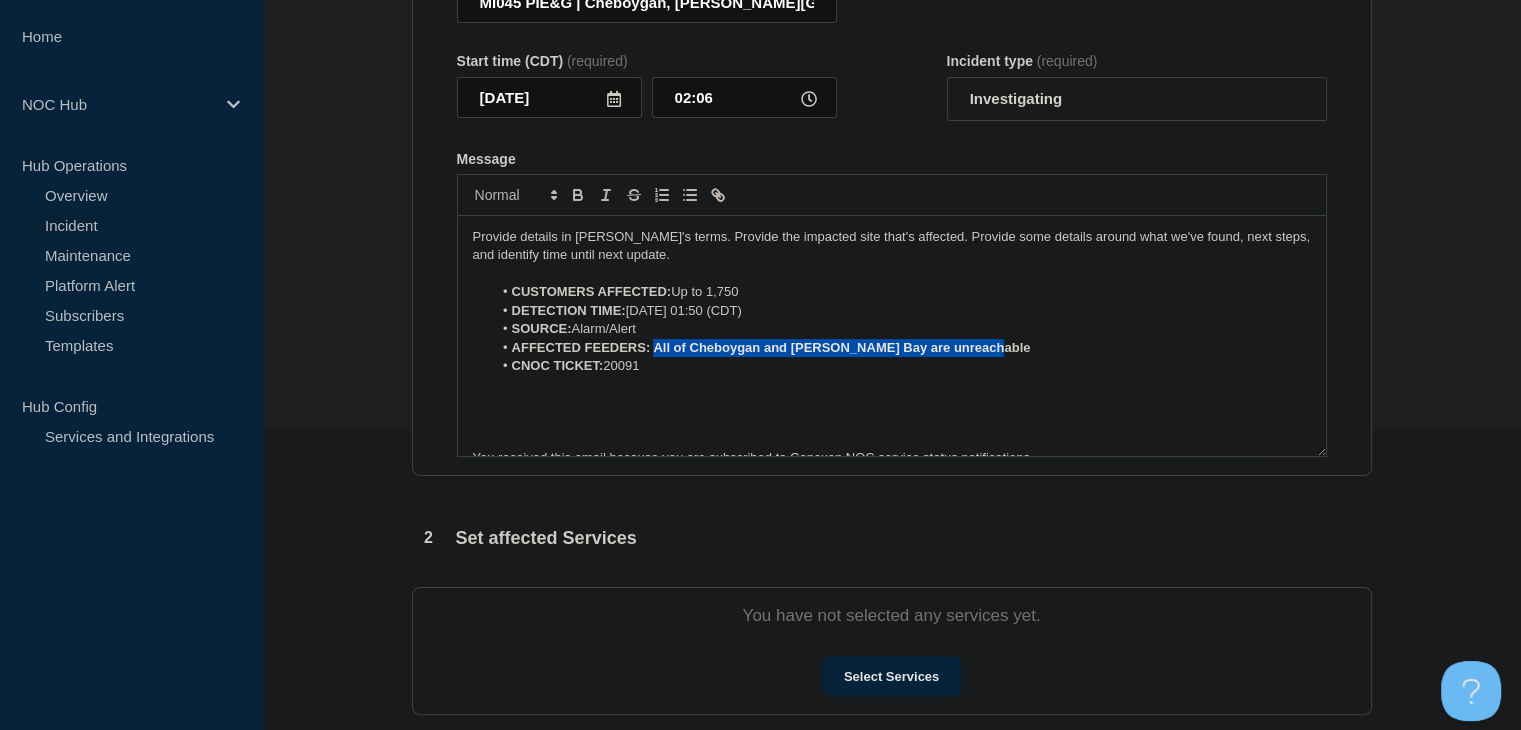 drag, startPoint x: 1006, startPoint y: 357, endPoint x: 653, endPoint y: 348, distance: 353.11472 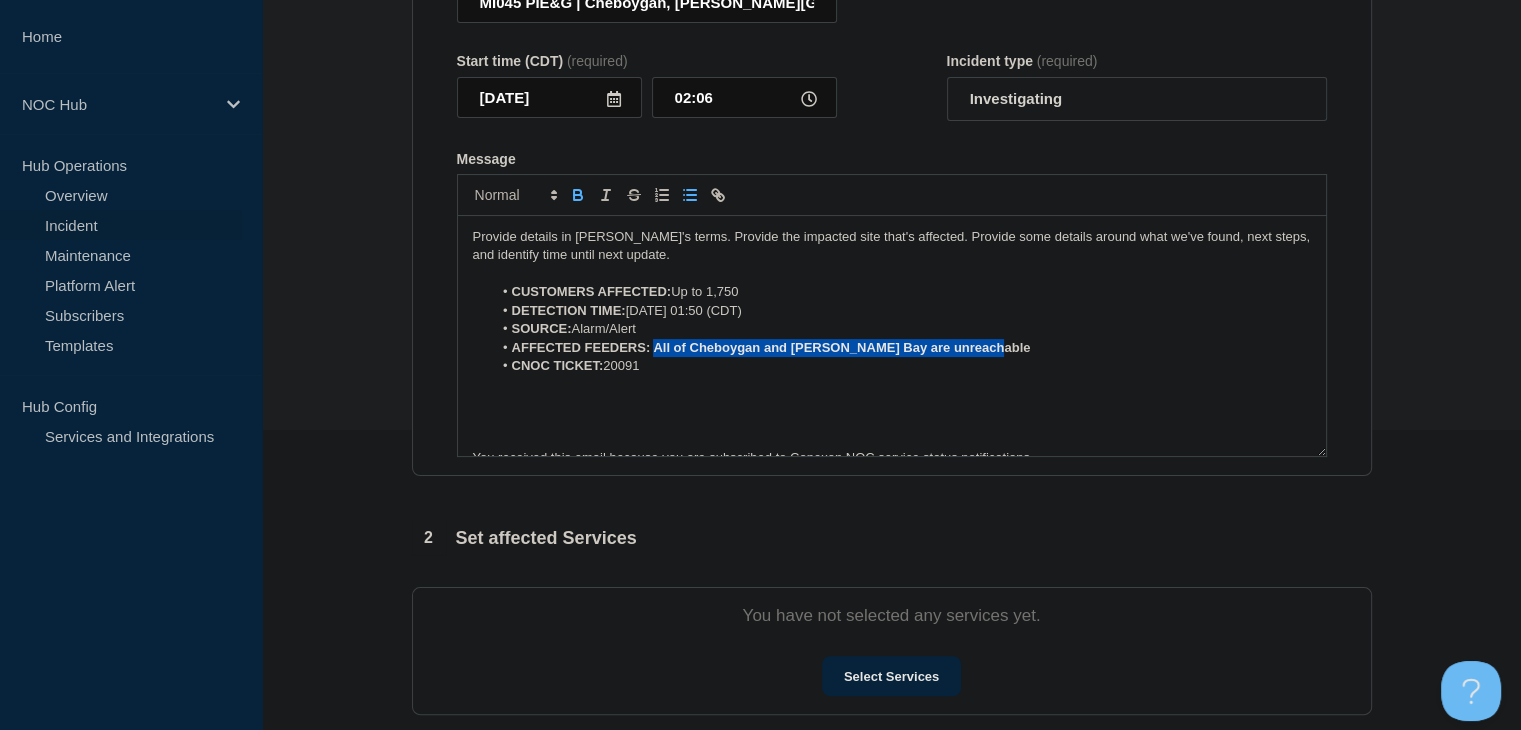 click 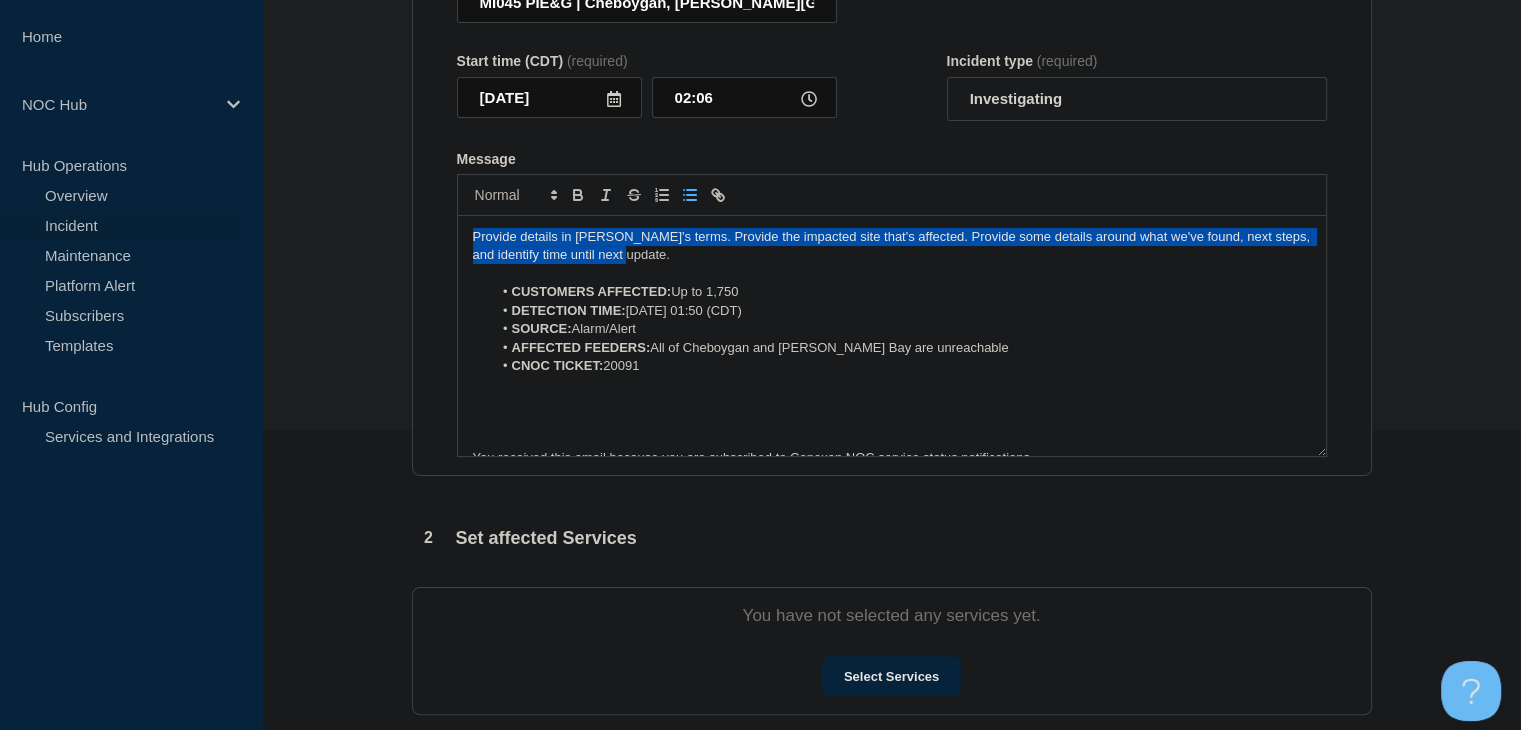 drag, startPoint x: 652, startPoint y: 267, endPoint x: 448, endPoint y: 240, distance: 205.779 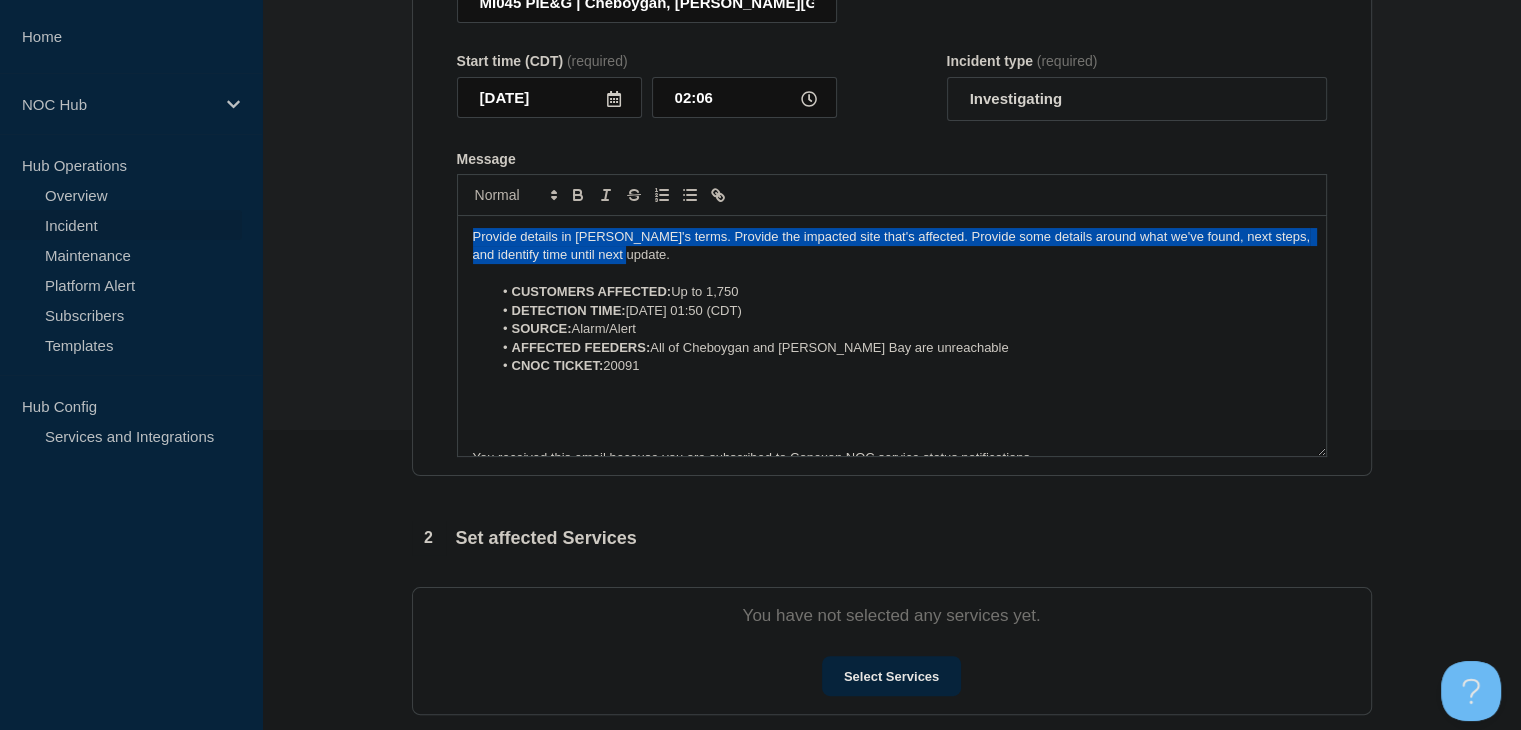 click on "Provide details in laymen's terms. Provide the impacted site that's affected. Provide some details around what we've found, next steps, and identify time until next update." at bounding box center [892, 246] 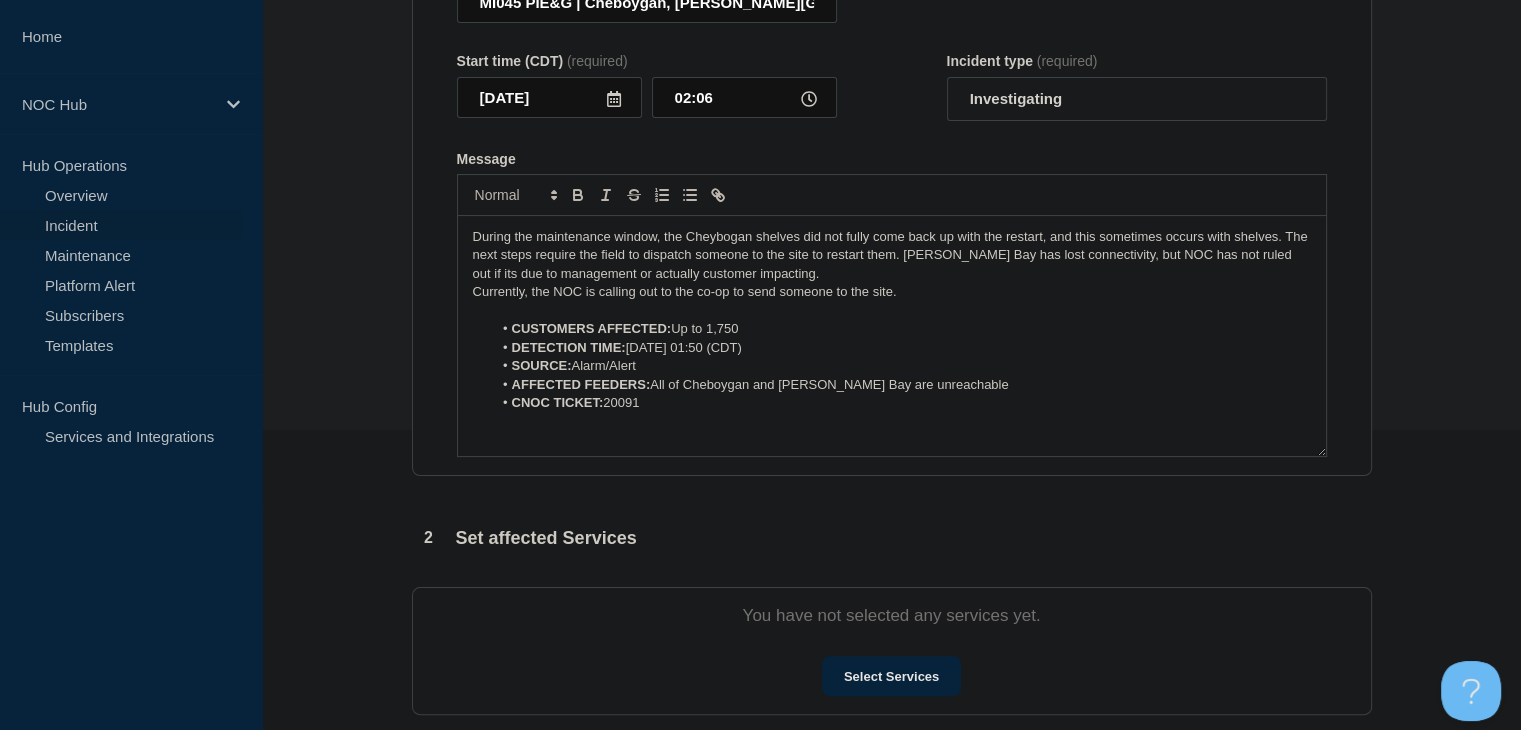 scroll, scrollTop: 400, scrollLeft: 0, axis: vertical 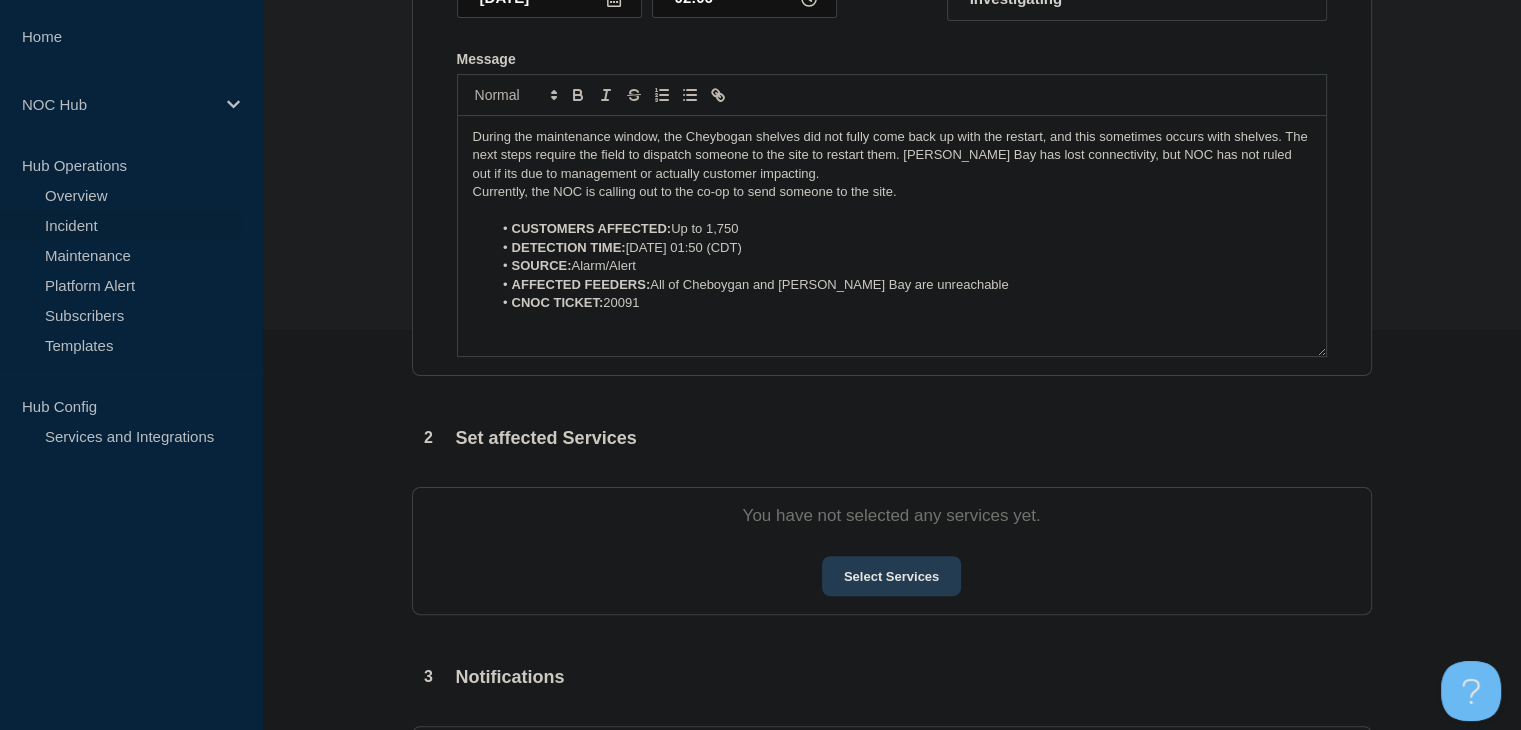 click on "Select Services" at bounding box center (891, 576) 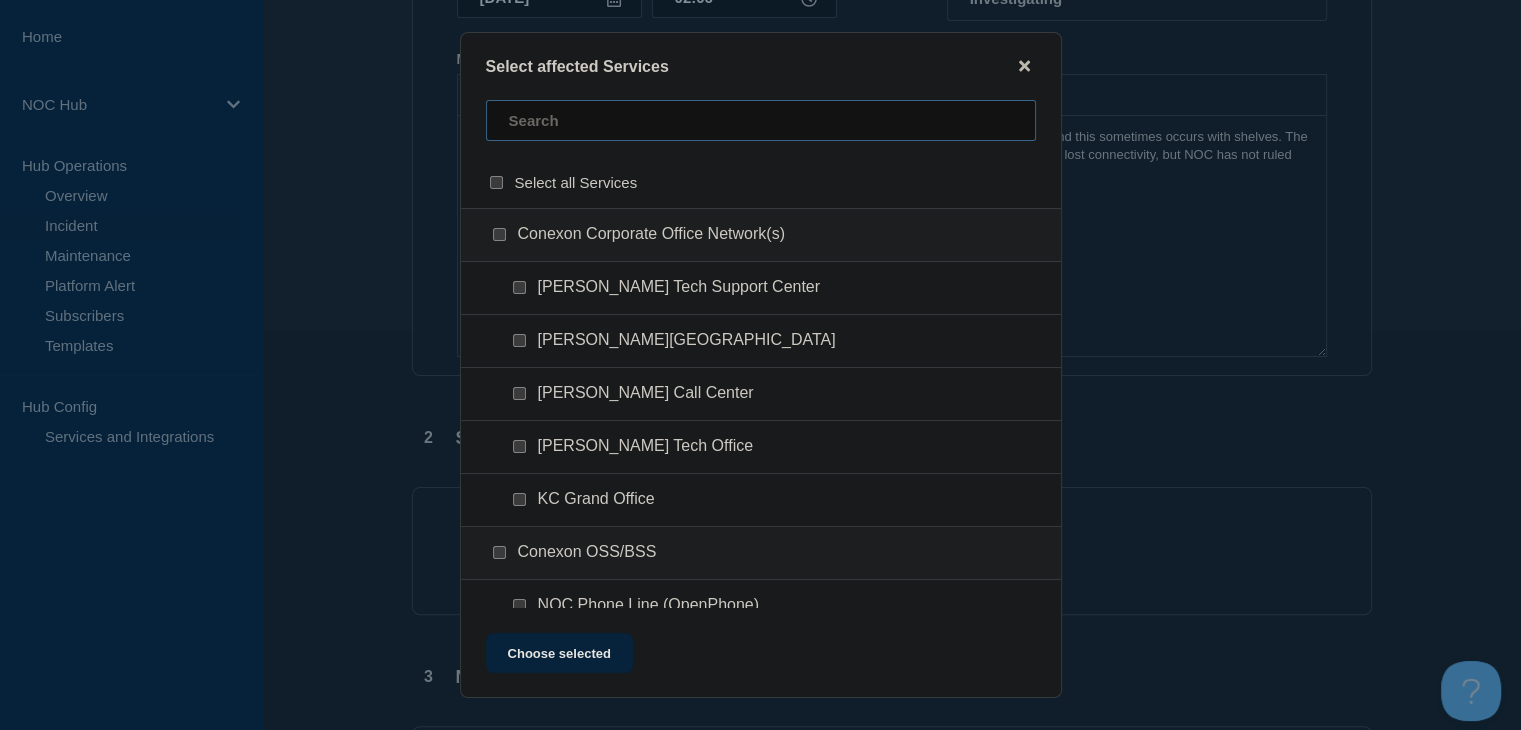 click at bounding box center (761, 120) 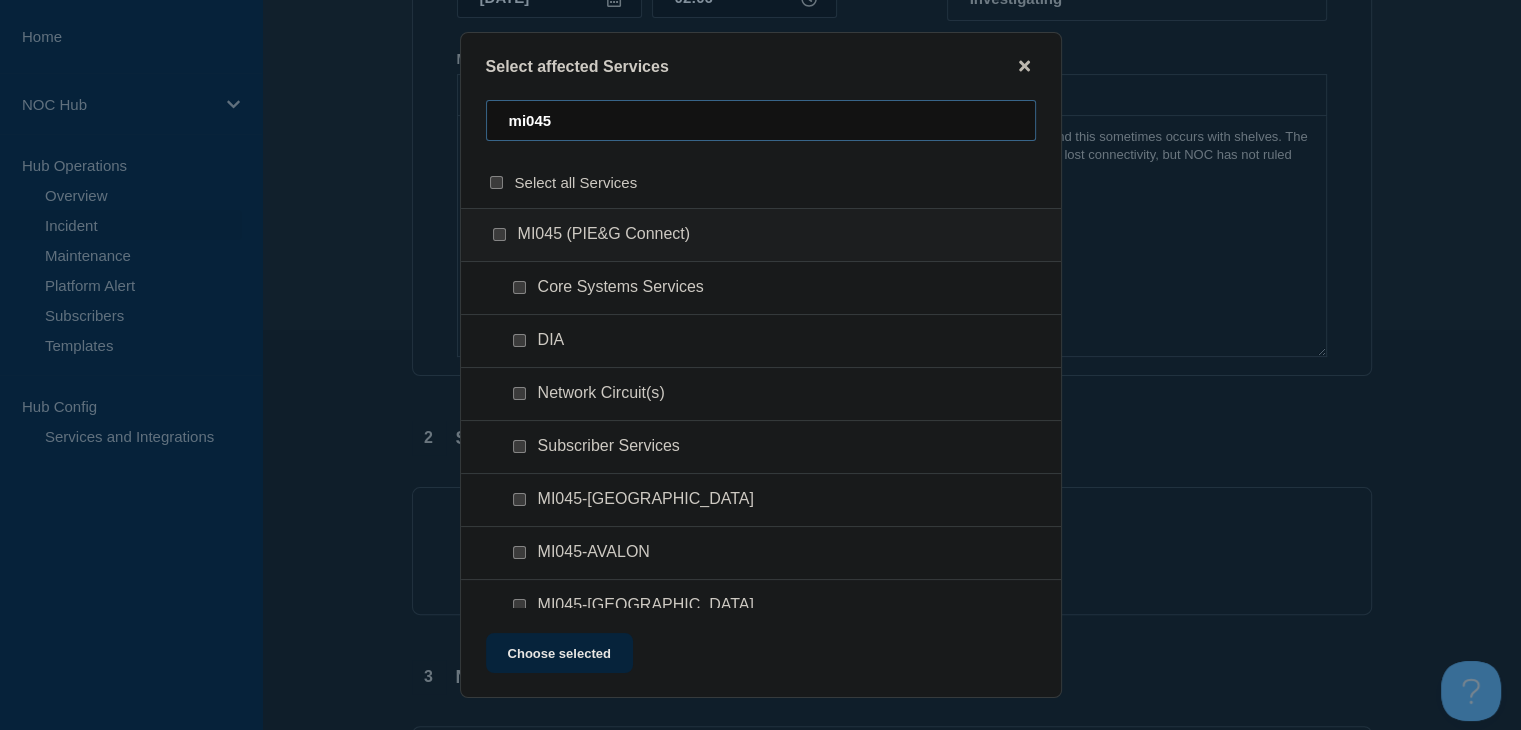 scroll, scrollTop: 200, scrollLeft: 0, axis: vertical 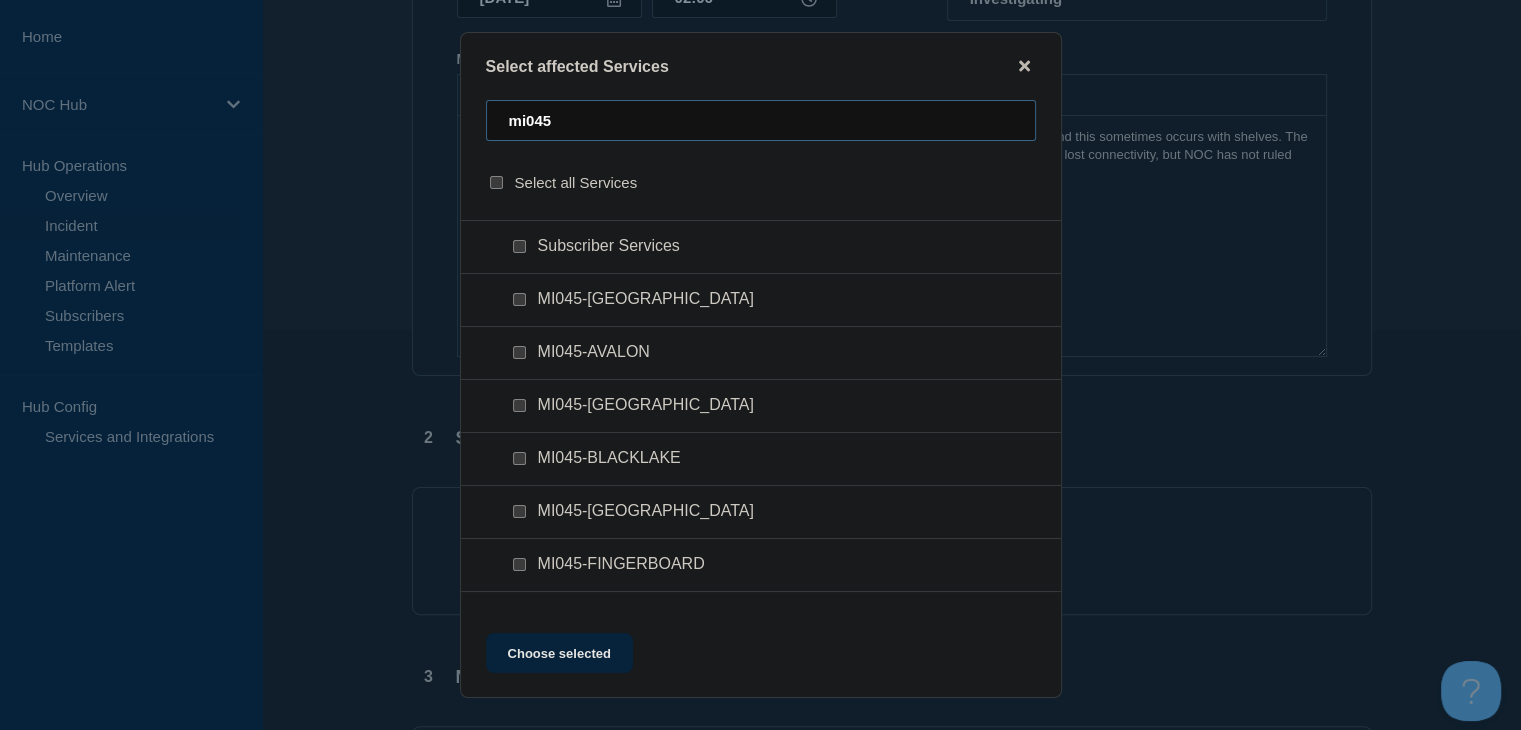 type on "mi045" 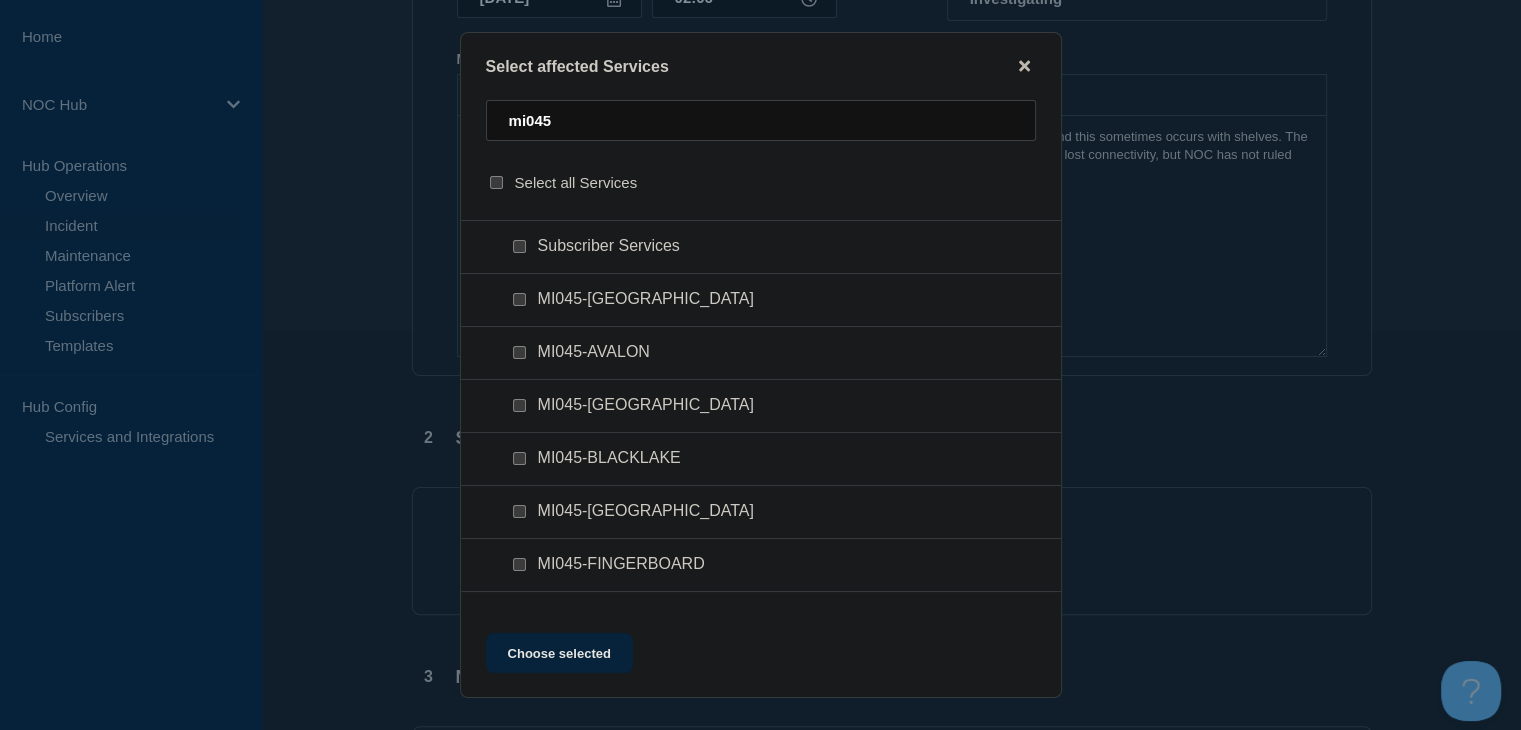 click at bounding box center [519, 246] 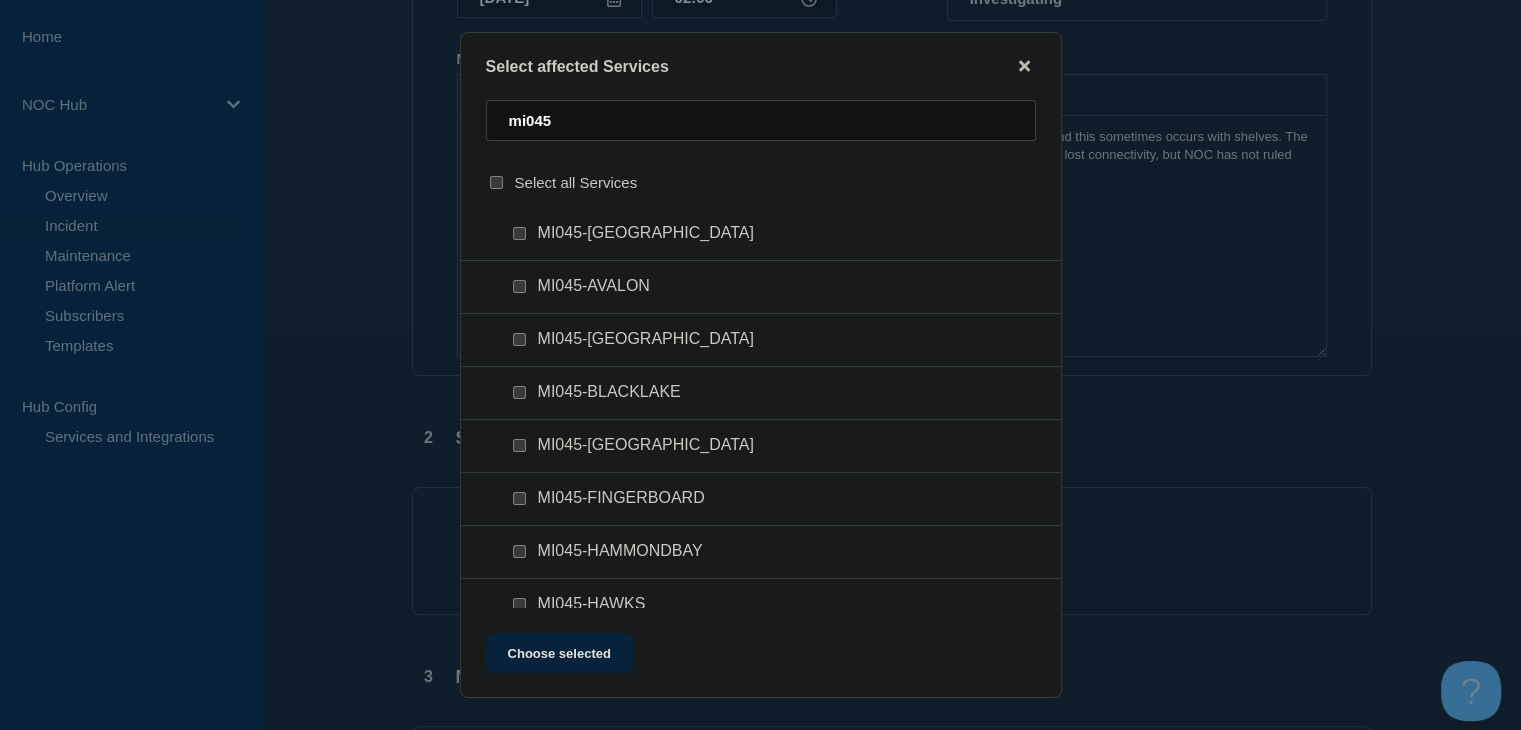scroll, scrollTop: 300, scrollLeft: 0, axis: vertical 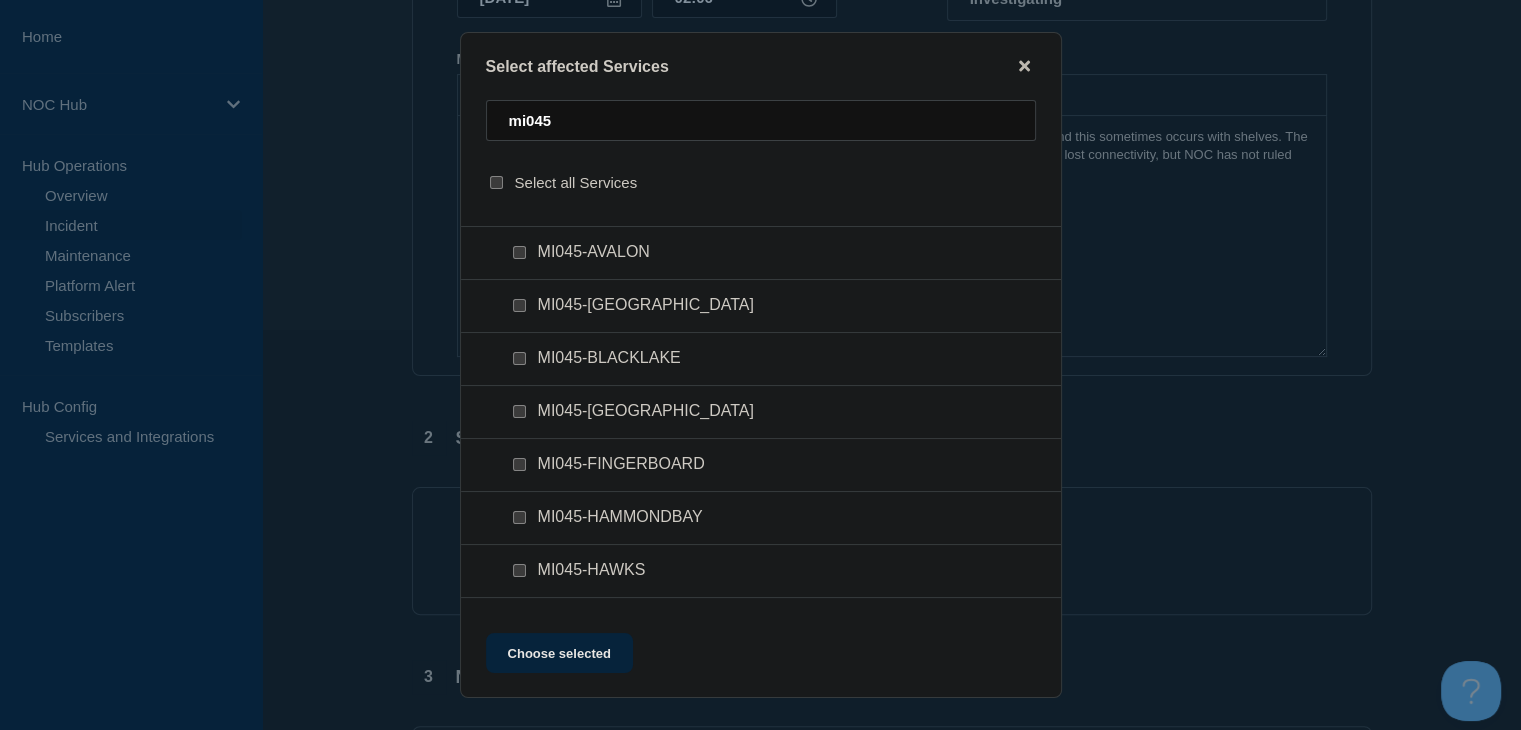 click at bounding box center (519, 411) 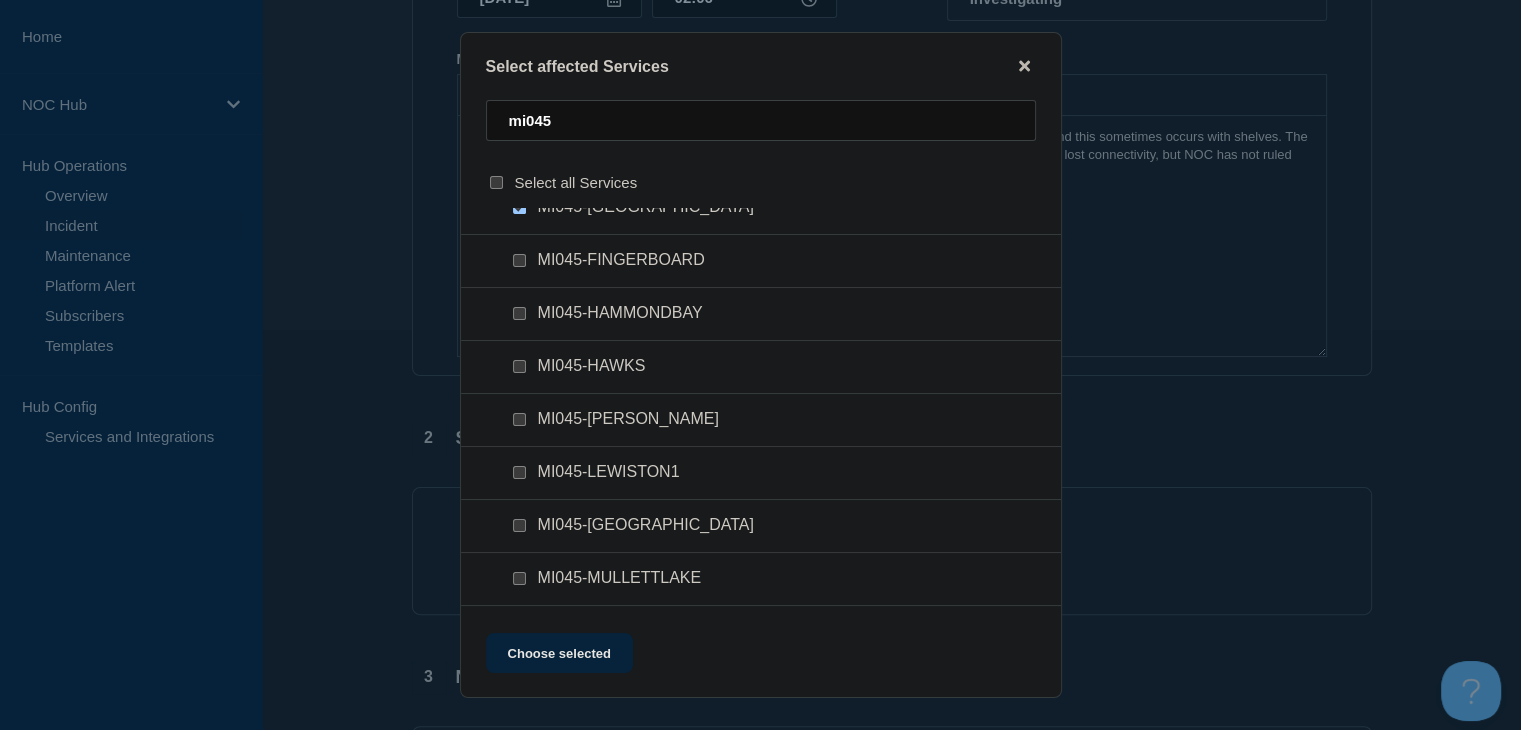 scroll, scrollTop: 404, scrollLeft: 0, axis: vertical 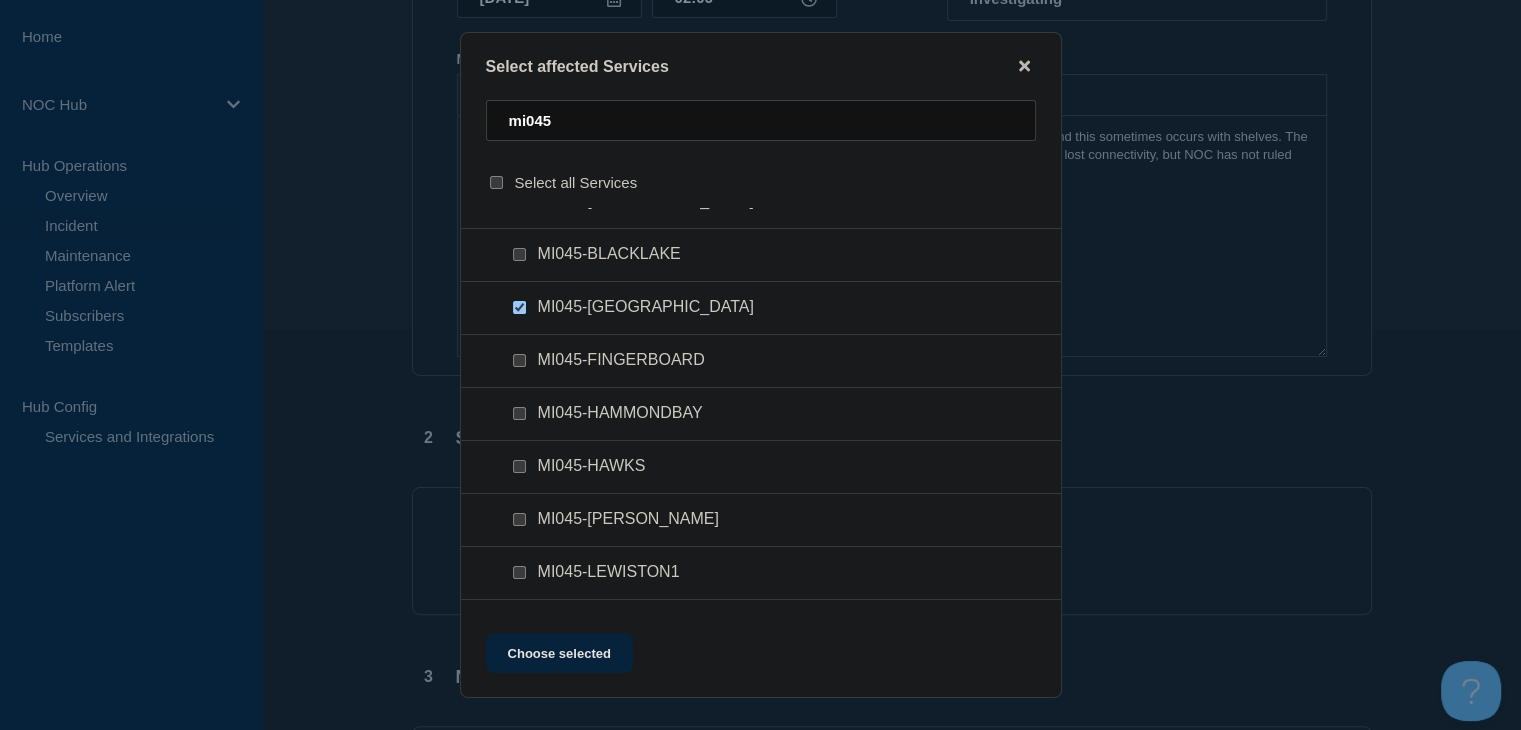 click at bounding box center (519, 413) 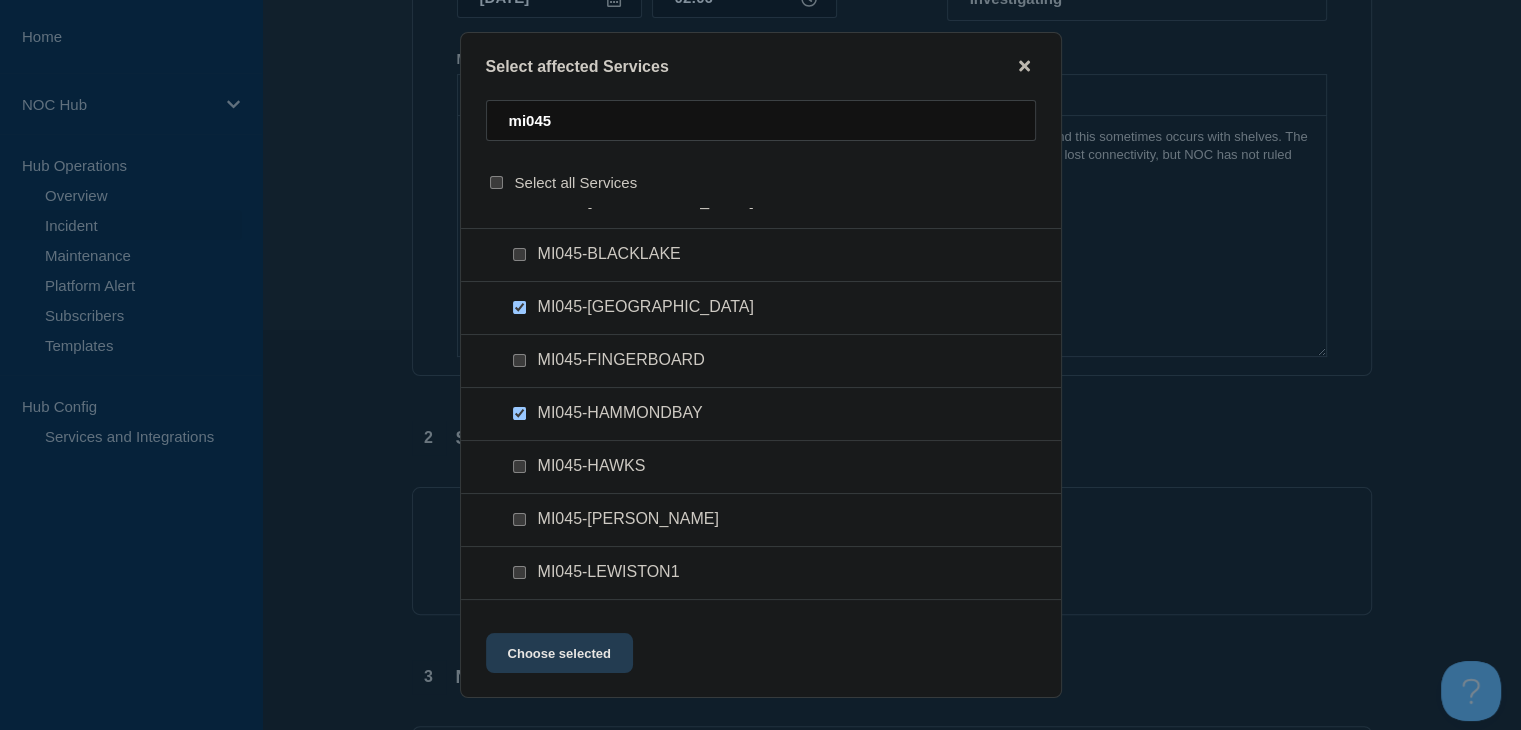 click on "Choose selected" 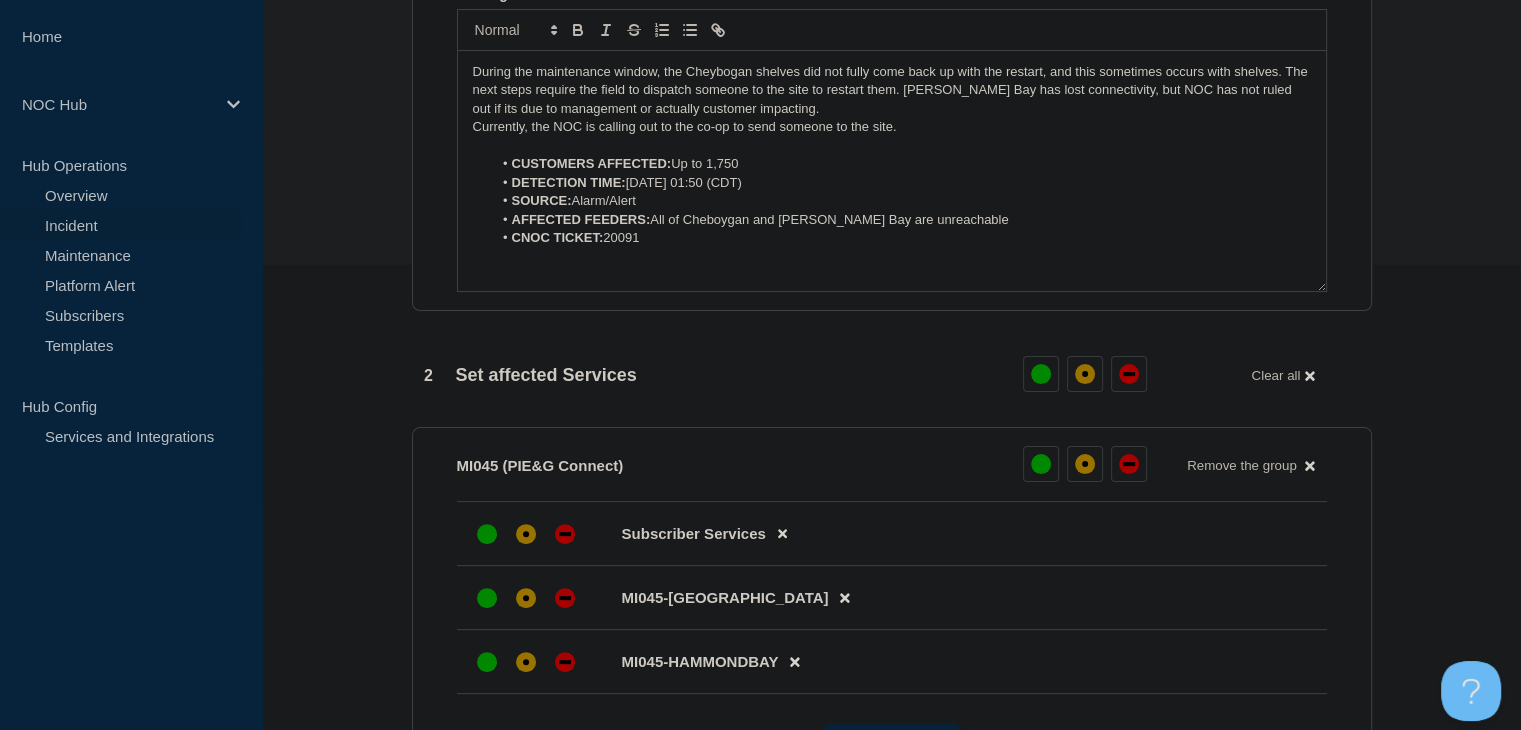 scroll, scrollTop: 700, scrollLeft: 0, axis: vertical 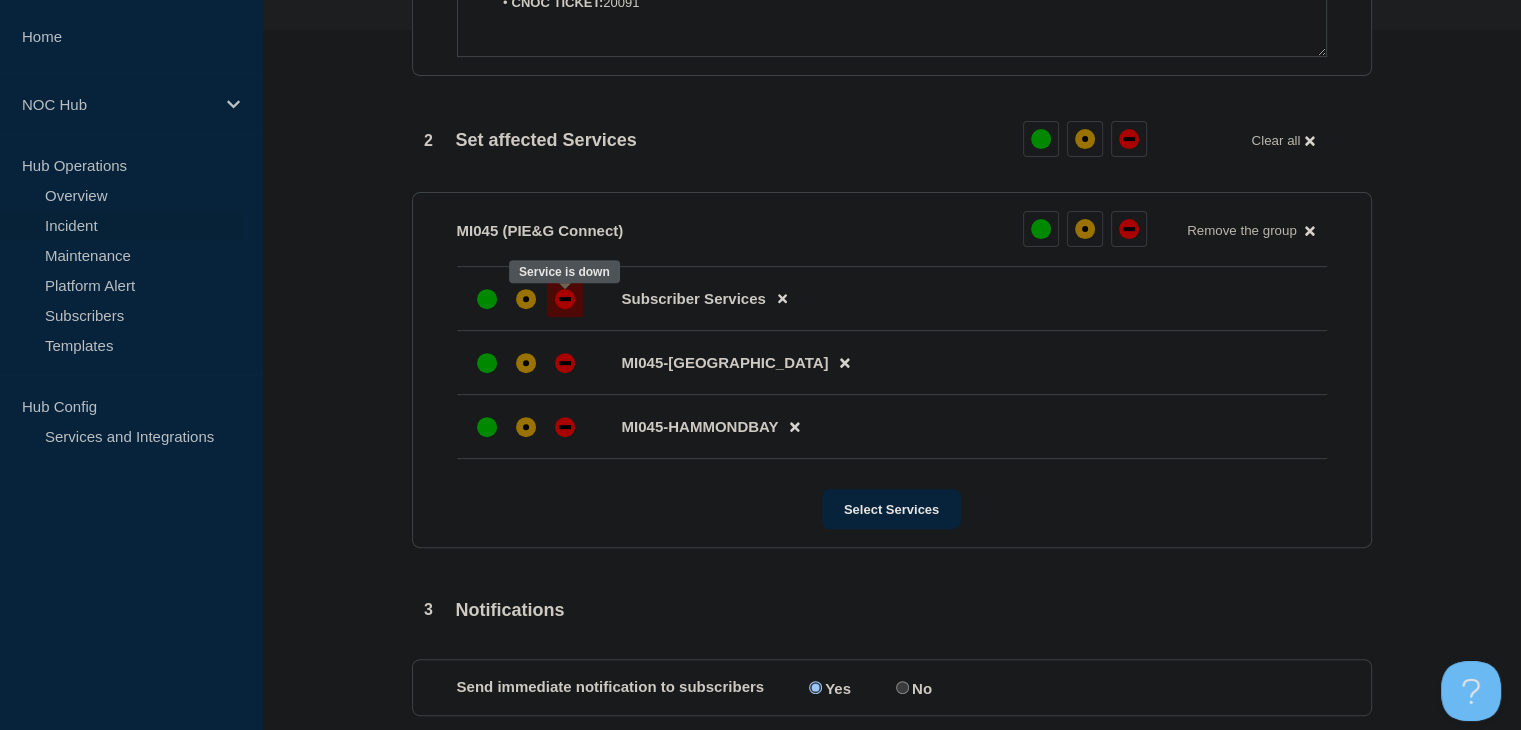 click at bounding box center (565, 299) 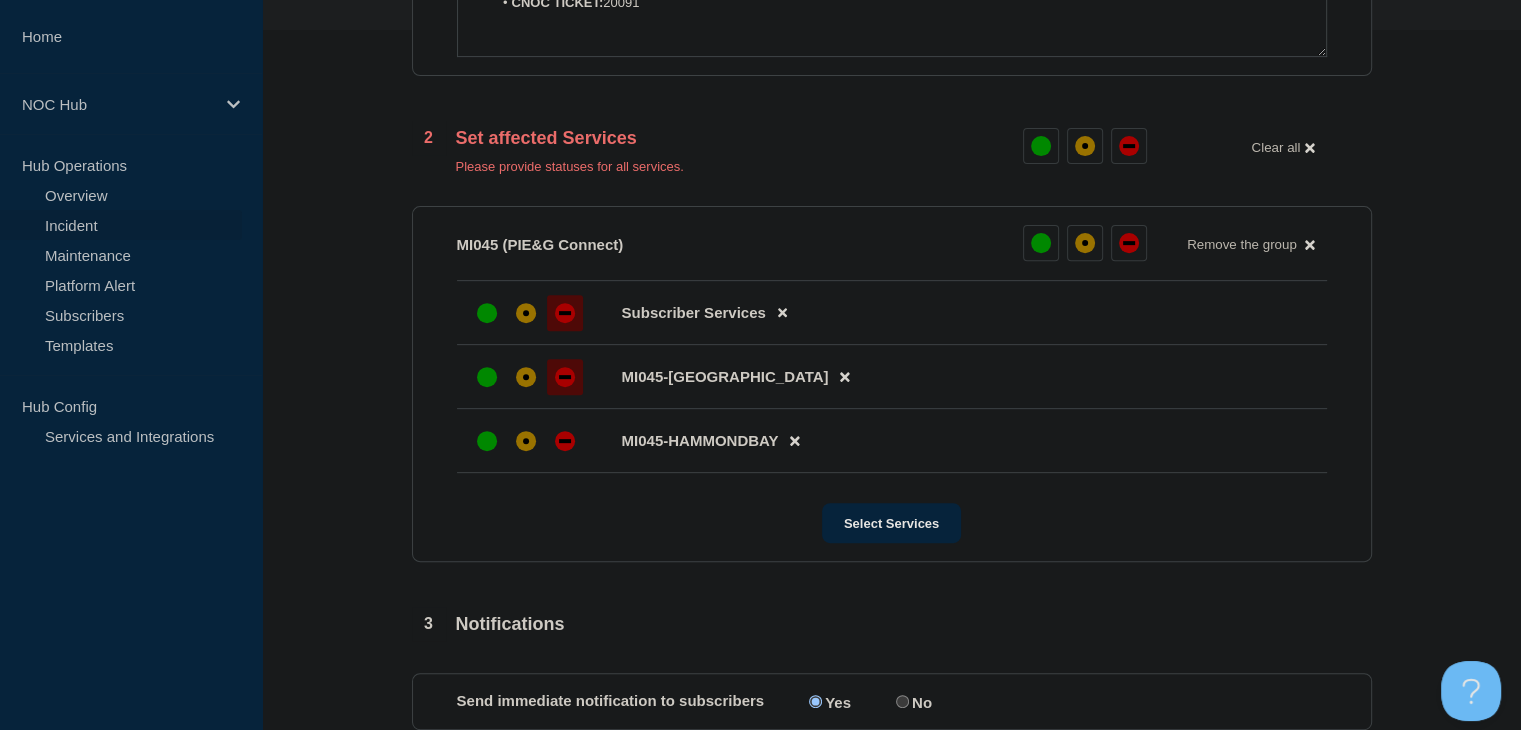 click at bounding box center [565, 377] 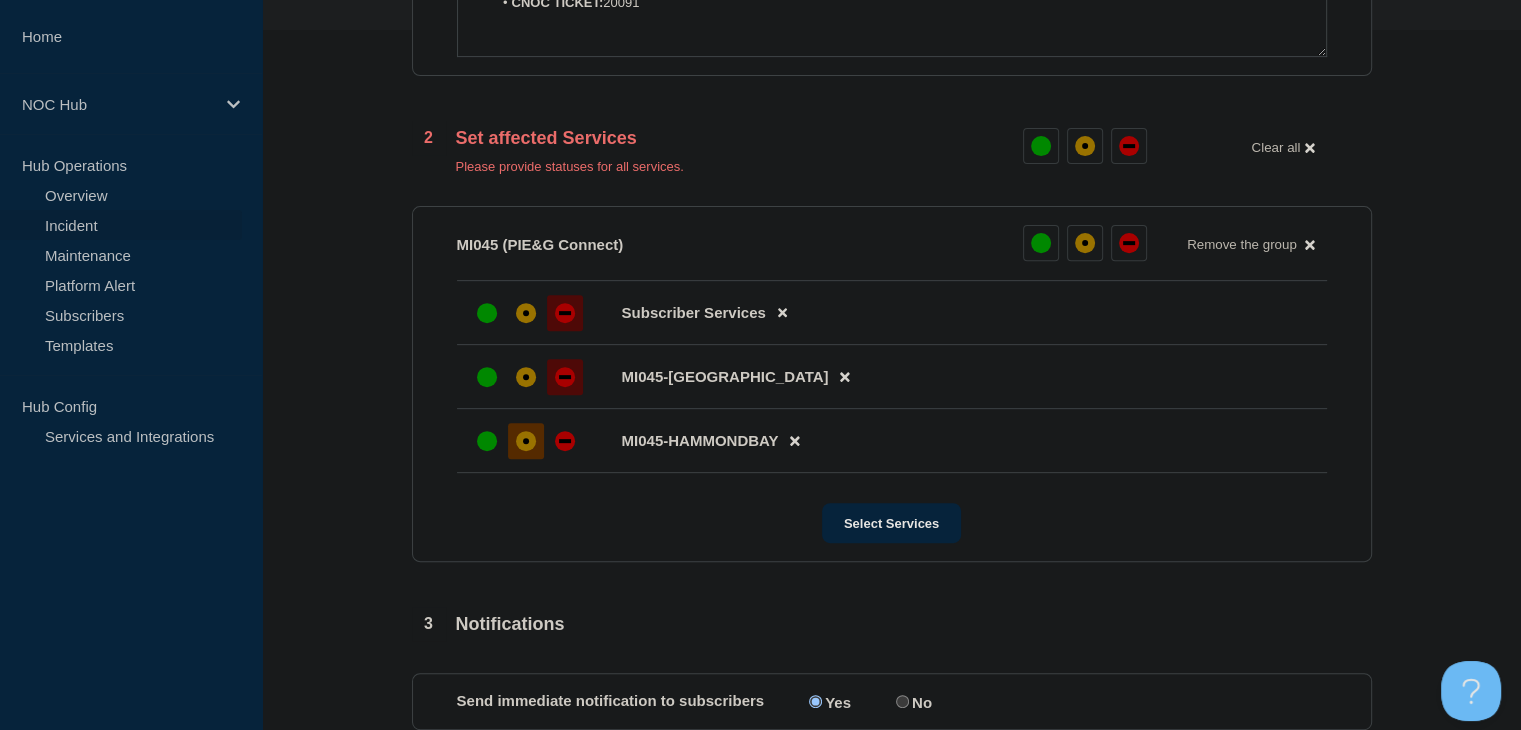 click at bounding box center [526, 441] 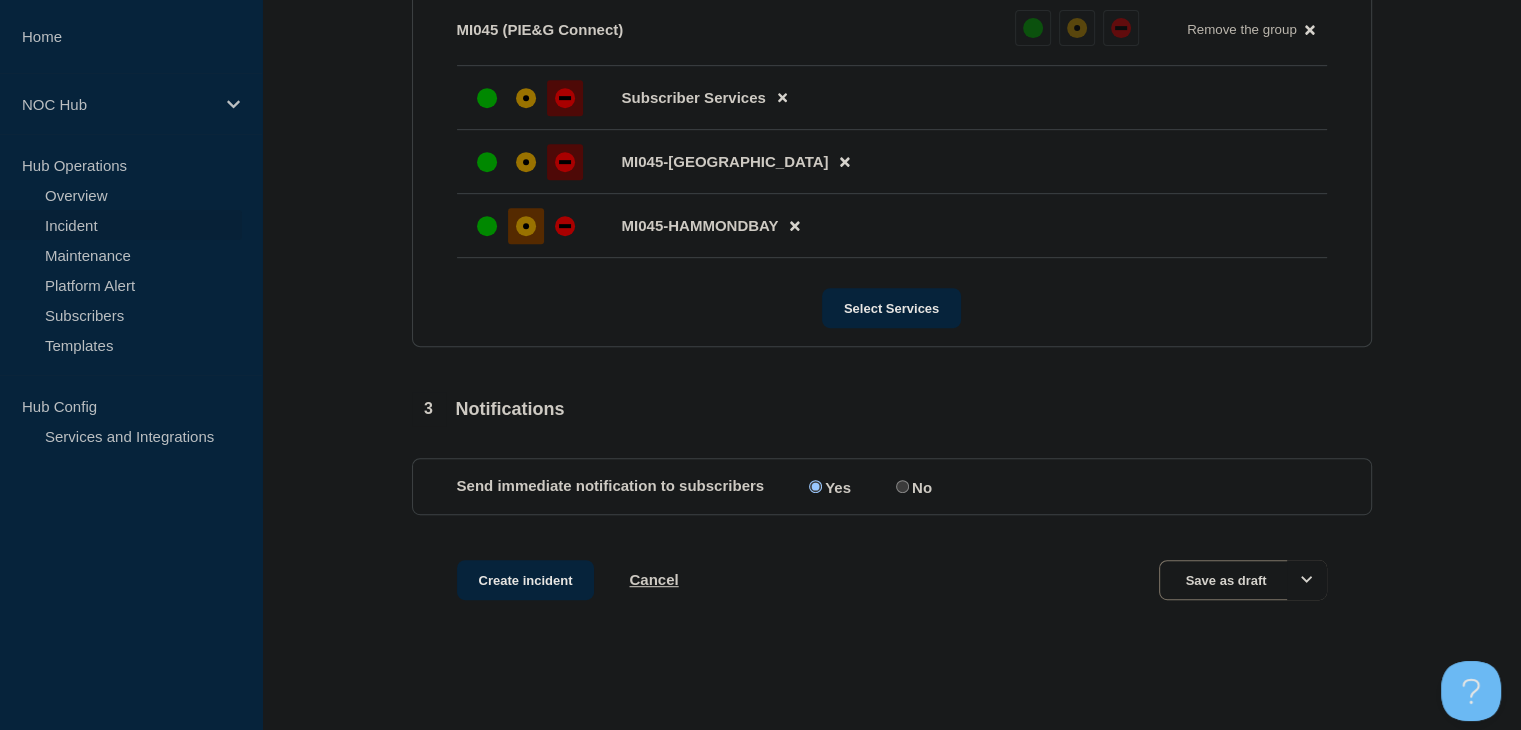 scroll, scrollTop: 911, scrollLeft: 0, axis: vertical 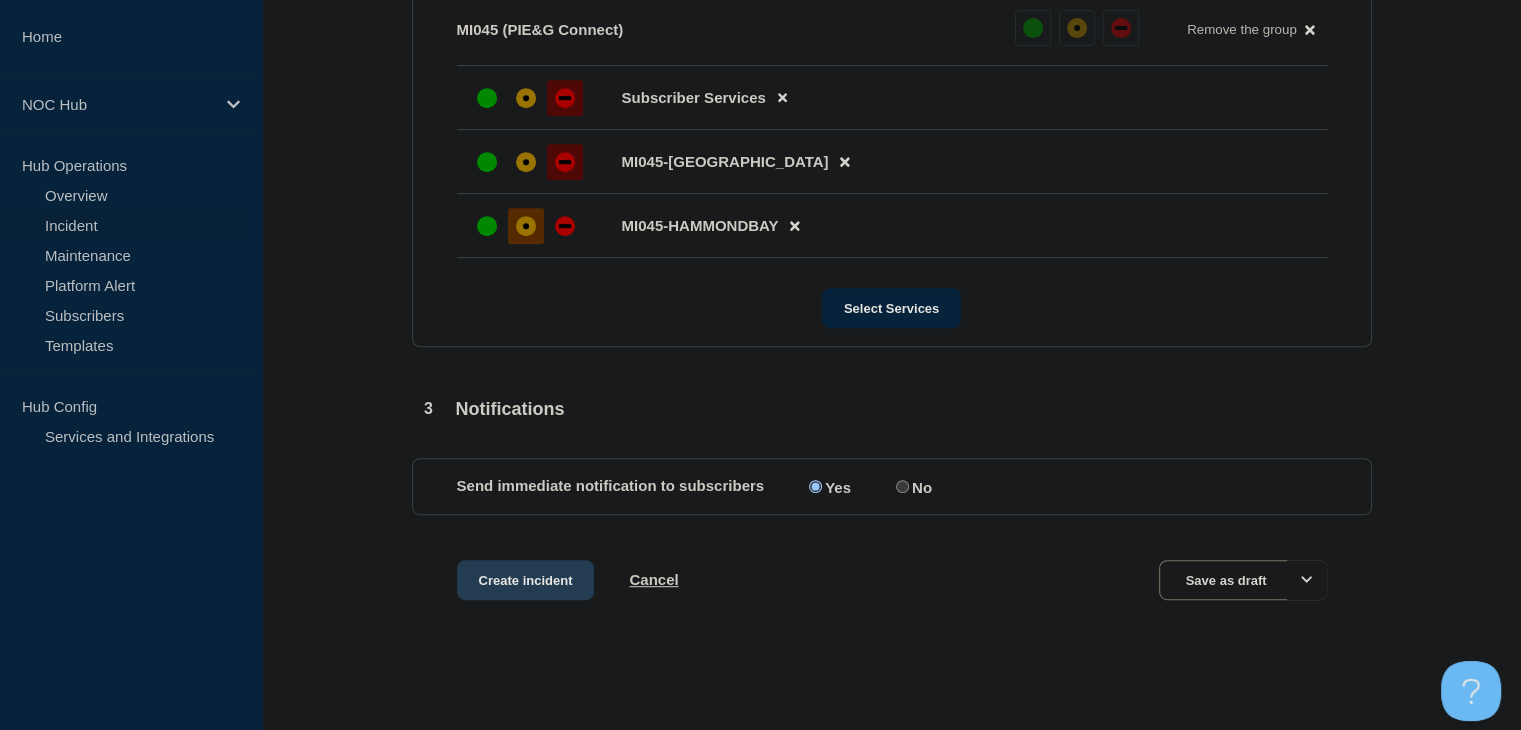click on "Create incident" at bounding box center (526, 580) 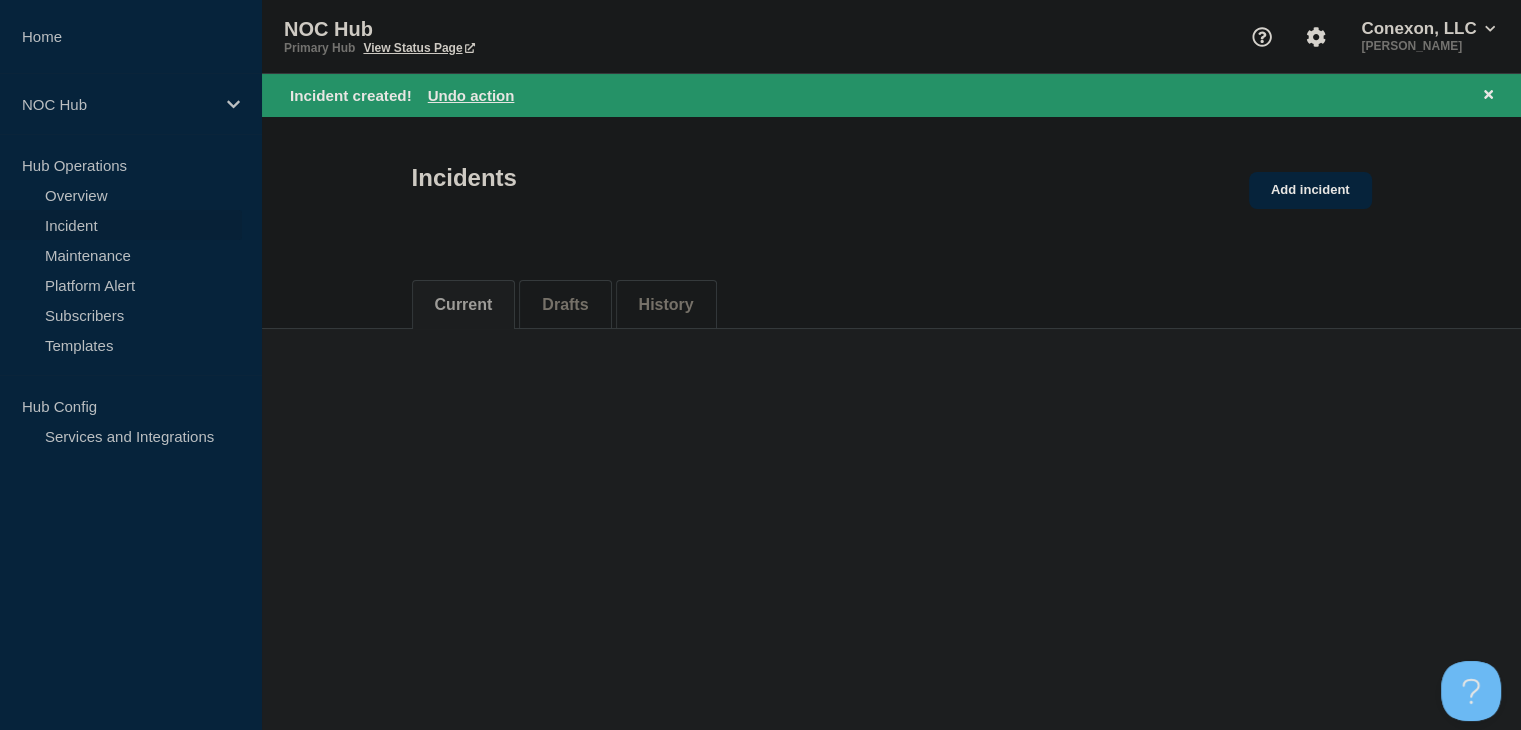 scroll, scrollTop: 0, scrollLeft: 0, axis: both 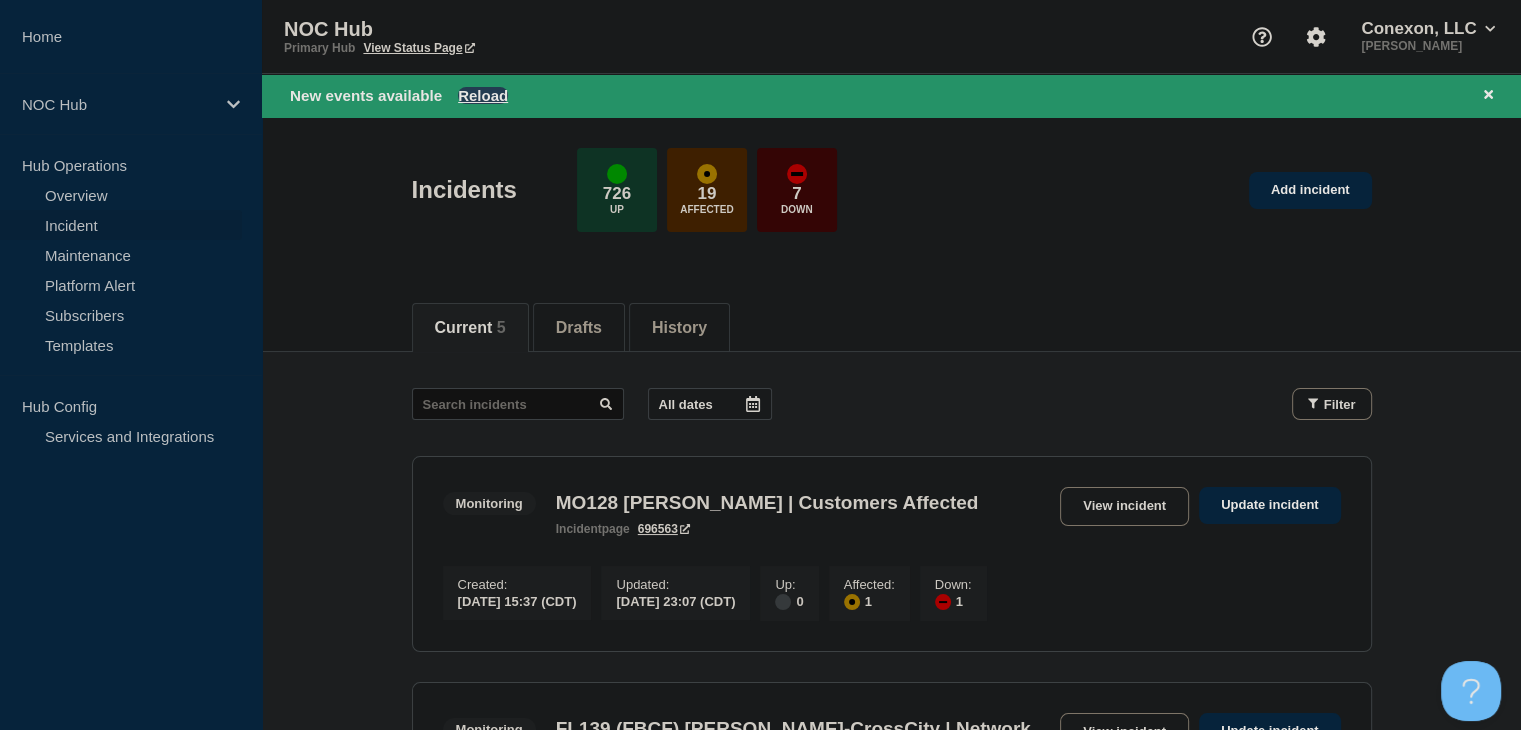 click on "Reload" at bounding box center [483, 95] 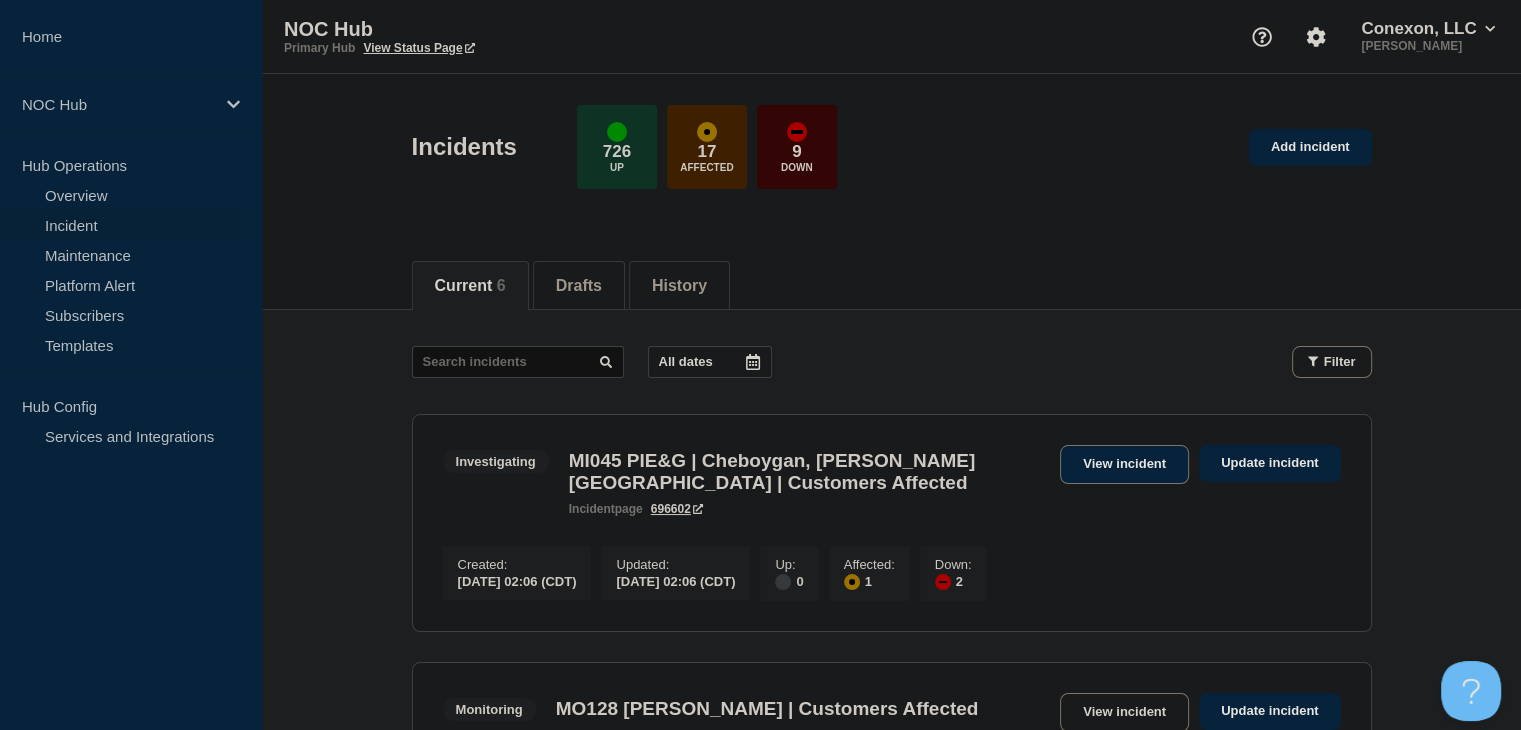 click on "View incident" at bounding box center (1124, 464) 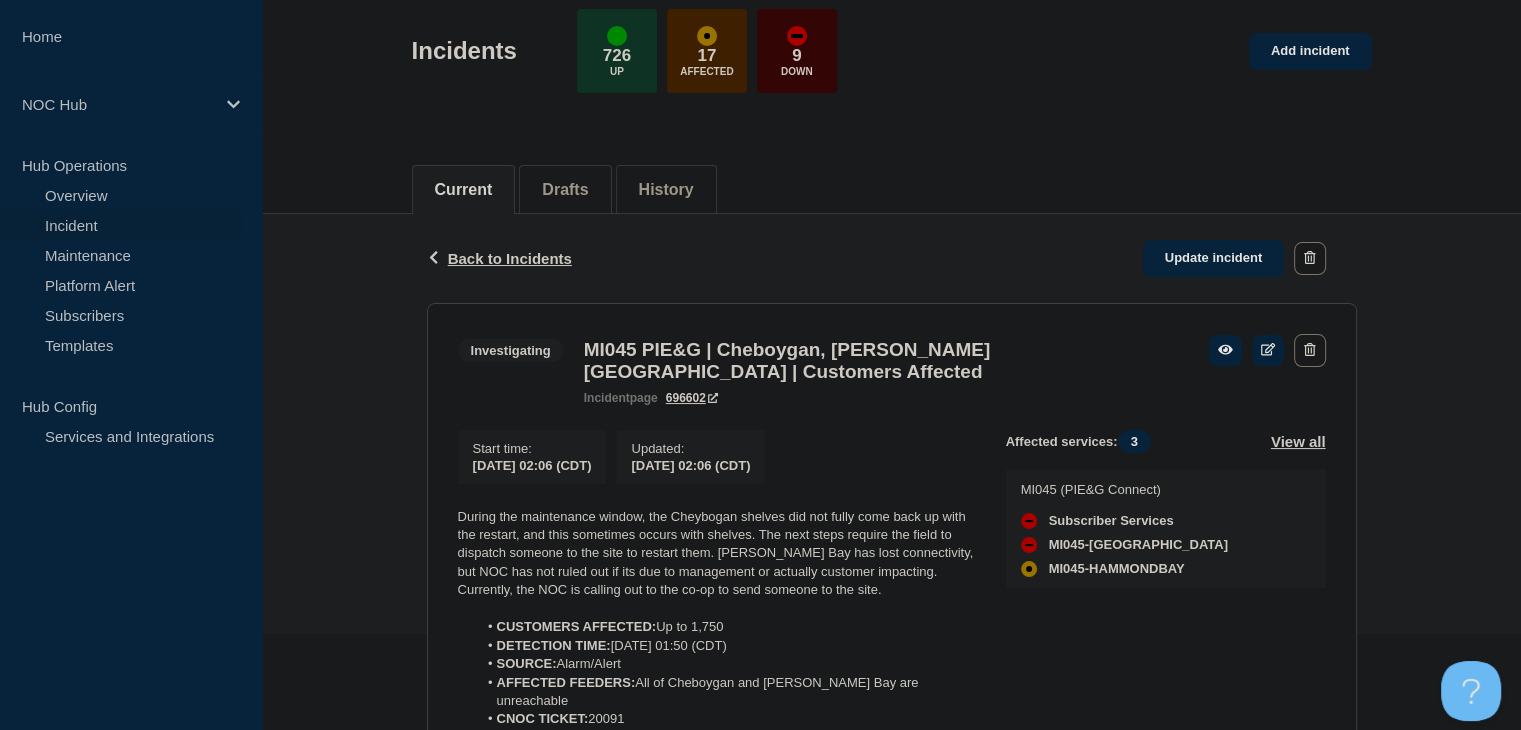 scroll, scrollTop: 345, scrollLeft: 0, axis: vertical 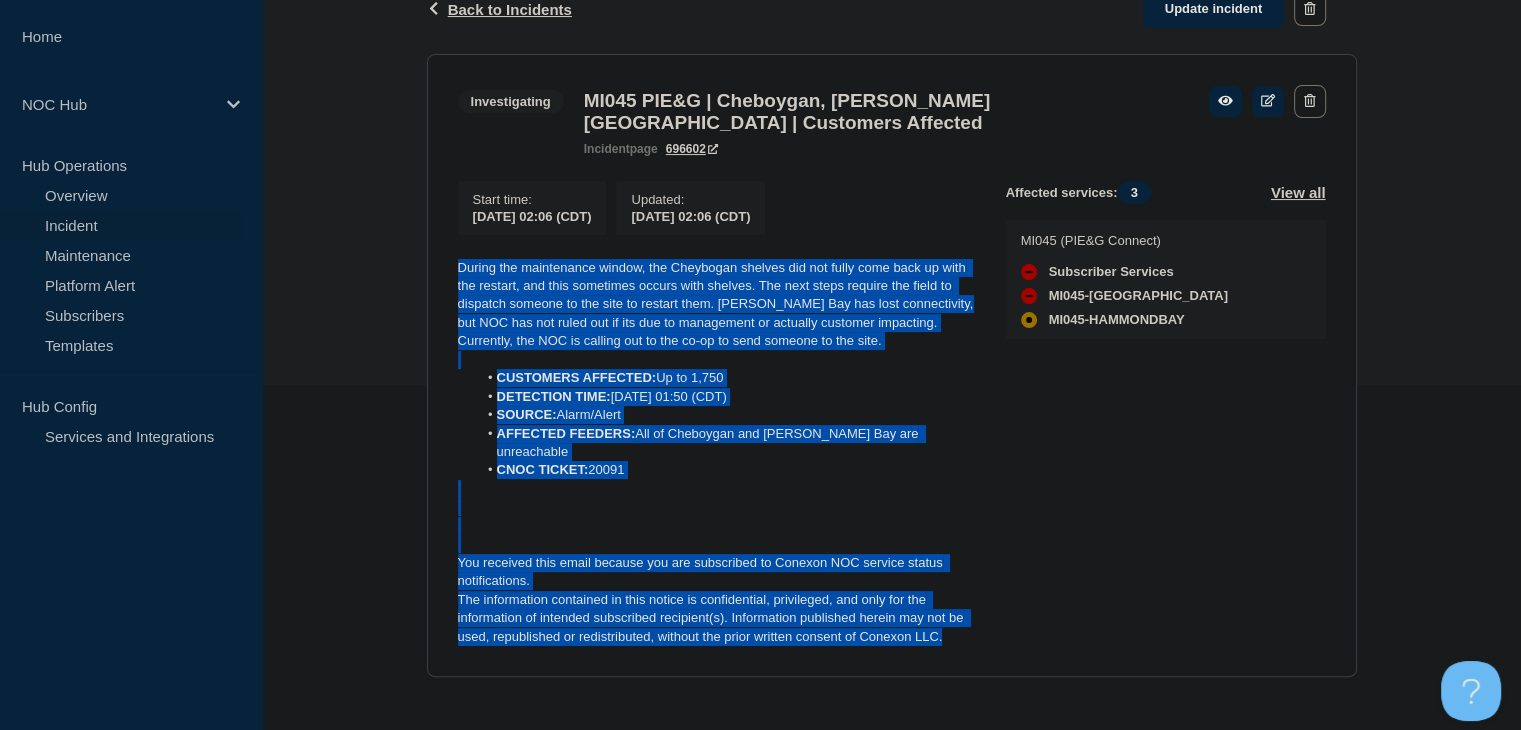 drag, startPoint x: 954, startPoint y: 637, endPoint x: 453, endPoint y: 281, distance: 614.60315 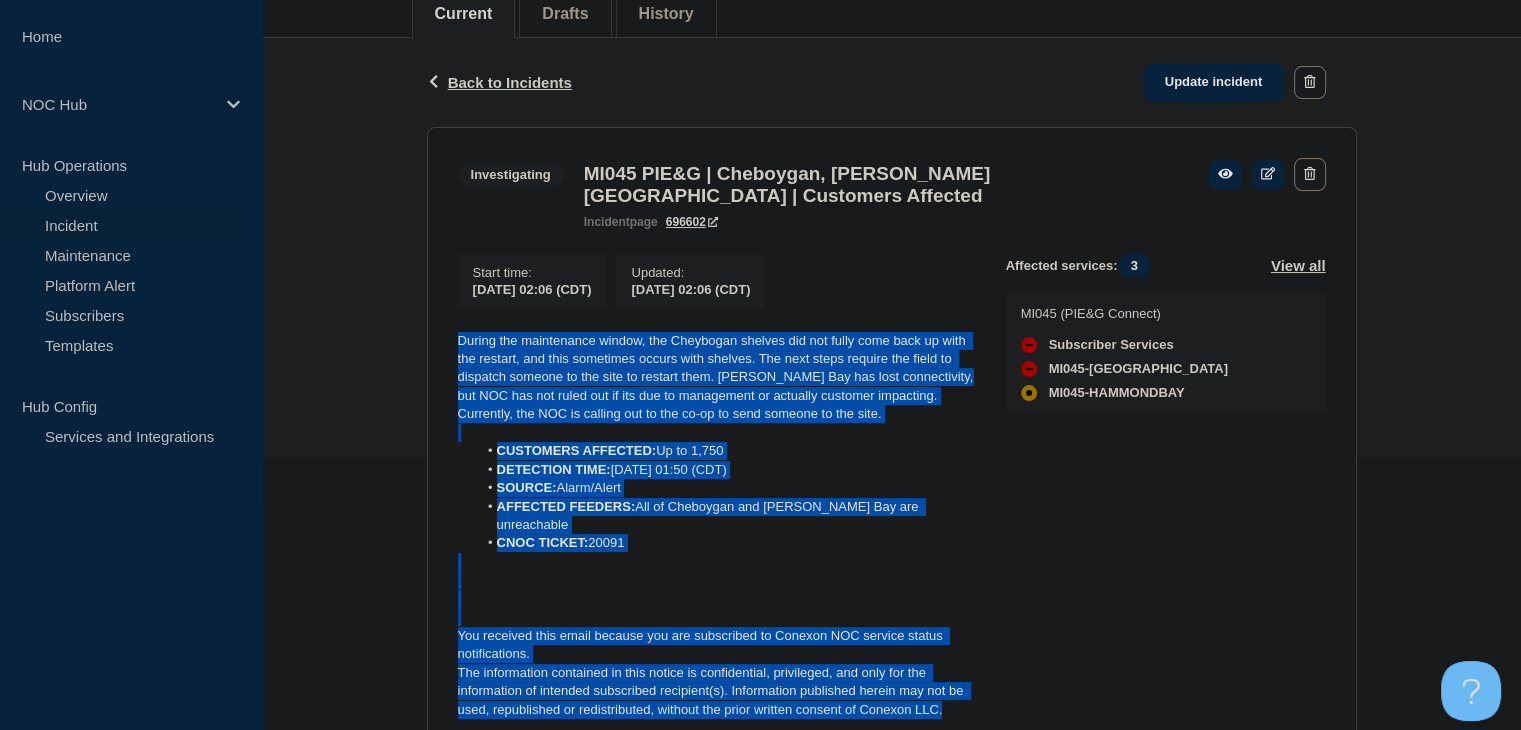 scroll, scrollTop: 145, scrollLeft: 0, axis: vertical 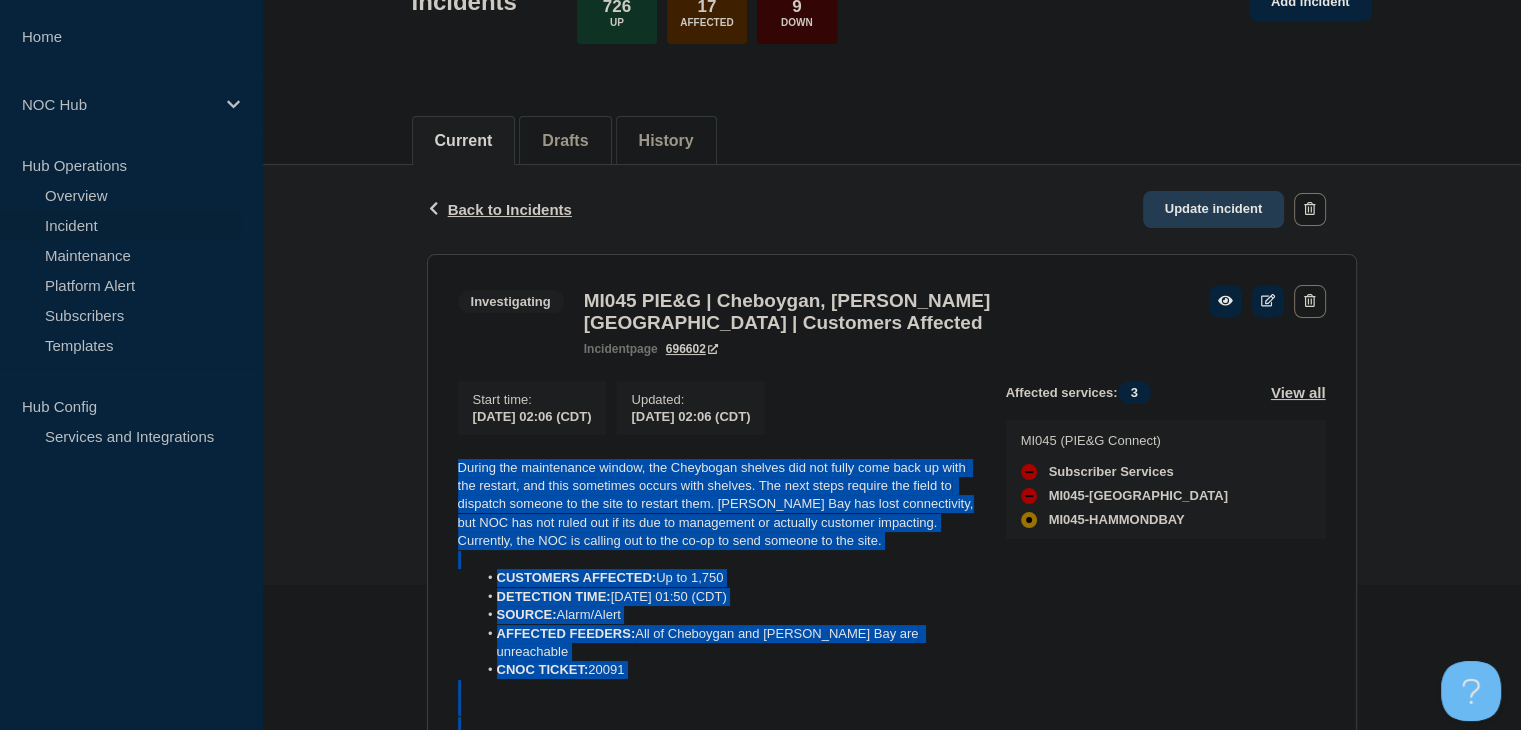 click on "Update incident" 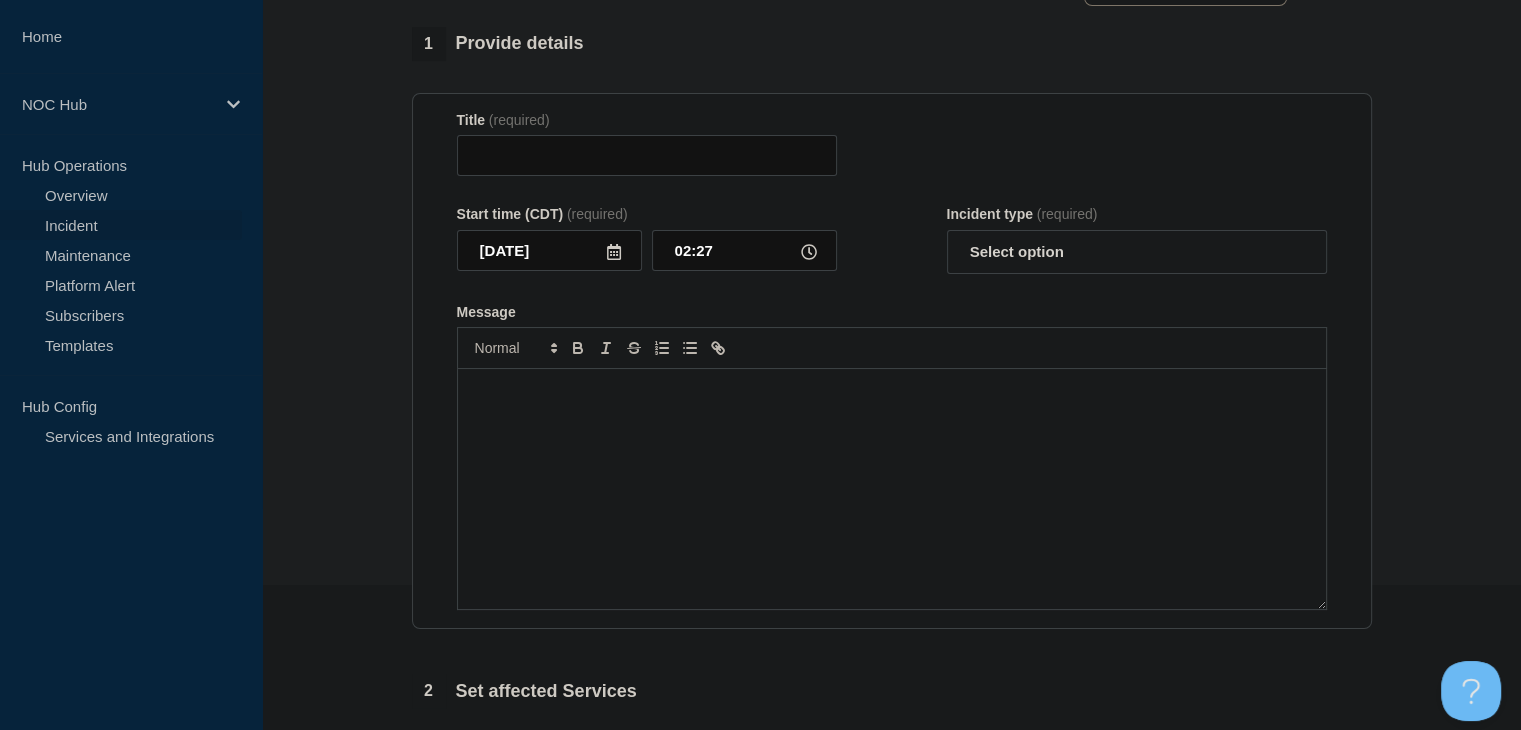 type on "MI045 PIE&G | Cheboygan, Hammonds Bay | Customers Affected" 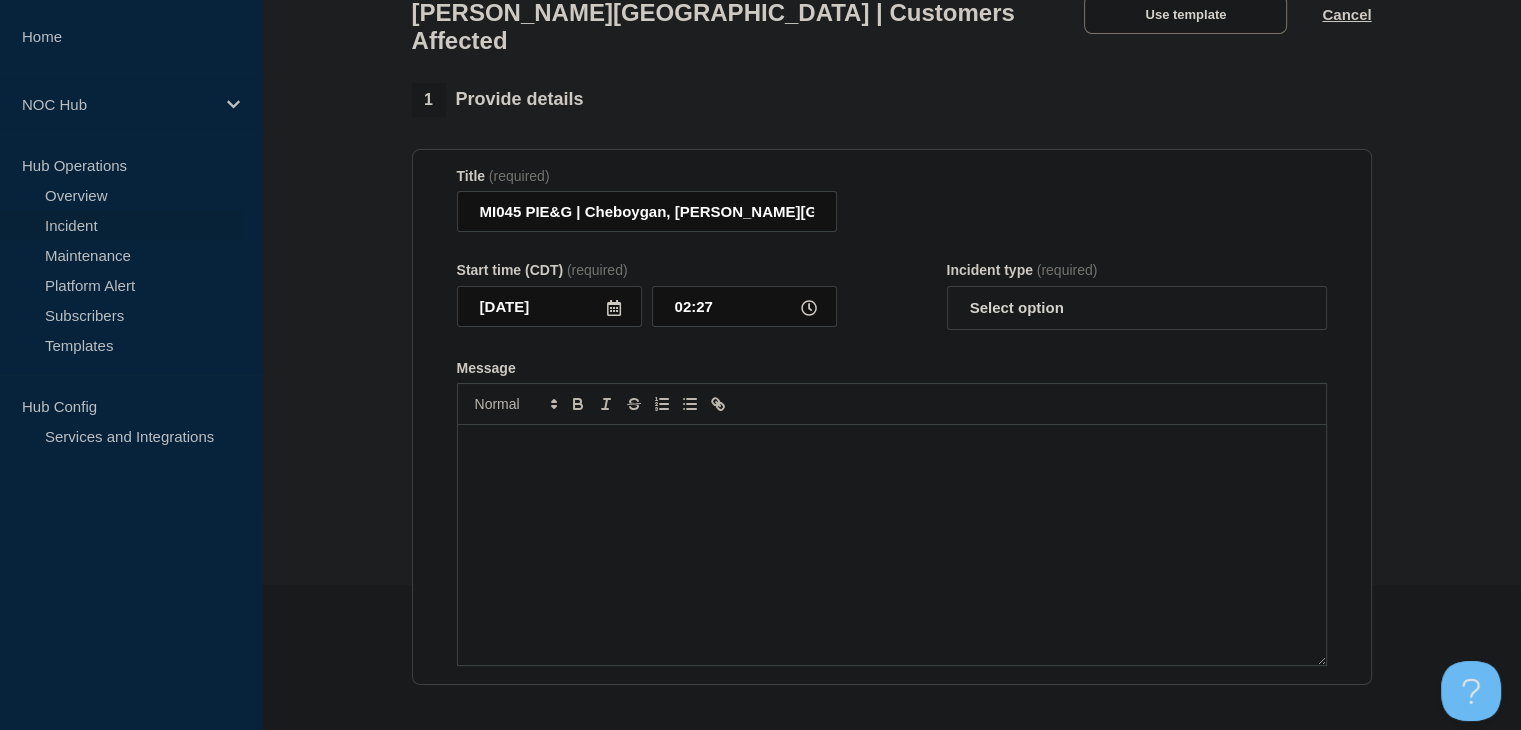 click at bounding box center [892, 545] 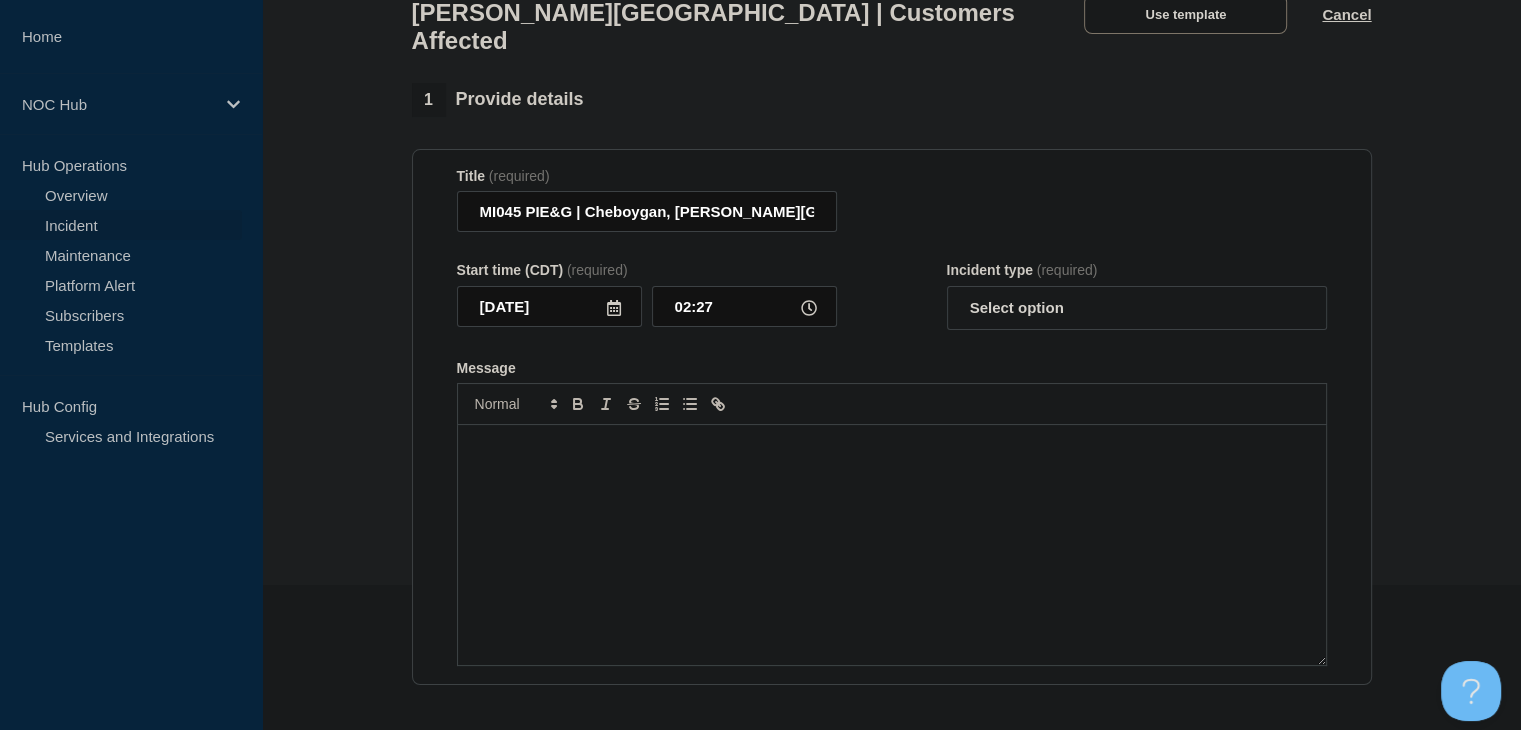 scroll, scrollTop: 83, scrollLeft: 0, axis: vertical 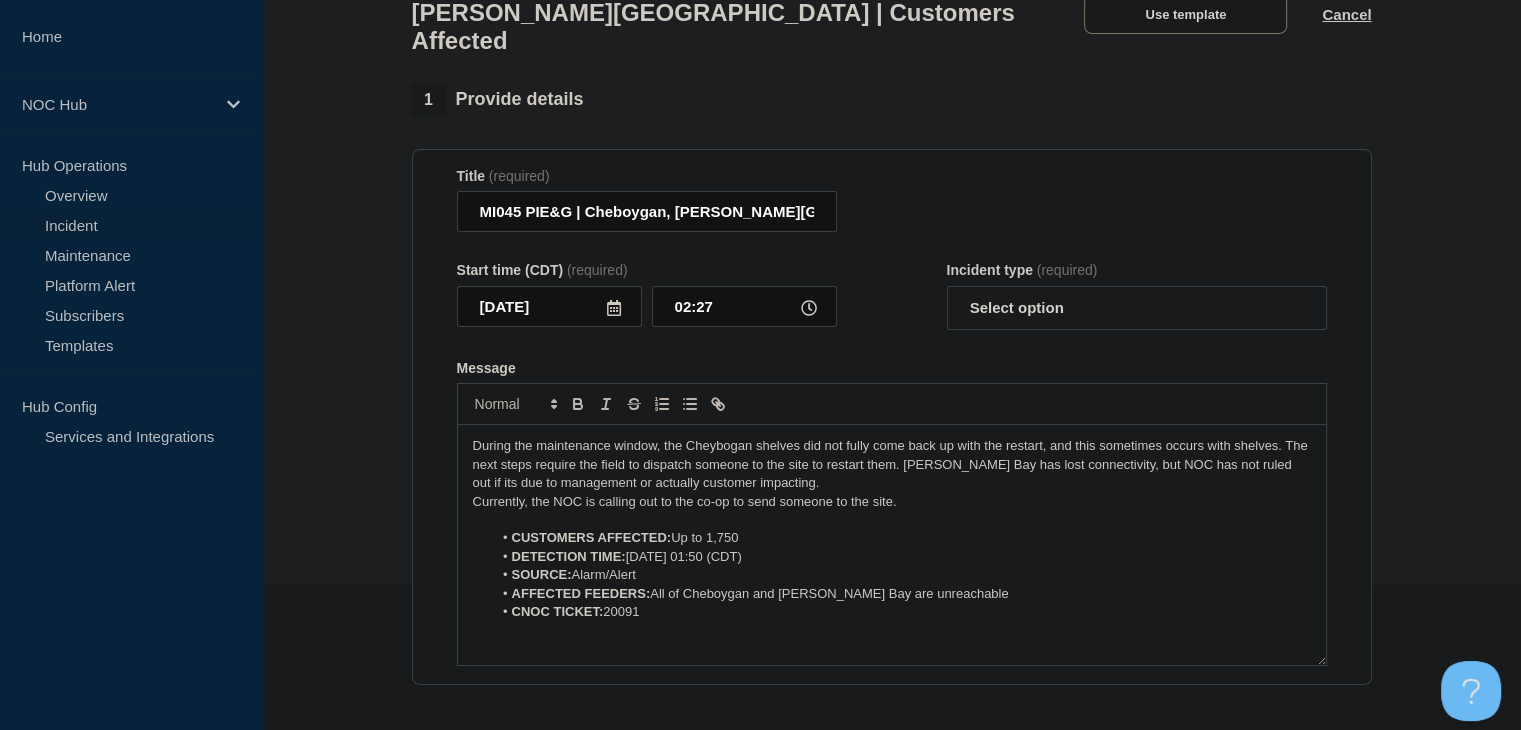 click on "Currently, the NOC is calling out to the co-op to send someone to the site." at bounding box center [892, 502] 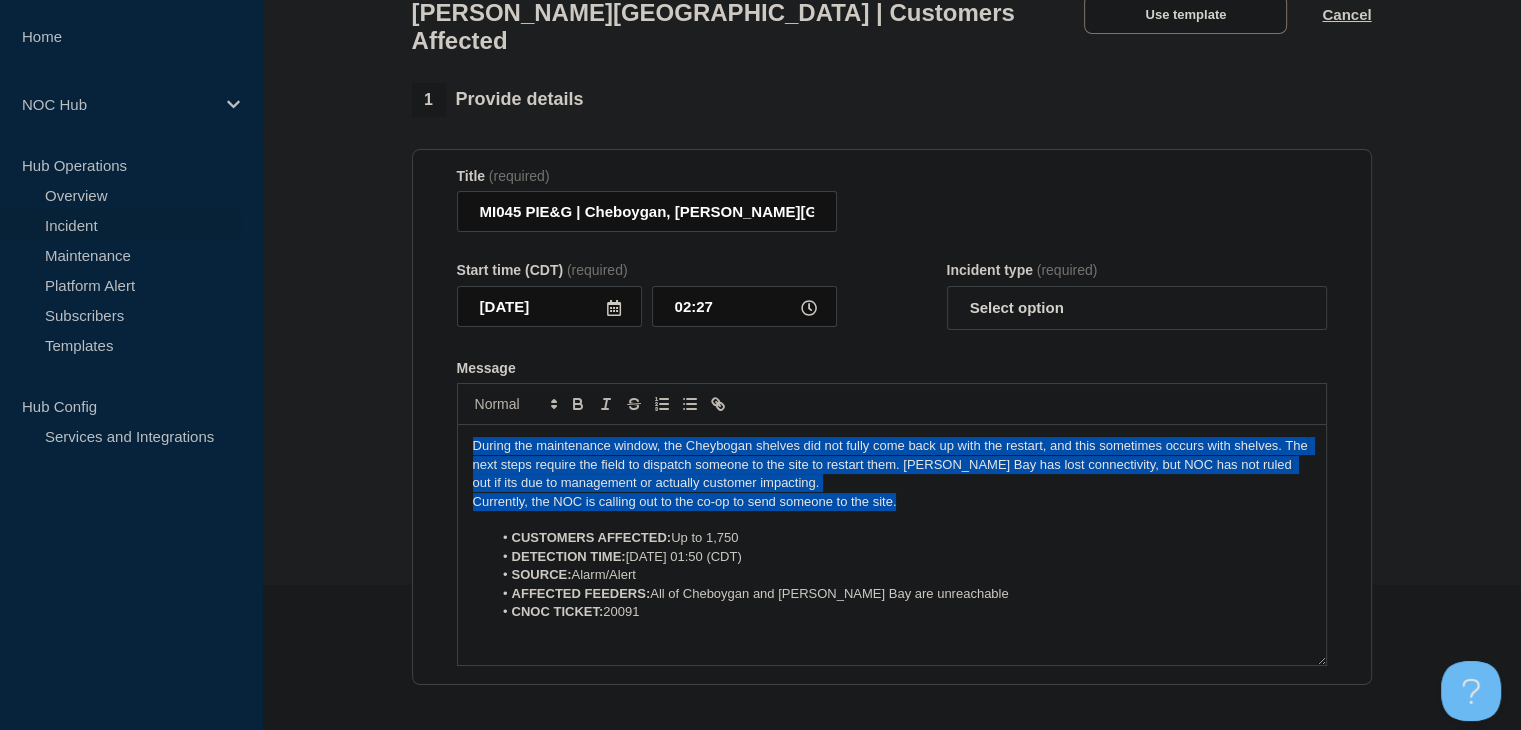 drag, startPoint x: 932, startPoint y: 485, endPoint x: 432, endPoint y: 426, distance: 503.46896 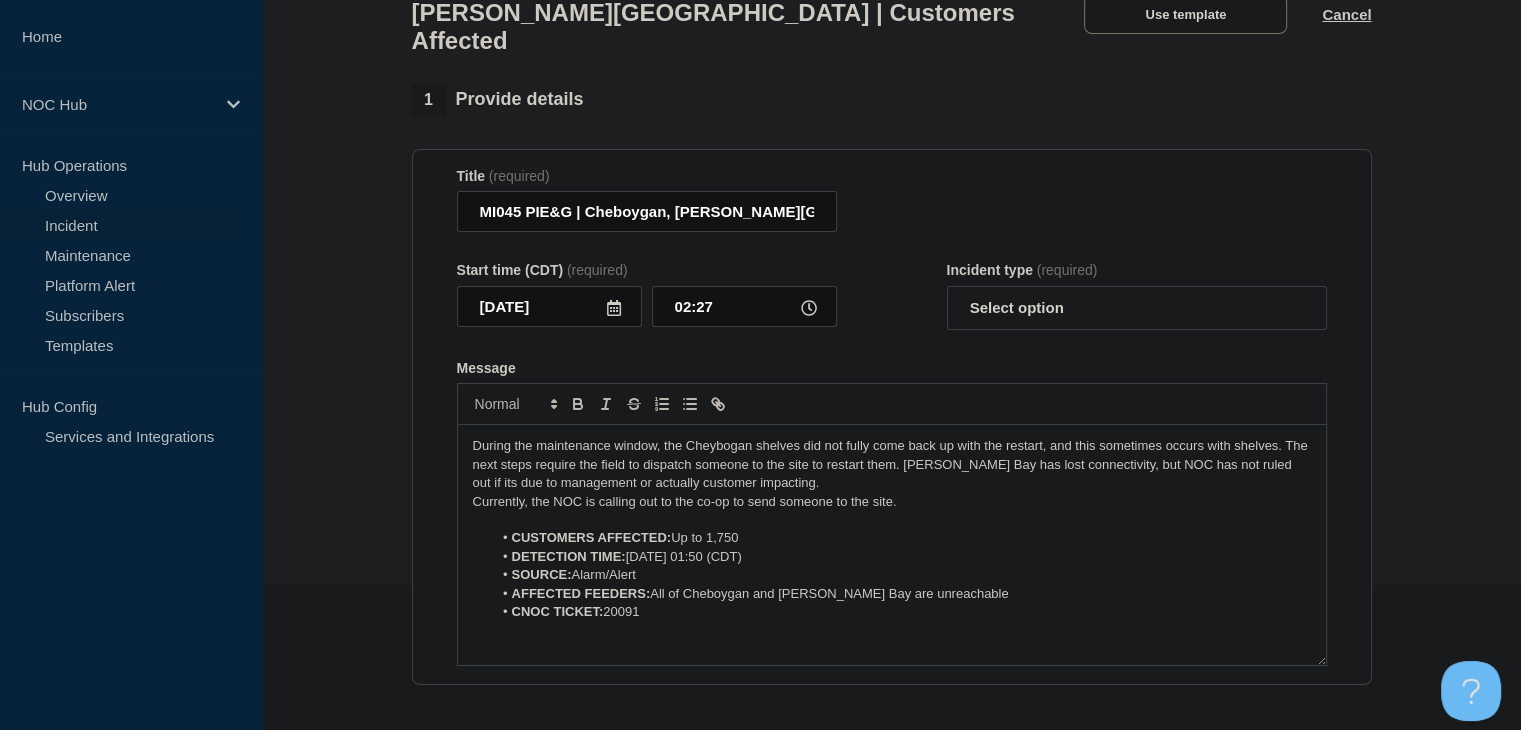type 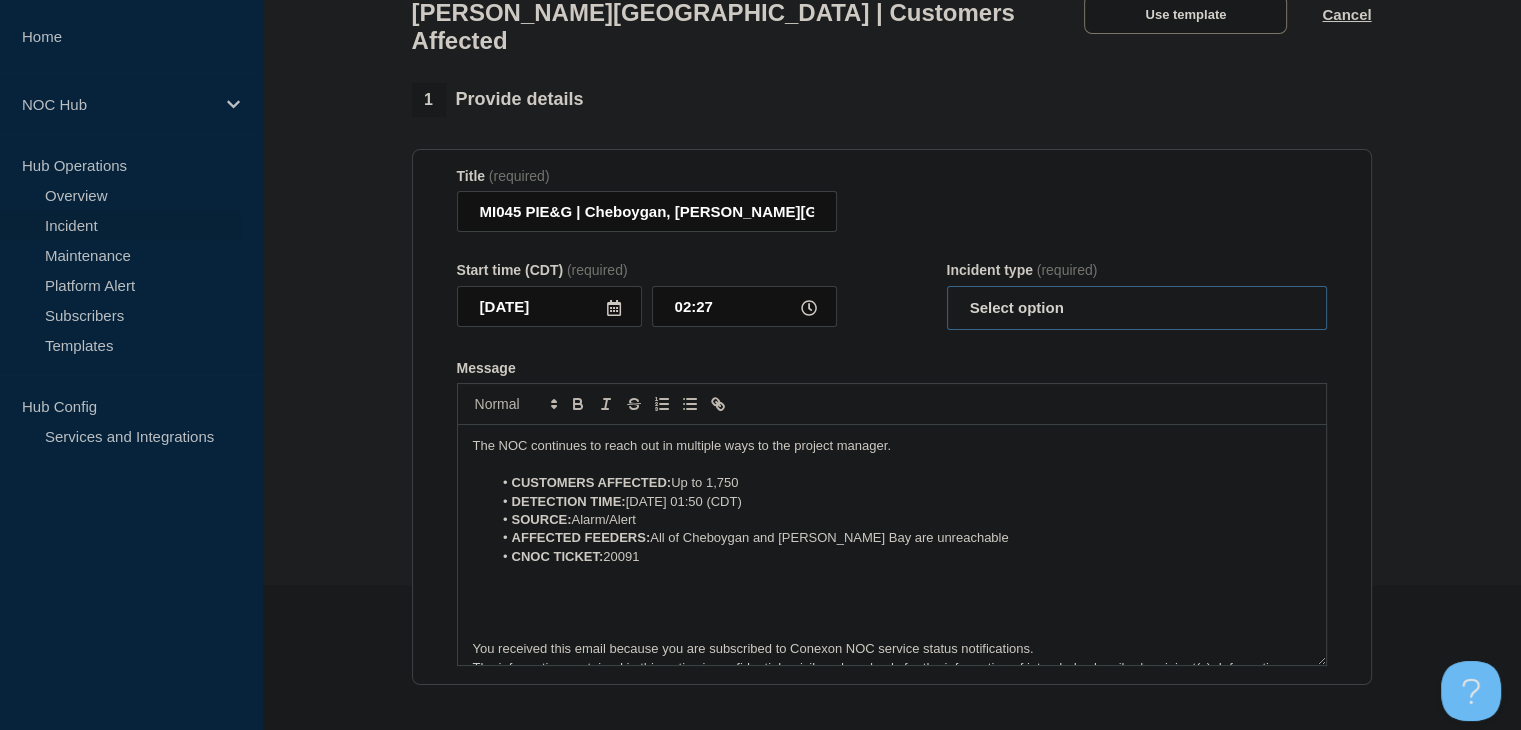 click on "Select option Investigating Identified Monitoring Resolved" at bounding box center (1137, 308) 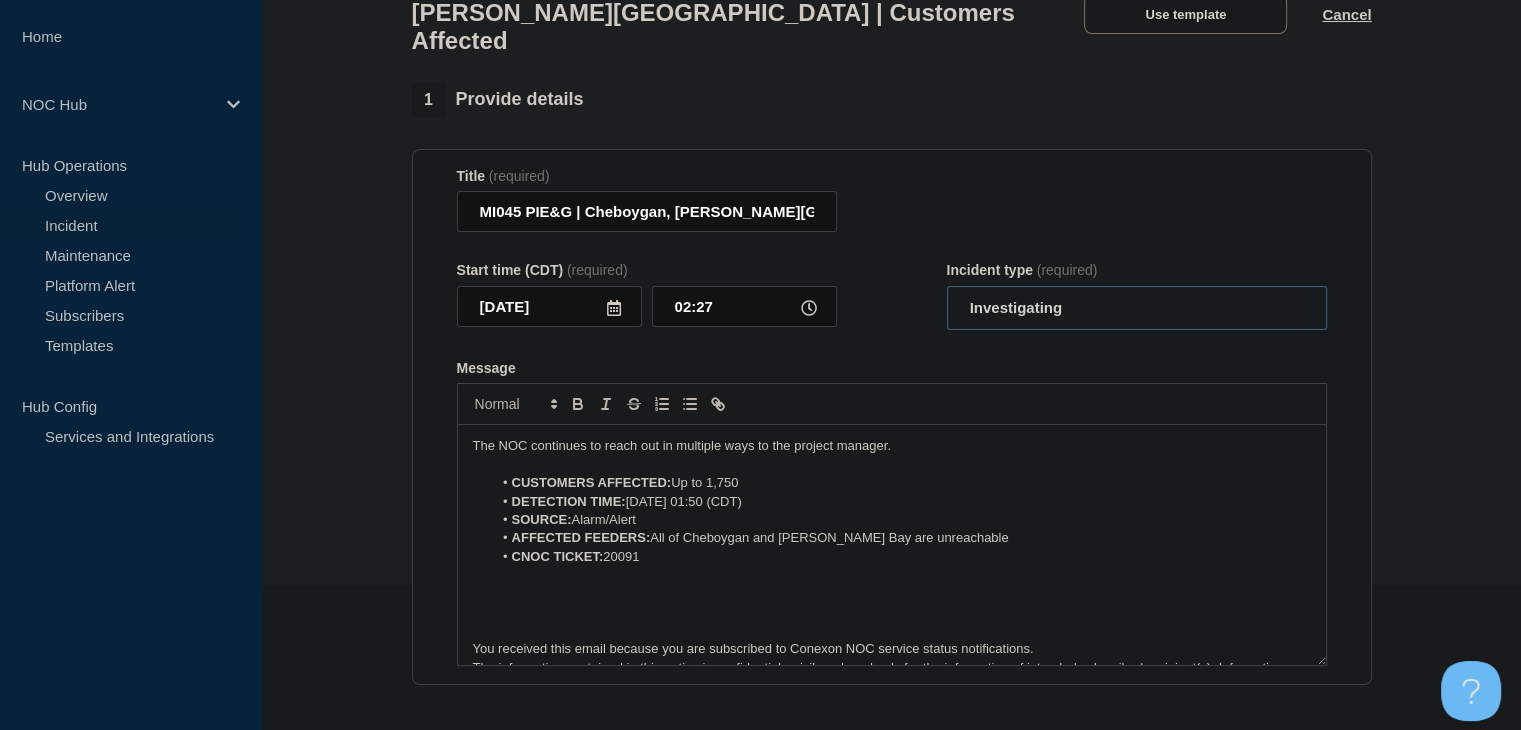 click on "Select option Investigating Identified Monitoring Resolved" at bounding box center [1137, 308] 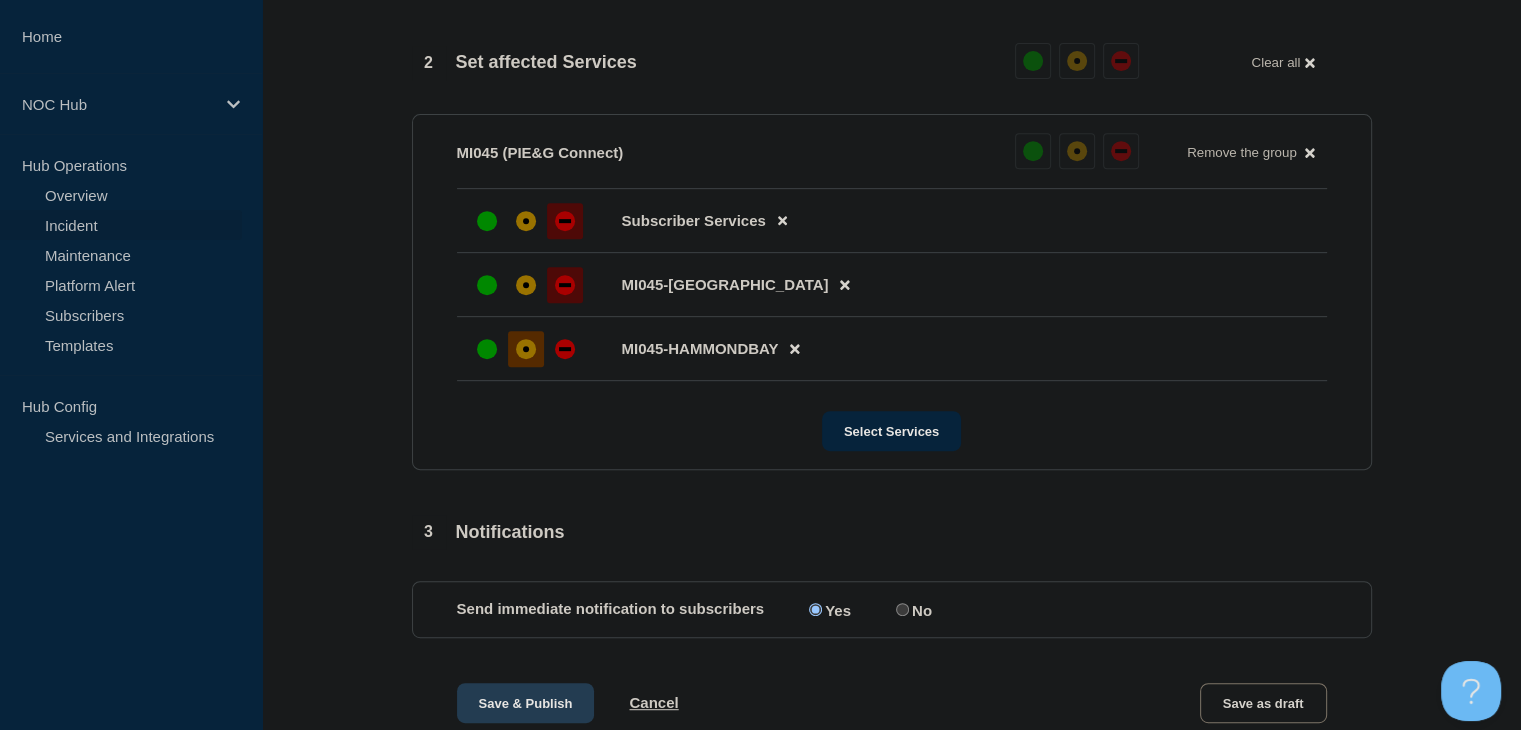 scroll, scrollTop: 945, scrollLeft: 0, axis: vertical 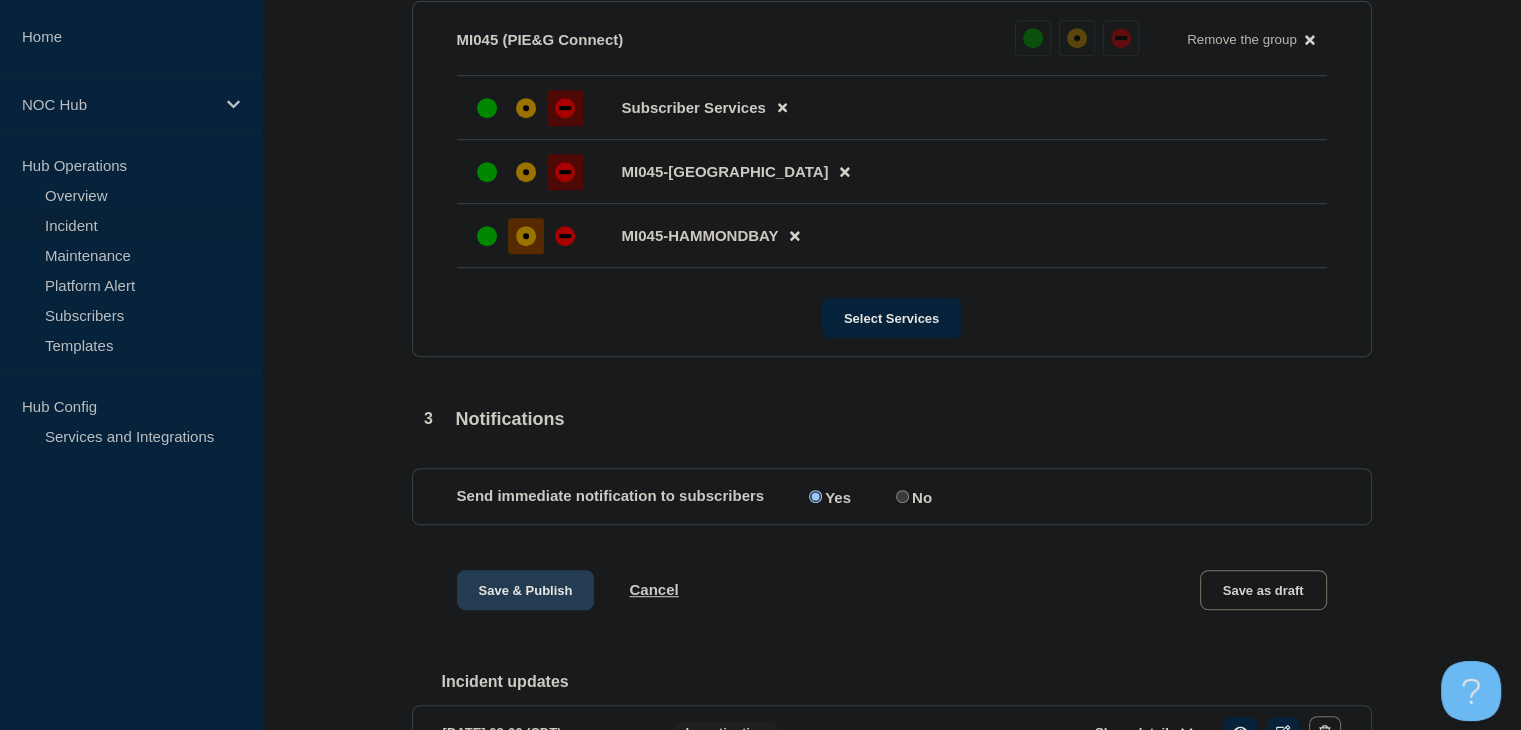 click on "Save & Publish" at bounding box center [526, 590] 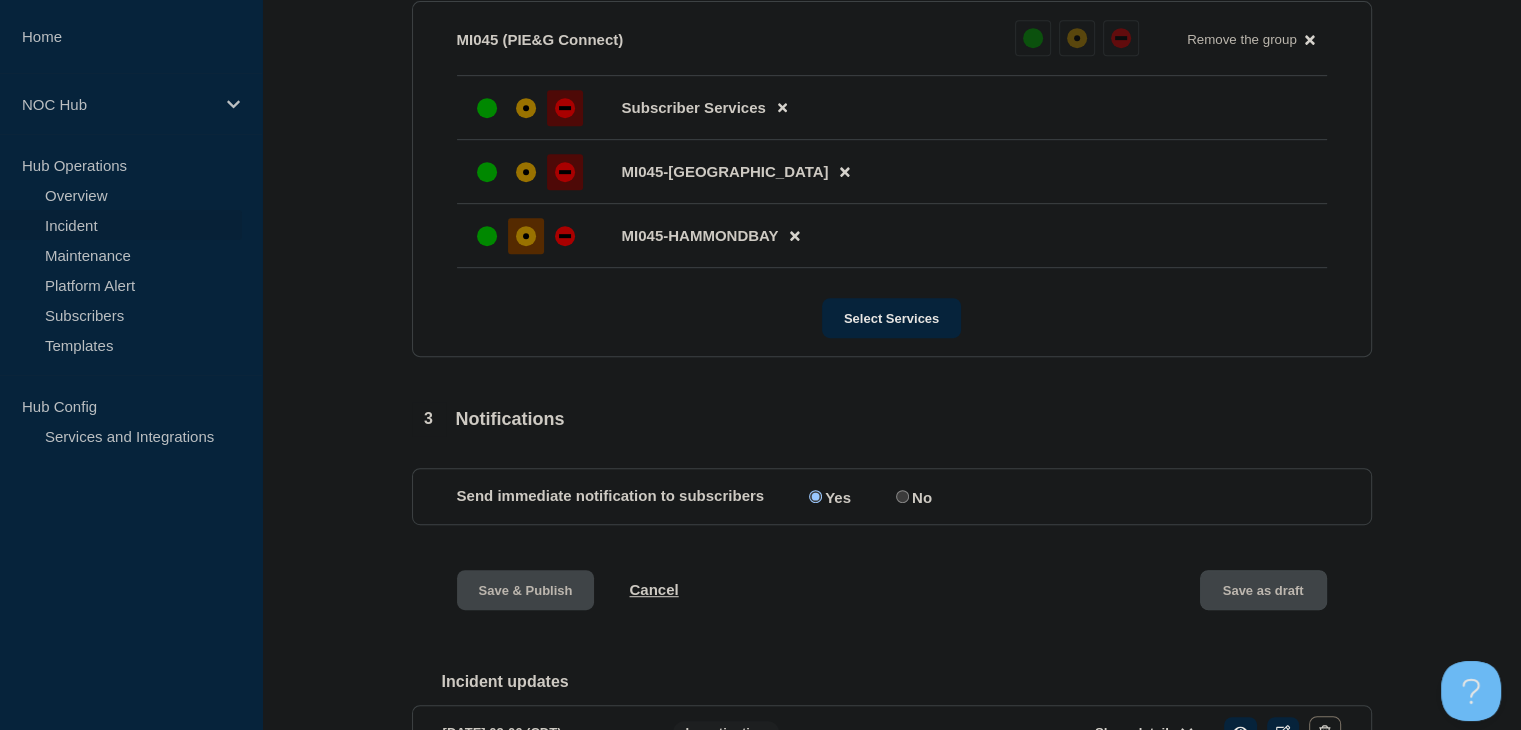 scroll, scrollTop: 0, scrollLeft: 0, axis: both 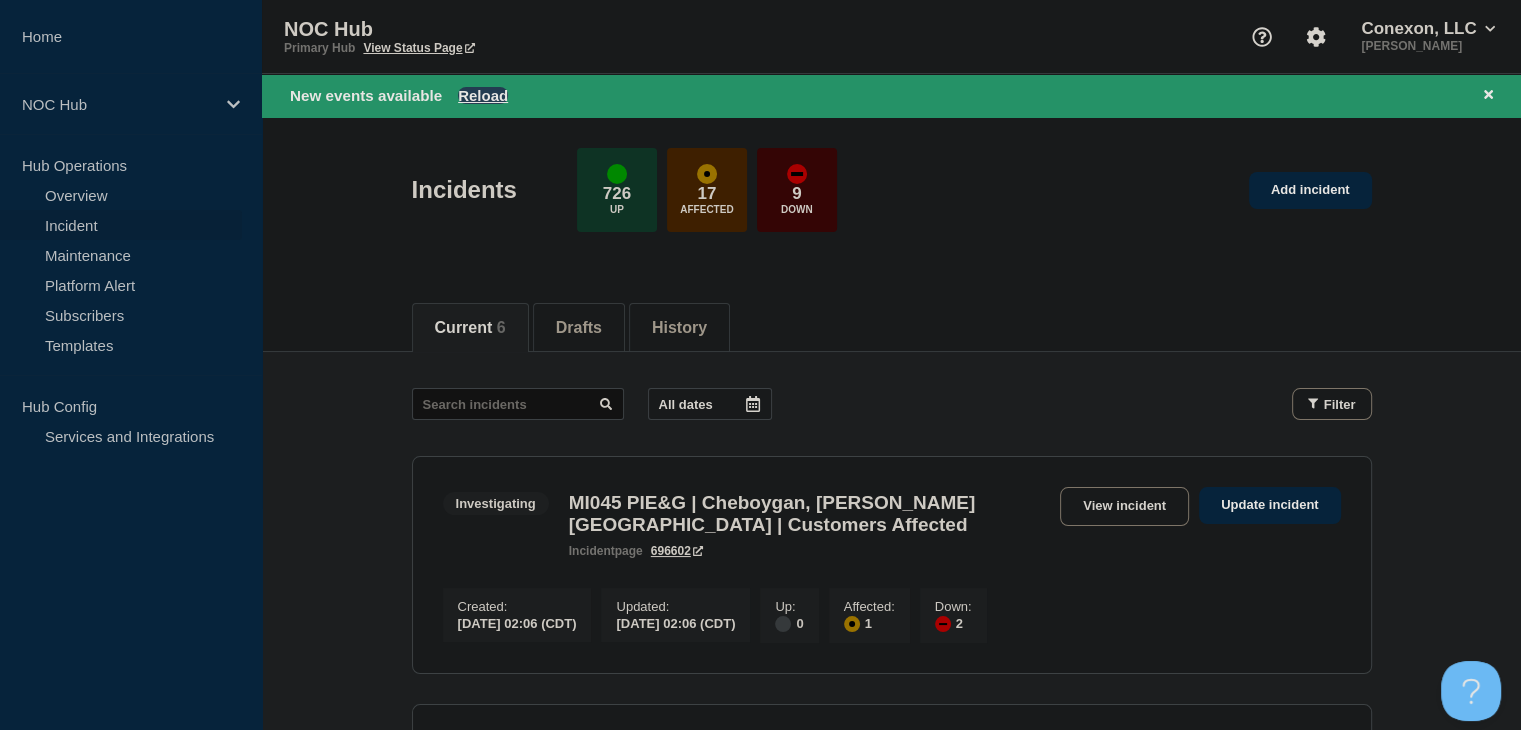 click on "Reload" at bounding box center (483, 95) 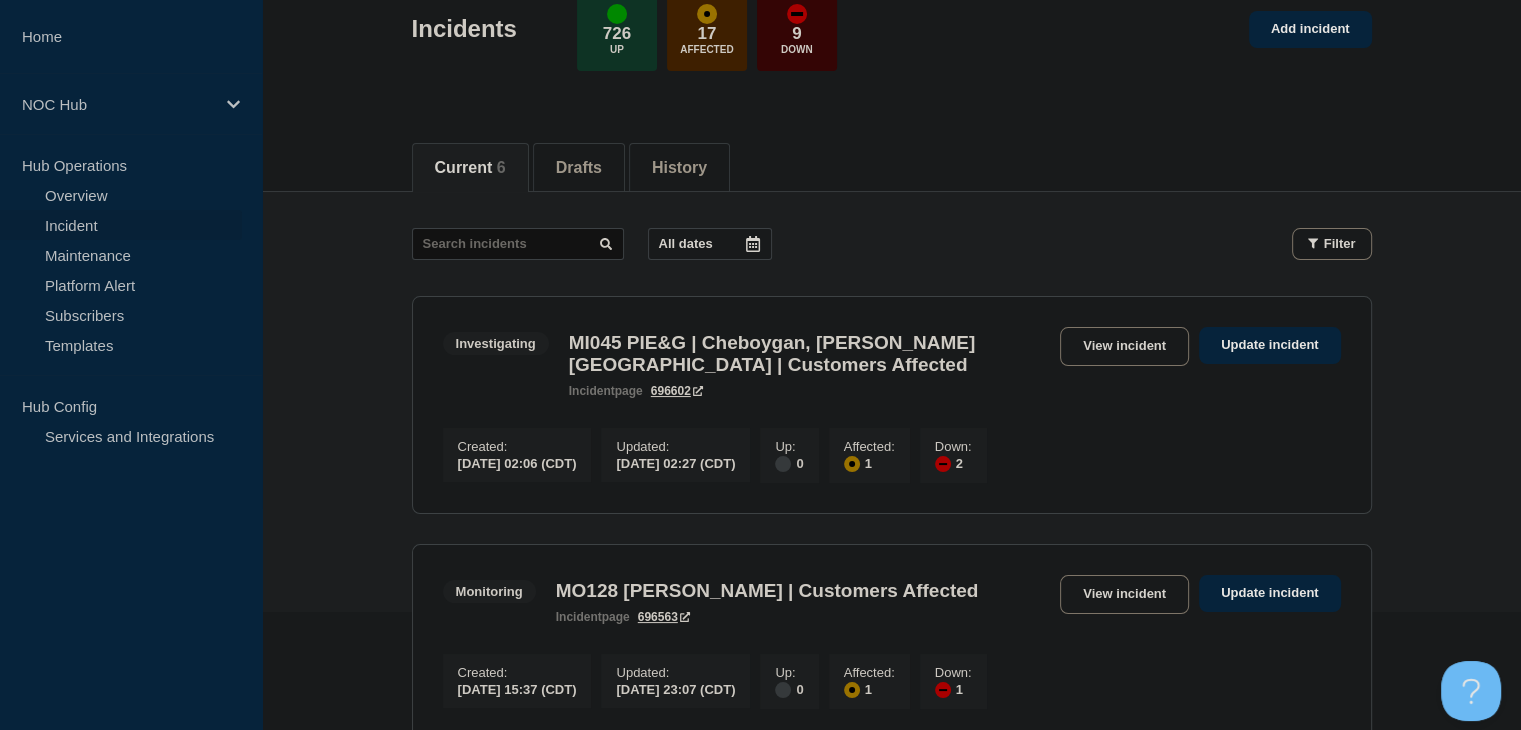 scroll, scrollTop: 200, scrollLeft: 0, axis: vertical 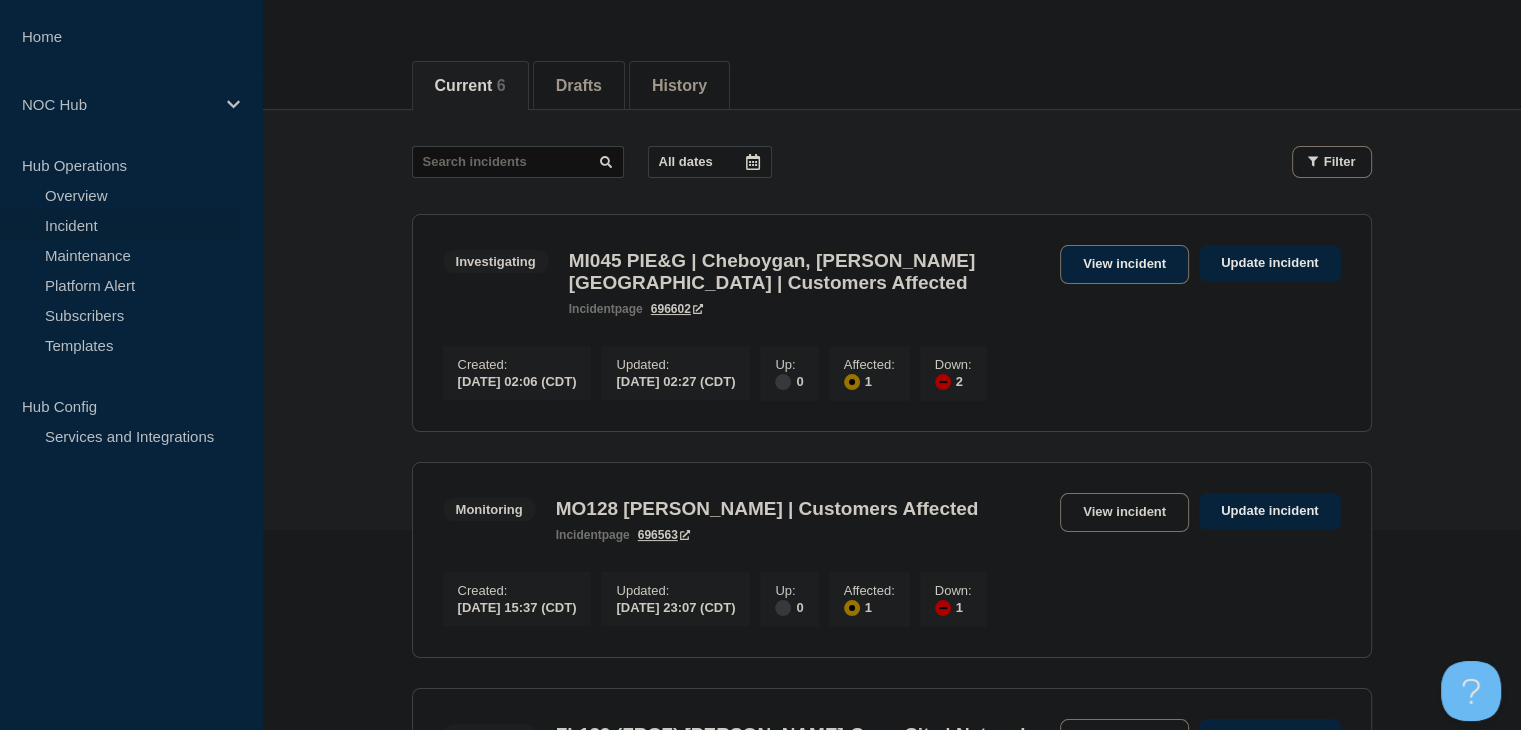 click on "View incident" at bounding box center [1124, 264] 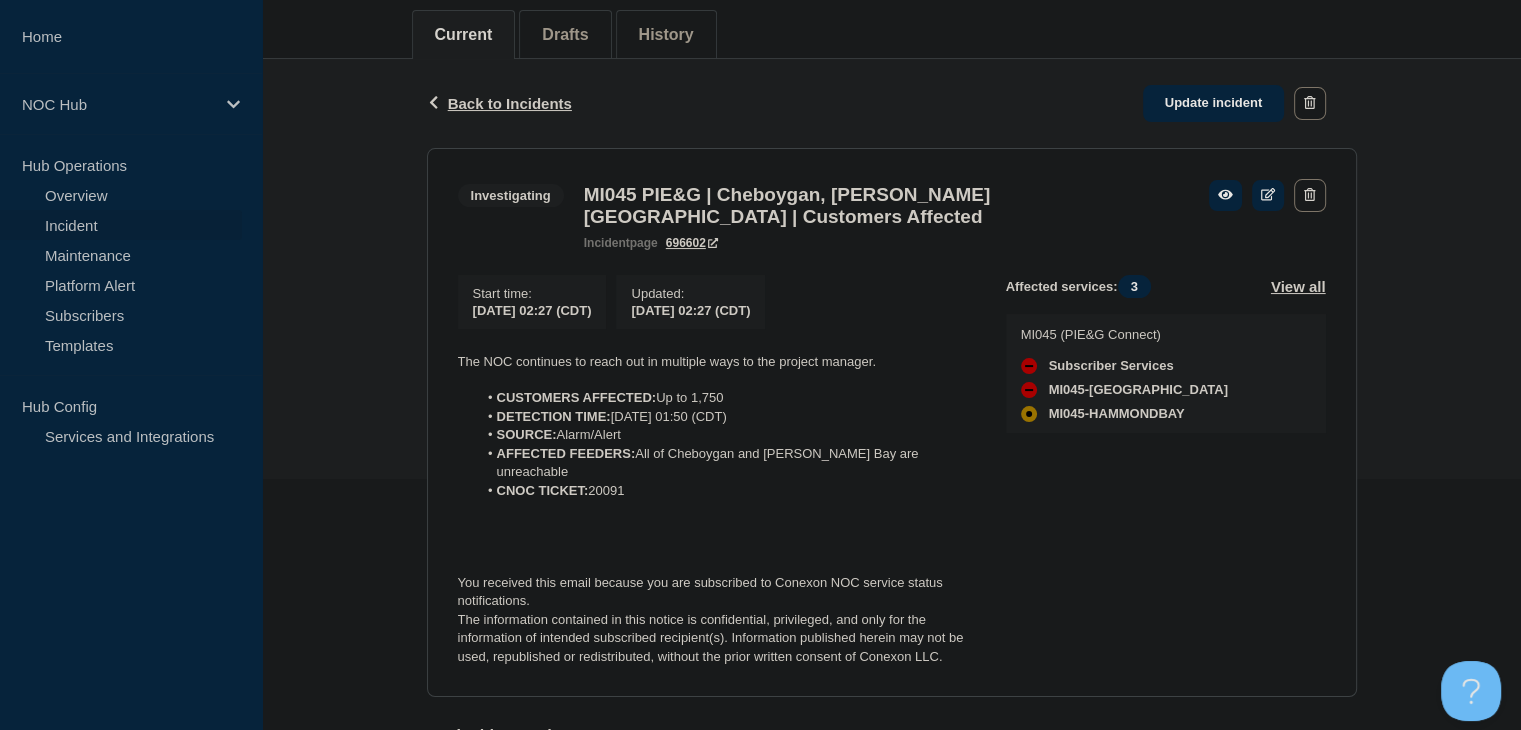 scroll, scrollTop: 300, scrollLeft: 0, axis: vertical 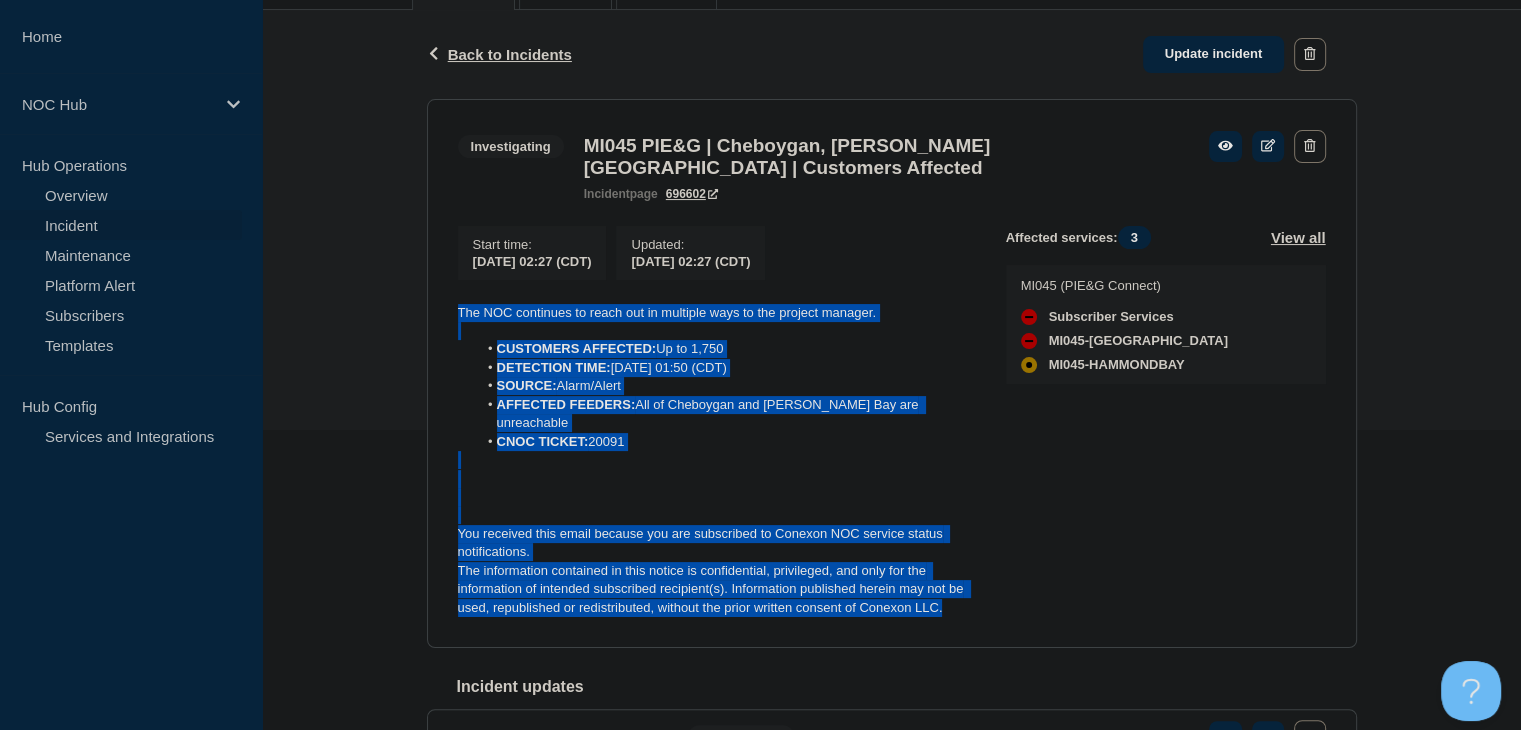 drag, startPoint x: 946, startPoint y: 605, endPoint x: 454, endPoint y: 323, distance: 567.0873 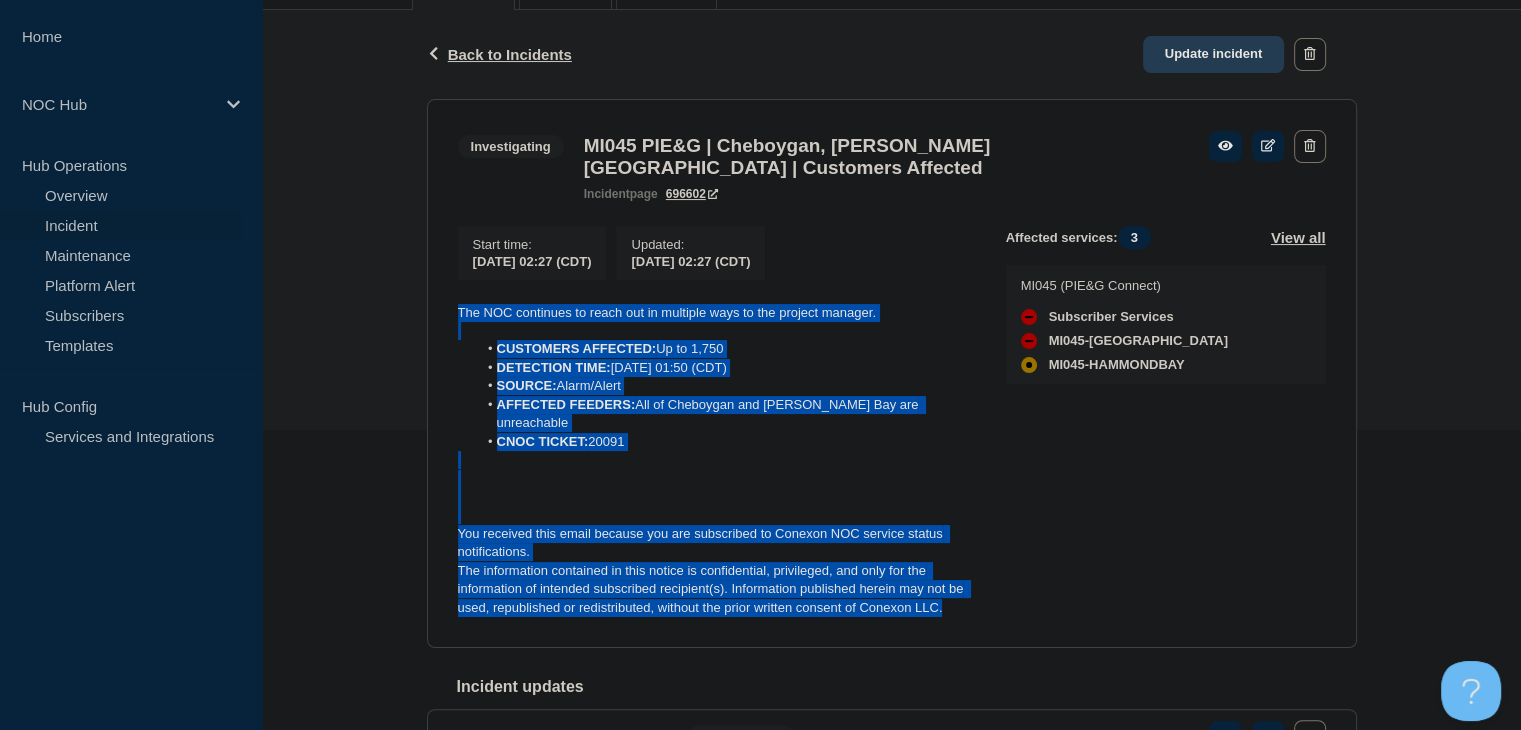 click on "Update incident" 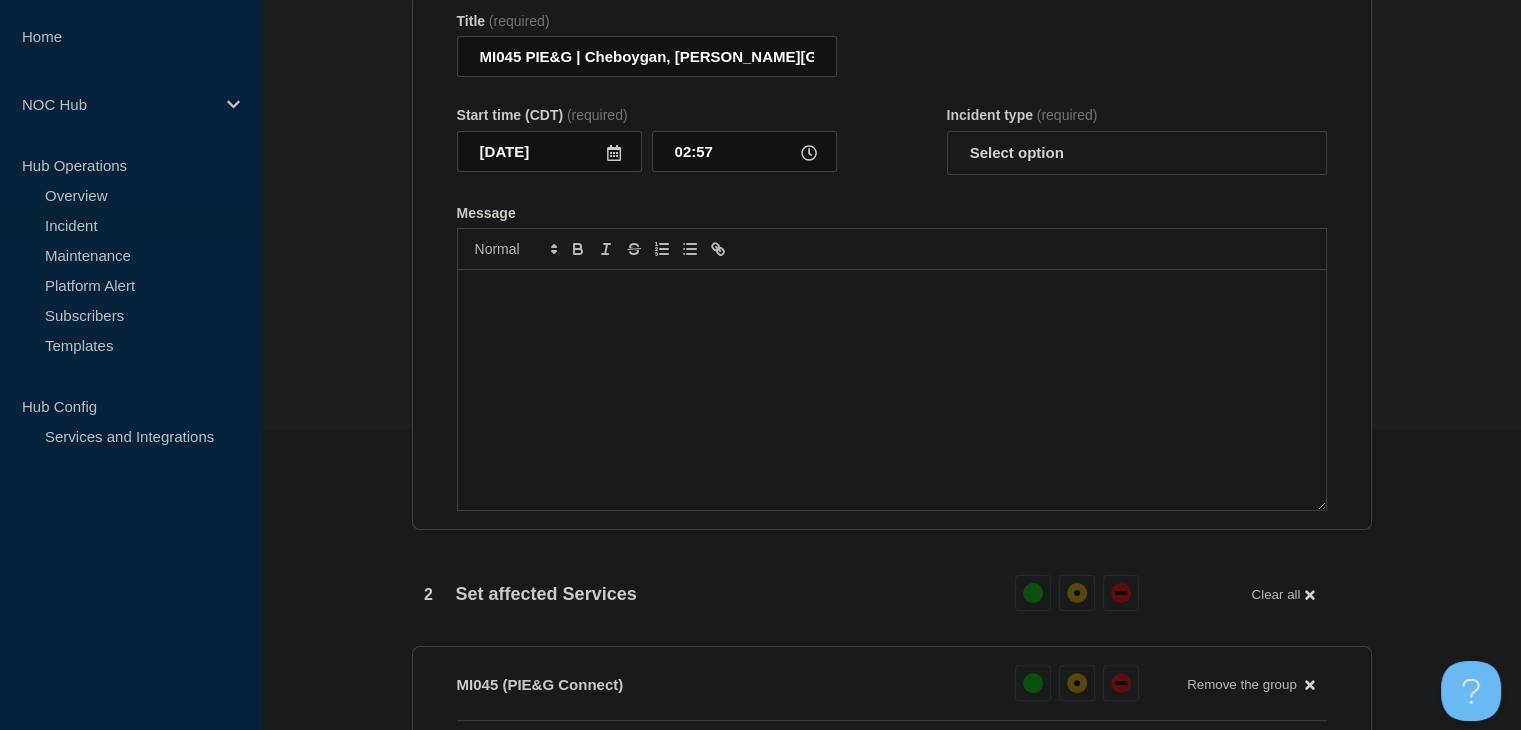 click at bounding box center (892, 390) 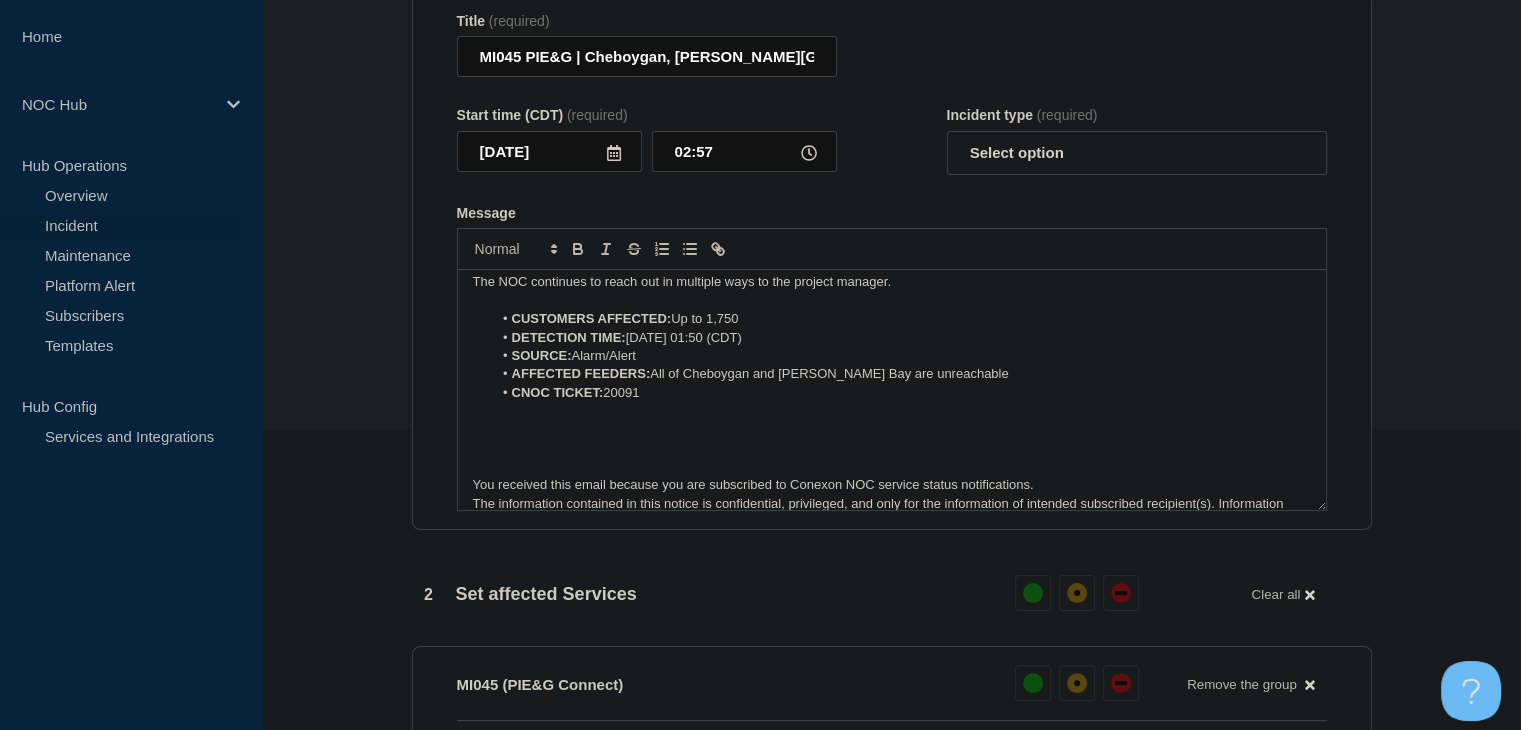 scroll, scrollTop: 0, scrollLeft: 0, axis: both 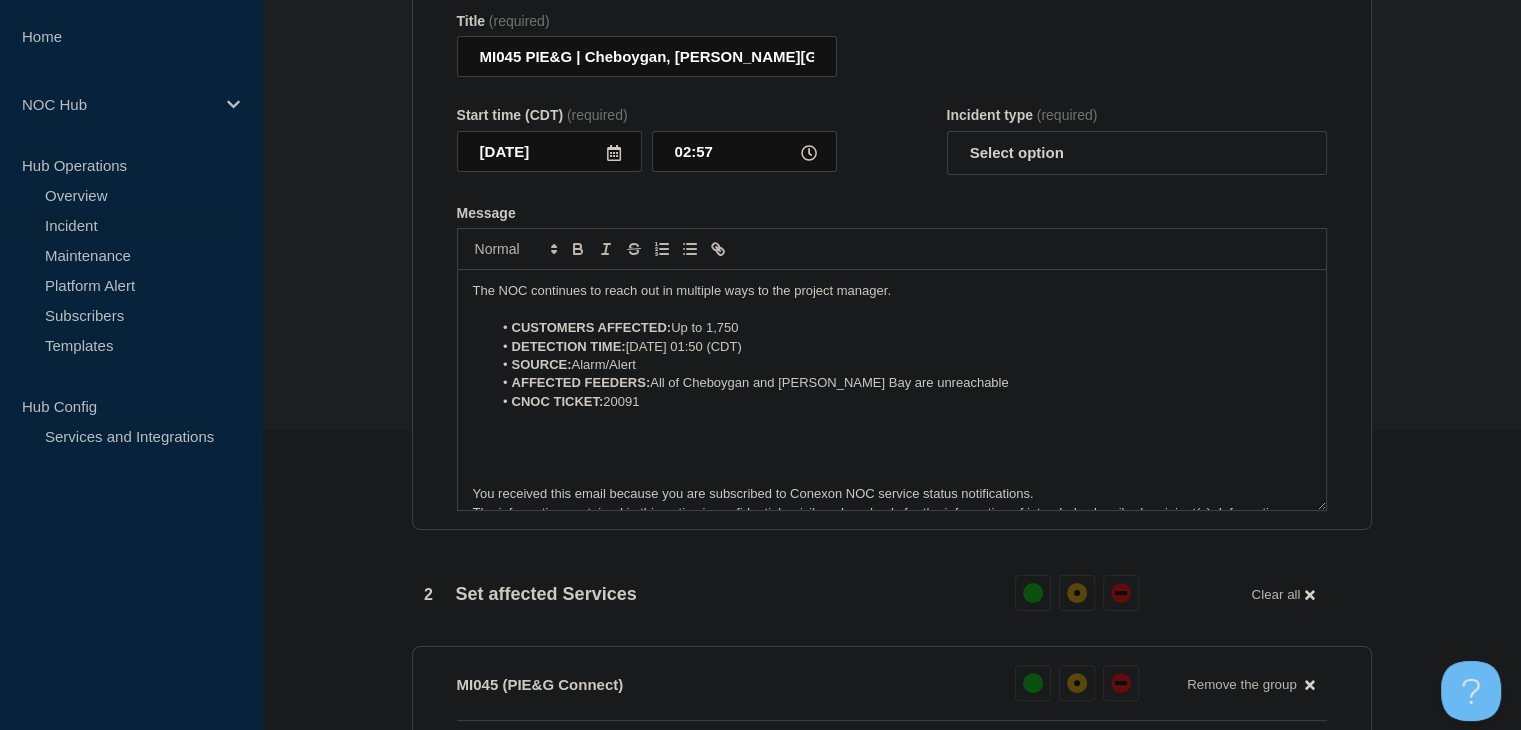 click on "The NOC continues to reach out in multiple ways to the project manager." at bounding box center [892, 291] 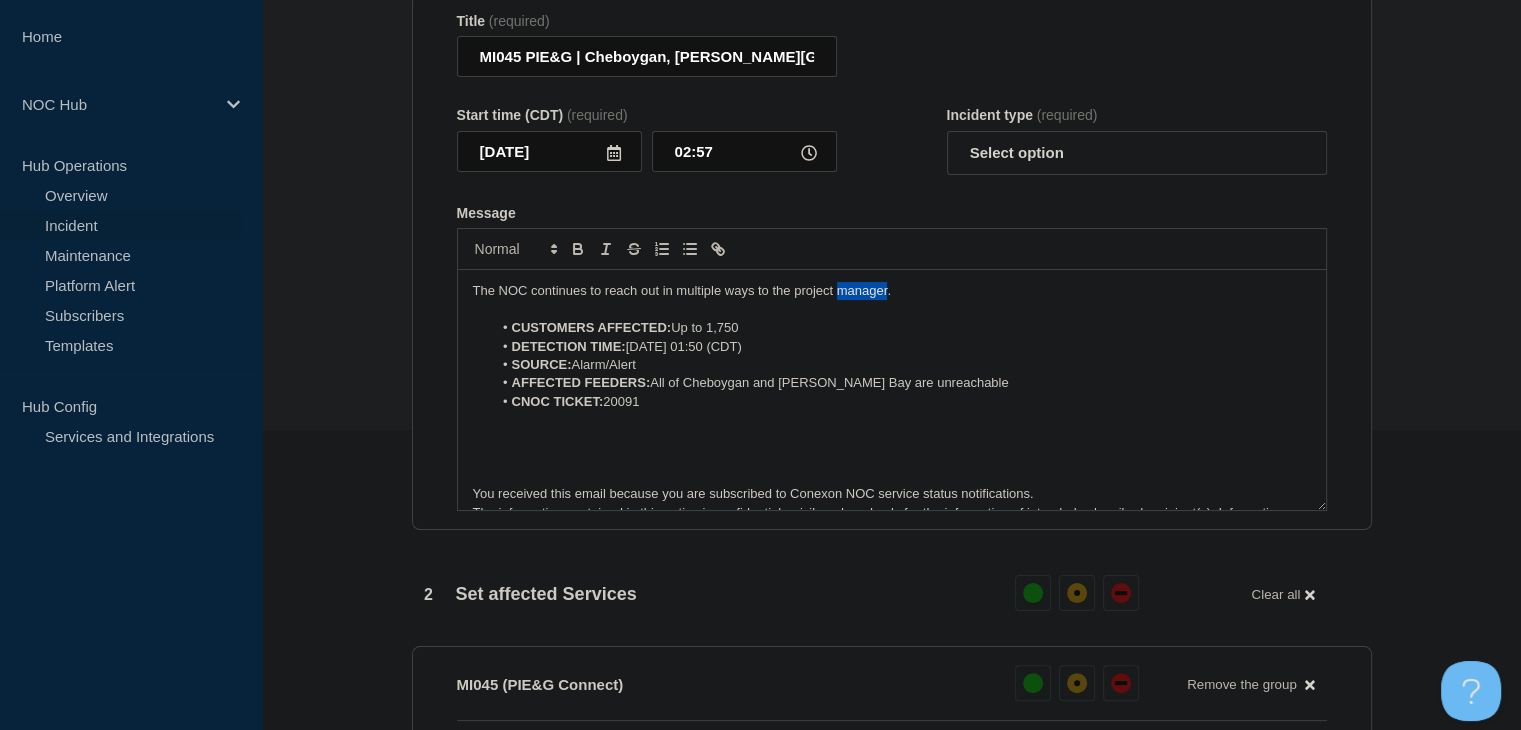 click on "The NOC continues to reach out in multiple ways to the project manager." at bounding box center (892, 291) 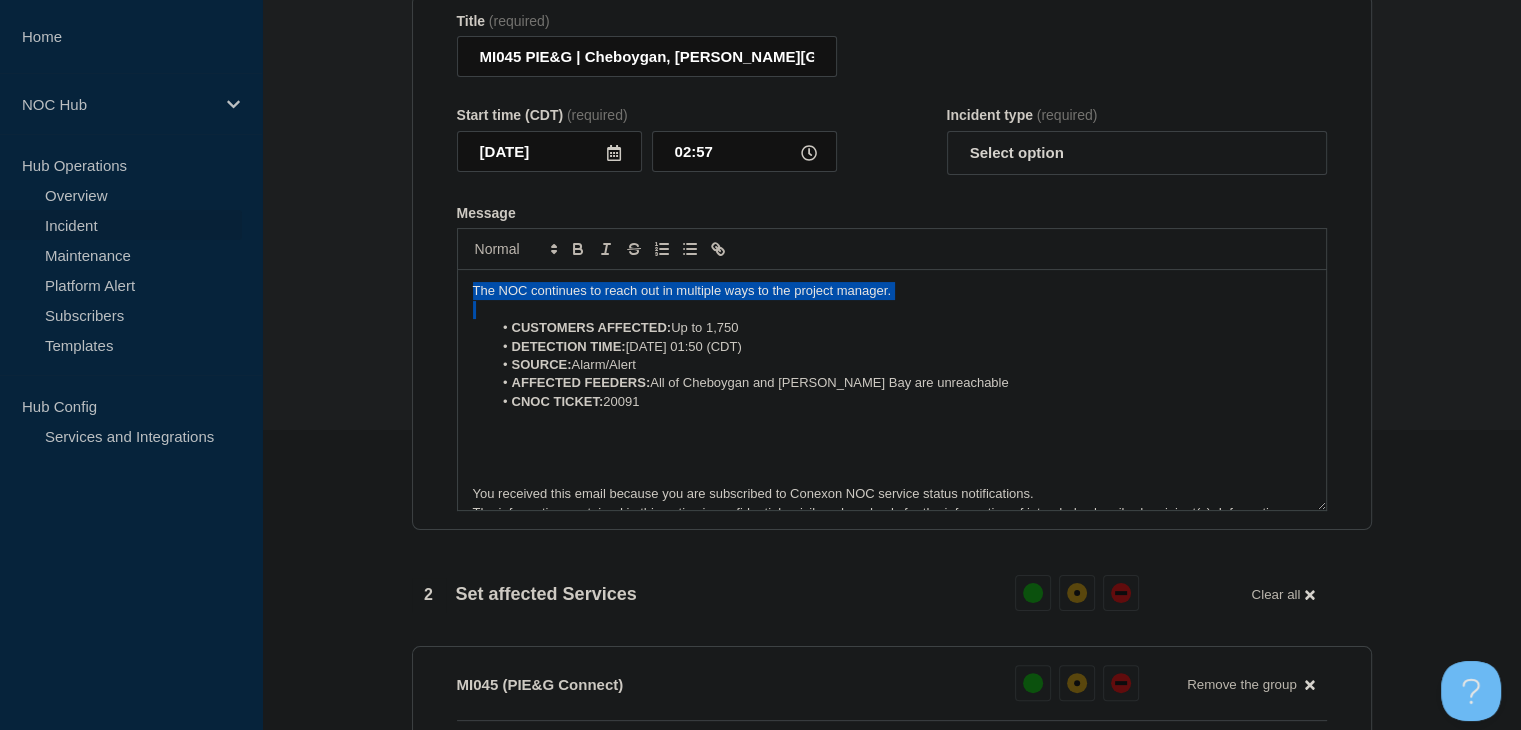 click on "The NOC continues to reach out in multiple ways to the project manager." at bounding box center (892, 291) 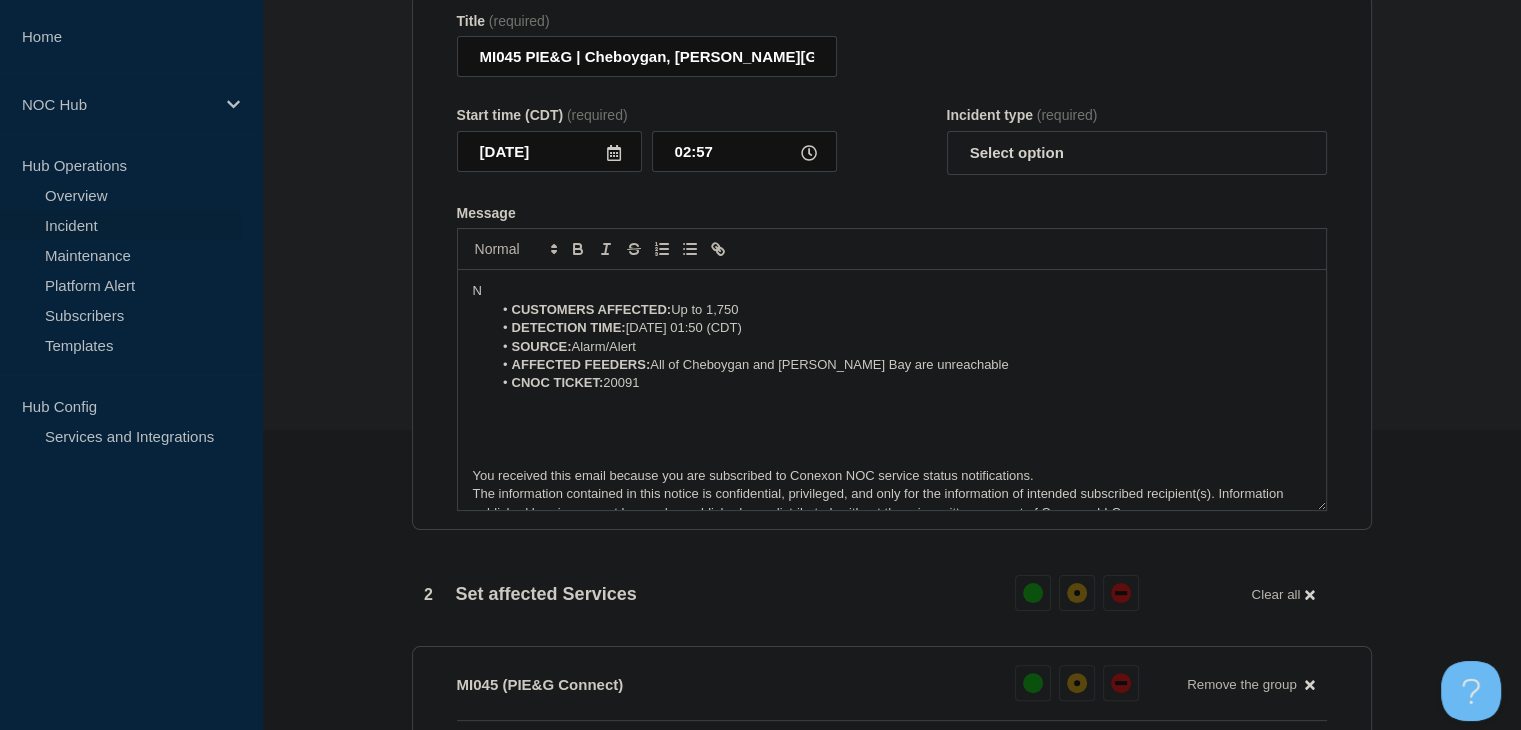 type 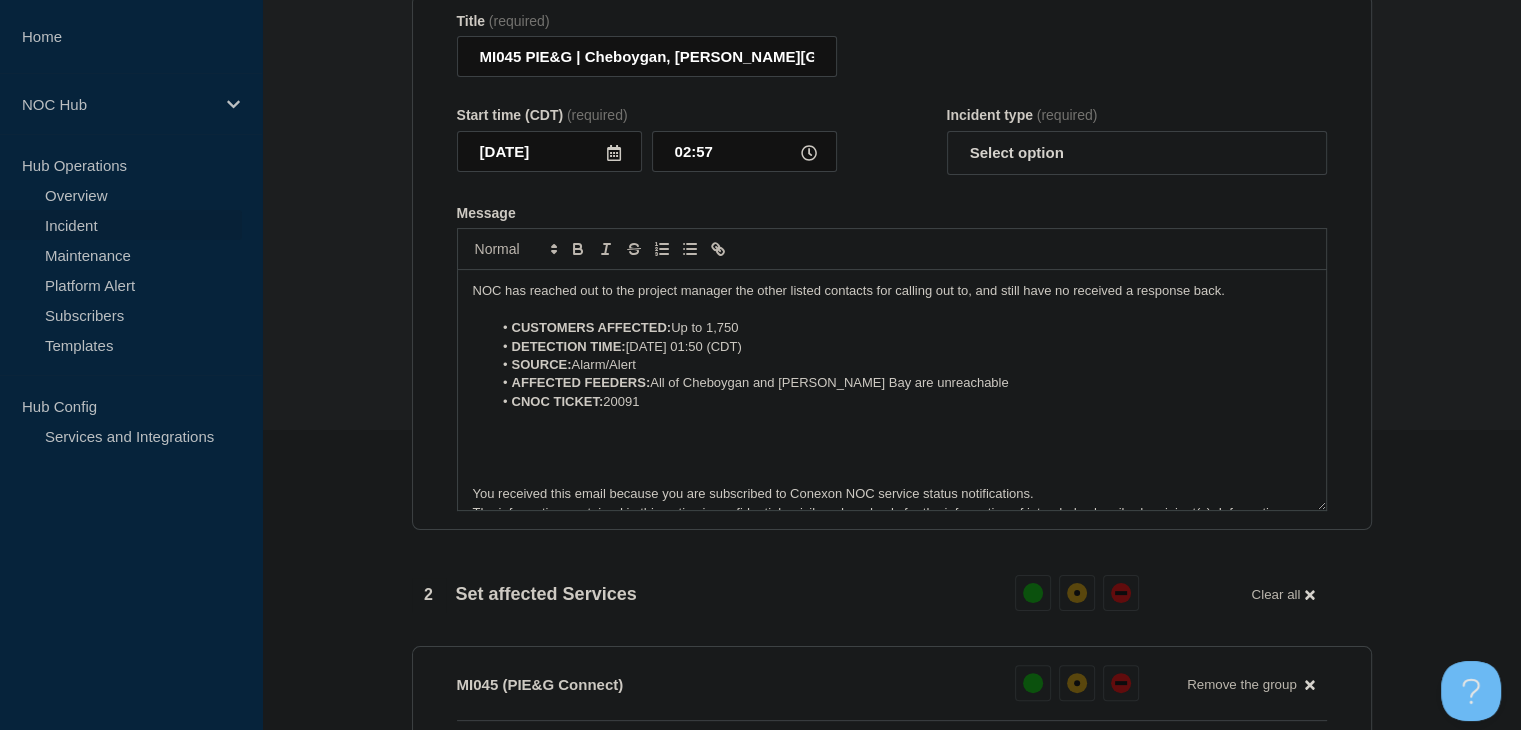 click at bounding box center [892, 310] 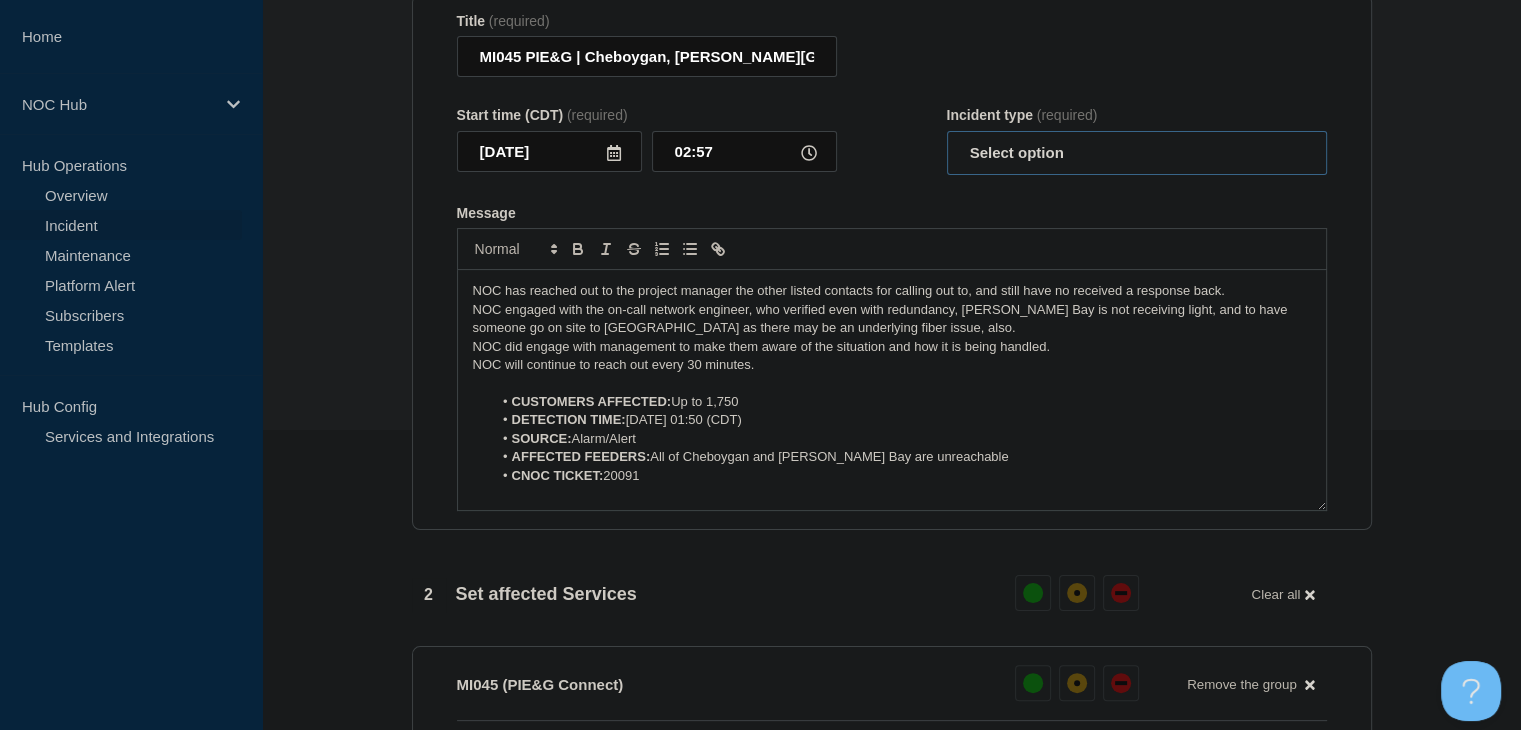 click on "Select option Investigating Identified Monitoring Resolved" at bounding box center [1137, 153] 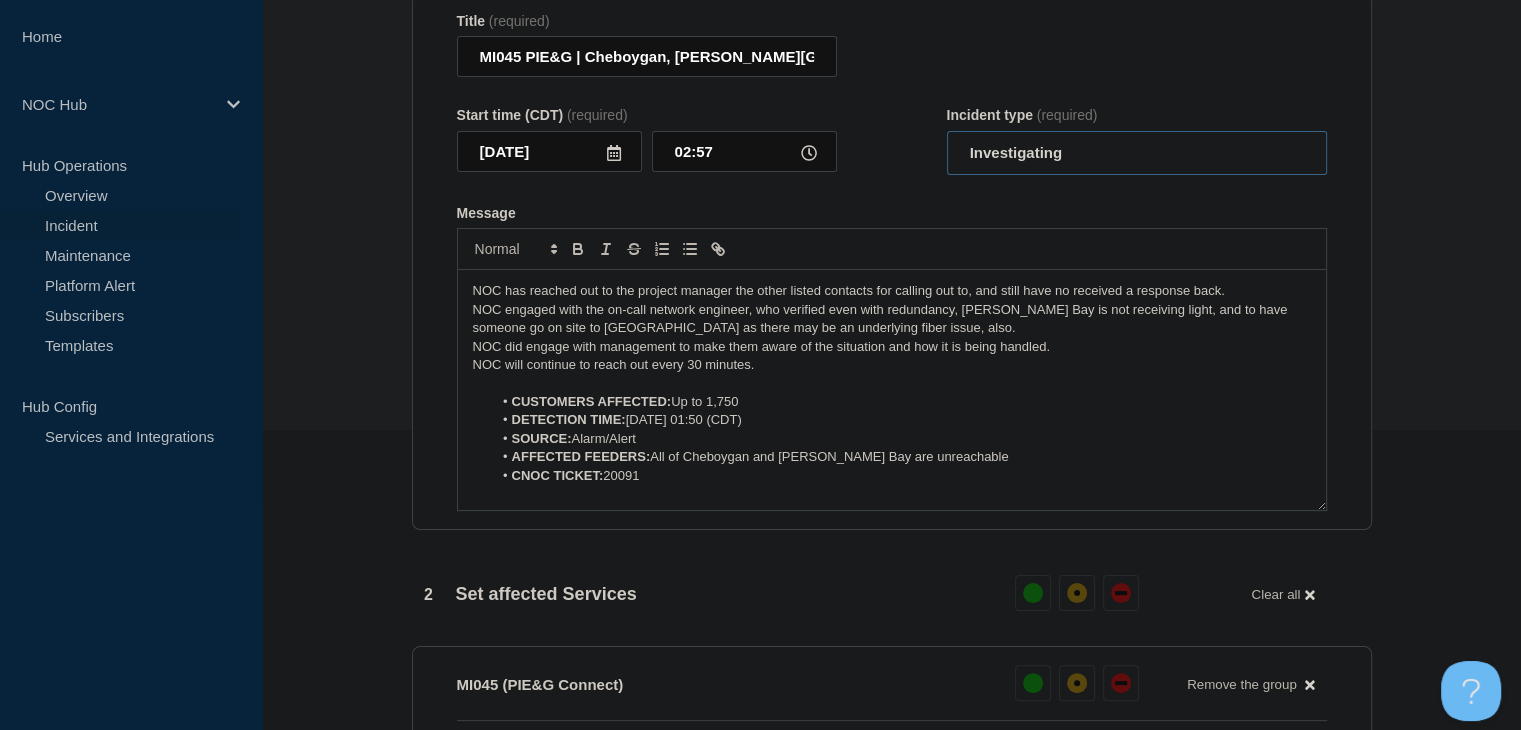 click on "Select option Investigating Identified Monitoring Resolved" at bounding box center [1137, 153] 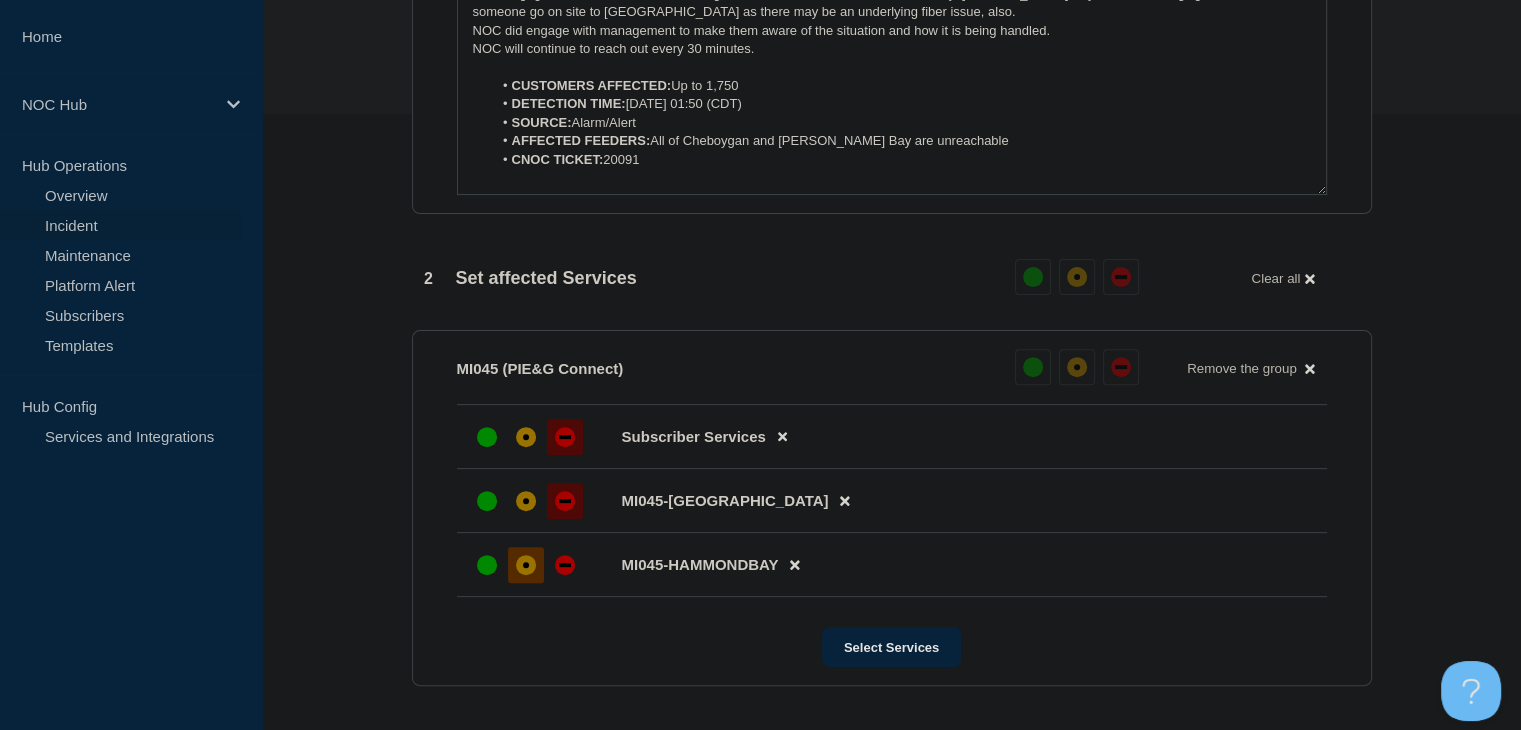 scroll, scrollTop: 1000, scrollLeft: 0, axis: vertical 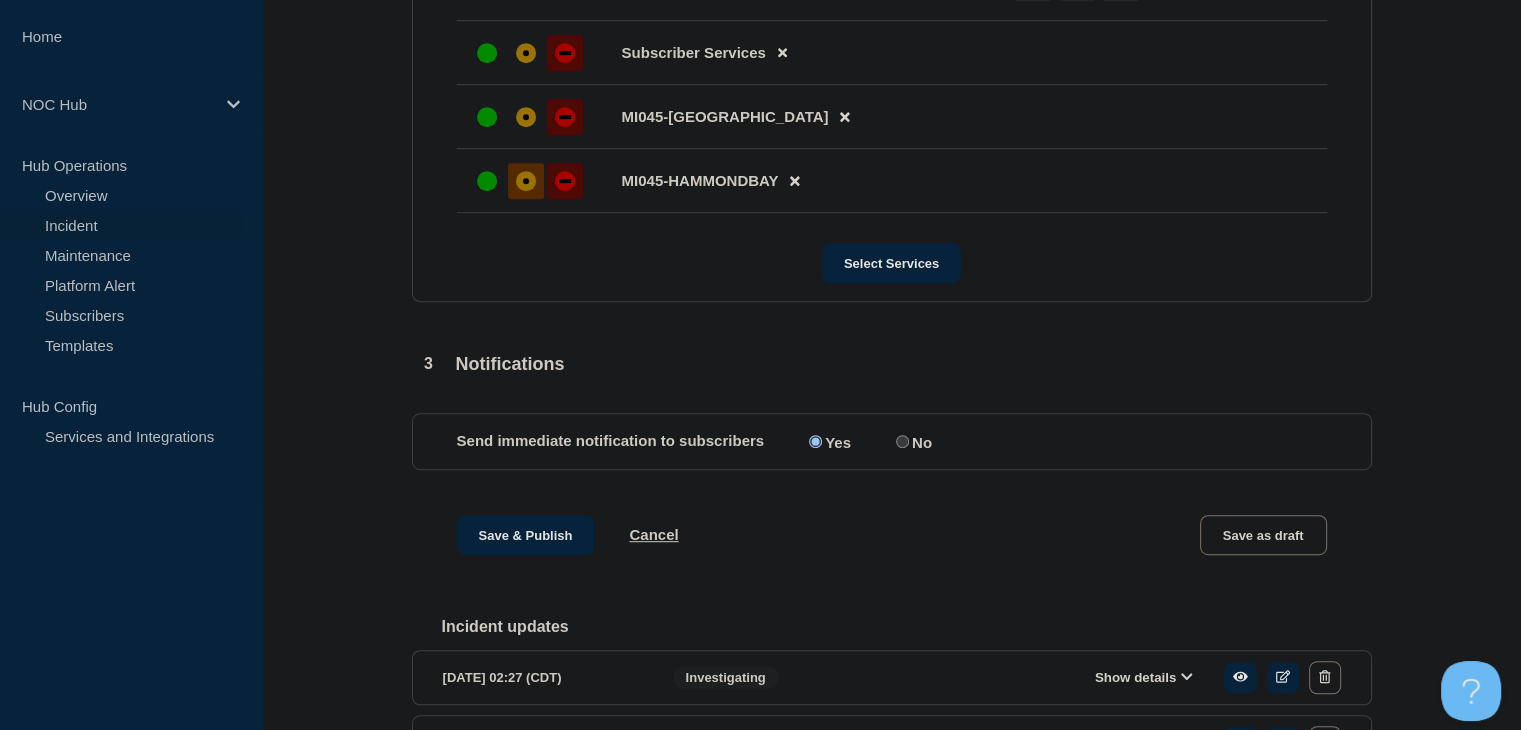 click at bounding box center (565, 181) 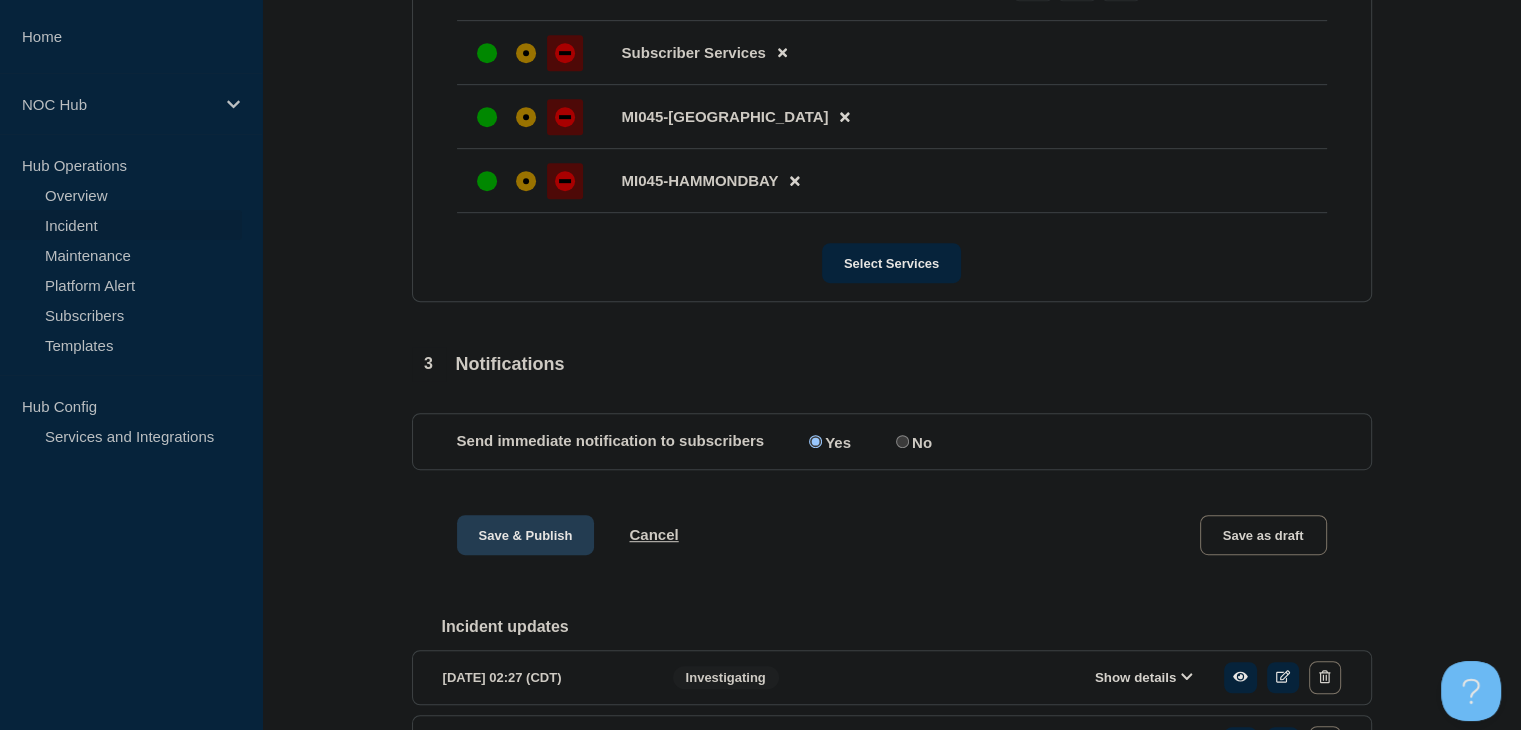 click on "Save & Publish" at bounding box center [526, 535] 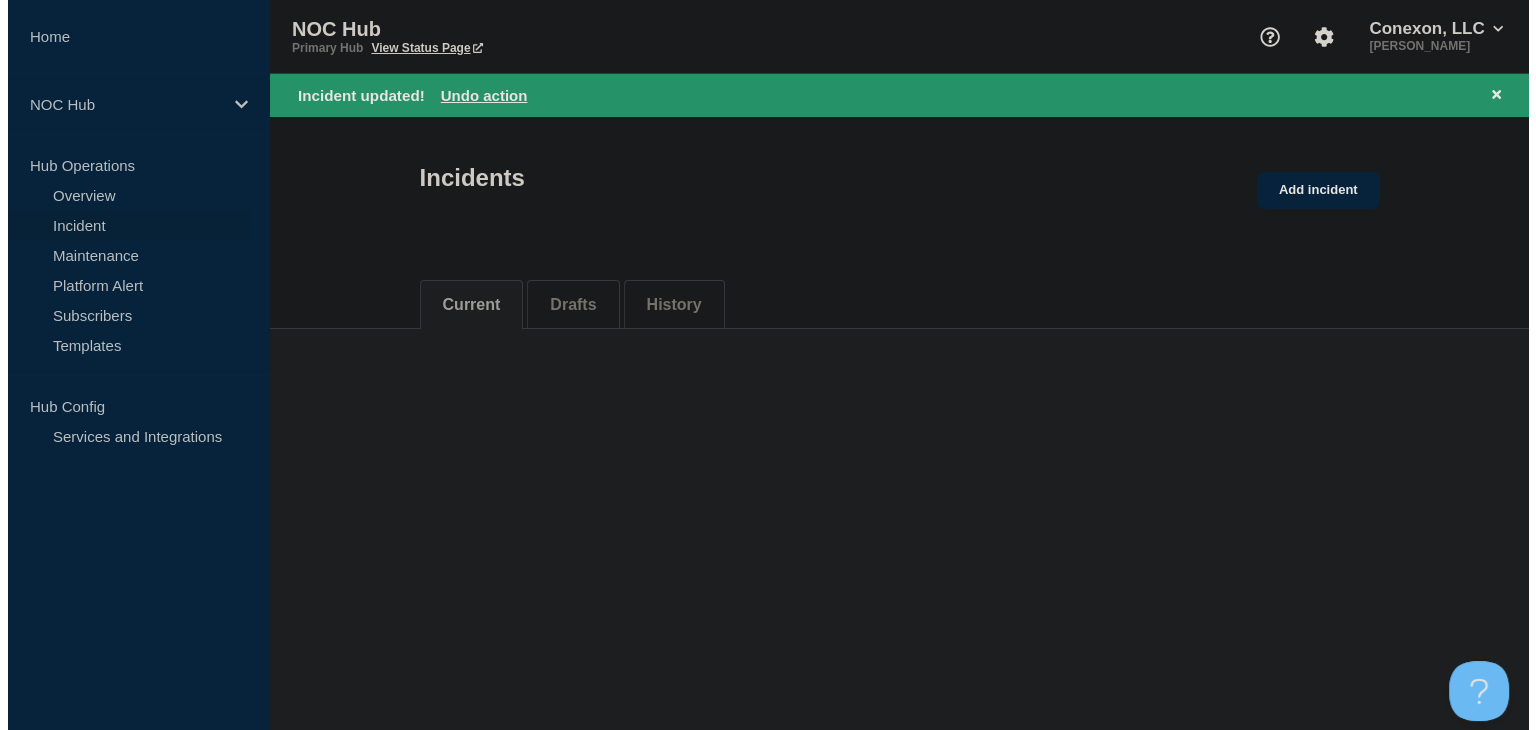scroll, scrollTop: 0, scrollLeft: 0, axis: both 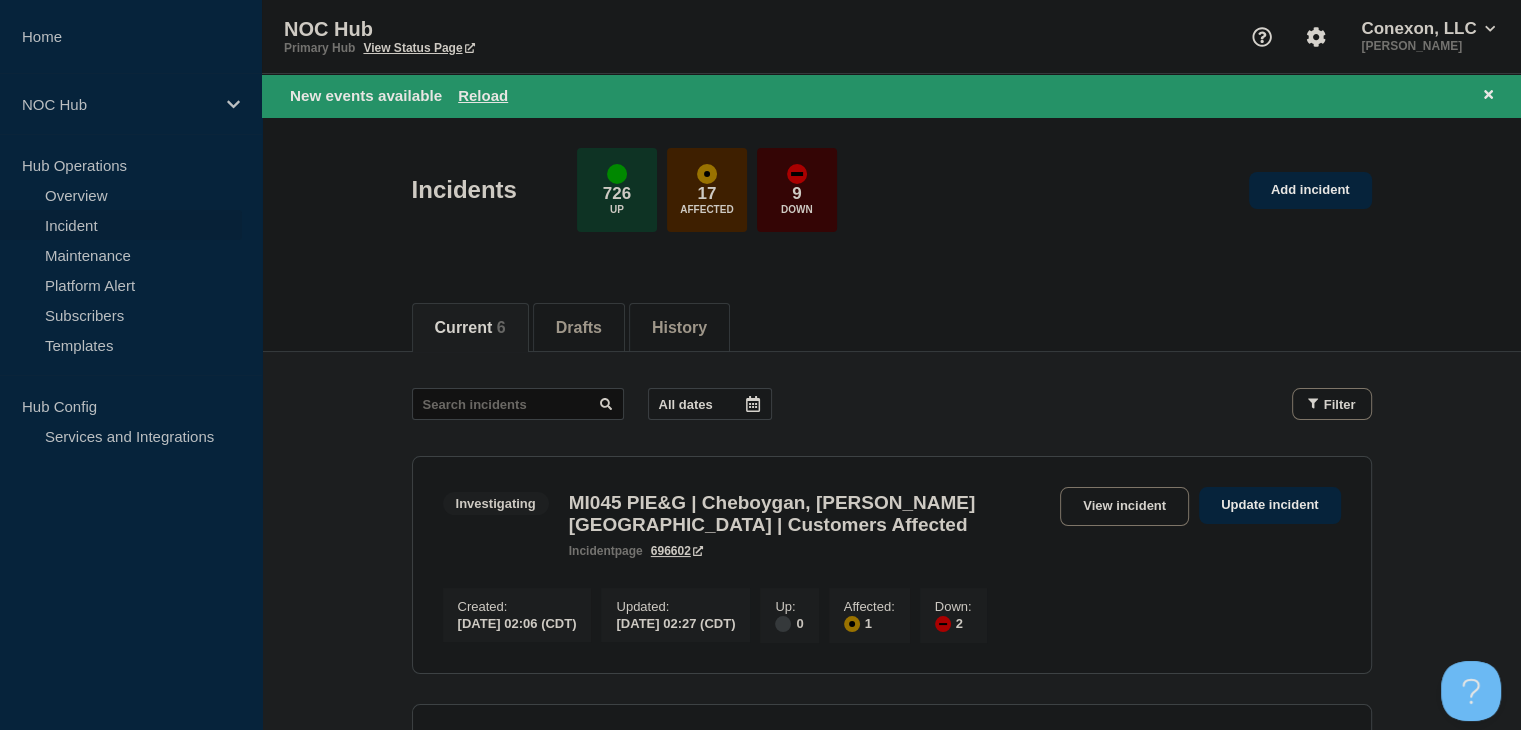 click on "Incidents 726 Up 17 Affected 9 Down Add incident" at bounding box center [891, 200] 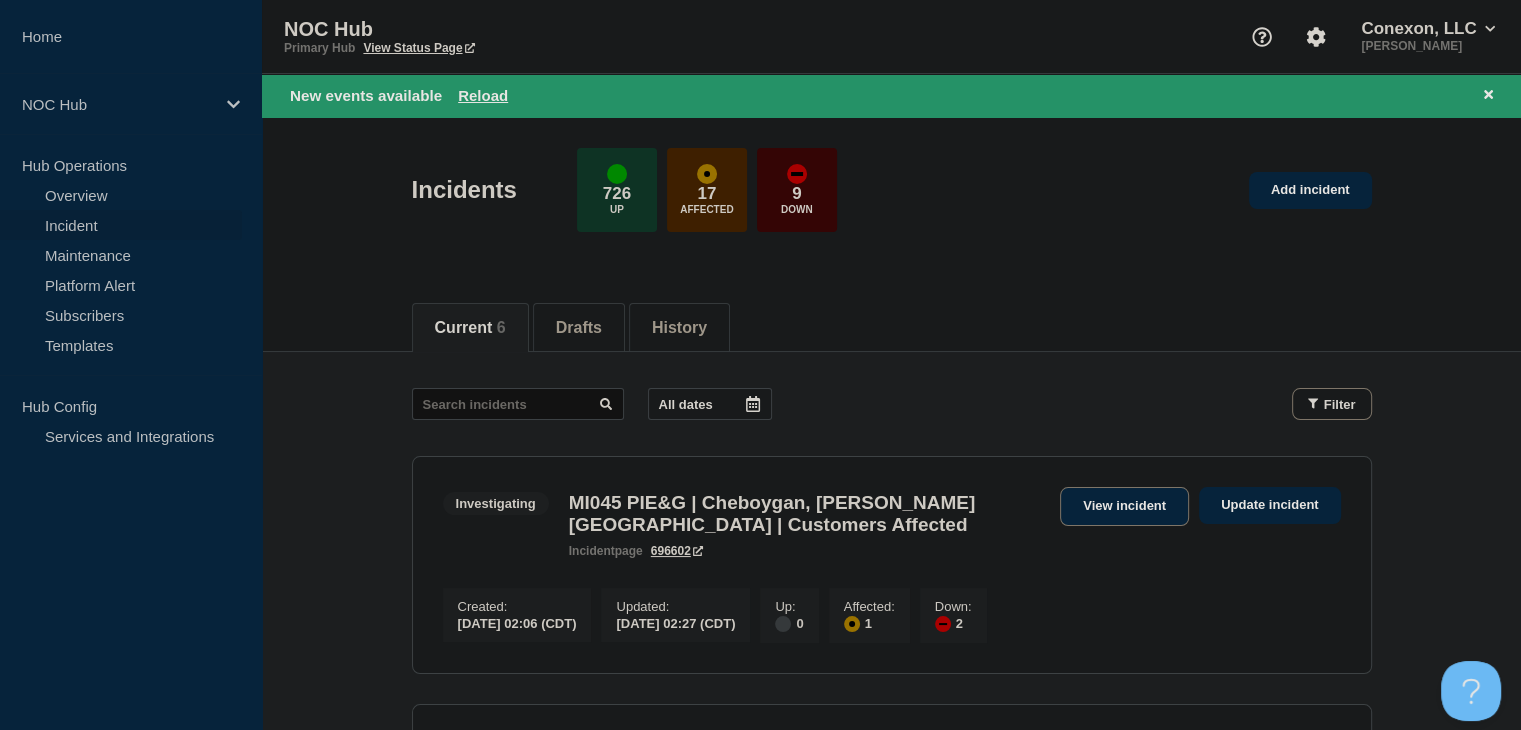 click on "View incident" at bounding box center [1124, 506] 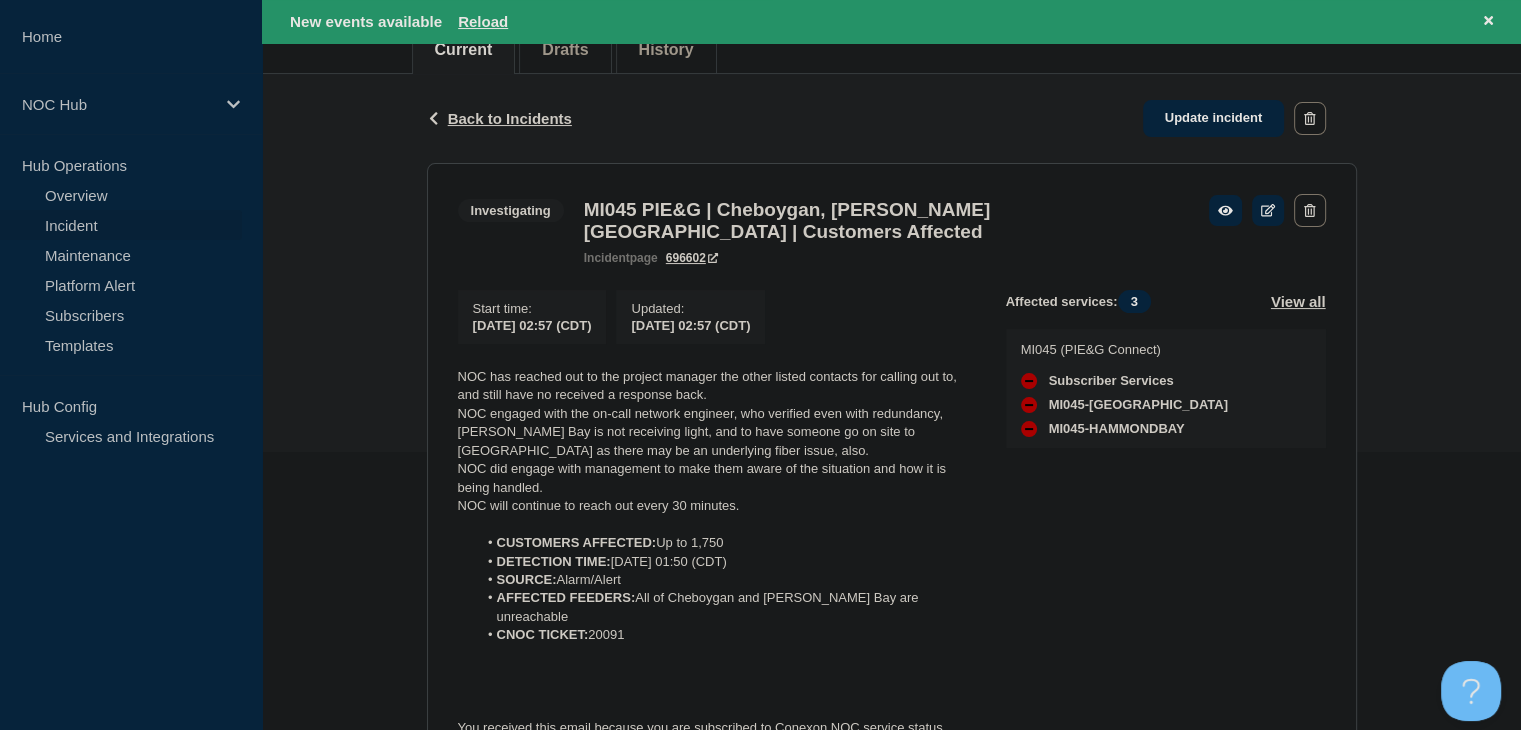 scroll, scrollTop: 400, scrollLeft: 0, axis: vertical 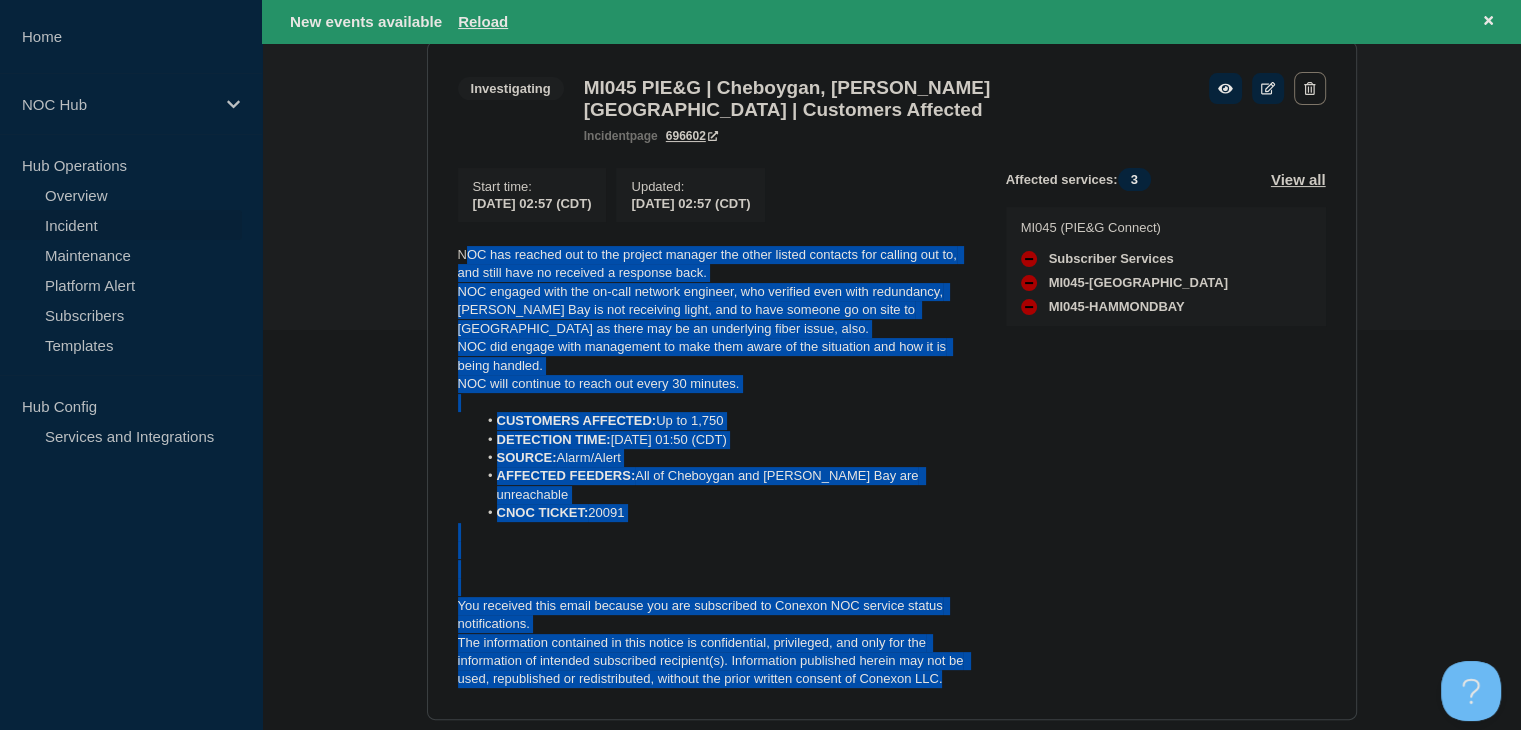 drag, startPoint x: 960, startPoint y: 673, endPoint x: 469, endPoint y: 249, distance: 648.7349 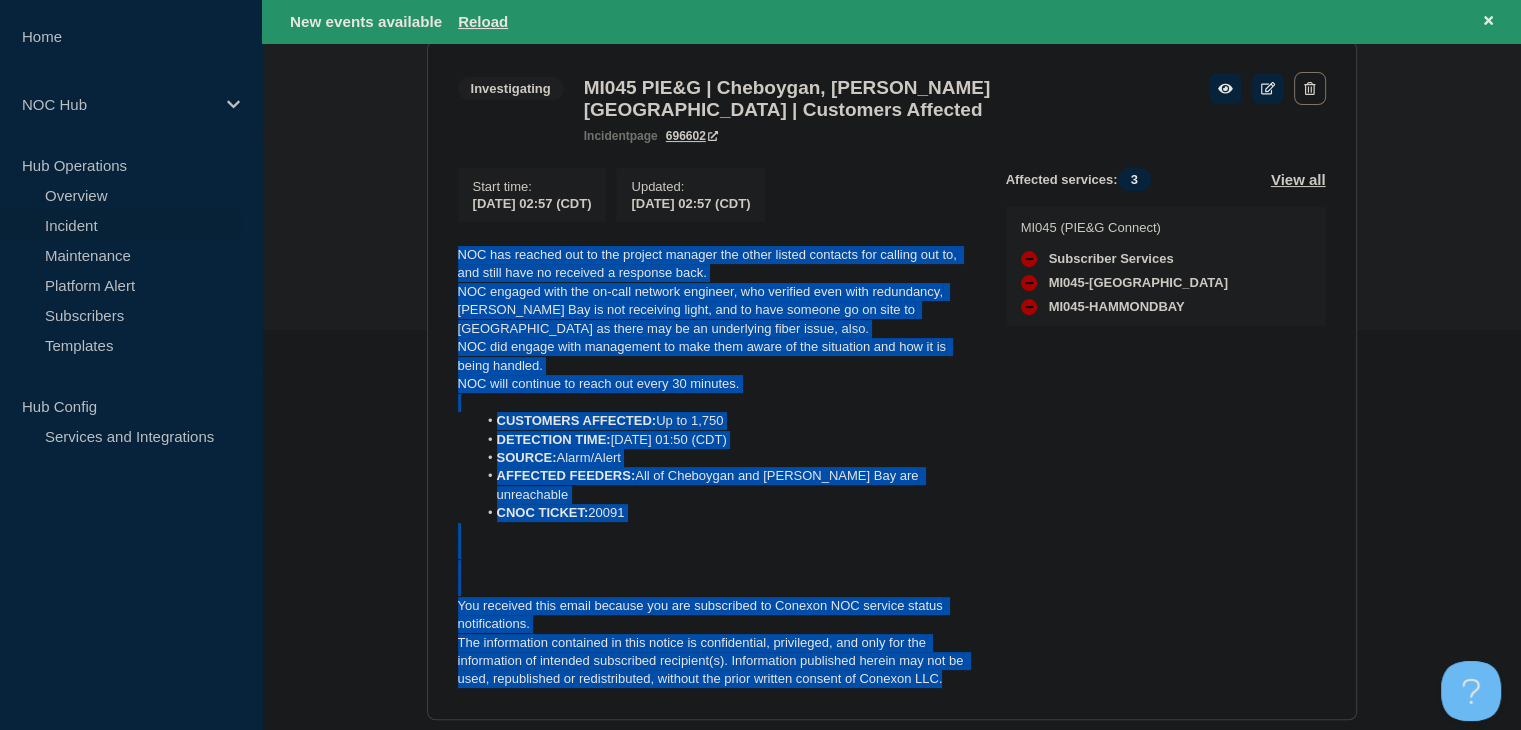drag, startPoint x: 951, startPoint y: 676, endPoint x: 415, endPoint y: 253, distance: 682.8067 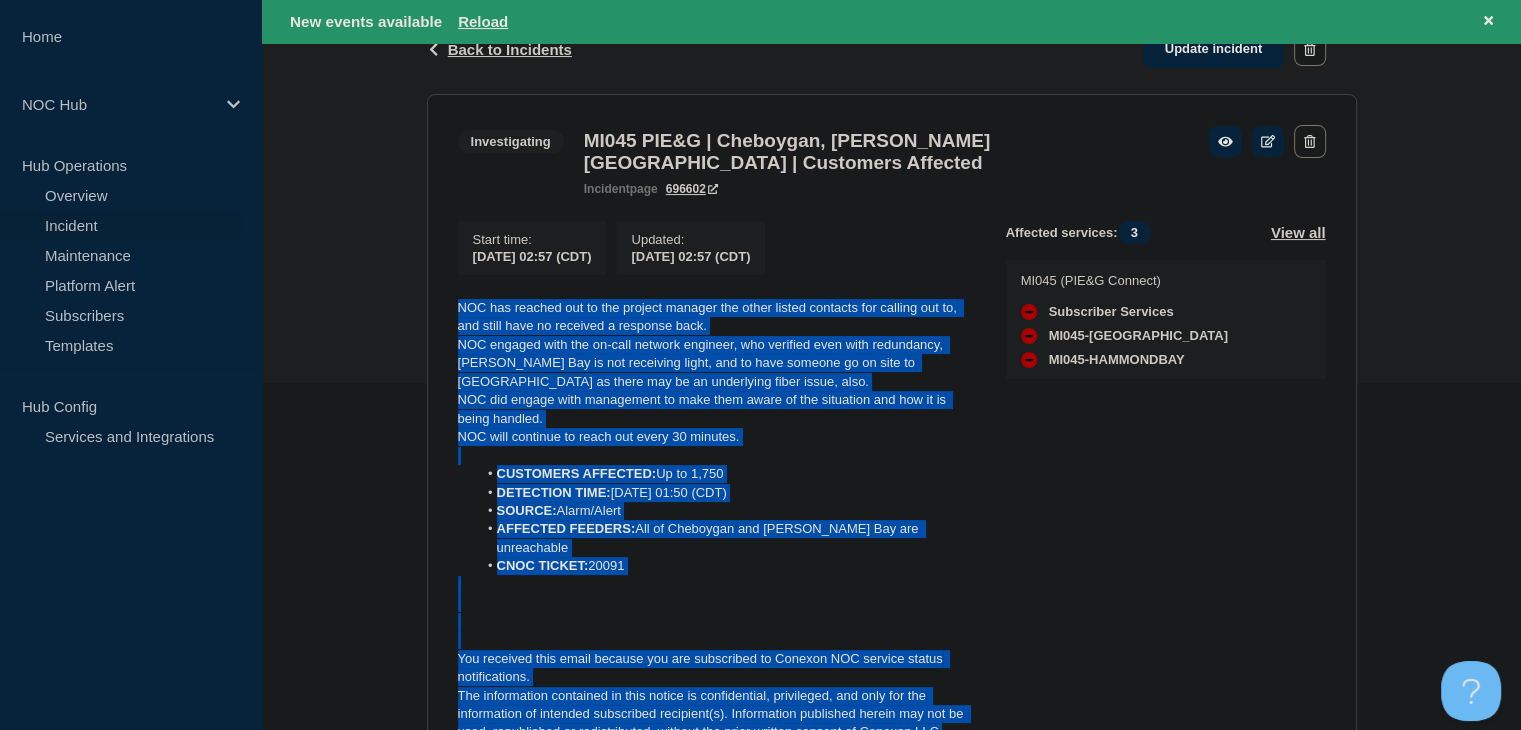 scroll, scrollTop: 300, scrollLeft: 0, axis: vertical 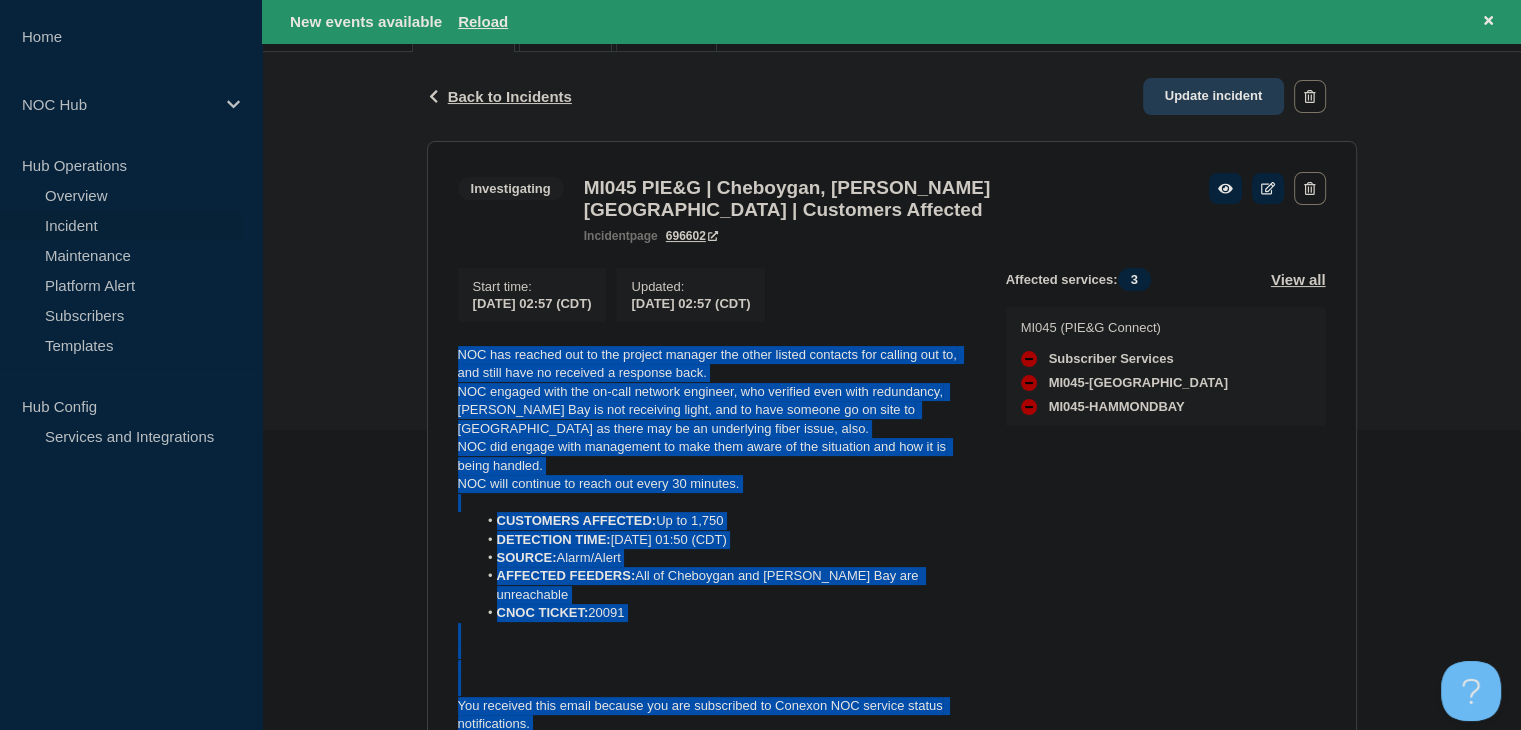 click on "Update incident" 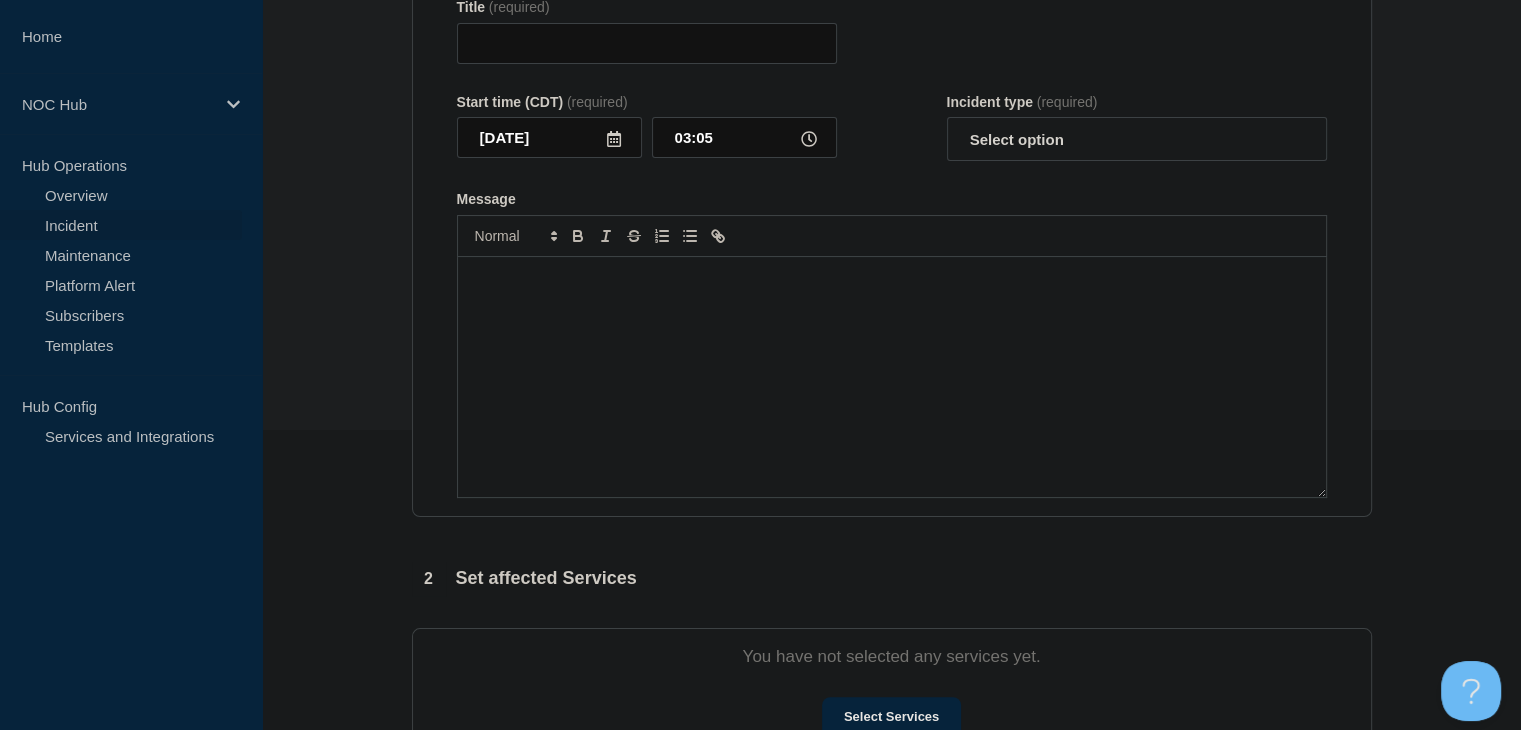 type on "MI045 PIE&G | Cheboygan, Hammonds Bay | Customers Affected" 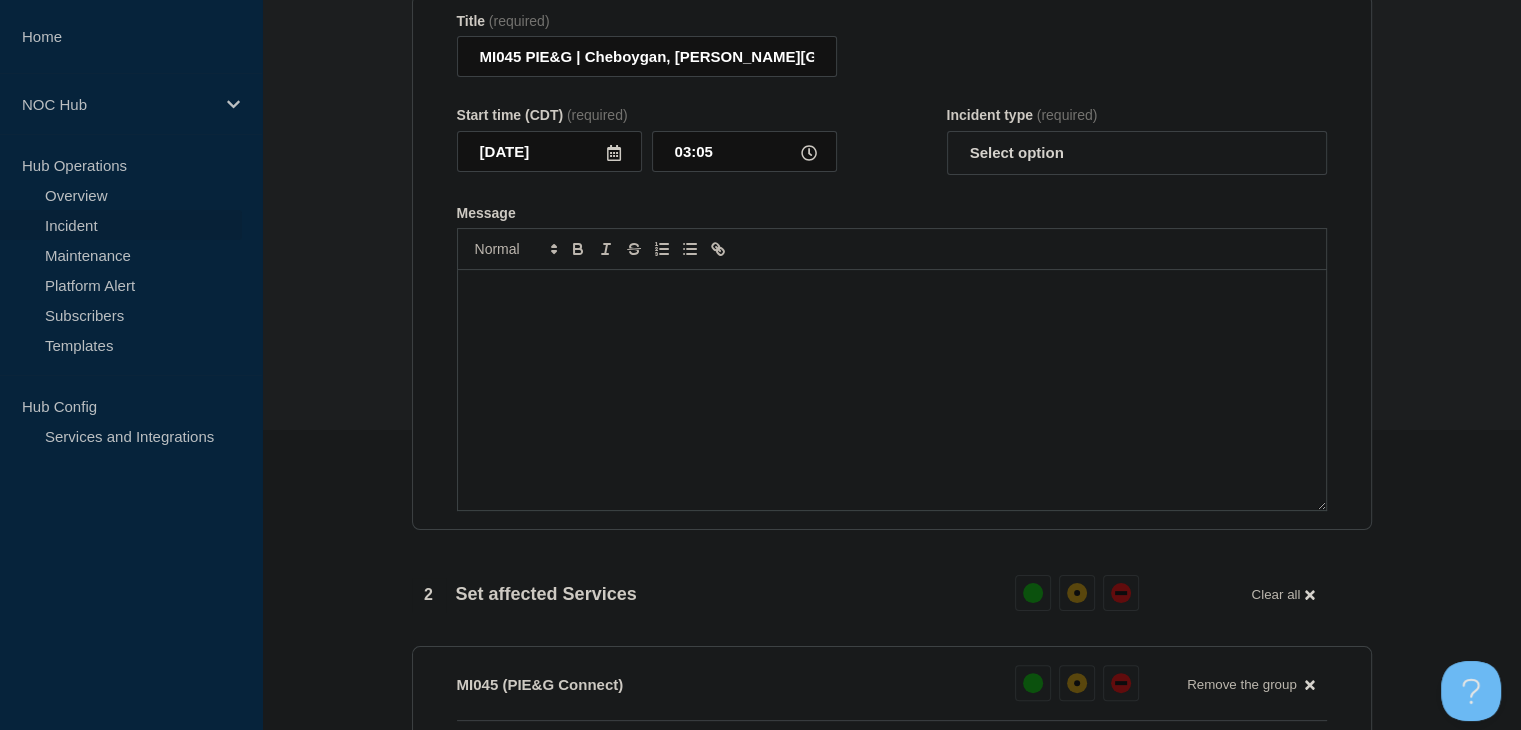 click at bounding box center (892, 390) 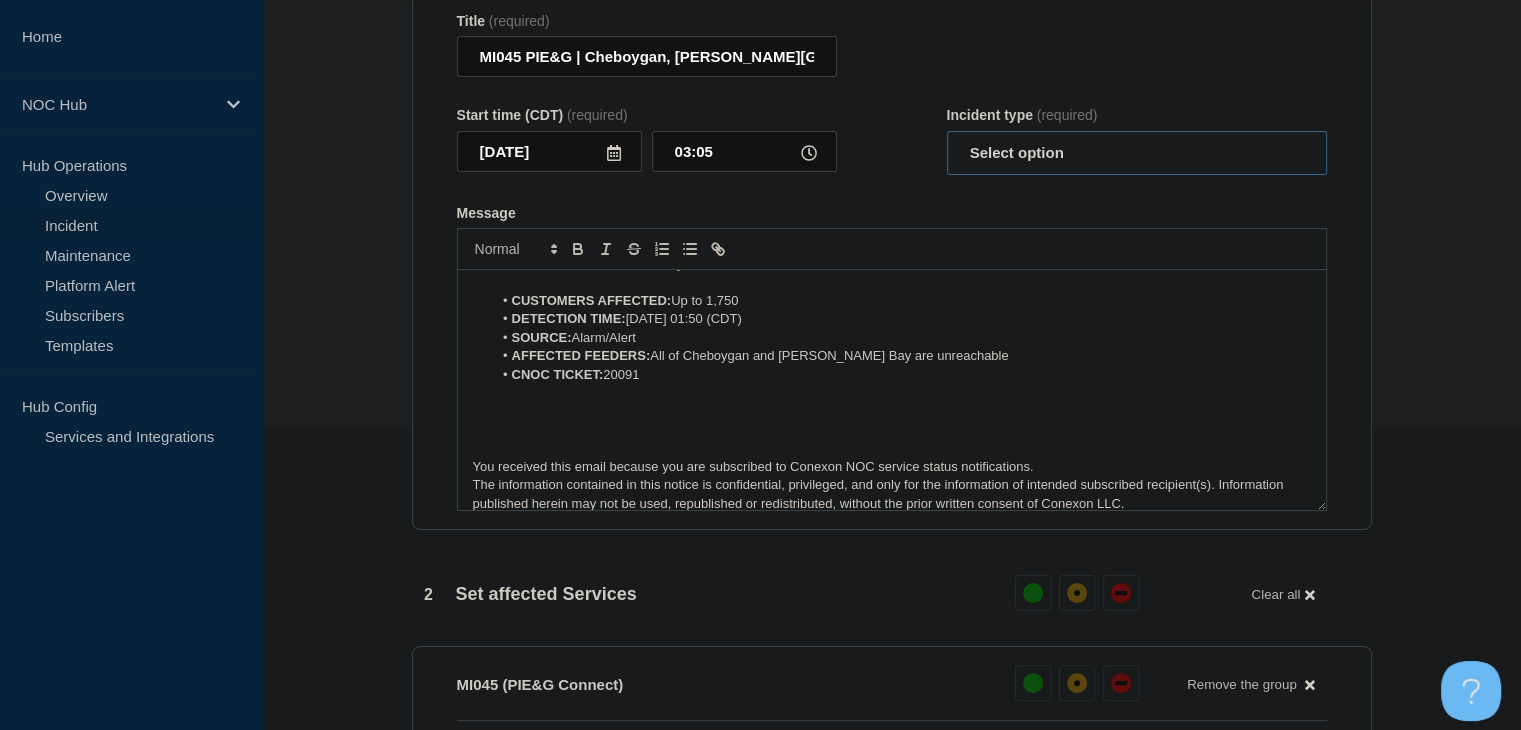 click on "Select option Investigating Identified Monitoring Resolved" at bounding box center [1137, 153] 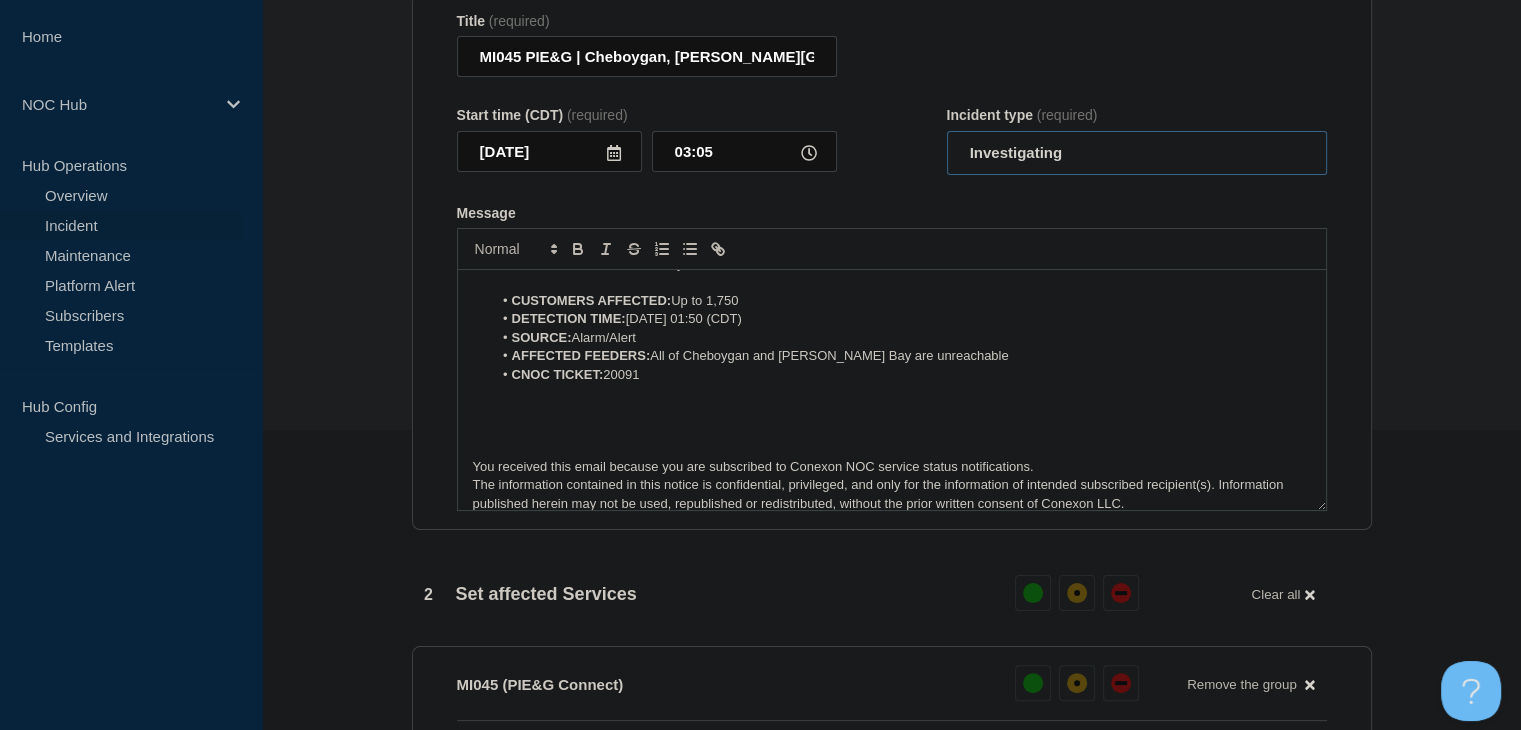 click on "Select option Investigating Identified Monitoring Resolved" at bounding box center (1137, 153) 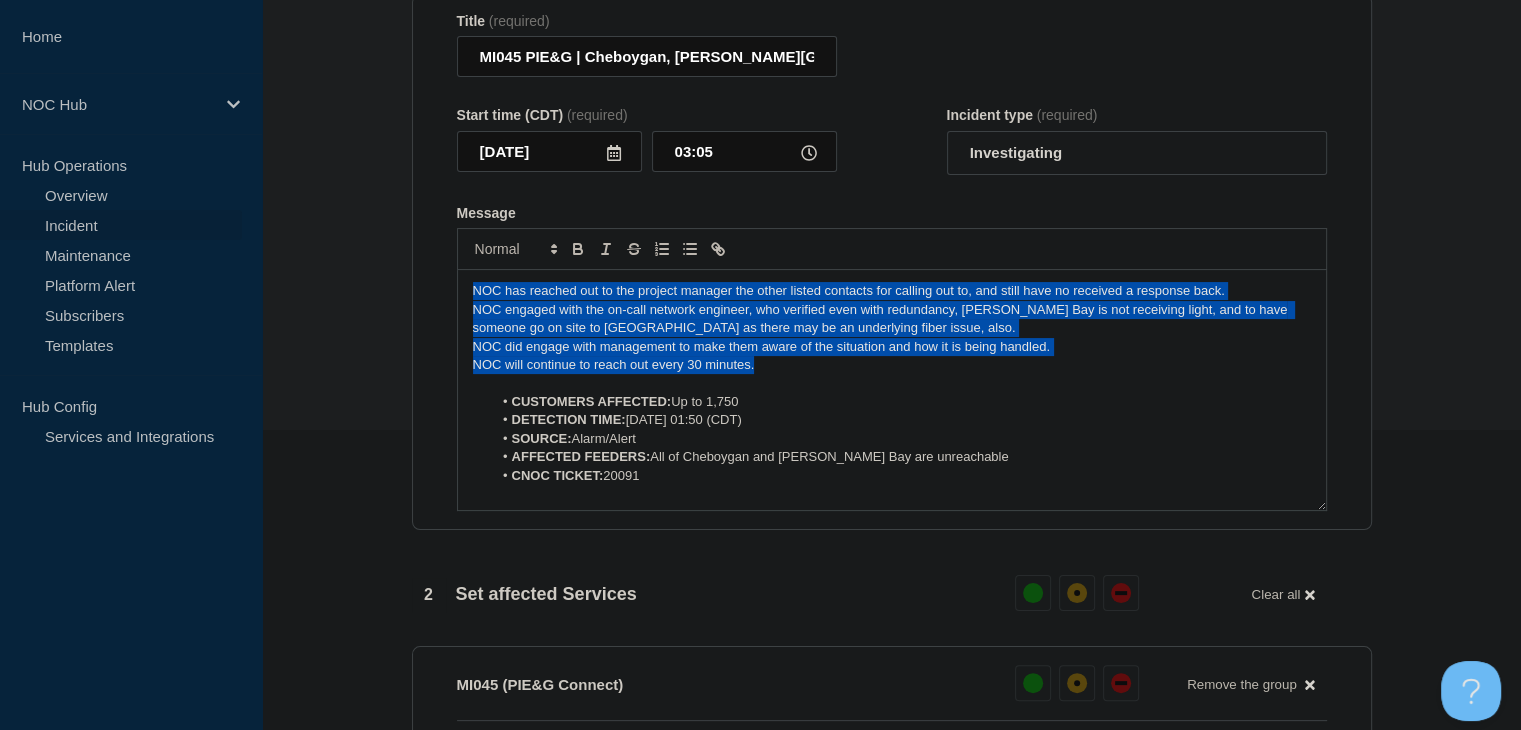 drag, startPoint x: 764, startPoint y: 348, endPoint x: 376, endPoint y: 229, distance: 405.83862 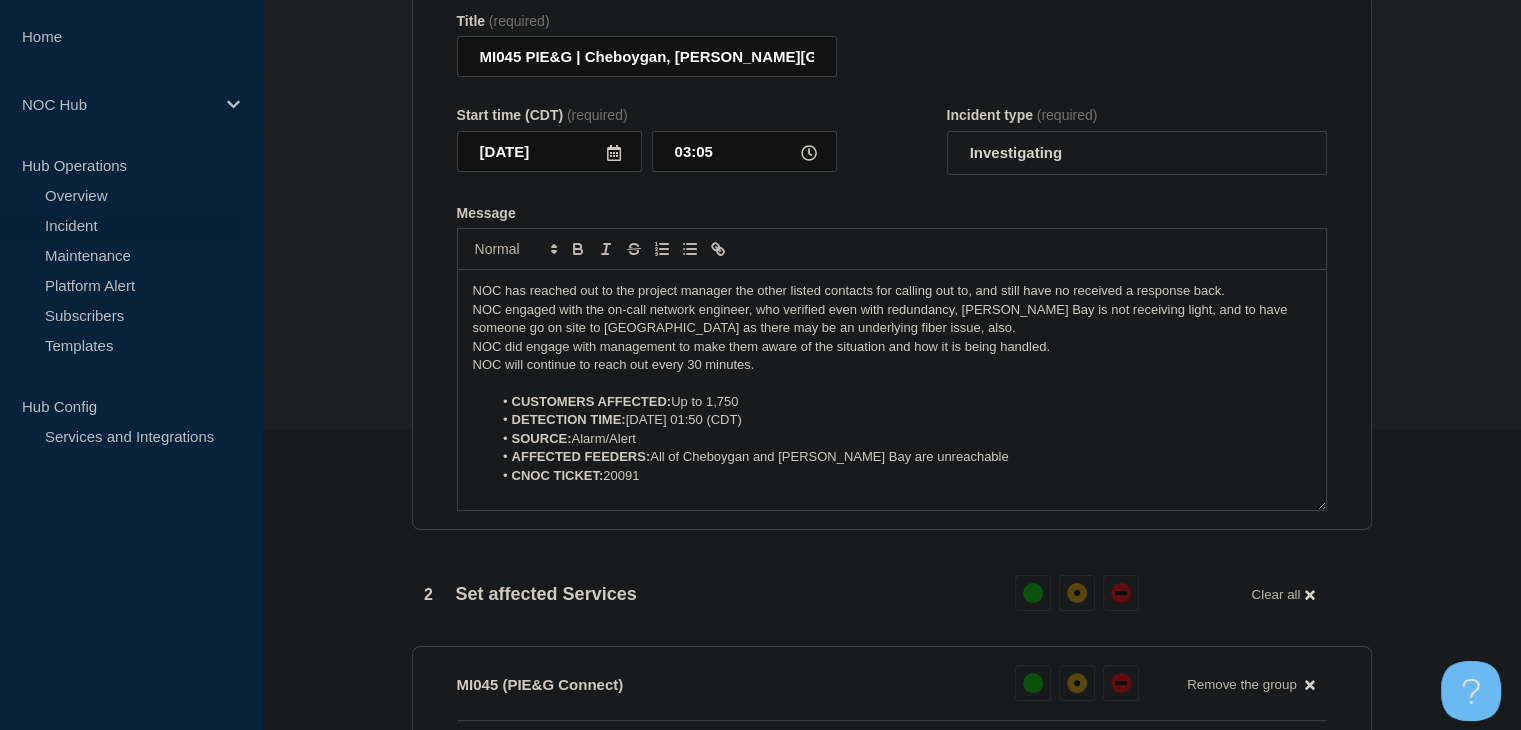 type 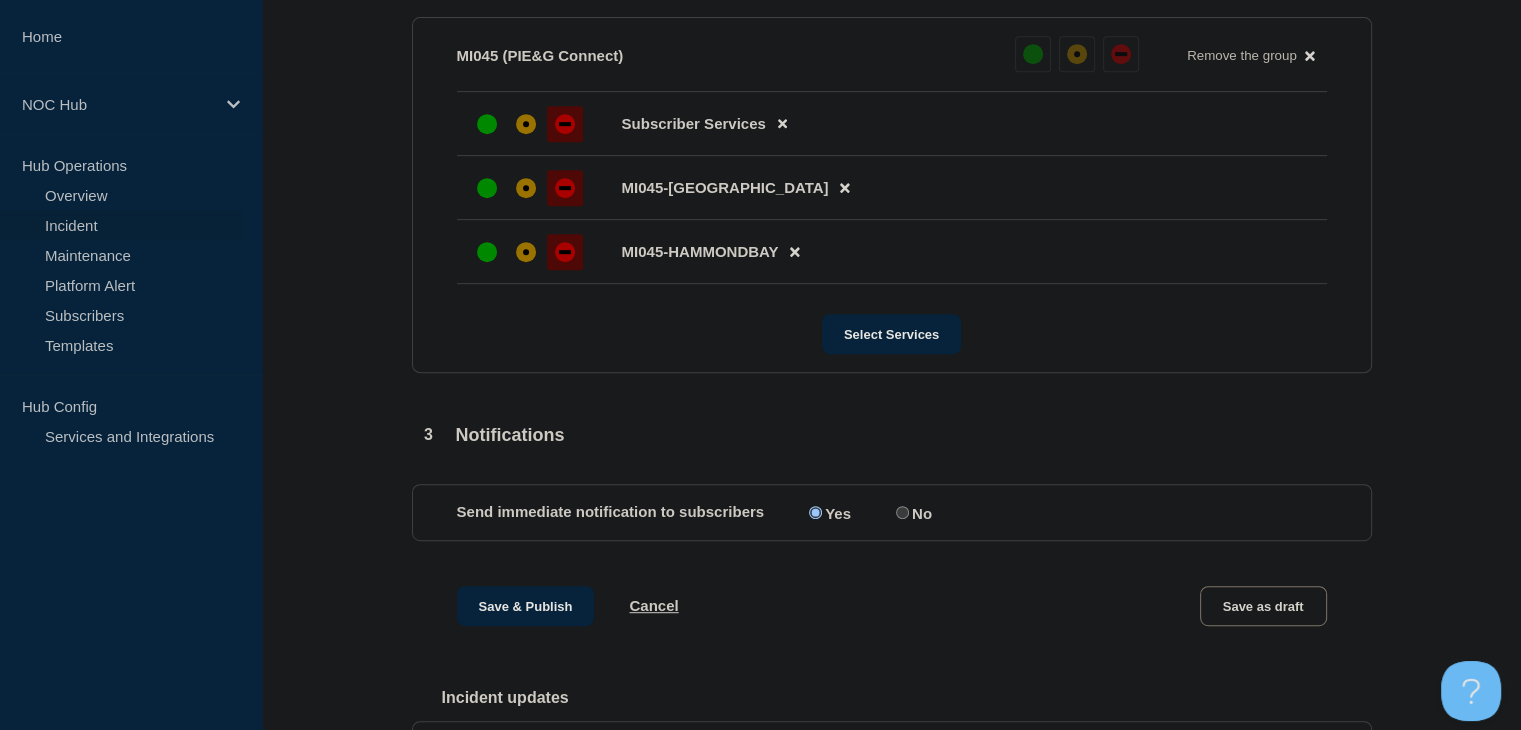scroll, scrollTop: 1100, scrollLeft: 0, axis: vertical 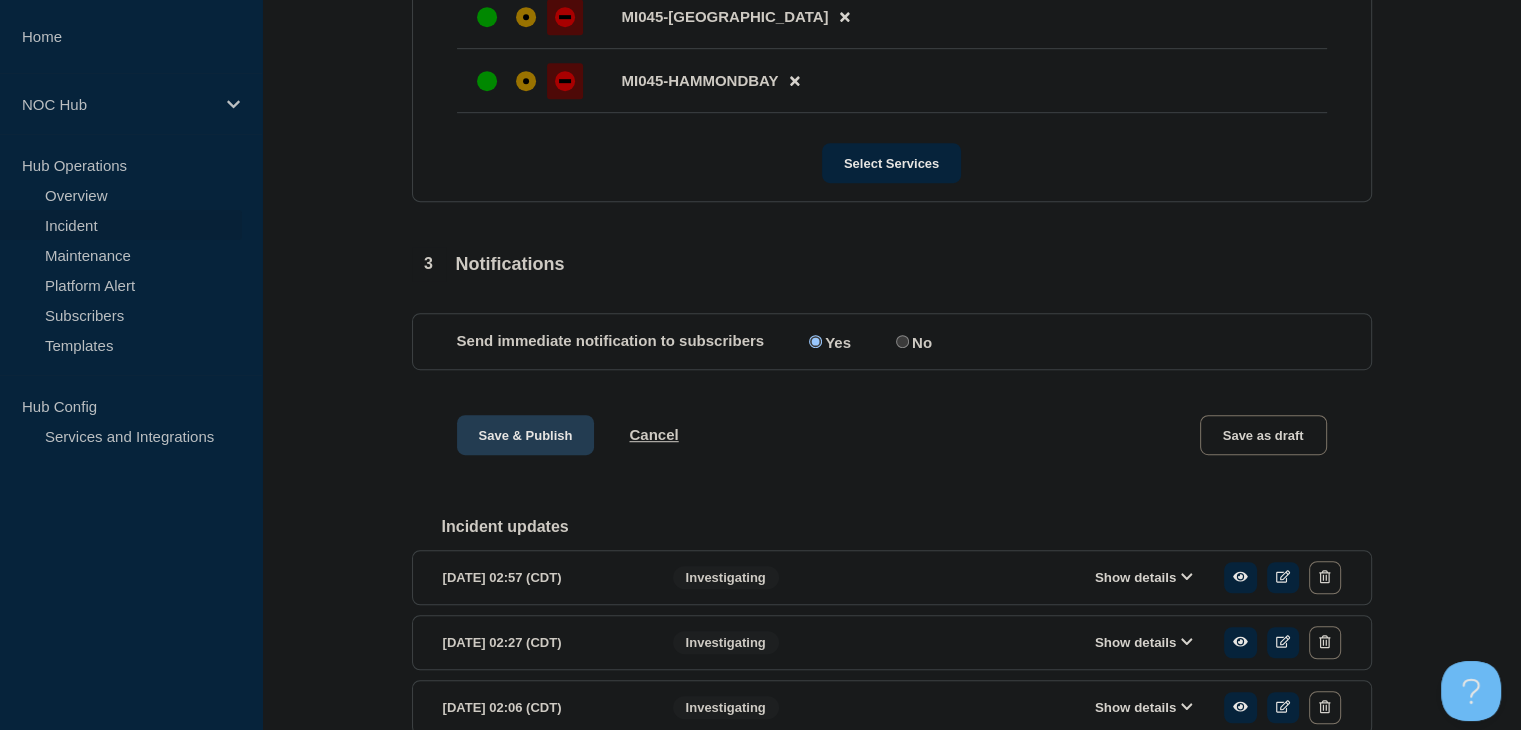 click on "Save & Publish" at bounding box center (526, 435) 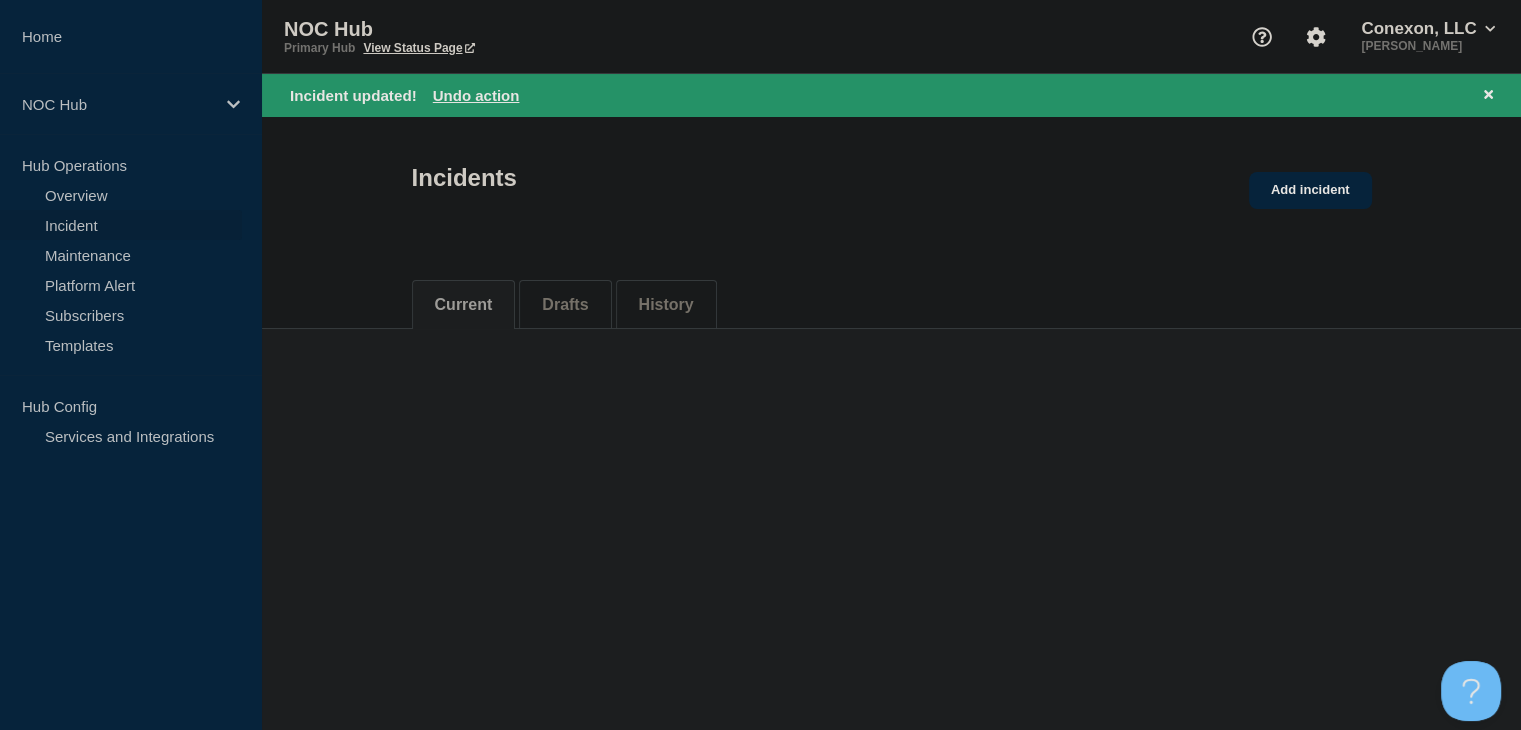 scroll, scrollTop: 0, scrollLeft: 0, axis: both 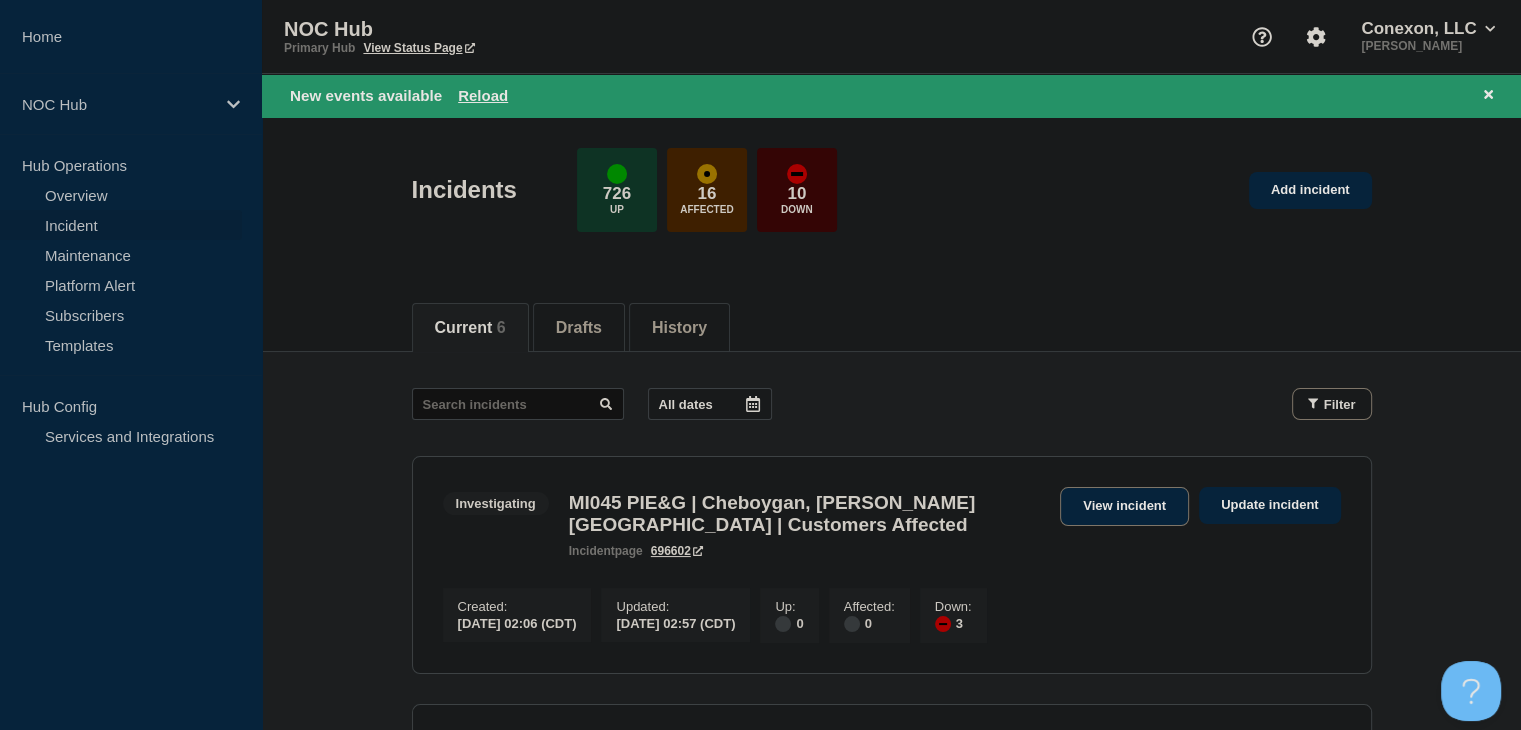 click on "View incident" at bounding box center (1124, 506) 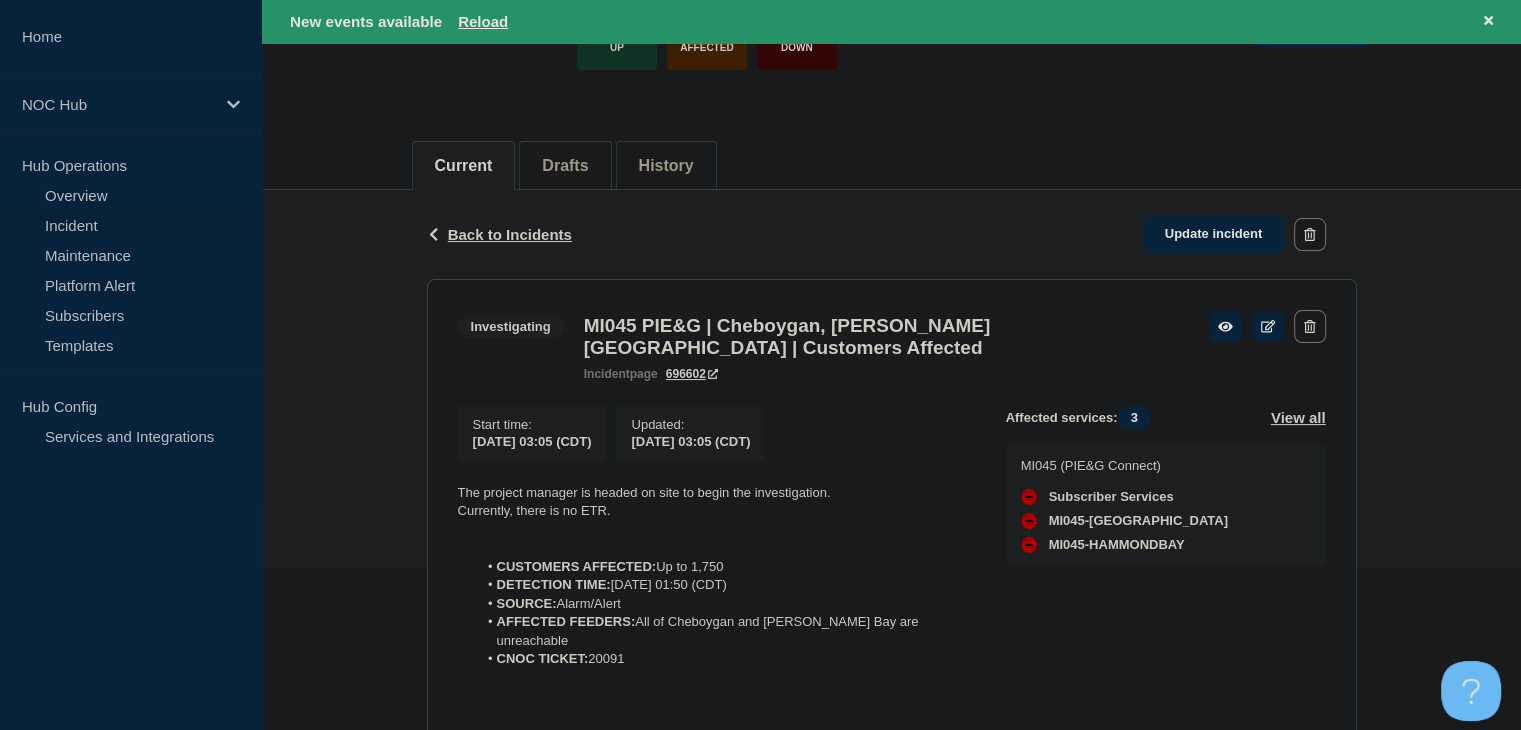 scroll, scrollTop: 400, scrollLeft: 0, axis: vertical 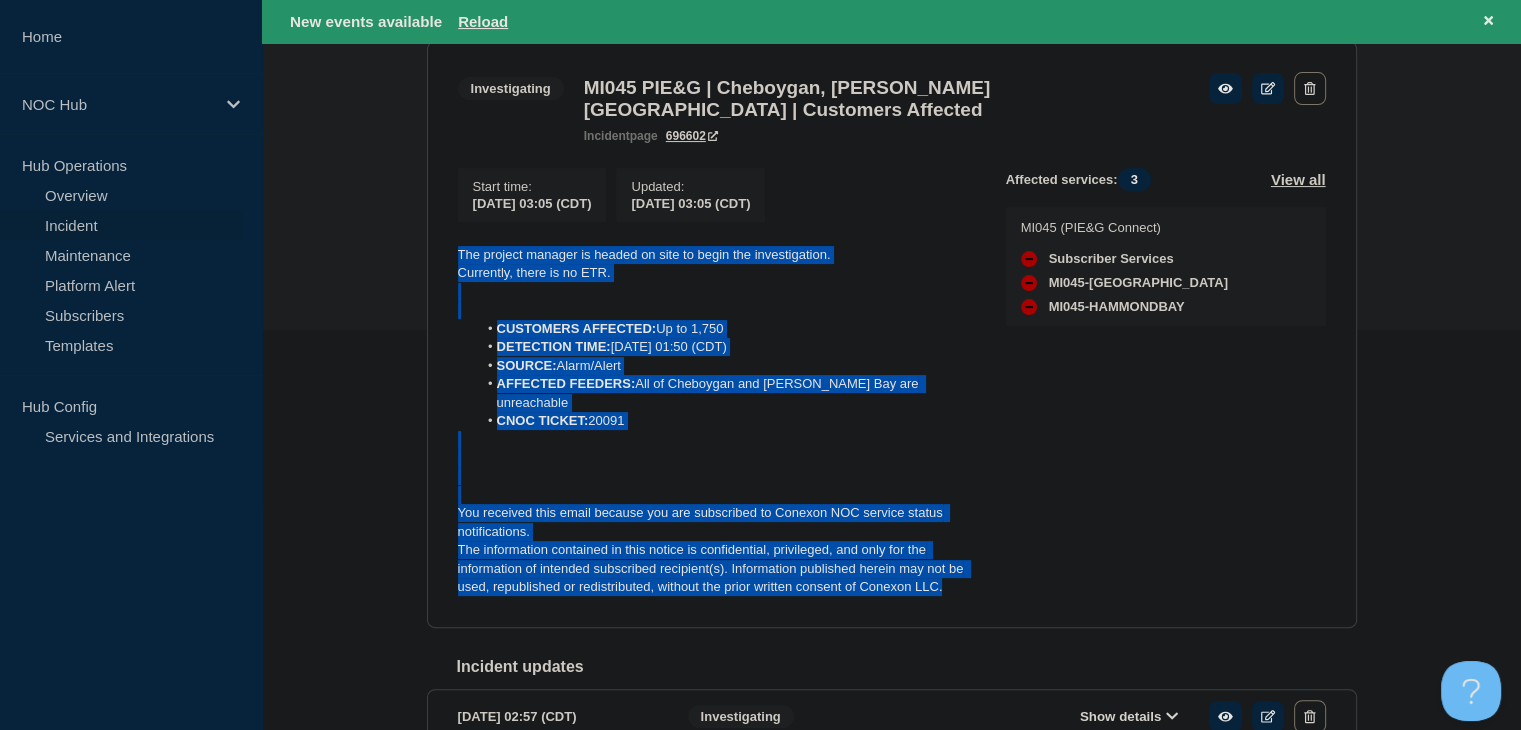 drag, startPoint x: 950, startPoint y: 585, endPoint x: 425, endPoint y: 263, distance: 615.8807 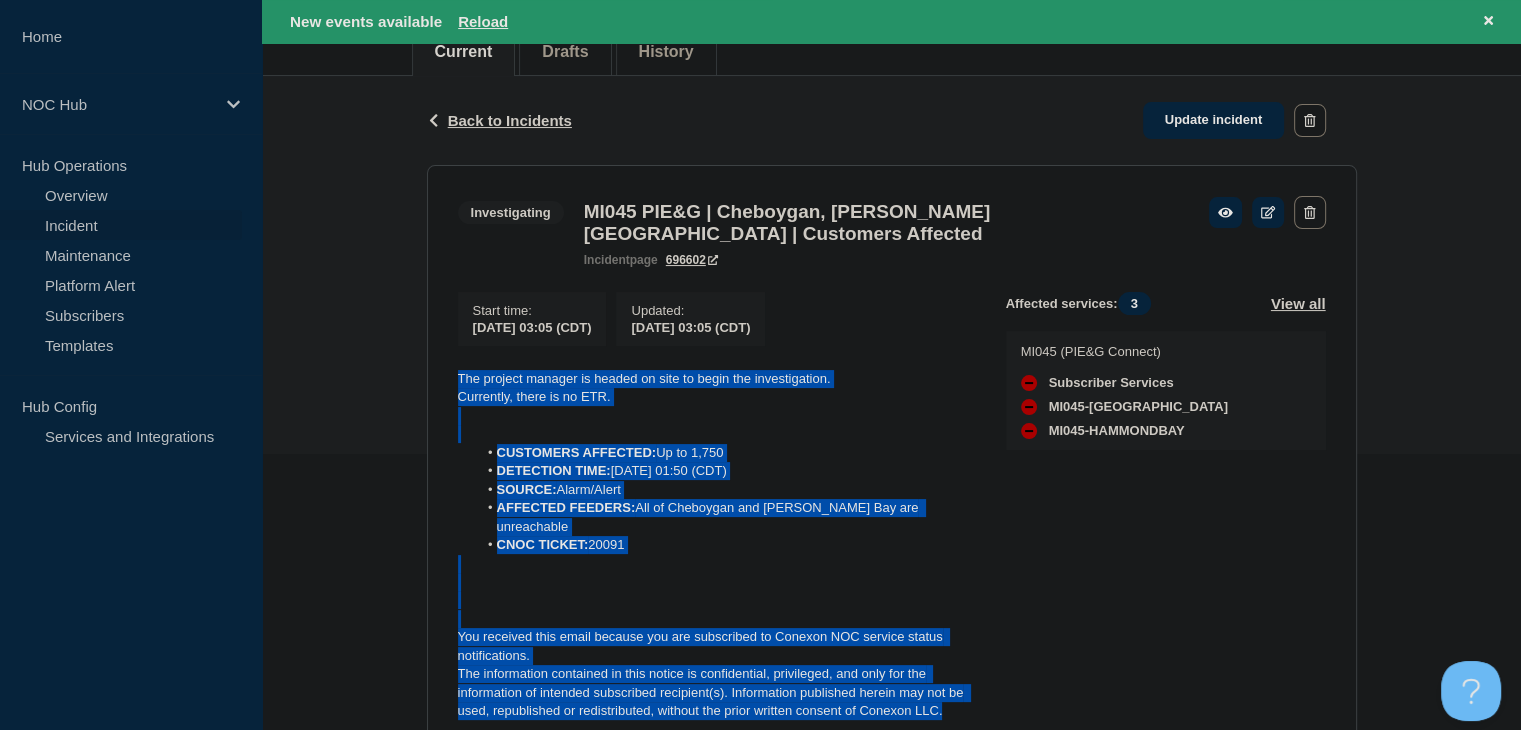 scroll, scrollTop: 200, scrollLeft: 0, axis: vertical 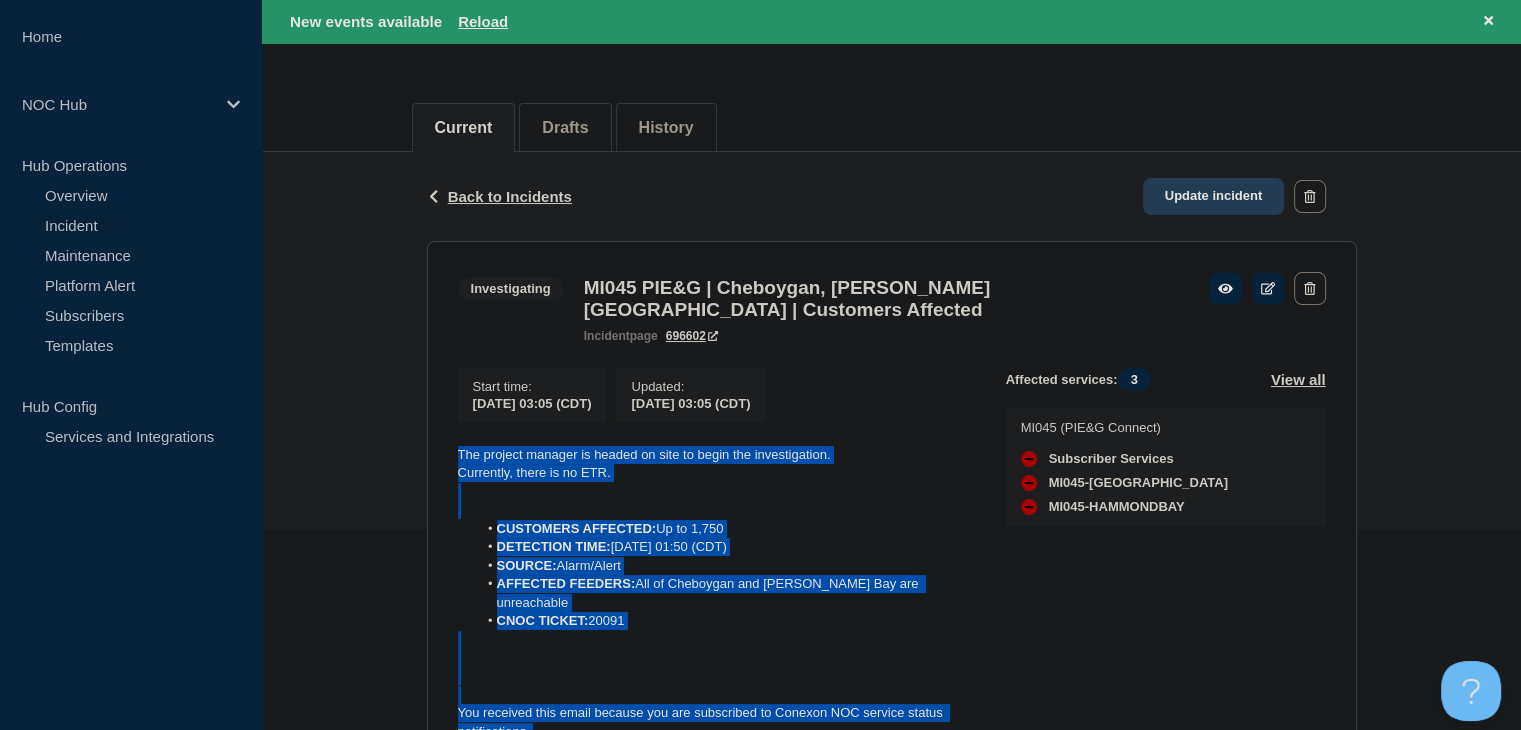 click on "Update incident" 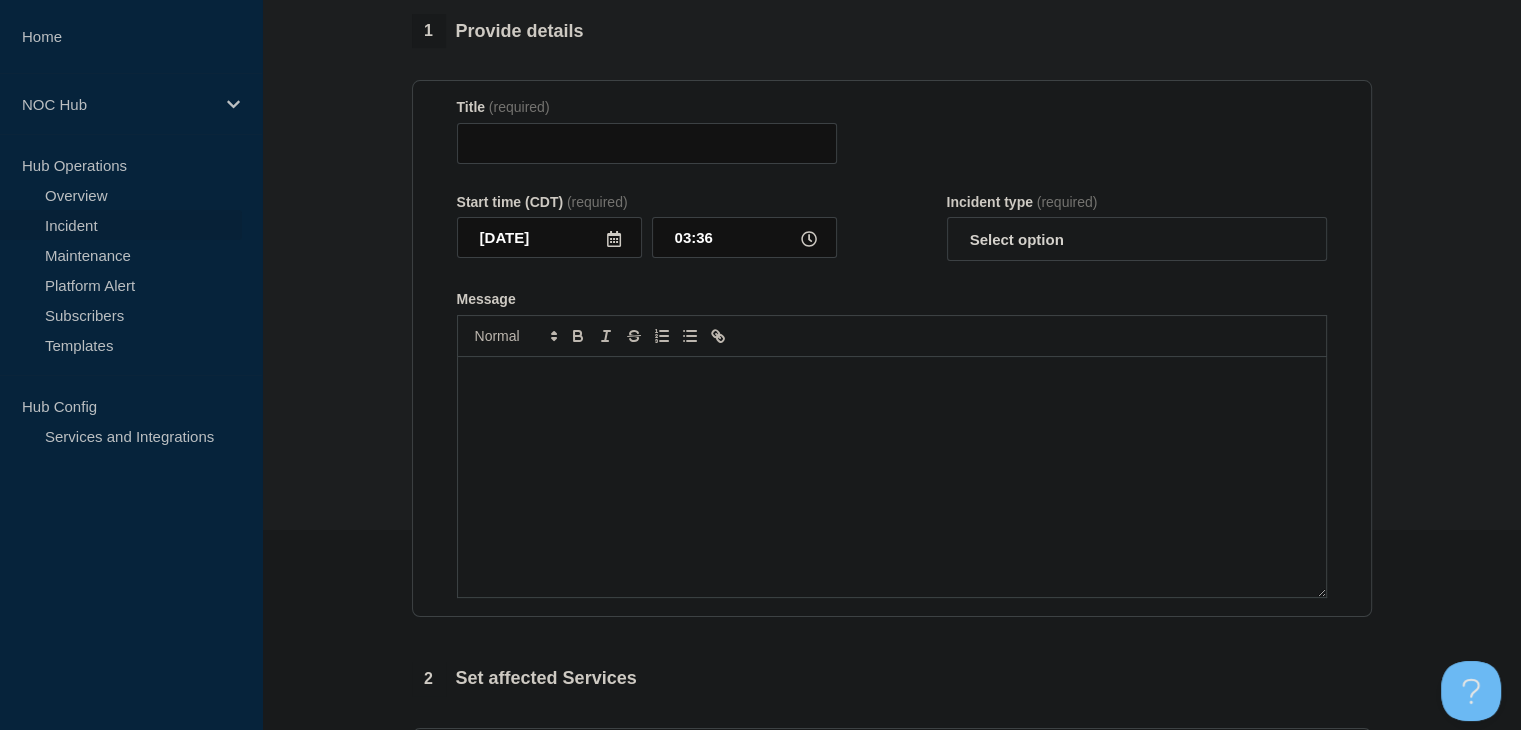 type on "MI045 PIE&G | Cheboygan, Hammonds Bay | Customers Affected" 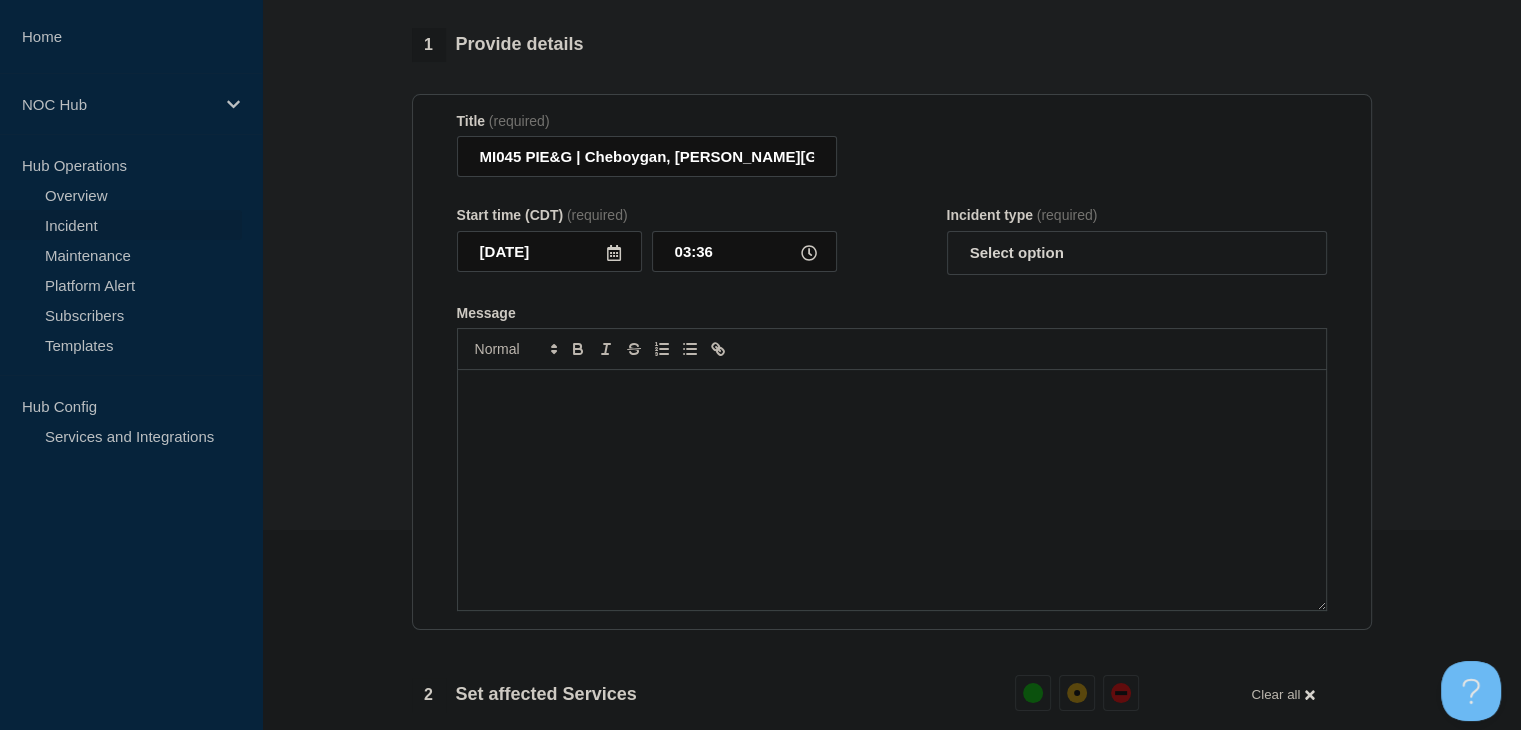 click at bounding box center (892, 490) 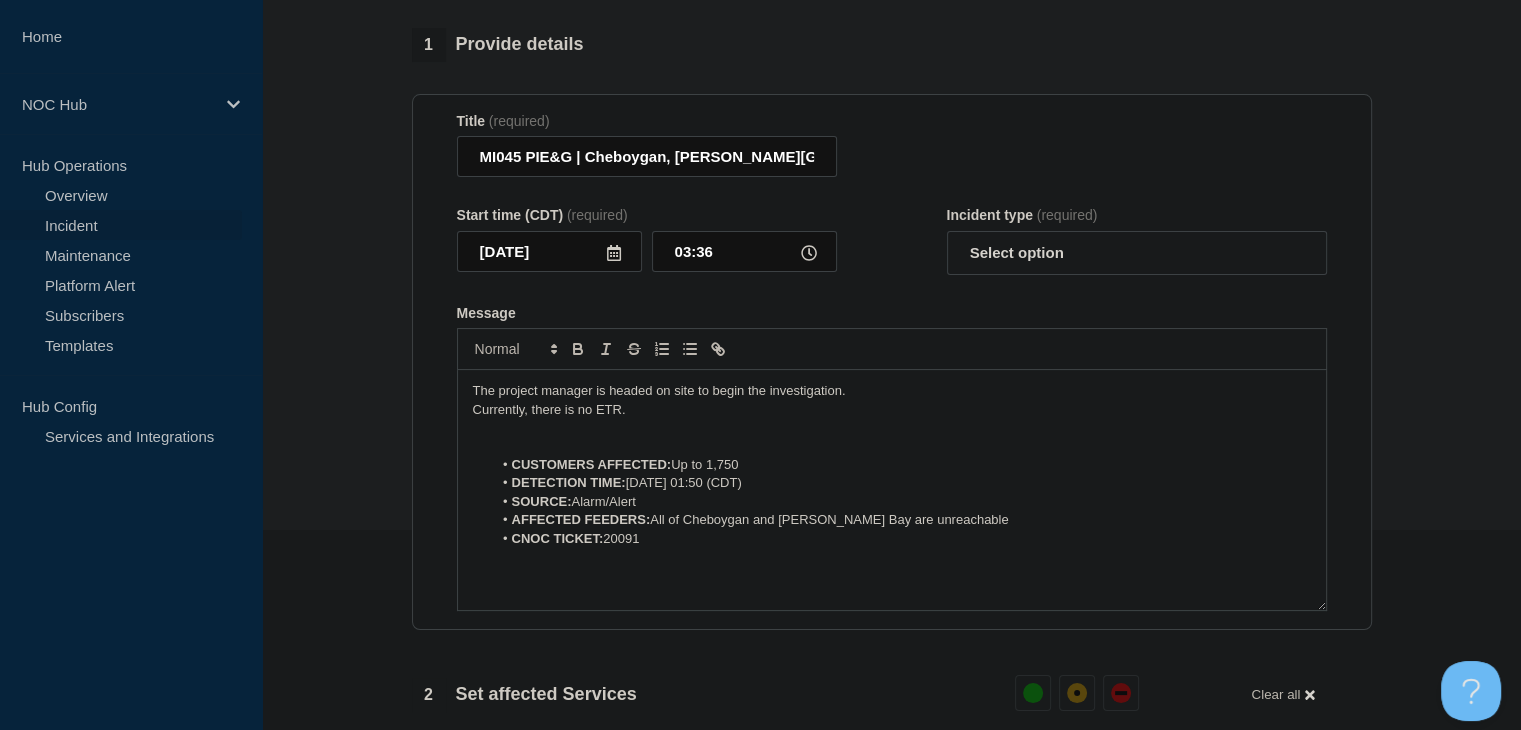 scroll, scrollTop: 64, scrollLeft: 0, axis: vertical 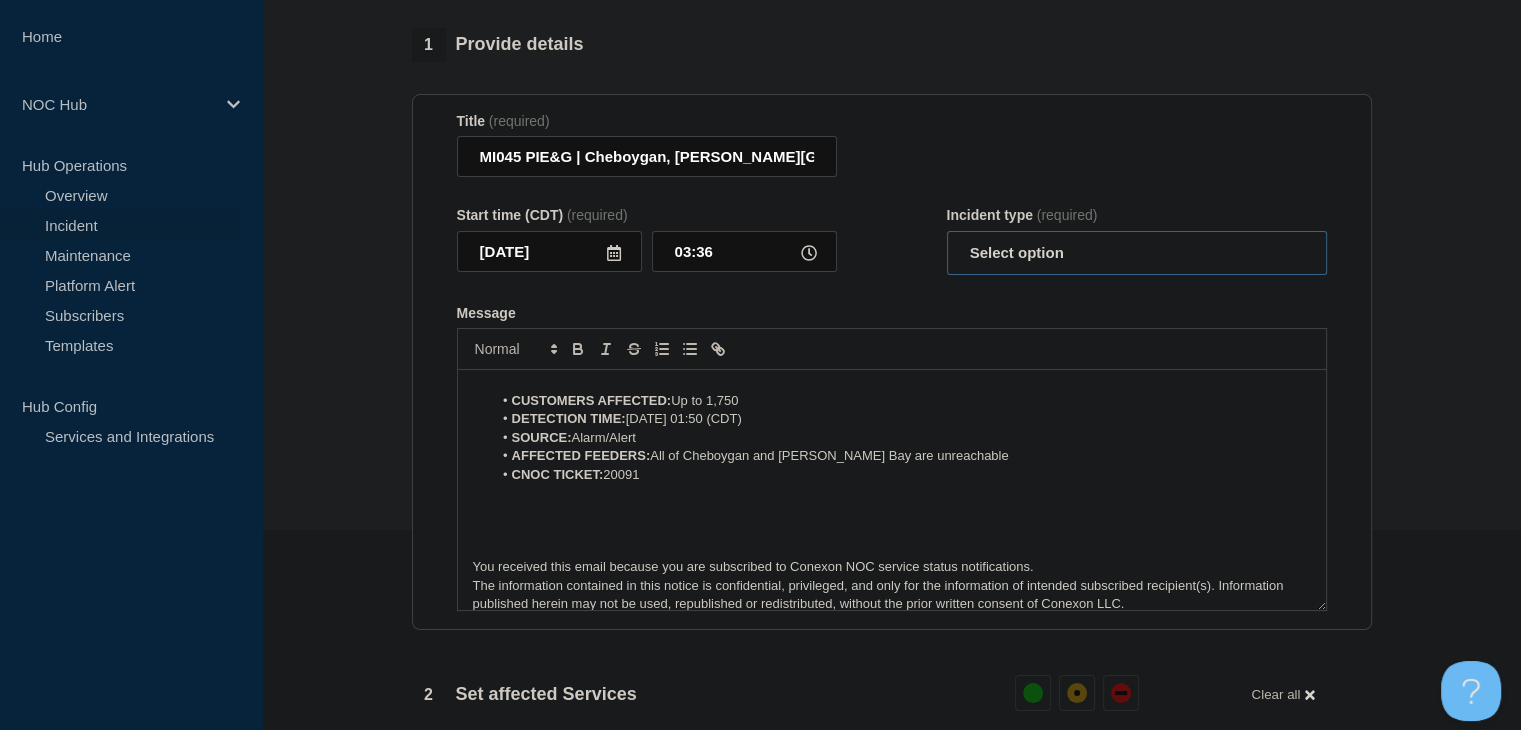 click on "Select option Investigating Identified Monitoring Resolved" at bounding box center [1137, 253] 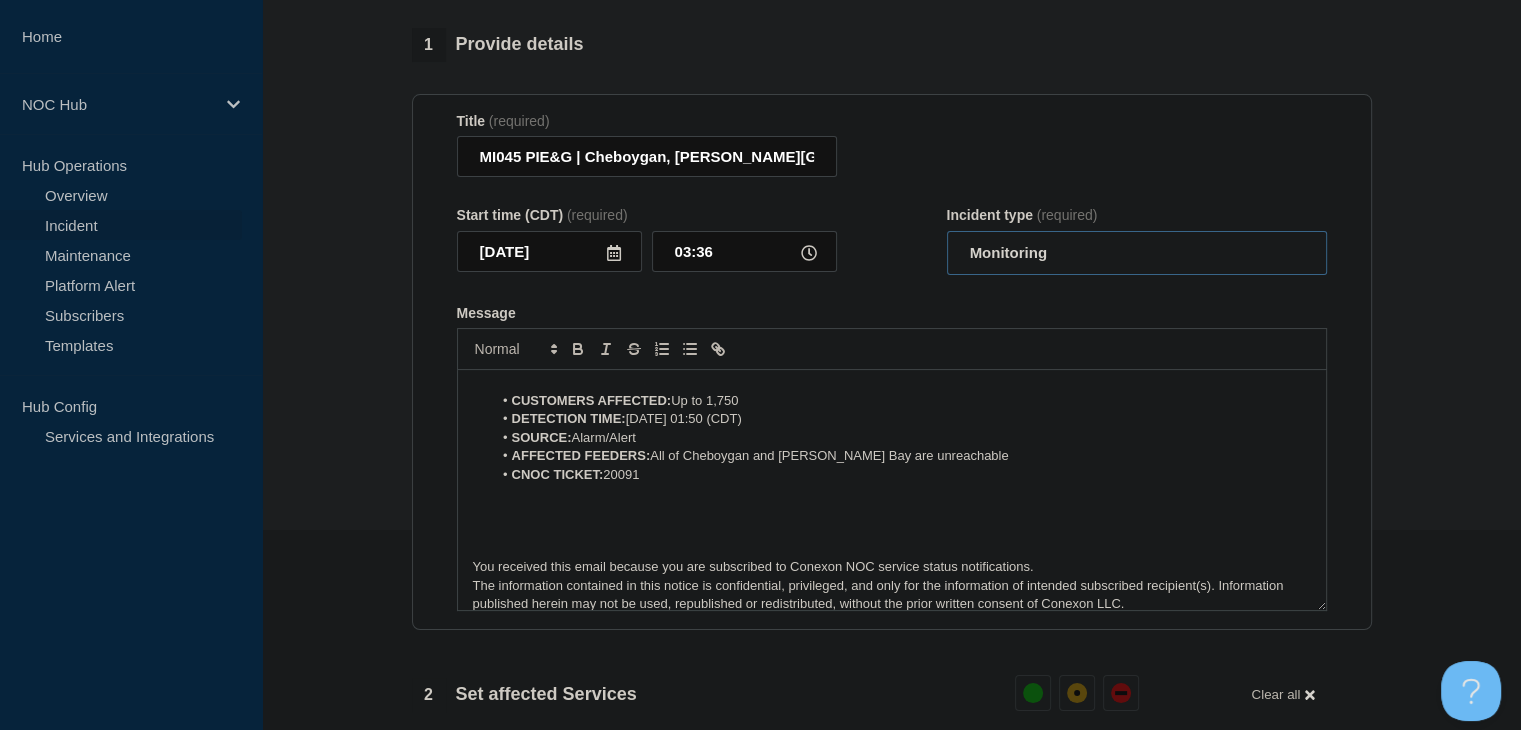 click on "Select option Investigating Identified Monitoring Resolved" at bounding box center (1137, 253) 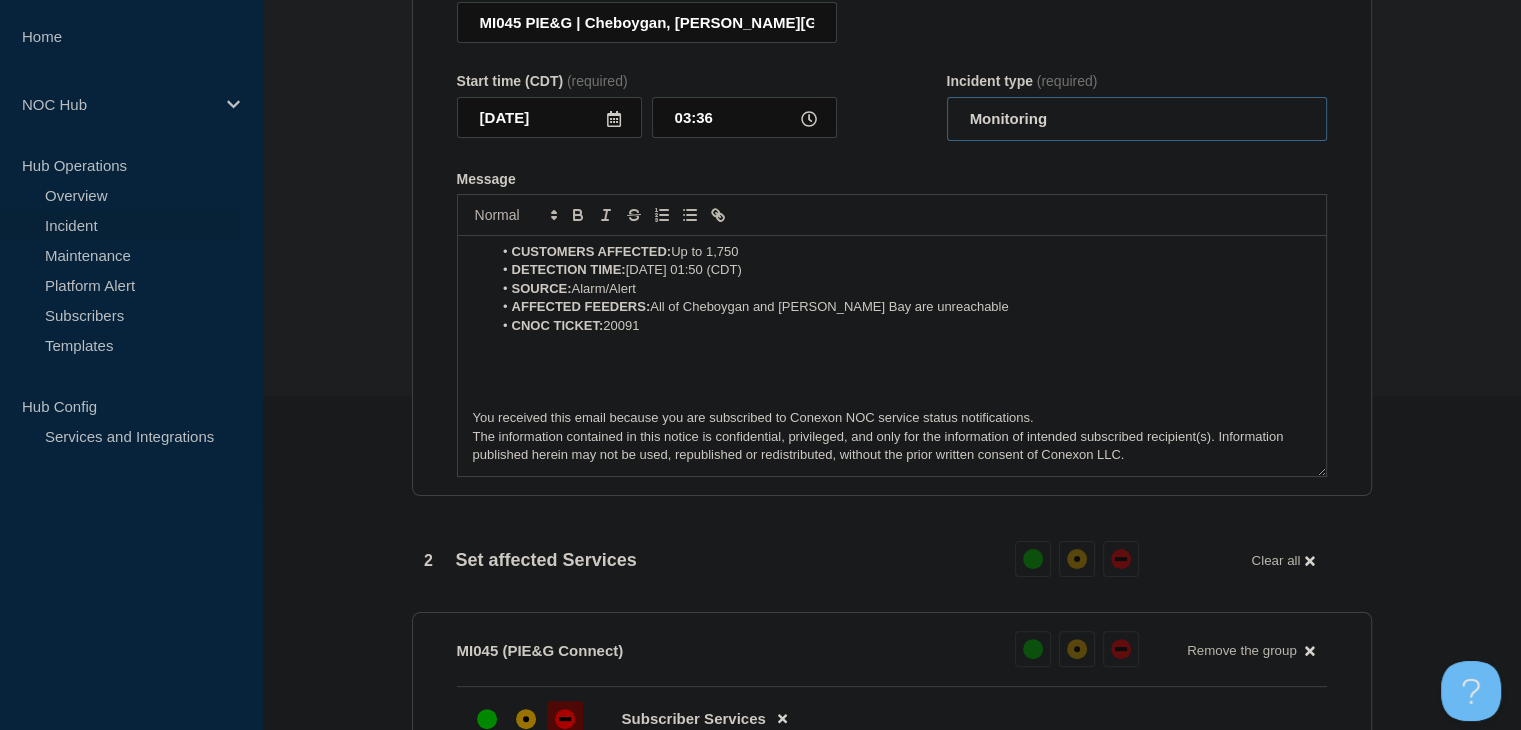 scroll, scrollTop: 500, scrollLeft: 0, axis: vertical 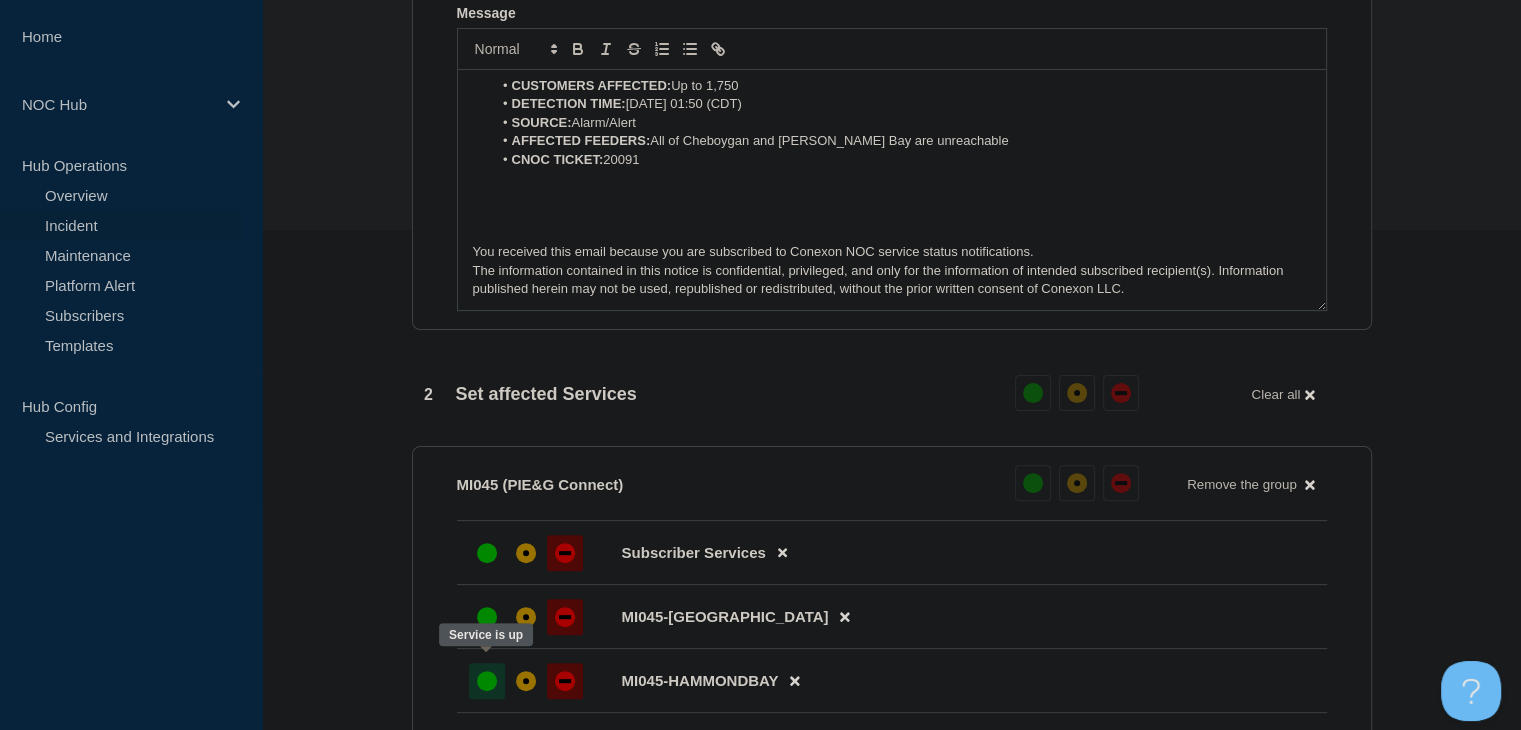 click at bounding box center [487, 681] 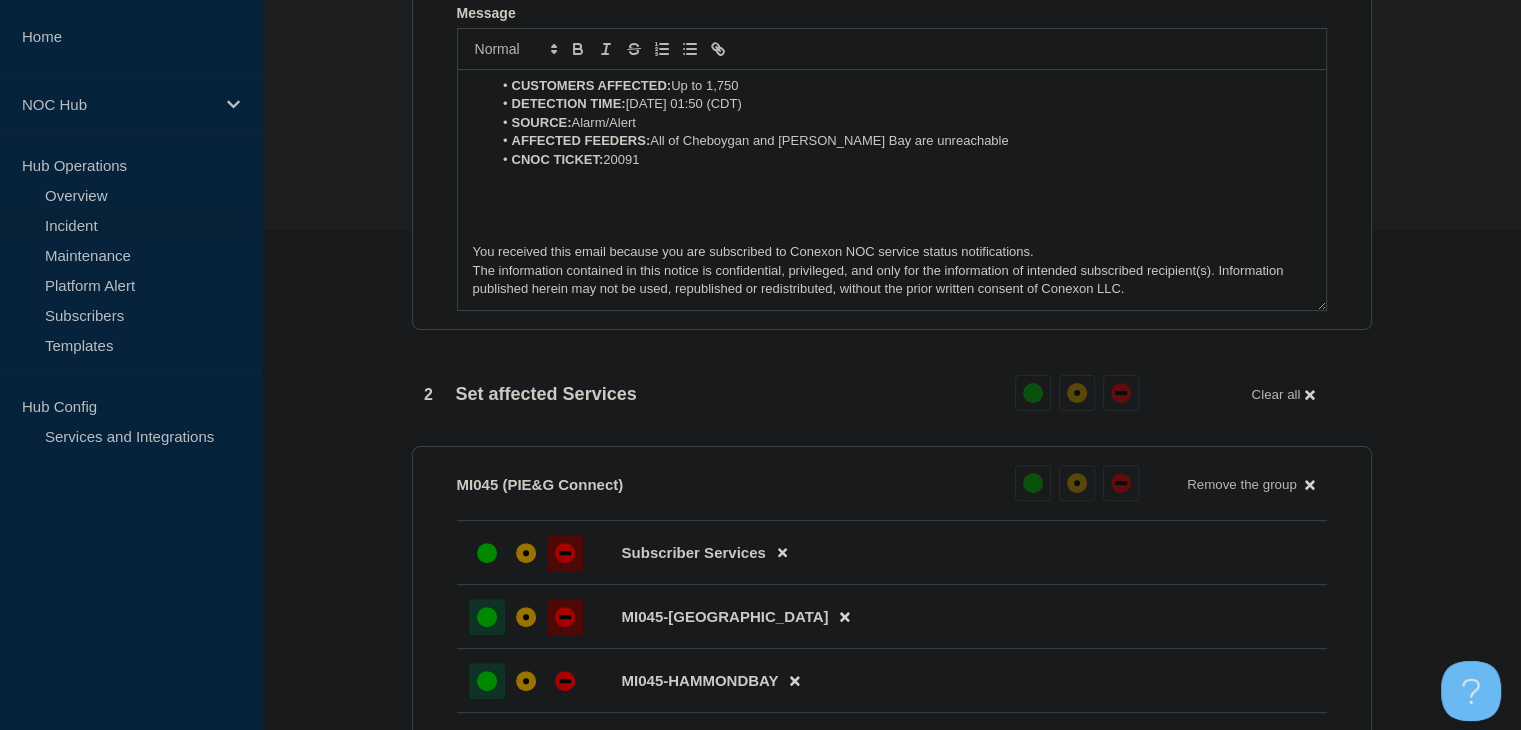 click at bounding box center (487, 617) 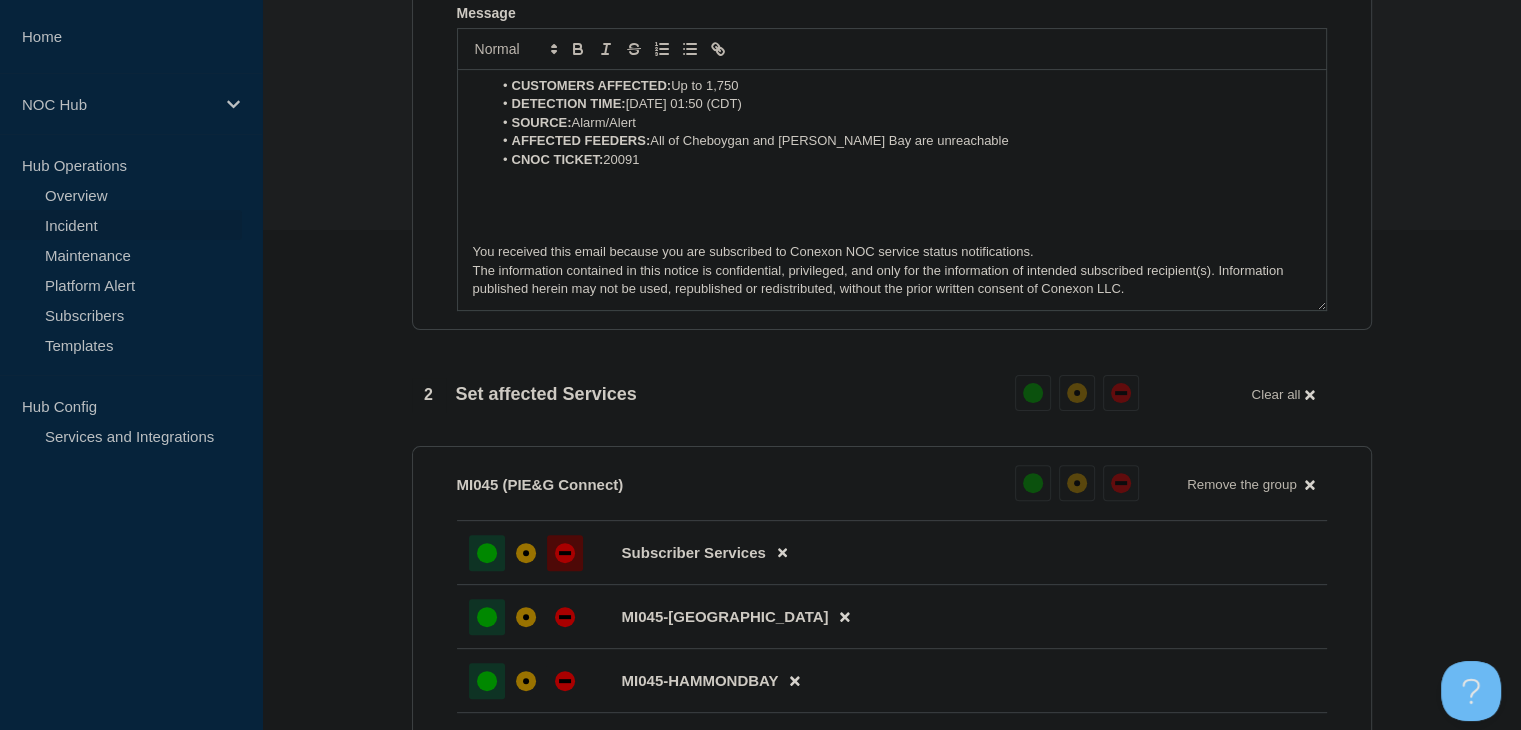 click at bounding box center [487, 553] 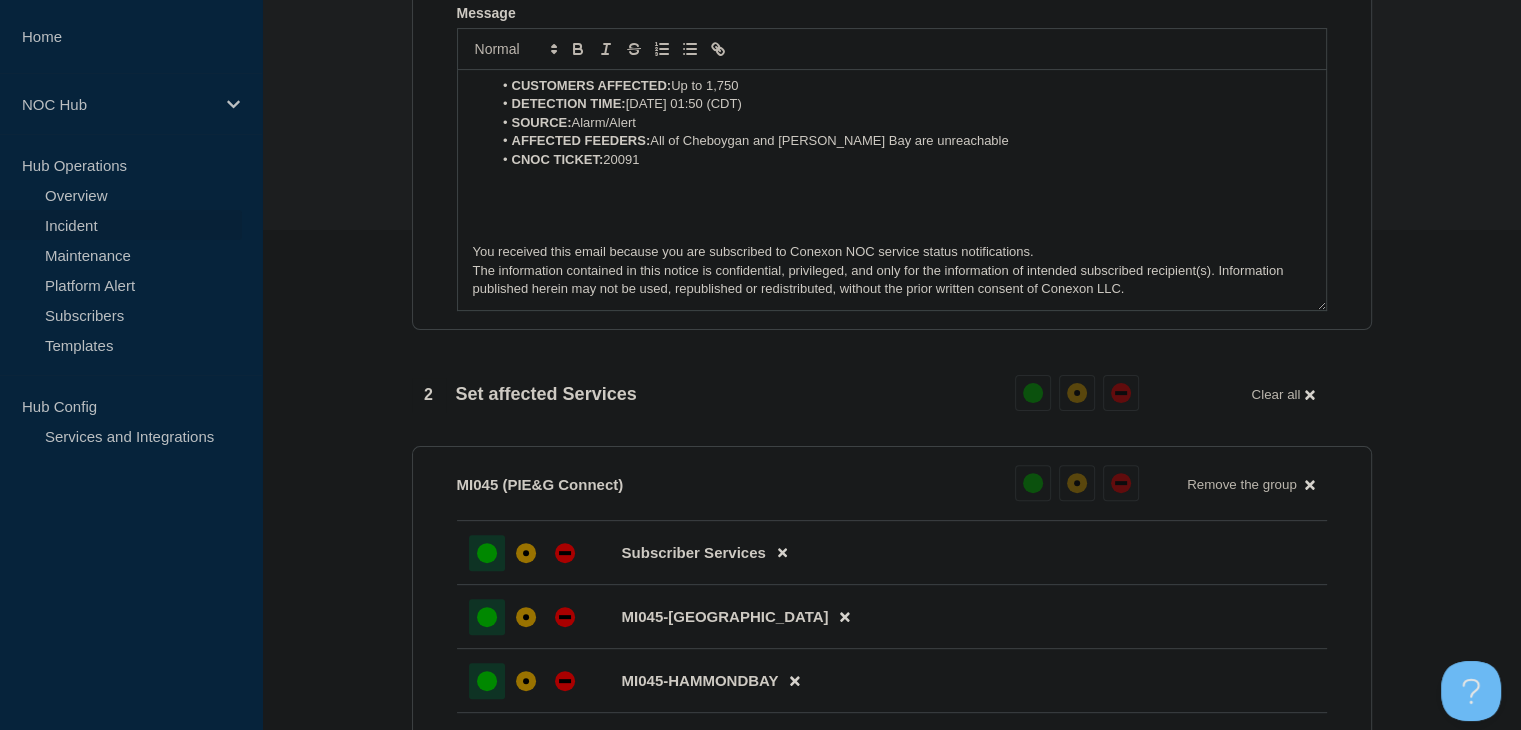 scroll, scrollTop: 100, scrollLeft: 0, axis: vertical 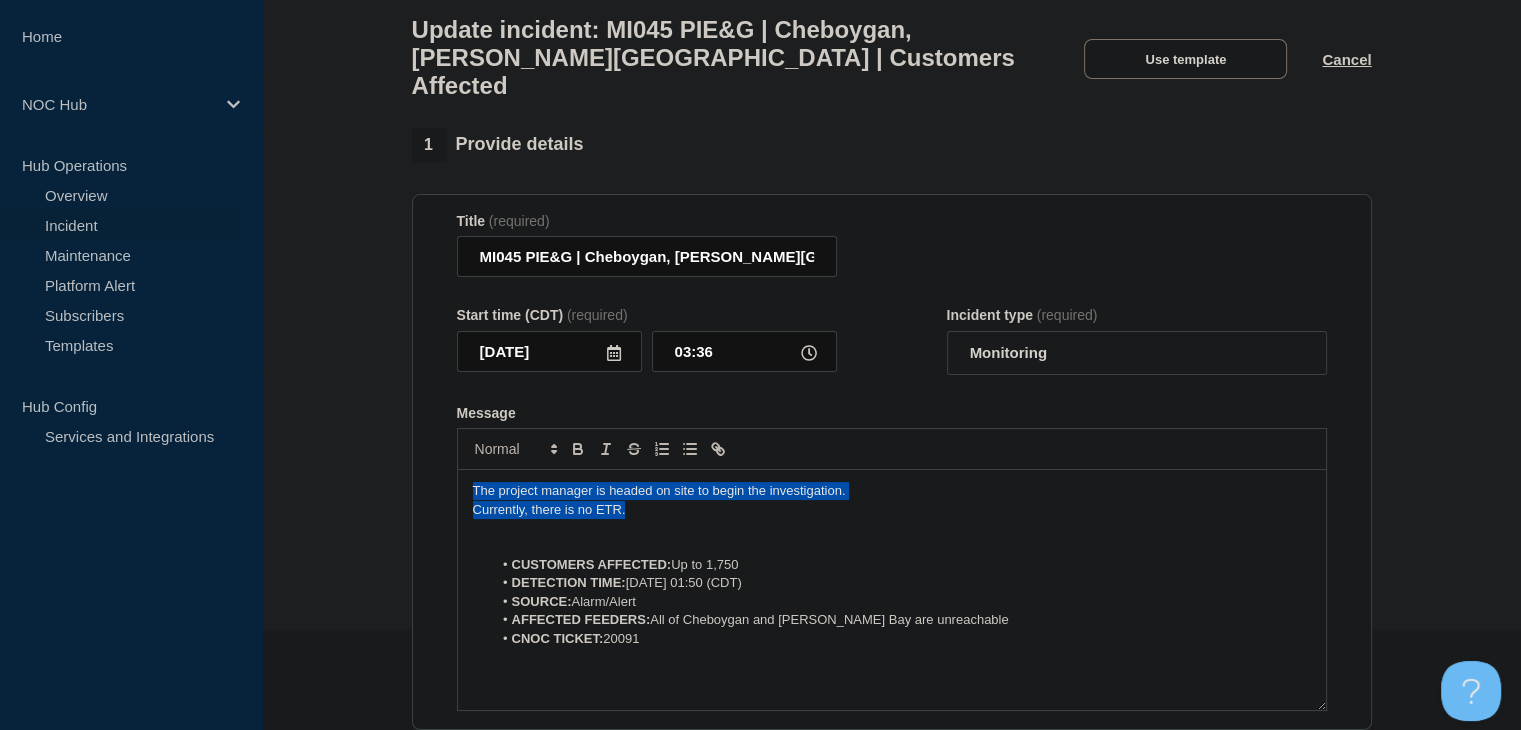 drag, startPoint x: 656, startPoint y: 499, endPoint x: 289, endPoint y: 426, distance: 374.1898 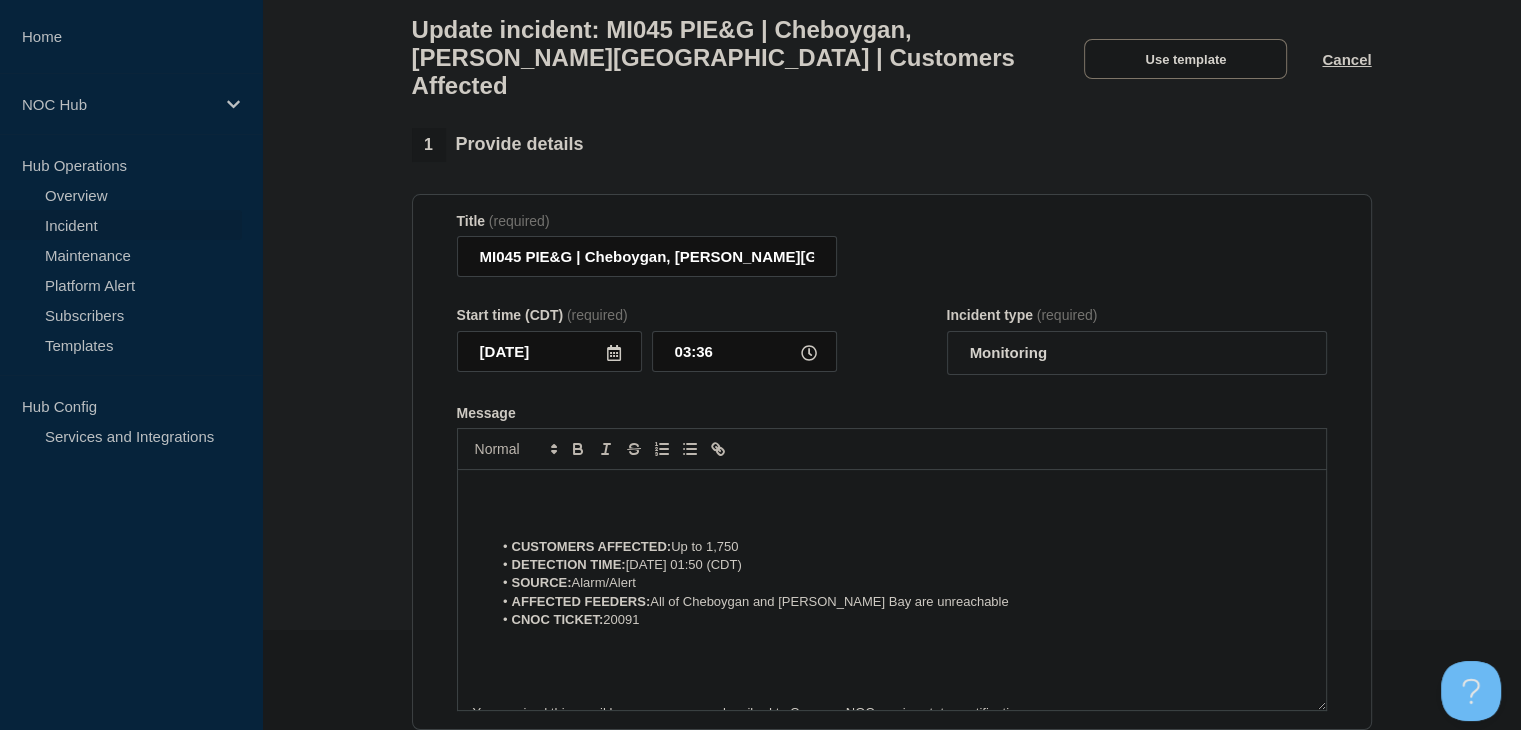 type 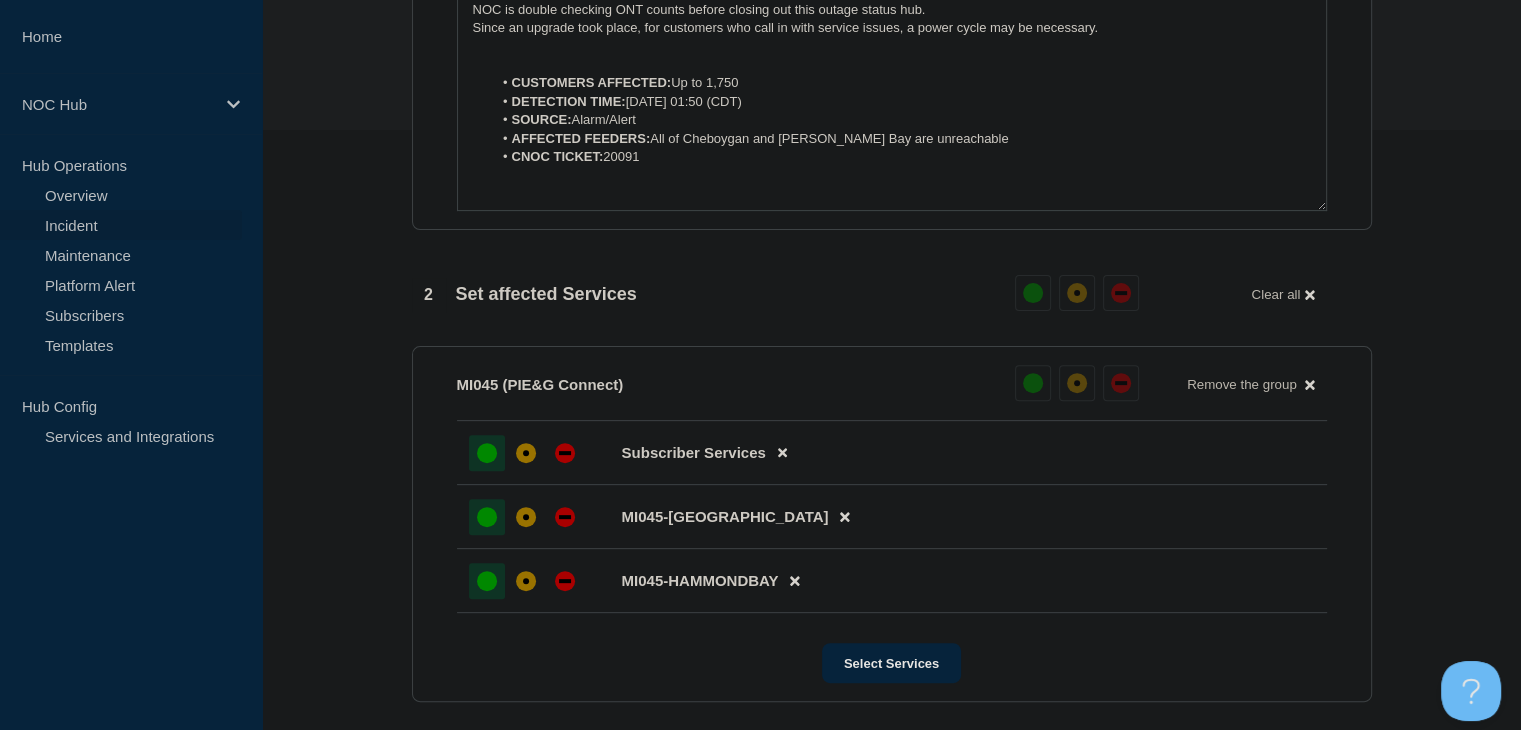 scroll, scrollTop: 1100, scrollLeft: 0, axis: vertical 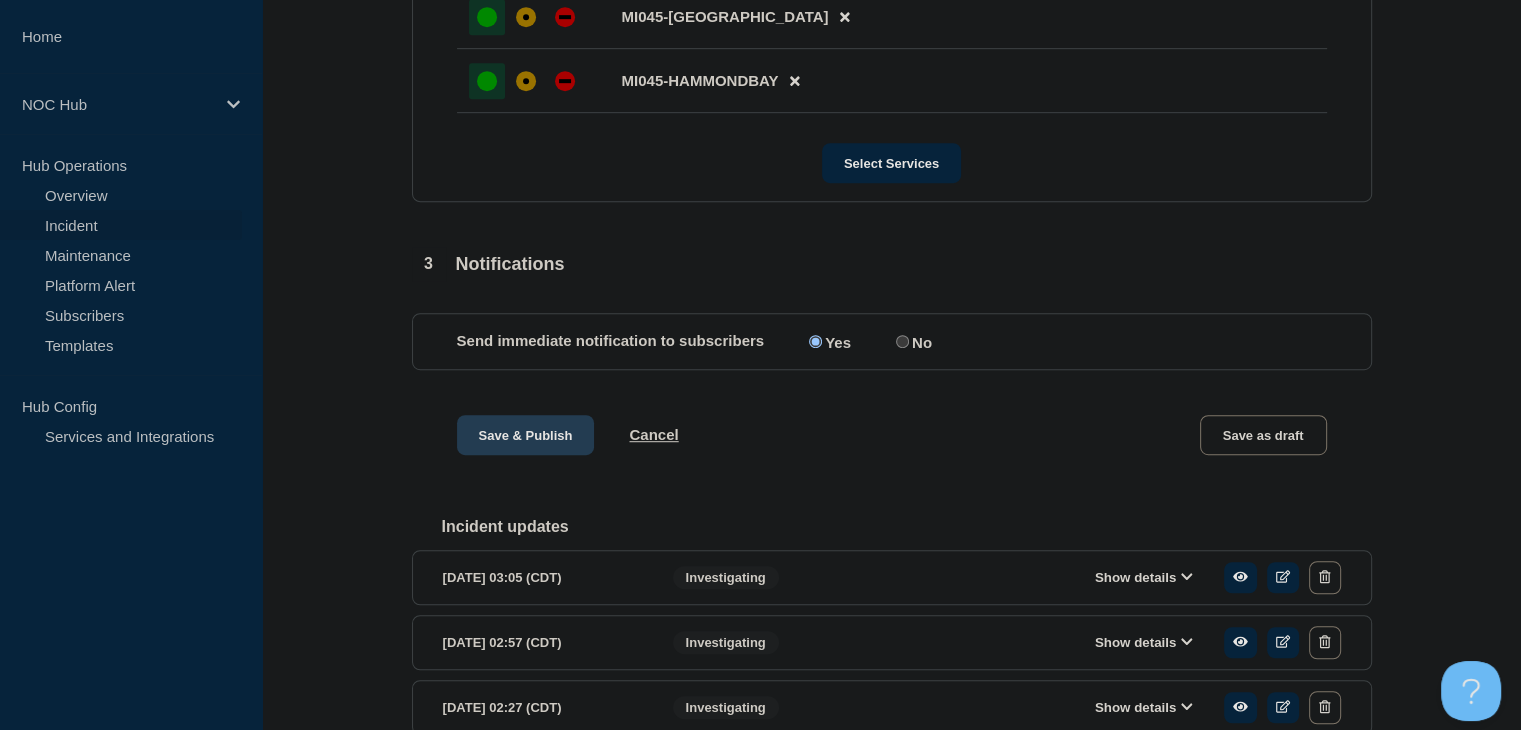 click on "Save & Publish" at bounding box center [526, 435] 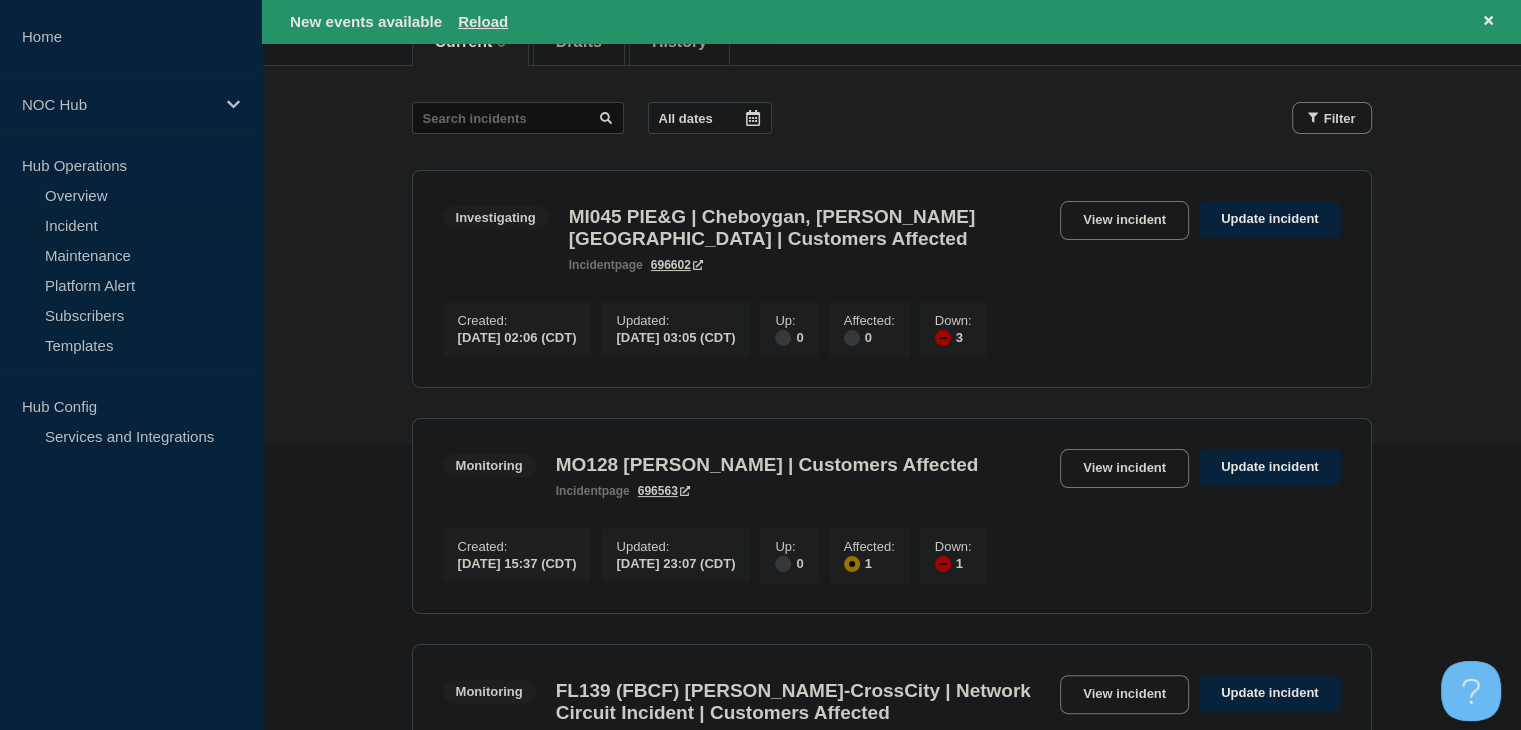 scroll, scrollTop: 300, scrollLeft: 0, axis: vertical 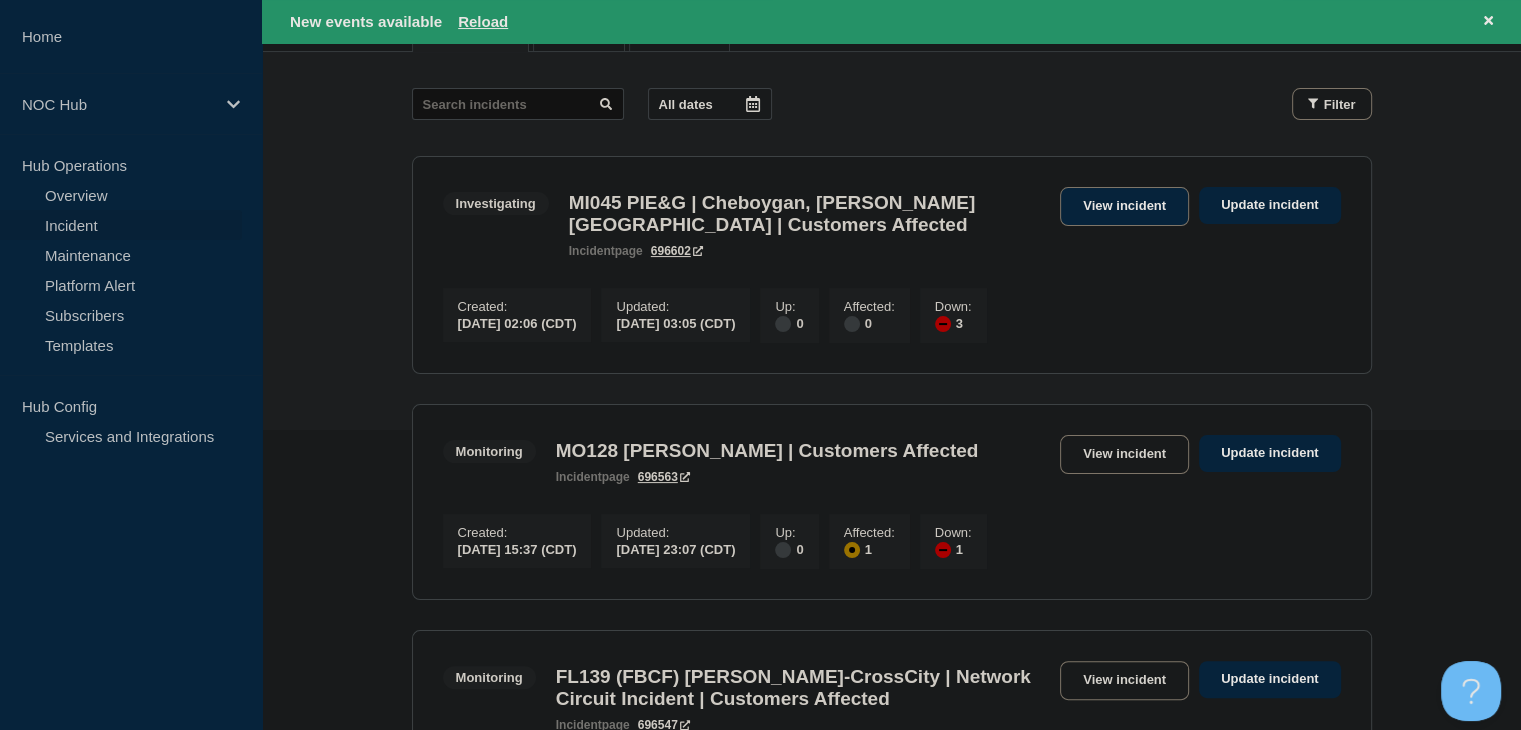 click on "View incident" at bounding box center [1124, 206] 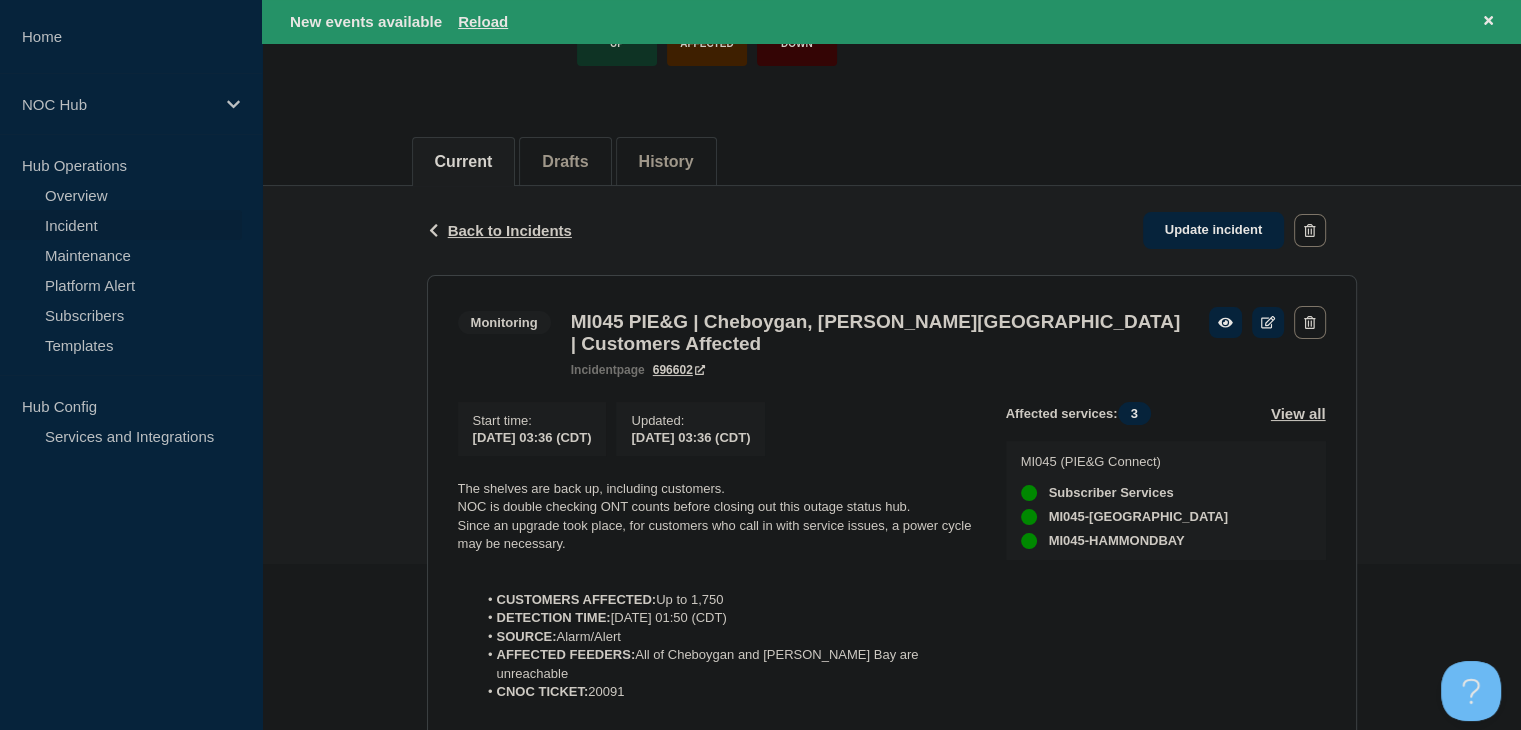 scroll, scrollTop: 400, scrollLeft: 0, axis: vertical 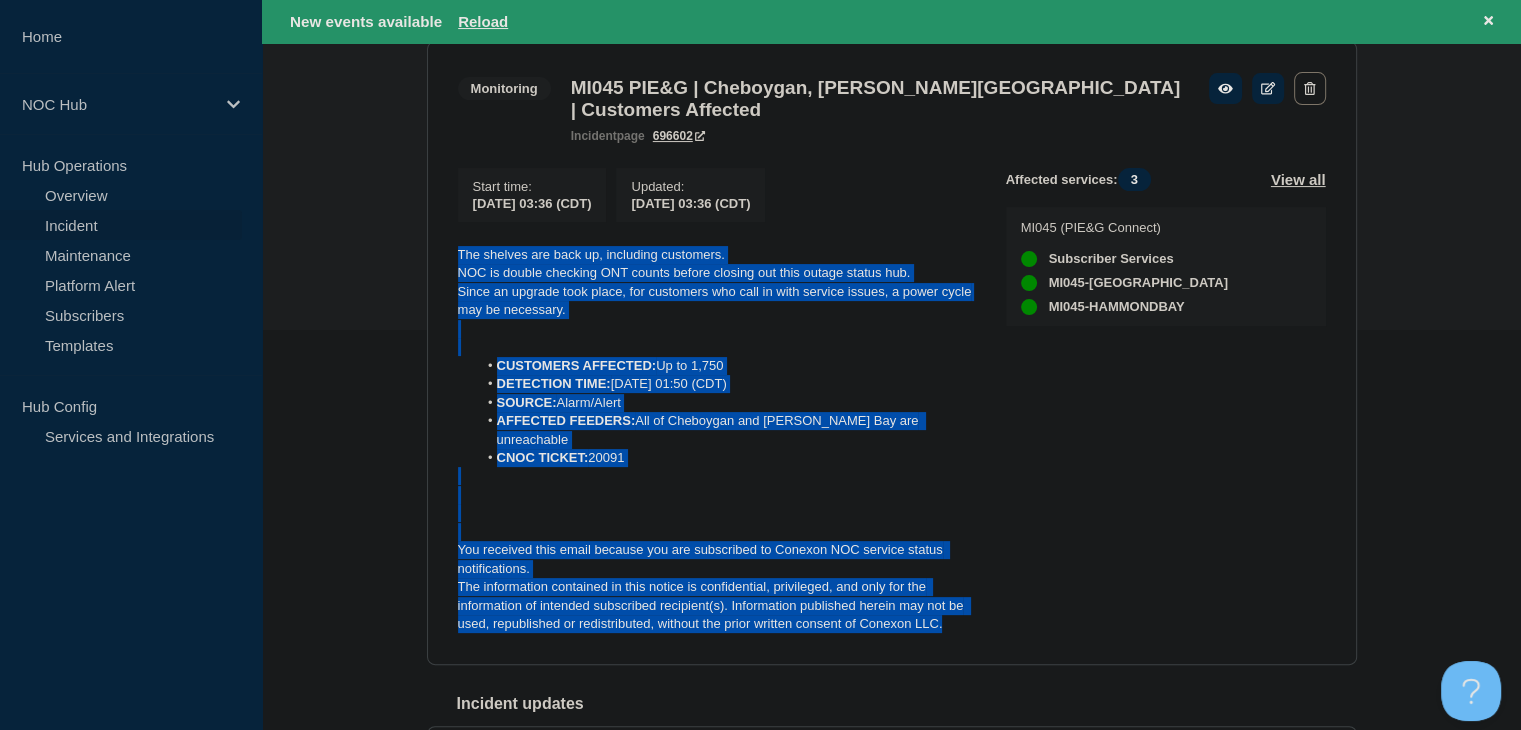 drag, startPoint x: 950, startPoint y: 616, endPoint x: 453, endPoint y: 261, distance: 610.7651 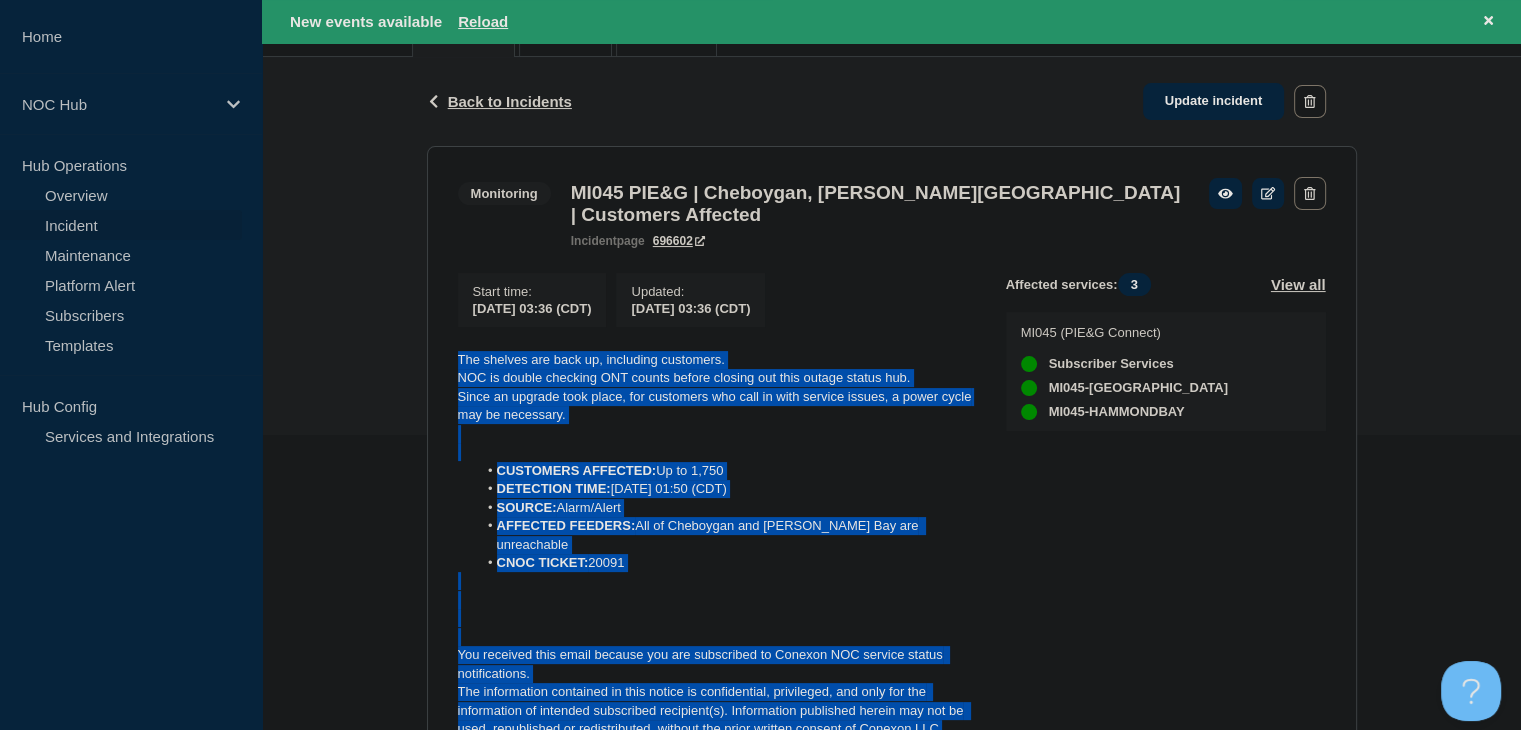 scroll, scrollTop: 200, scrollLeft: 0, axis: vertical 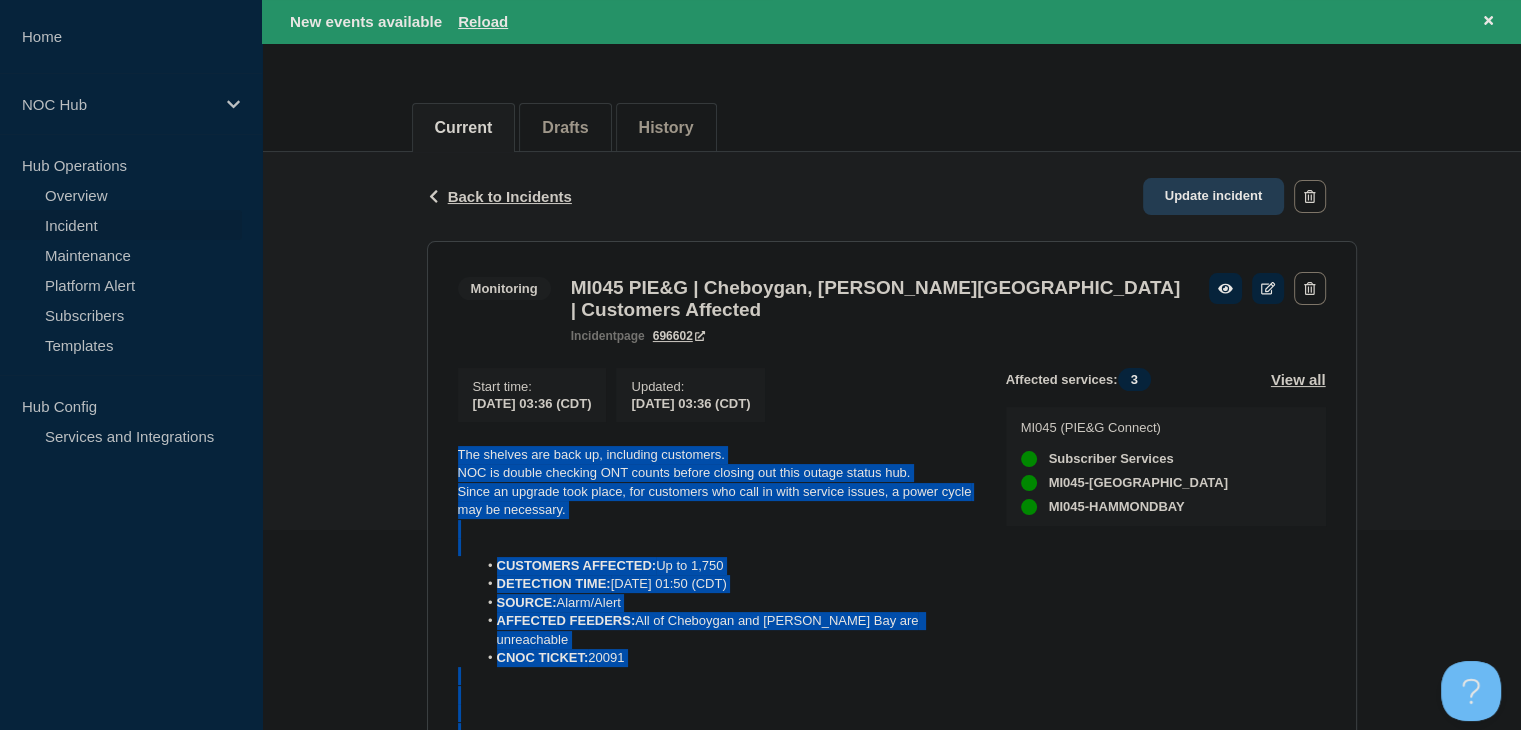 click on "Update incident" 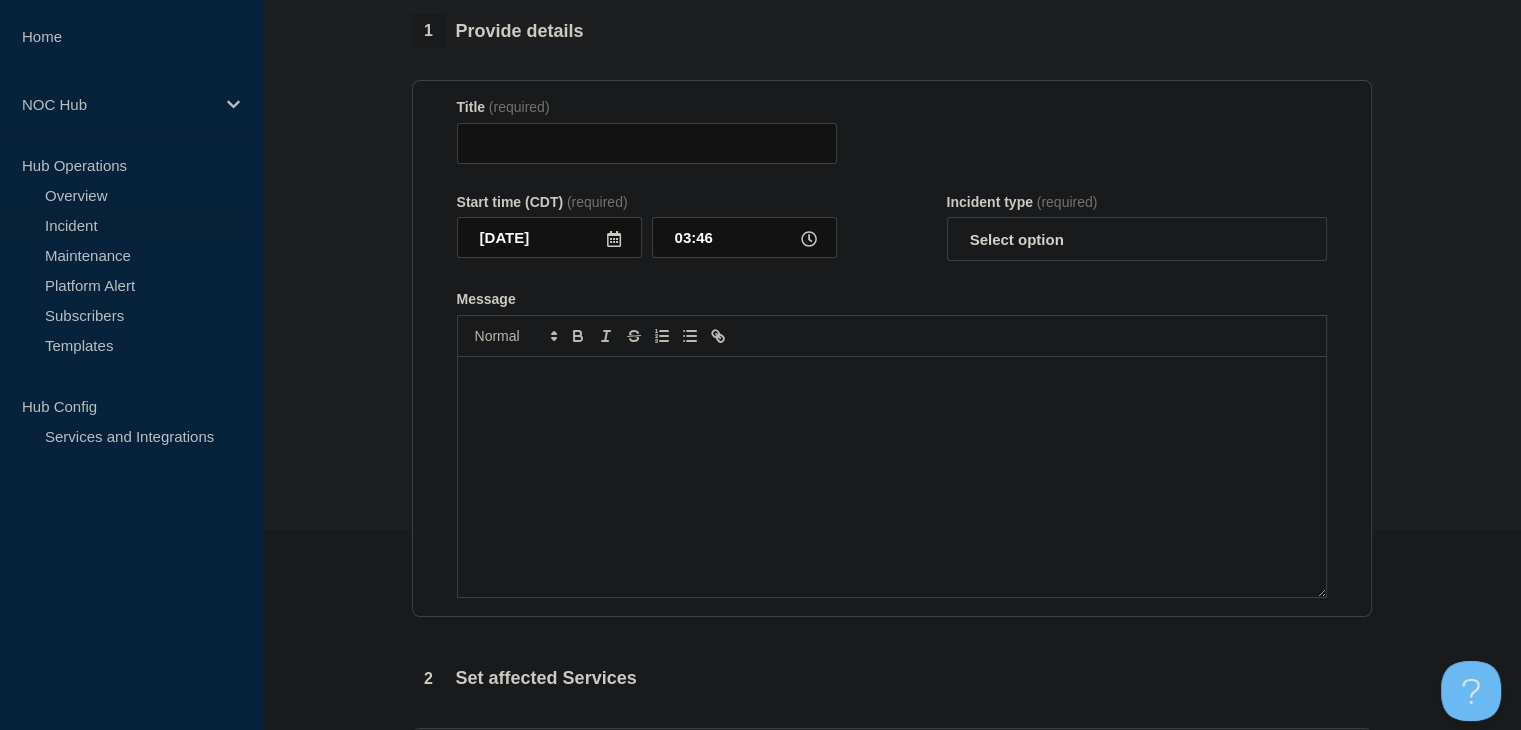 type on "MI045 PIE&G | Cheboygan, Hammonds Bay | Customers Affected" 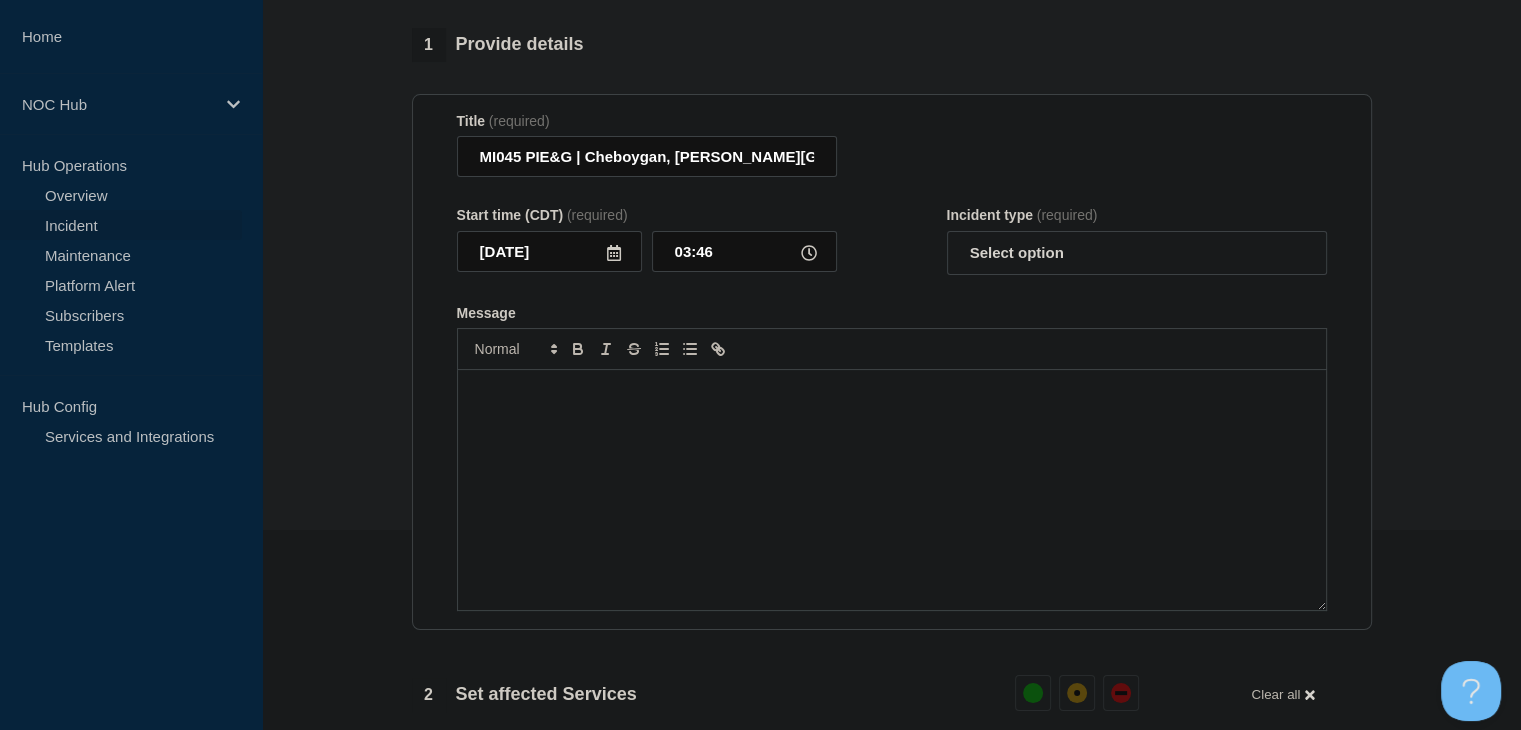 click at bounding box center [892, 490] 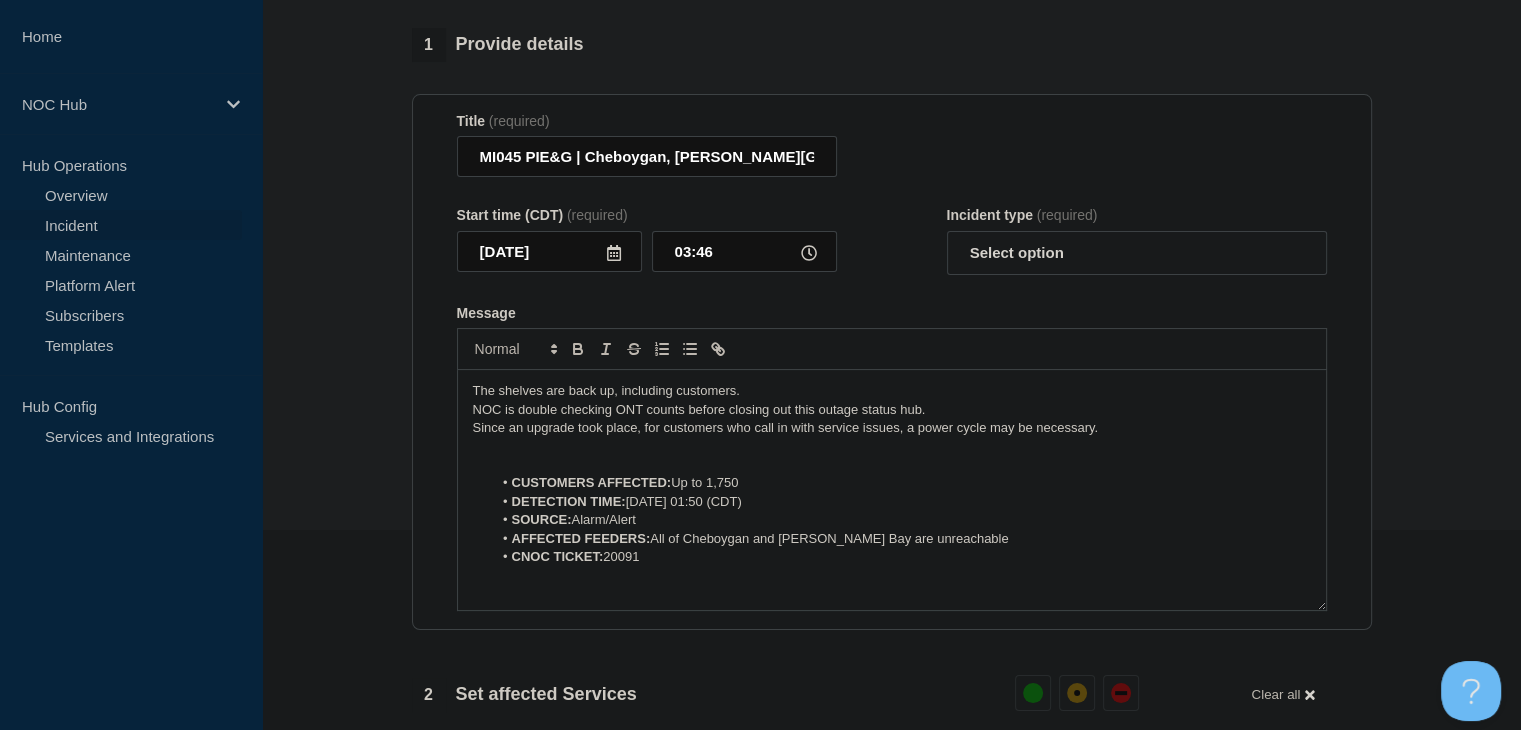 scroll, scrollTop: 83, scrollLeft: 0, axis: vertical 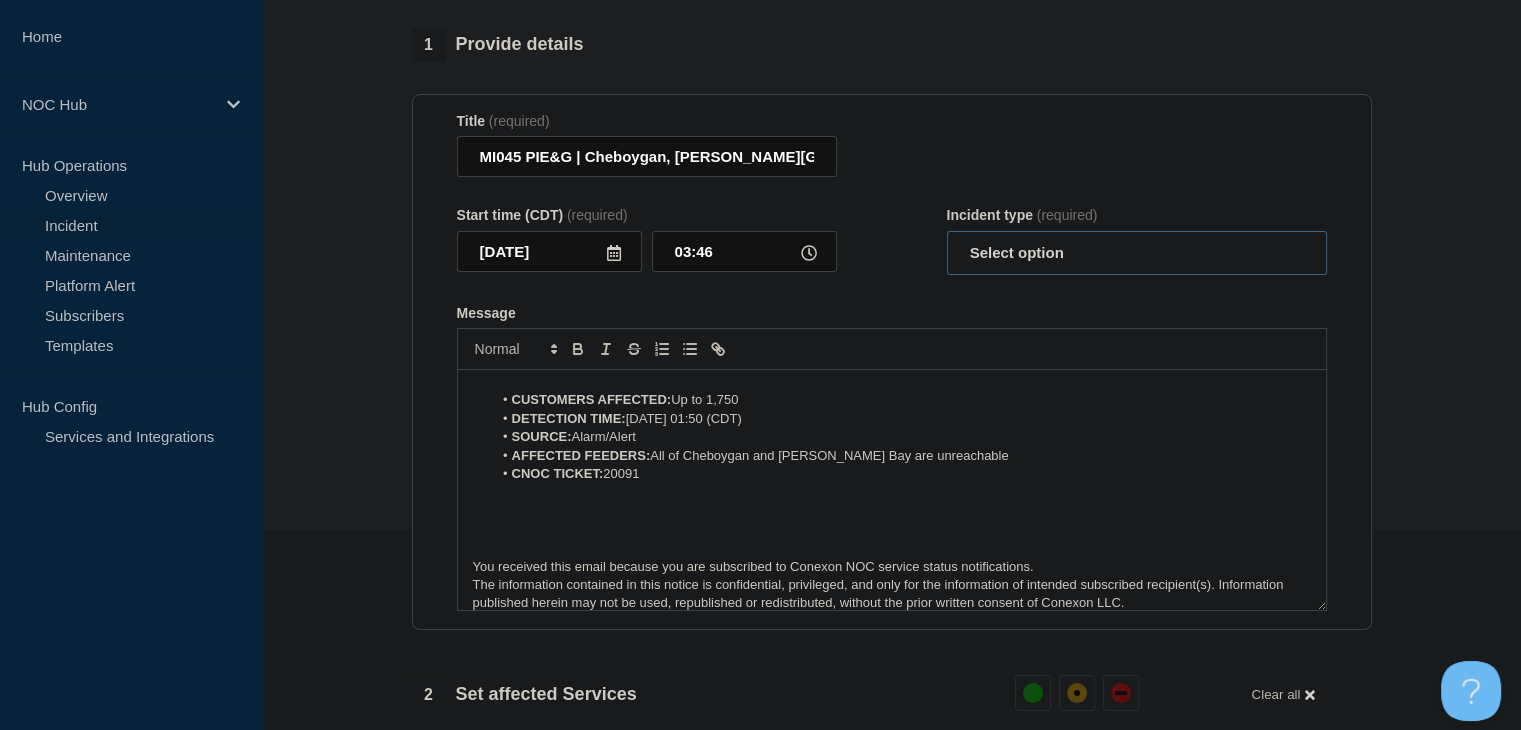 click on "Select option Investigating Identified Monitoring Resolved" at bounding box center (1137, 253) 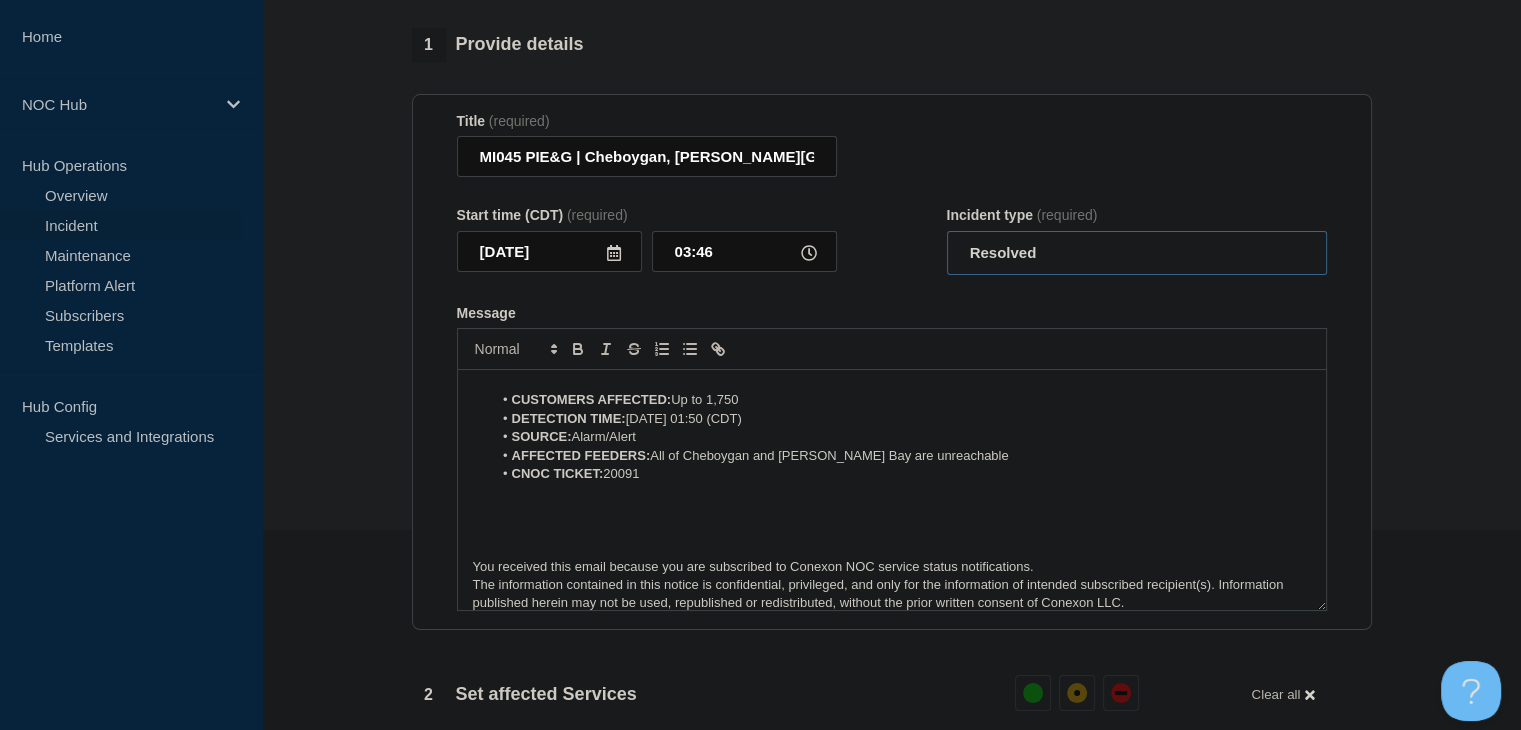 click on "Select option Investigating Identified Monitoring Resolved" at bounding box center [1137, 253] 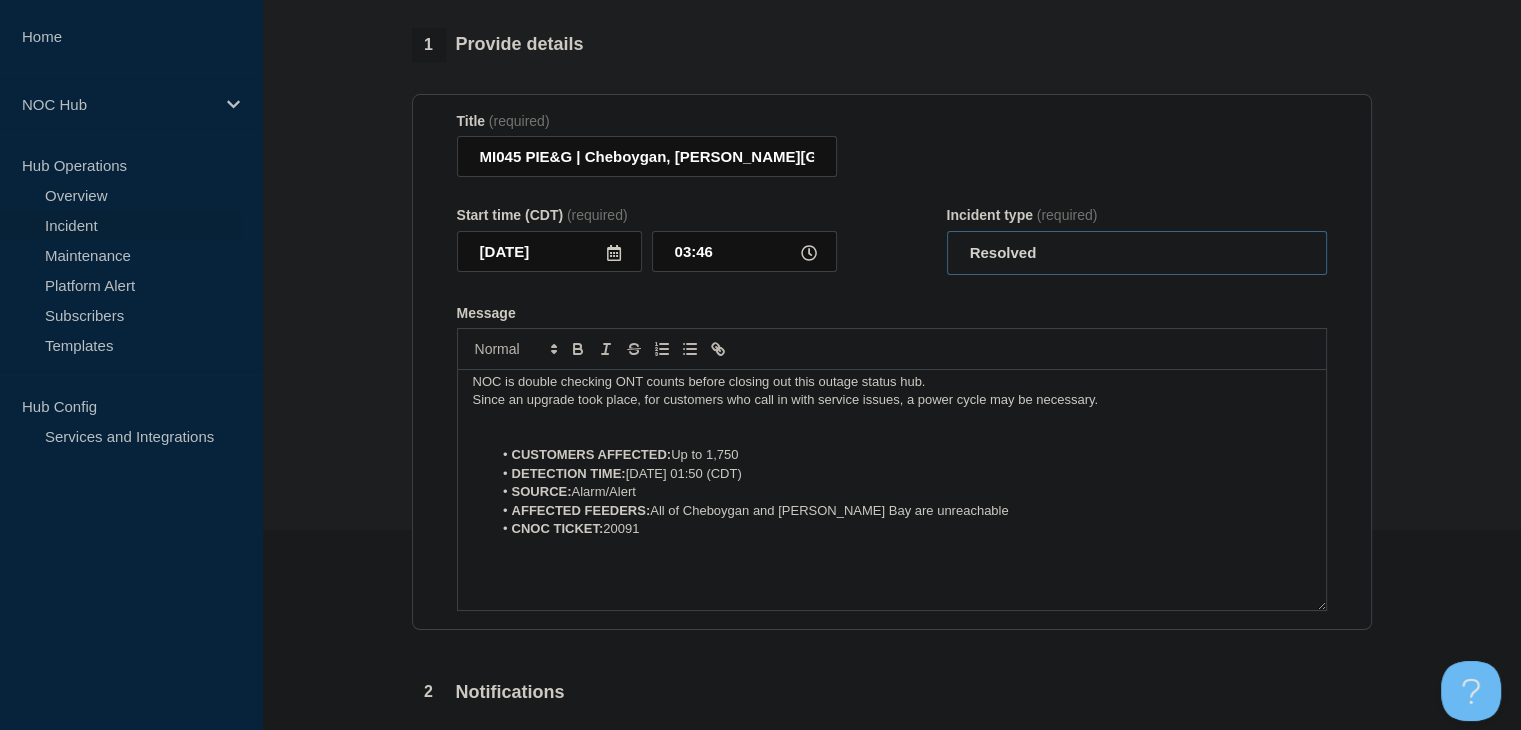 scroll, scrollTop: 0, scrollLeft: 0, axis: both 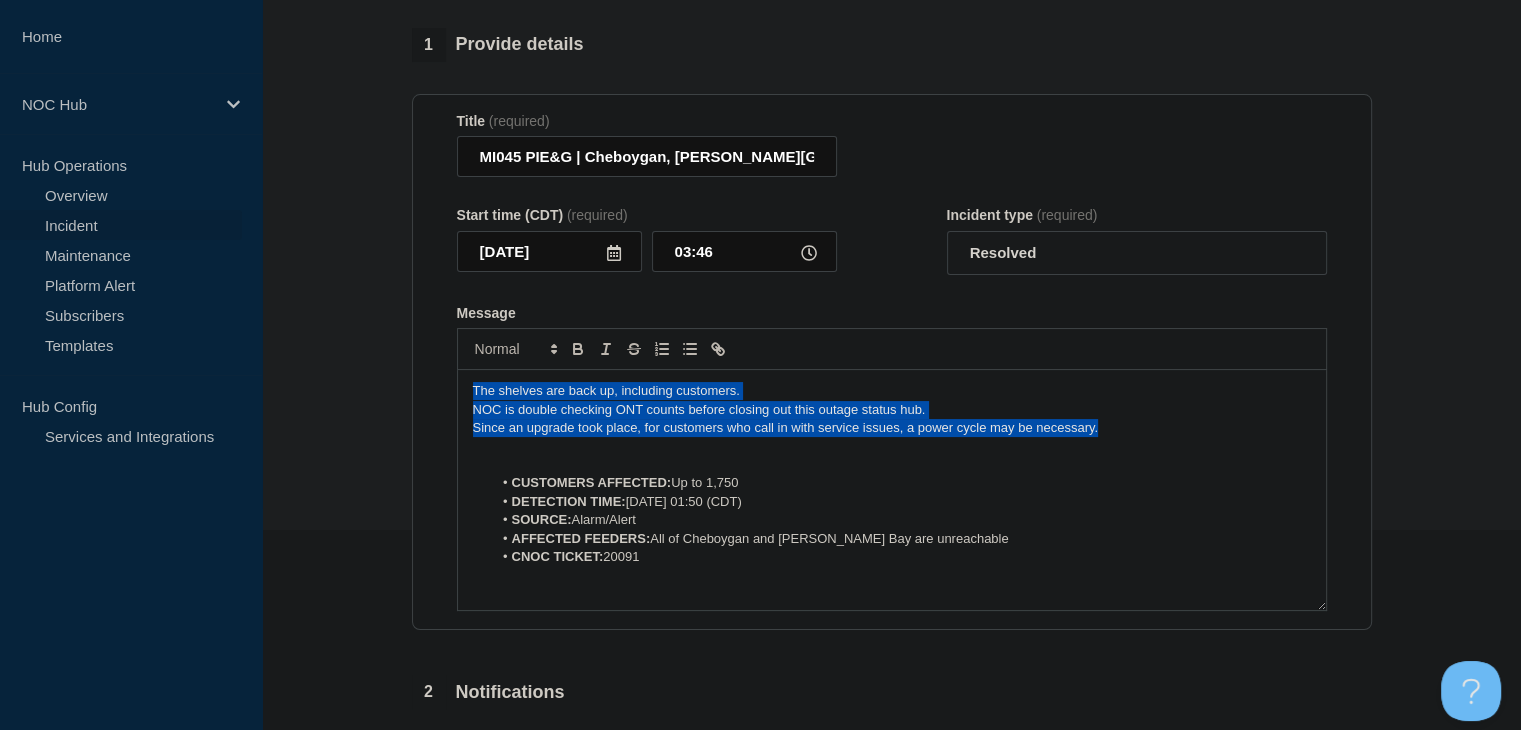 drag, startPoint x: 1158, startPoint y: 421, endPoint x: 360, endPoint y: 365, distance: 799.9625 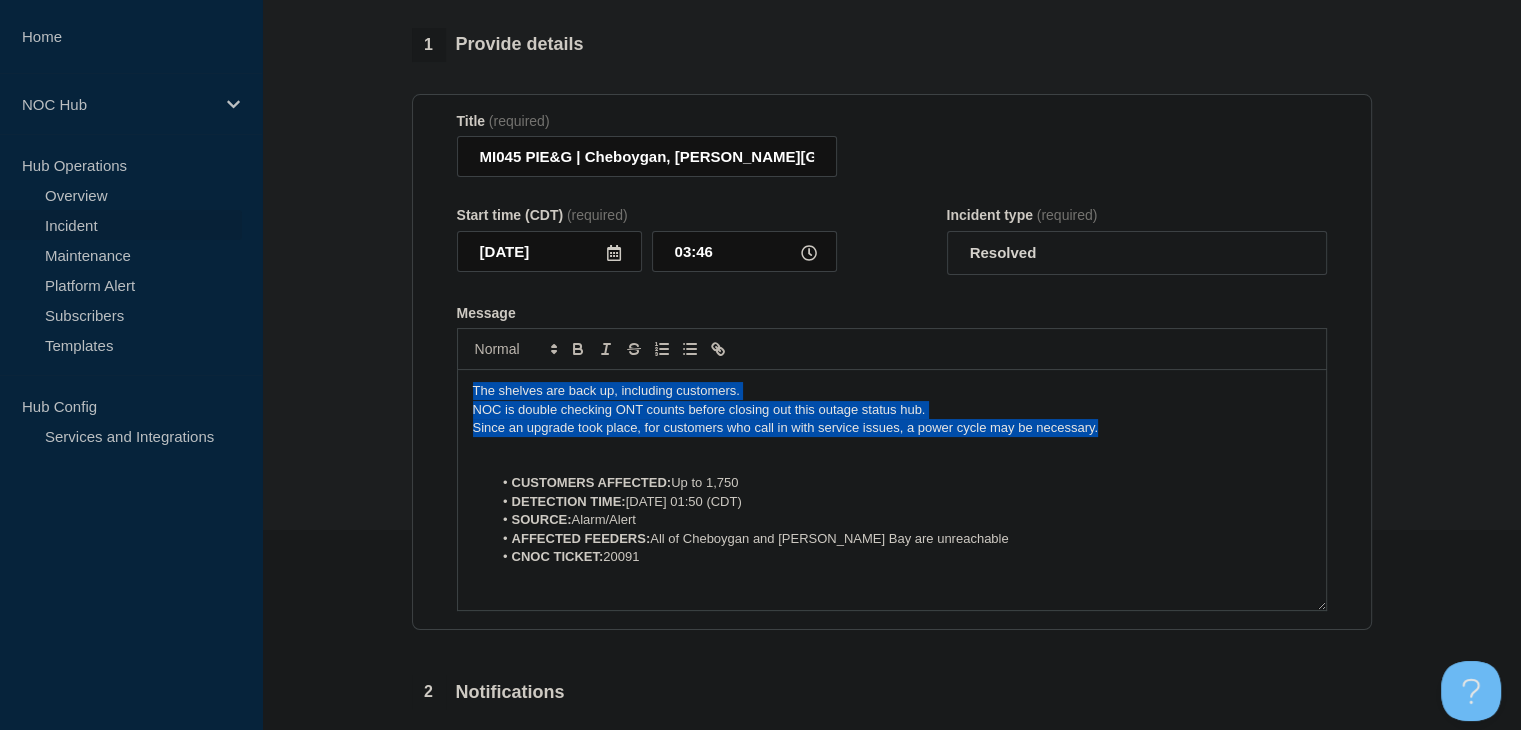 click on "1  Provide details  Title  (required) MI045 PIE&G | Cheboygan, Hammonds Bay | Customers Affected Start time (CDT)  (required) 2025-07-18 03:46 Incident type  (required) Select option Investigating Identified Monitoring Resolved Message  The shelves are back up, including customers. NOC is double checking ONT counts before closing out this outage status hub. Since an upgrade took place, for customers who call in with service issues, a power cycle may be necessary. CUSTOMERS AFFECTED:  Up to 1,750 DETECTION TIME:  20250718, 01:50 (CDT)   SOURCE:  Alarm/Alert AFFECTED FEEDERS:  All of Cheboygan and Hammond's Bay are unreachable CNOC TICKET:  20091 You received this email because you are subscribed to Conexon NOC service status notifications. The information contained in this notice is confidential, privileged, and only for the information of intended subscribed recipient(s). Information published herein may not be used, republished or redistributed, without the prior written consent of Conexon LLC. 2  Yes  No" at bounding box center (891, 692) 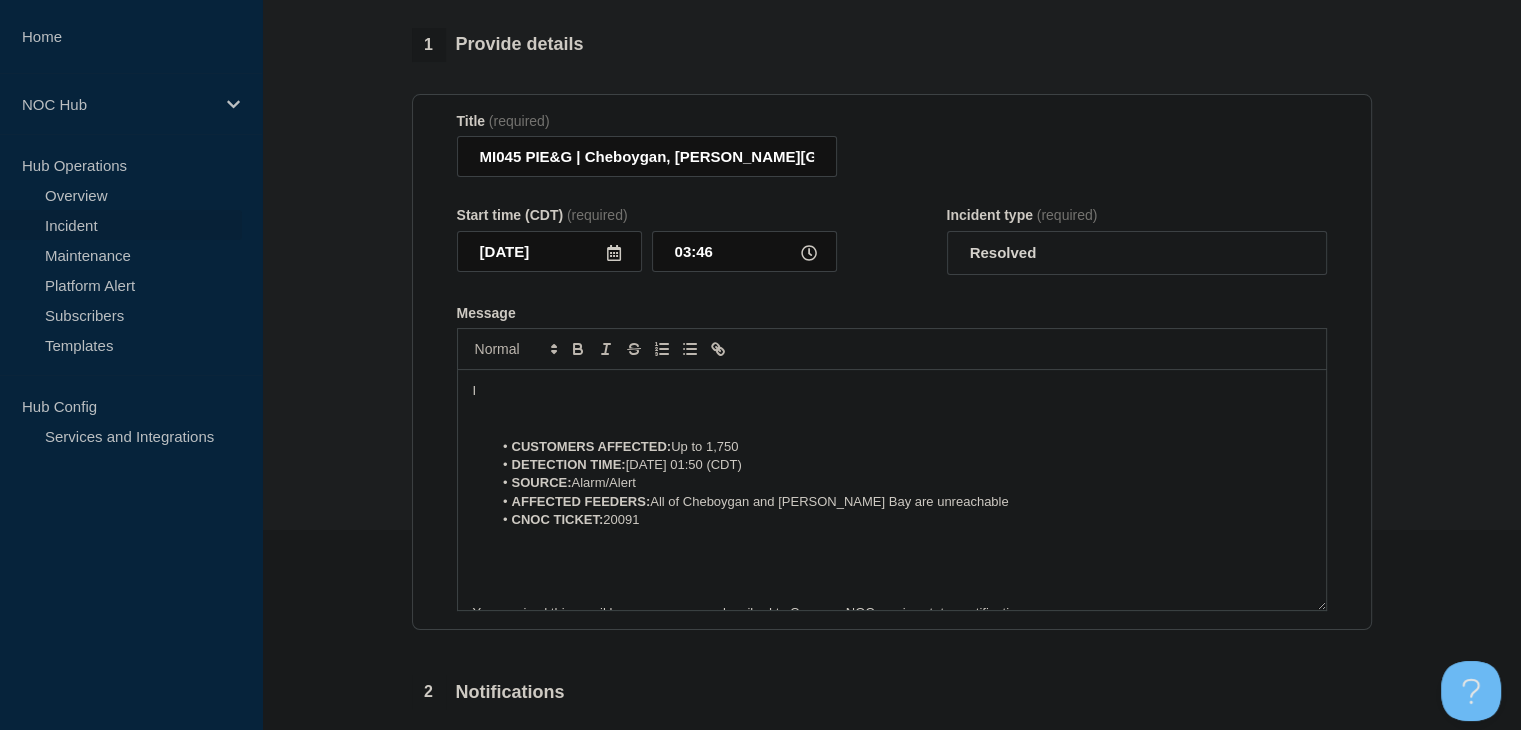 type 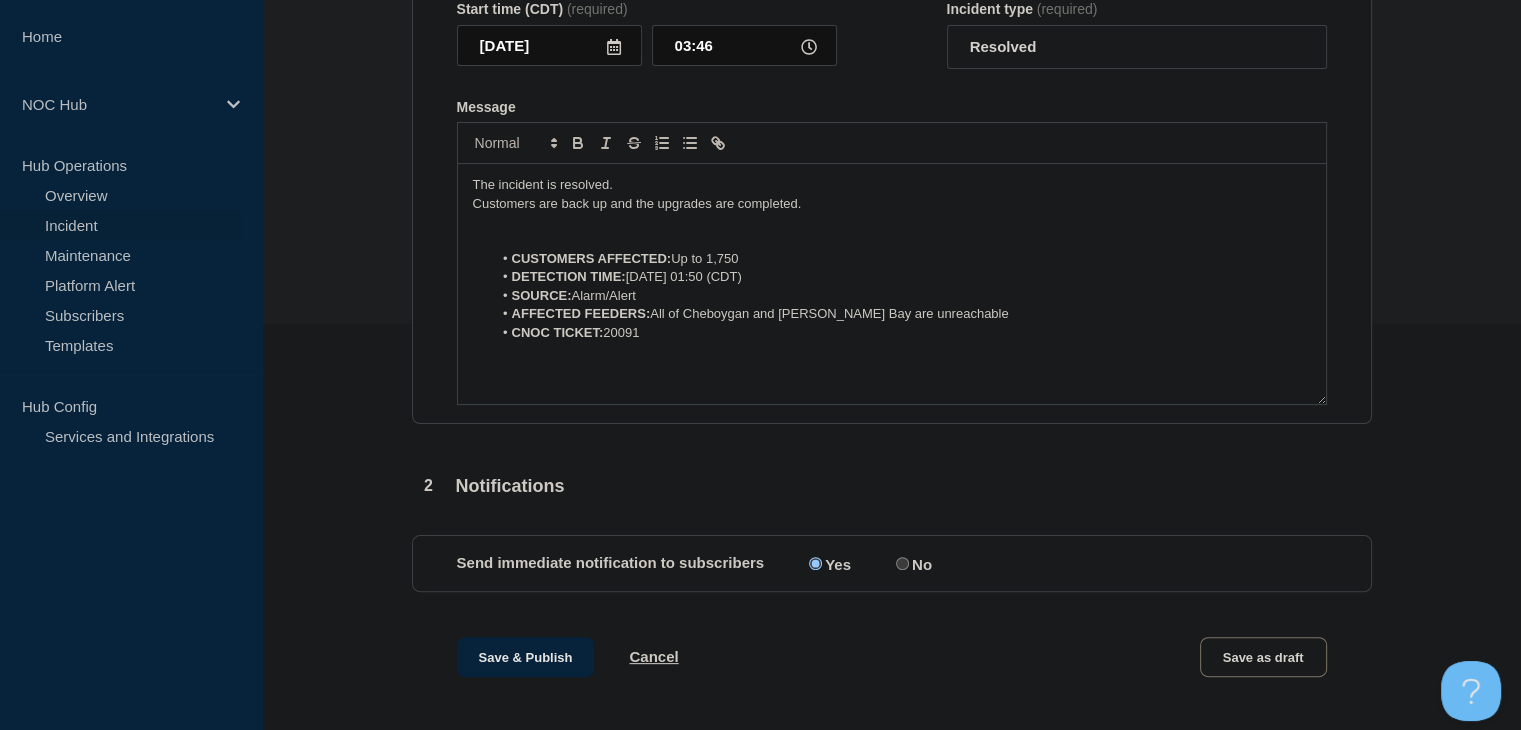 scroll, scrollTop: 600, scrollLeft: 0, axis: vertical 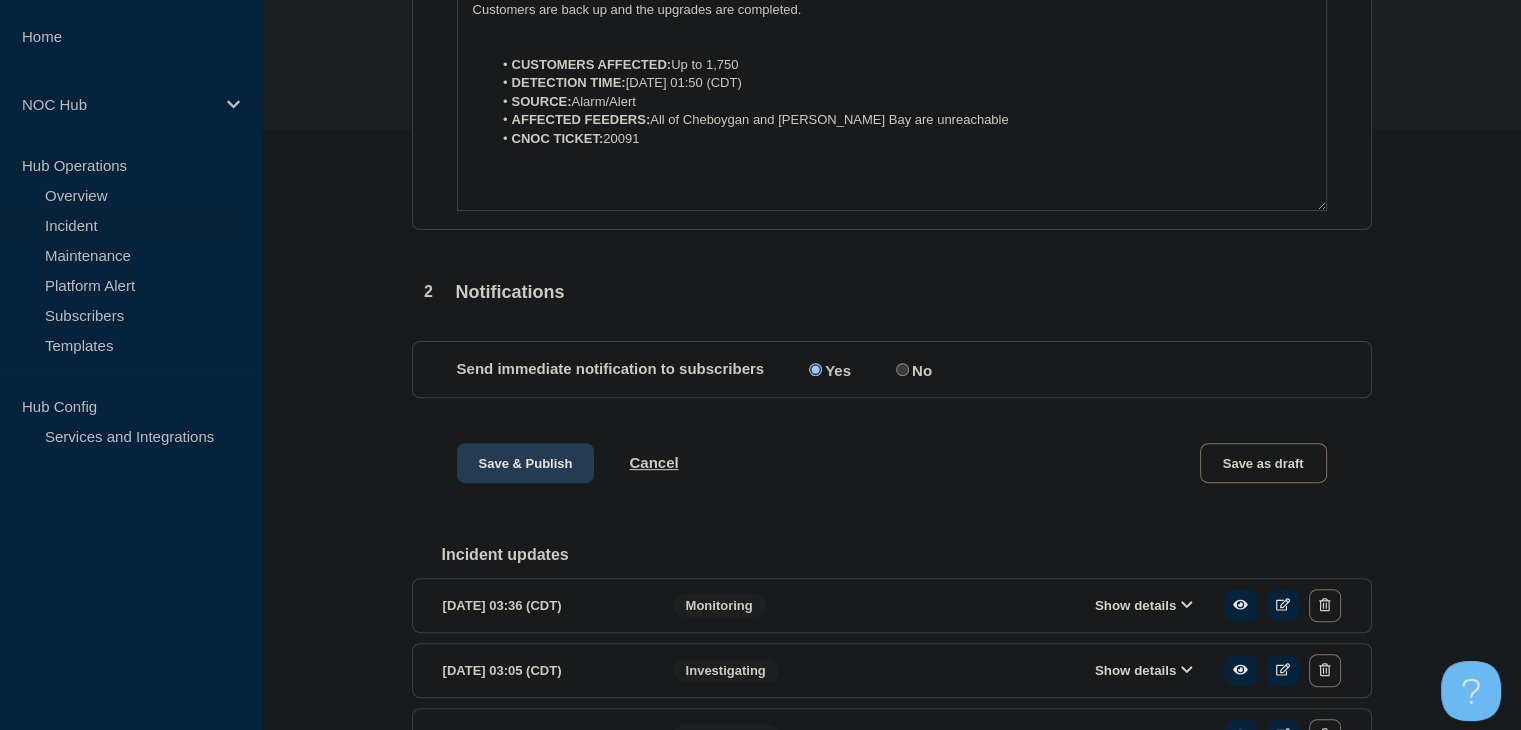 click on "Save & Publish" at bounding box center (526, 463) 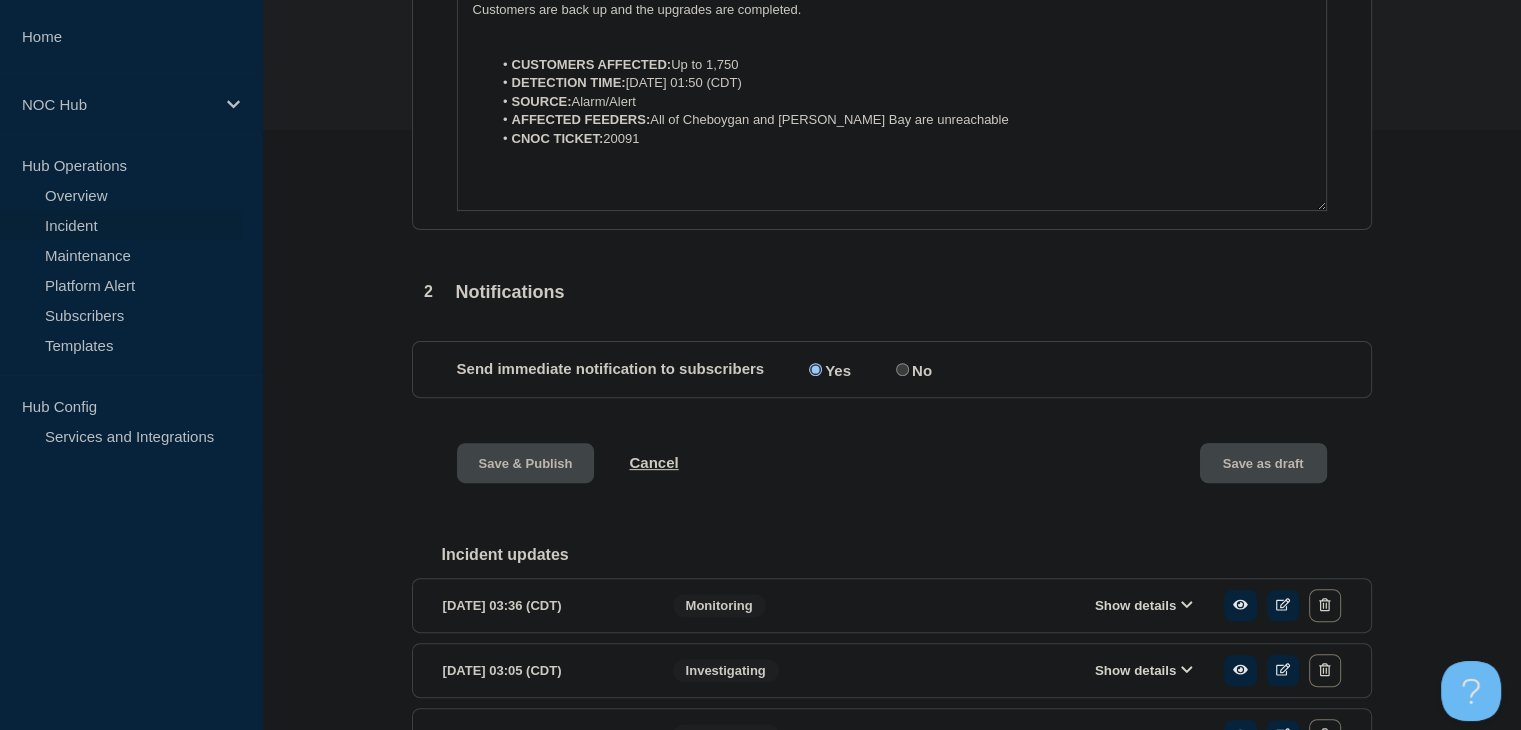 scroll, scrollTop: 0, scrollLeft: 0, axis: both 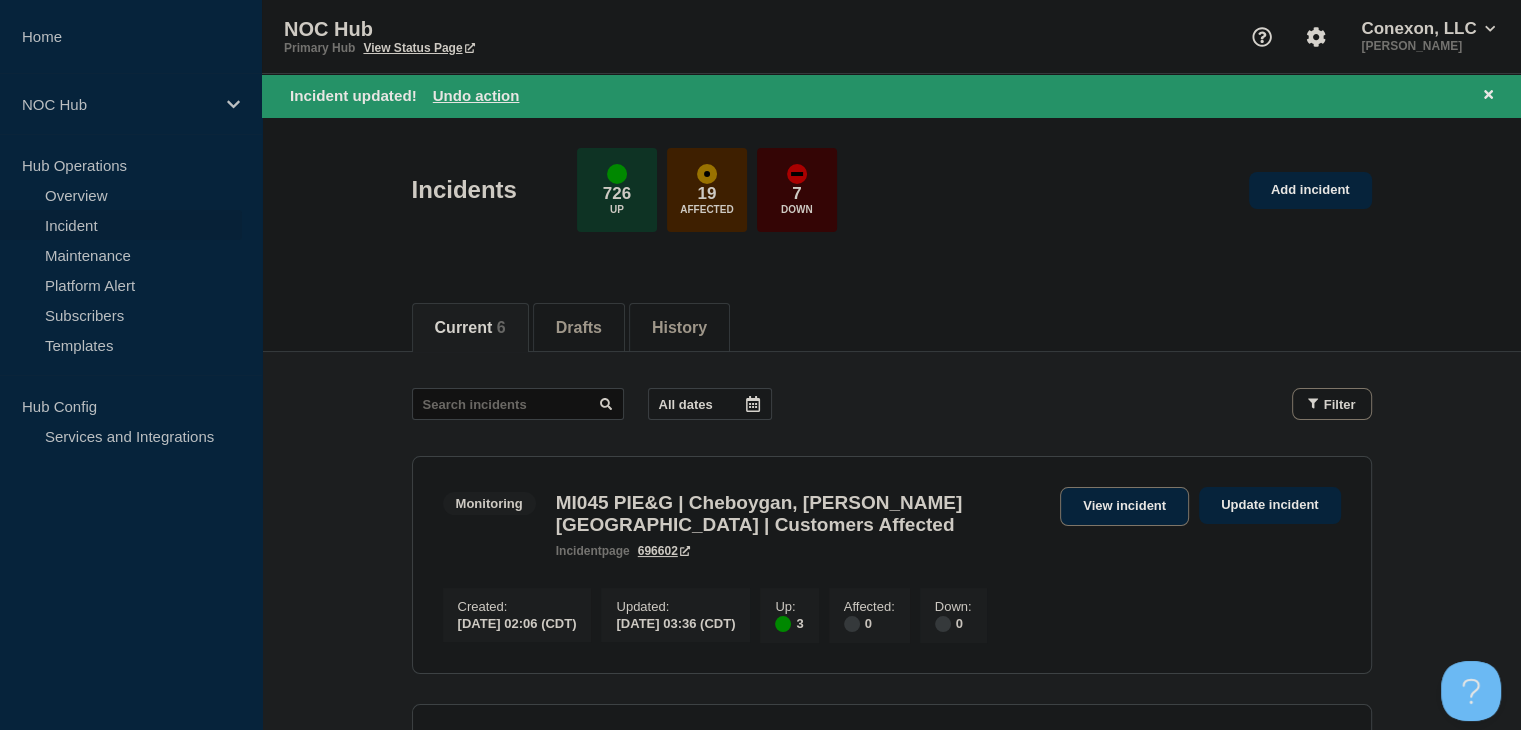 click on "View incident" at bounding box center (1124, 506) 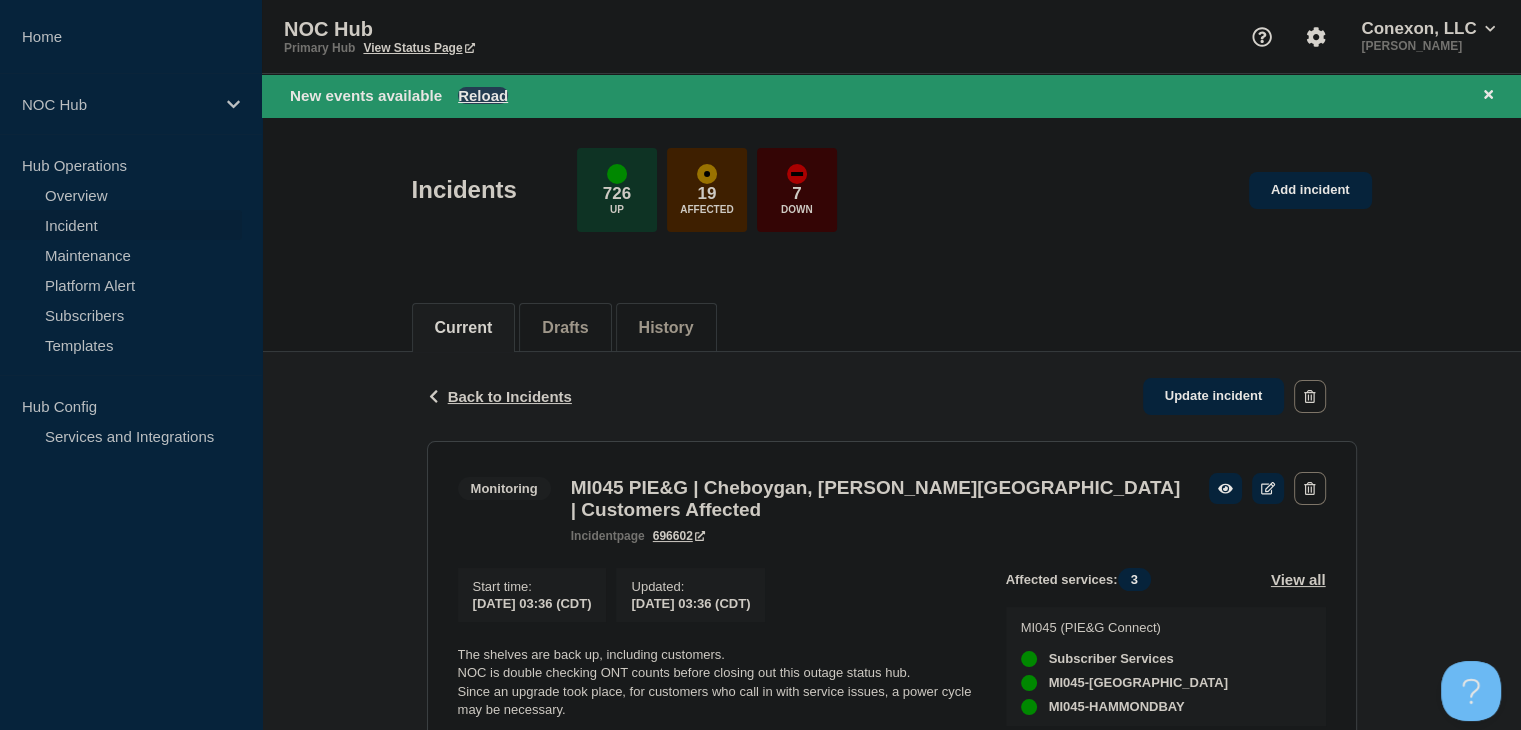 click on "Reload" at bounding box center (483, 95) 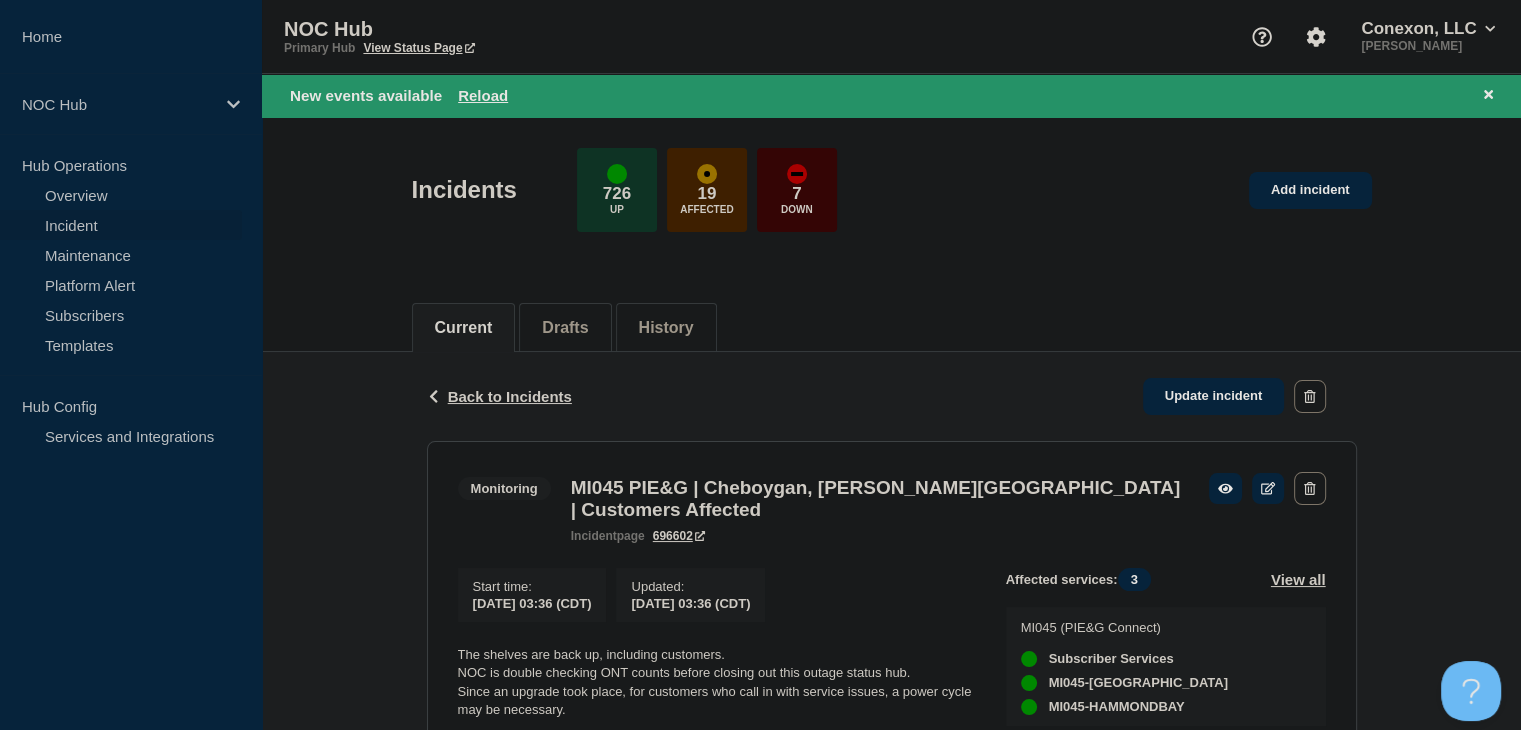 click on "Incident" at bounding box center (121, 225) 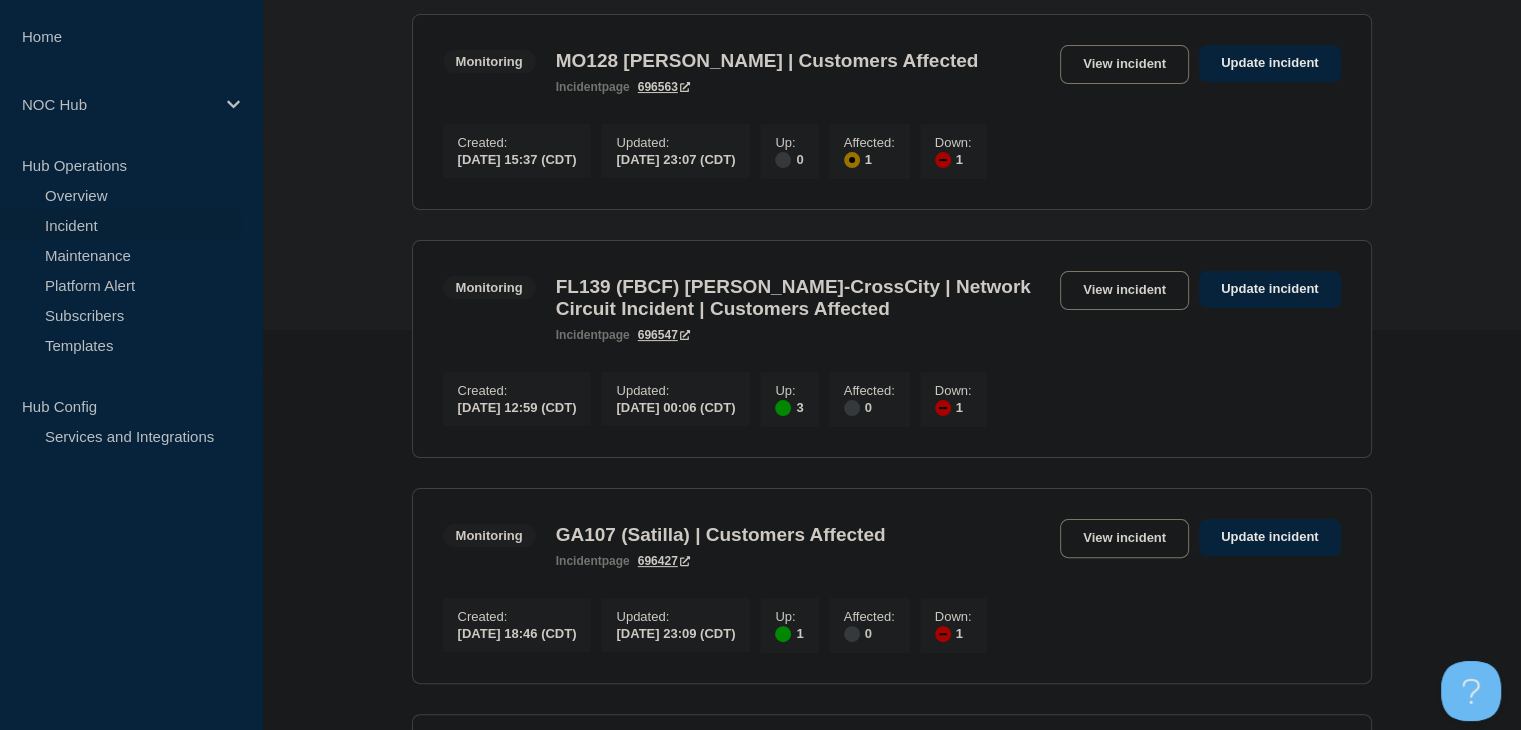 scroll, scrollTop: 300, scrollLeft: 0, axis: vertical 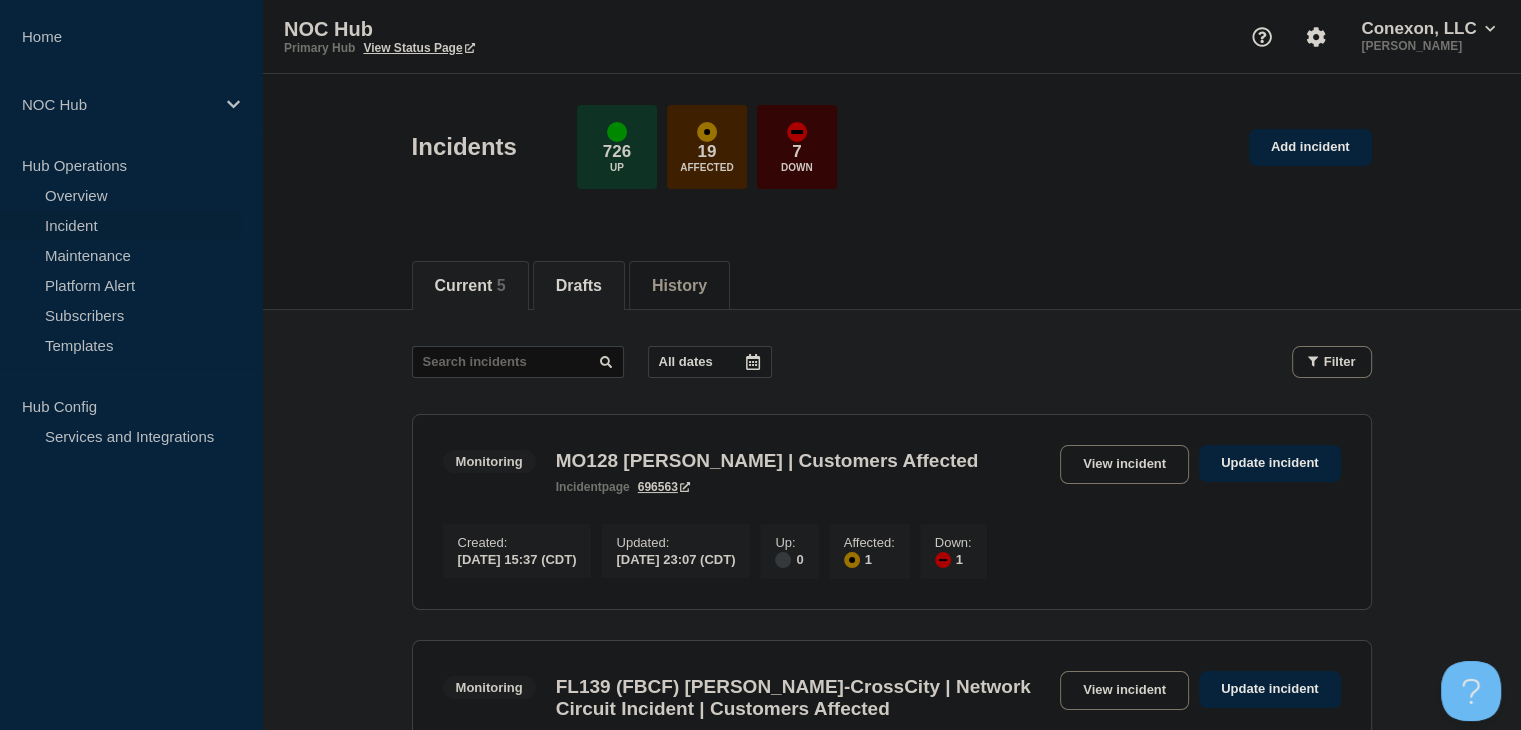 click on "Drafts" 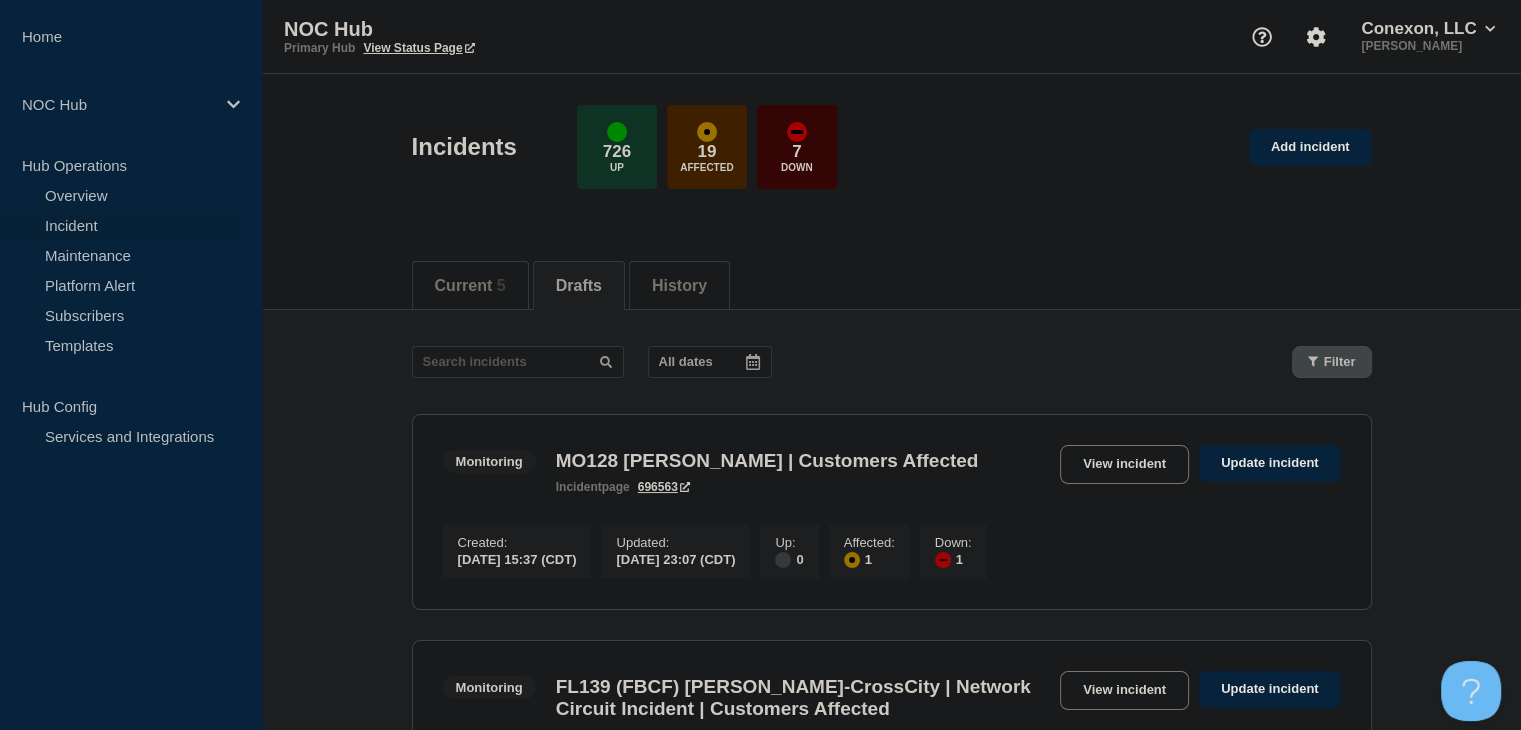 click on "Current    5" at bounding box center (470, 286) 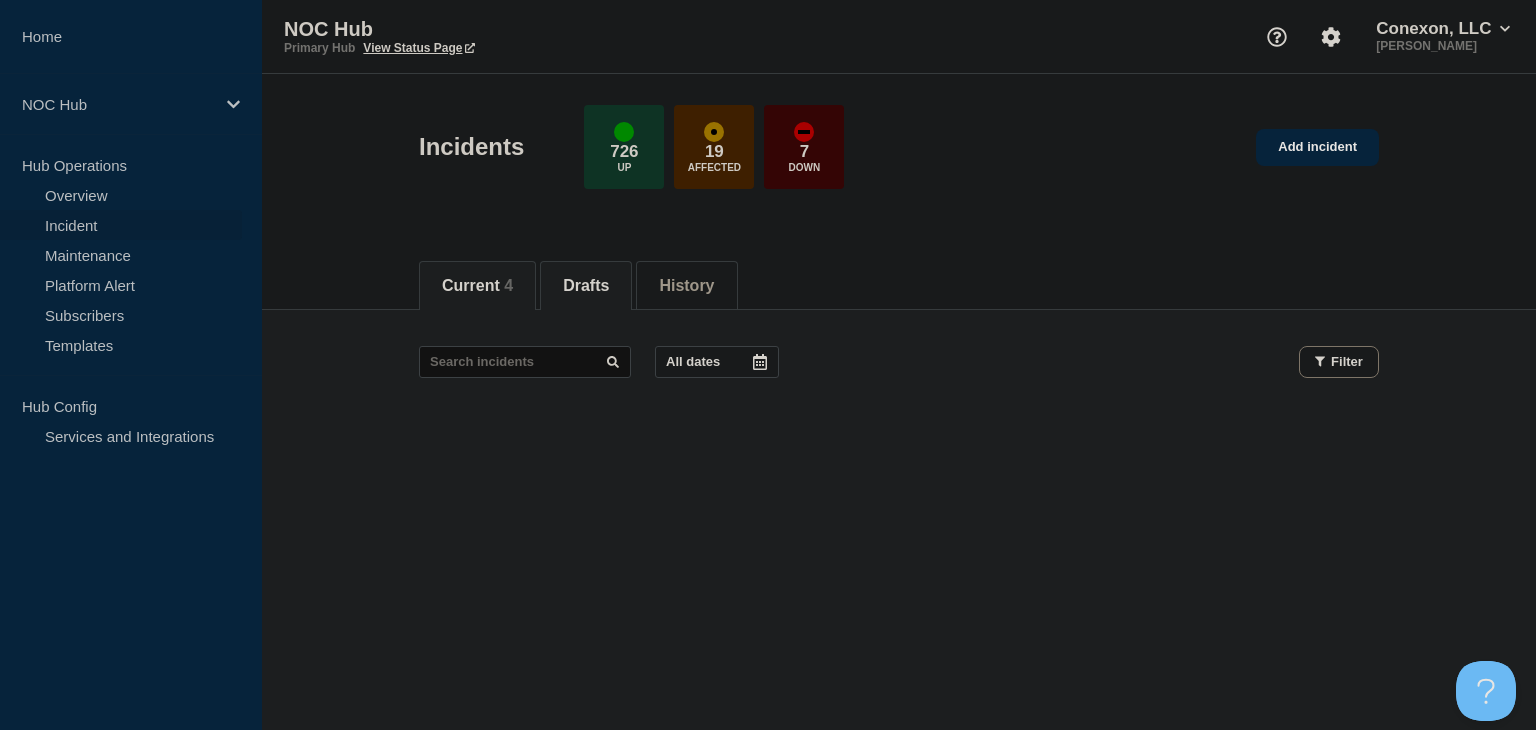 click on "Current    4" at bounding box center (477, 286) 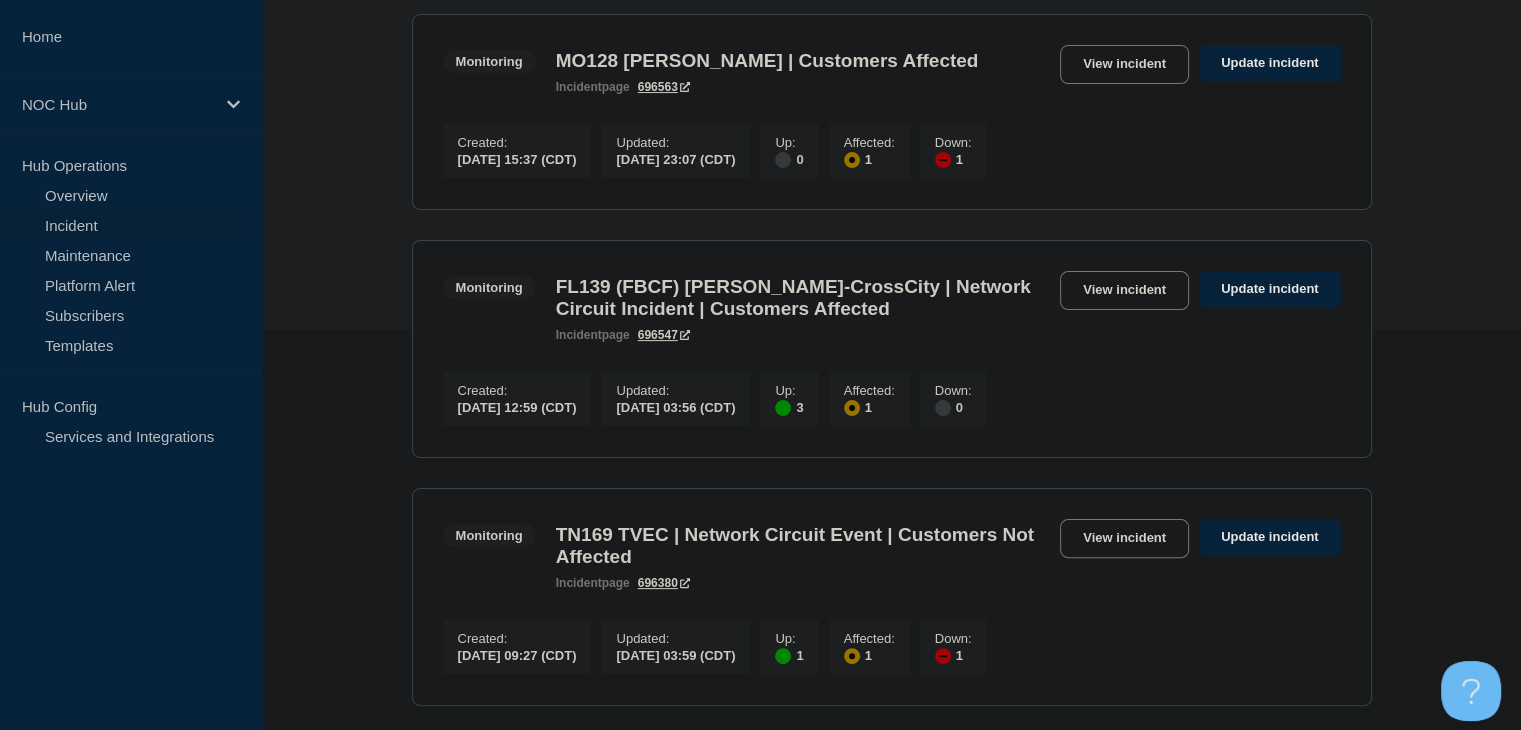 scroll, scrollTop: 0, scrollLeft: 0, axis: both 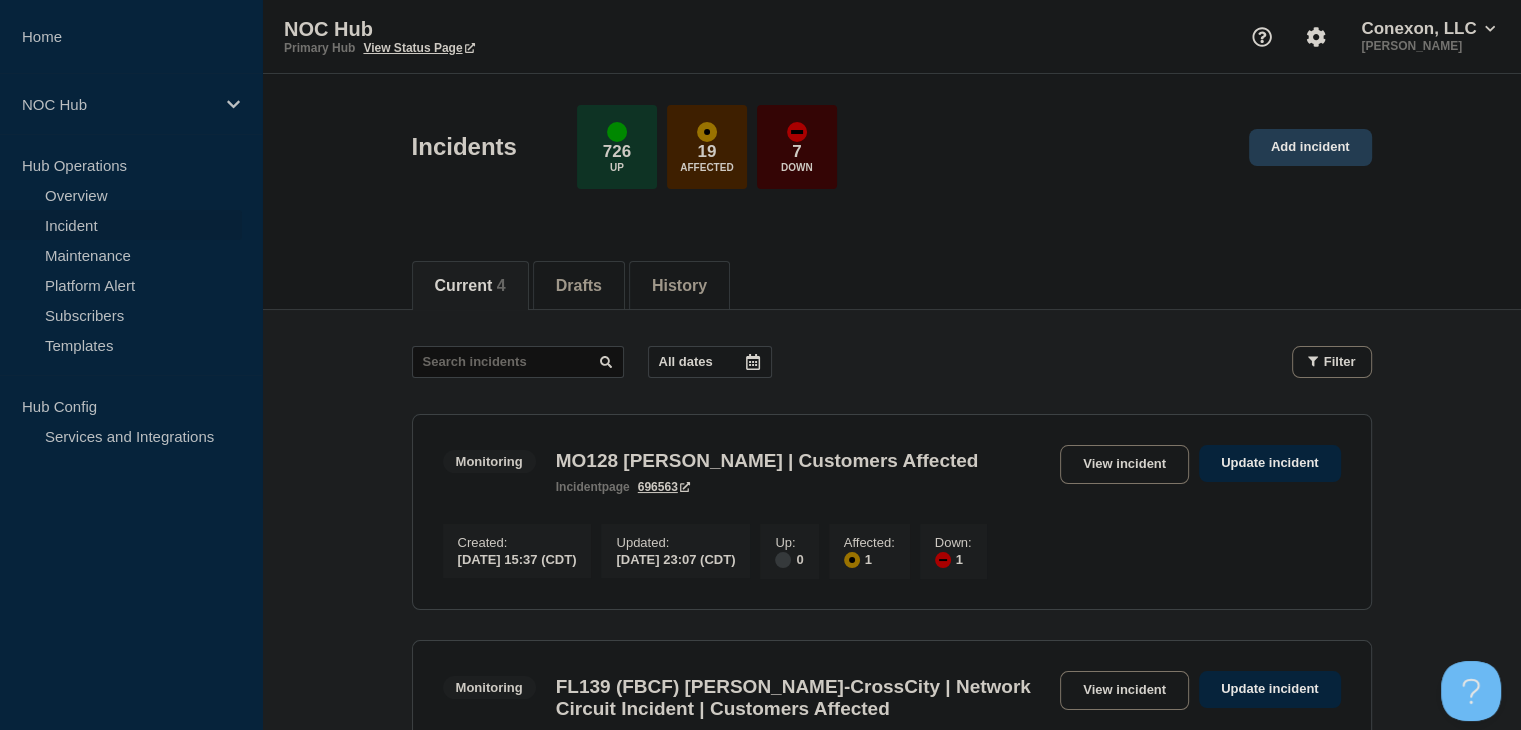 click on "Add incident" 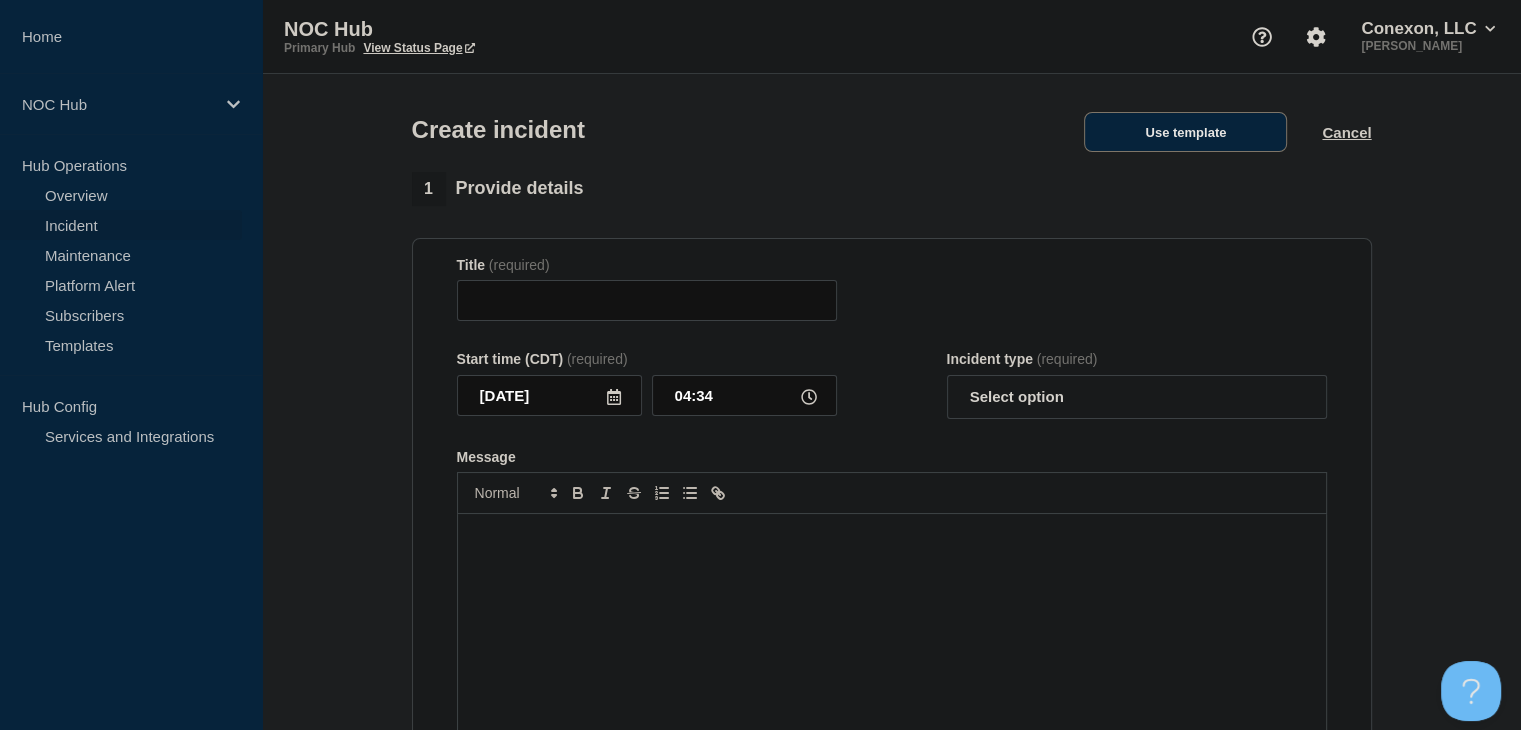 click on "Use template" at bounding box center (1185, 132) 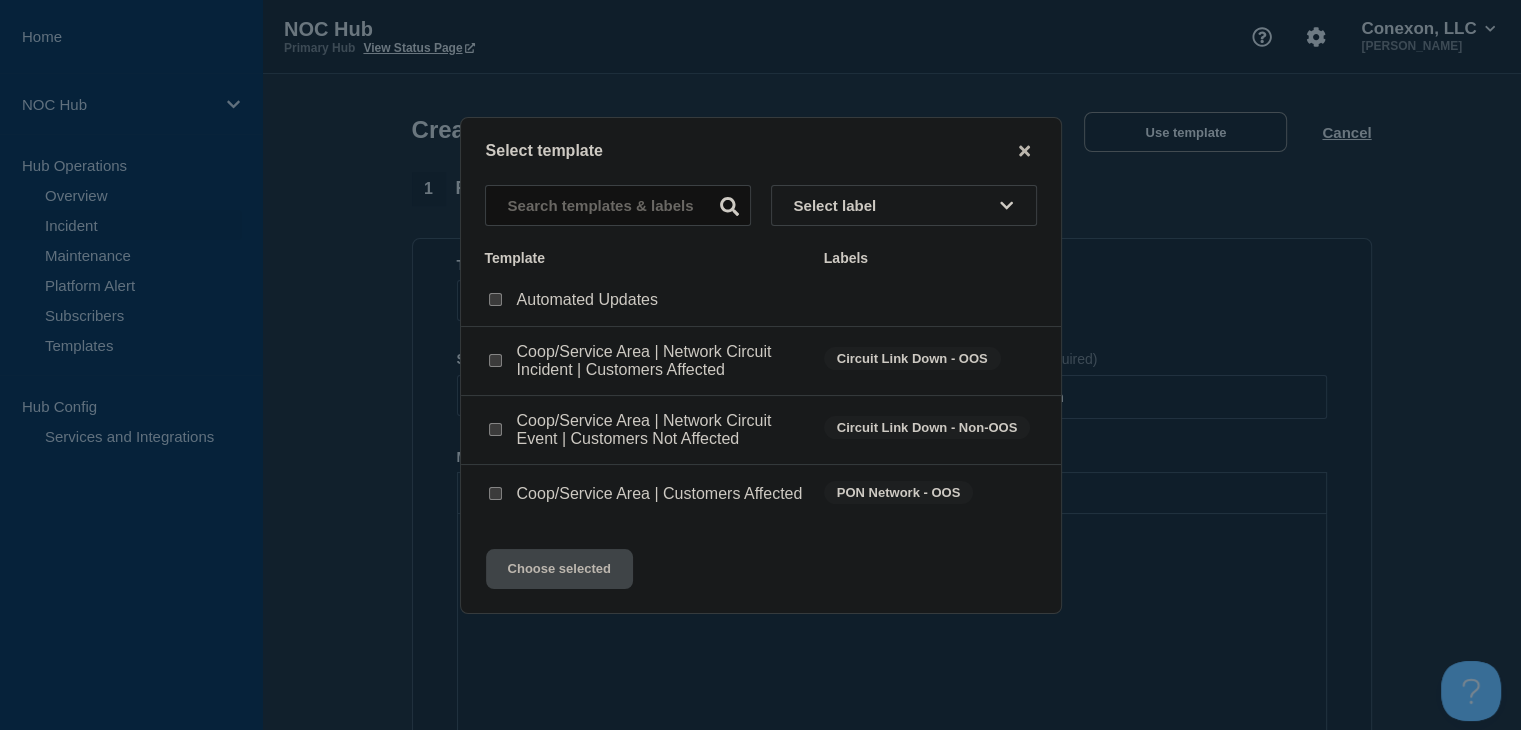 click at bounding box center (495, 429) 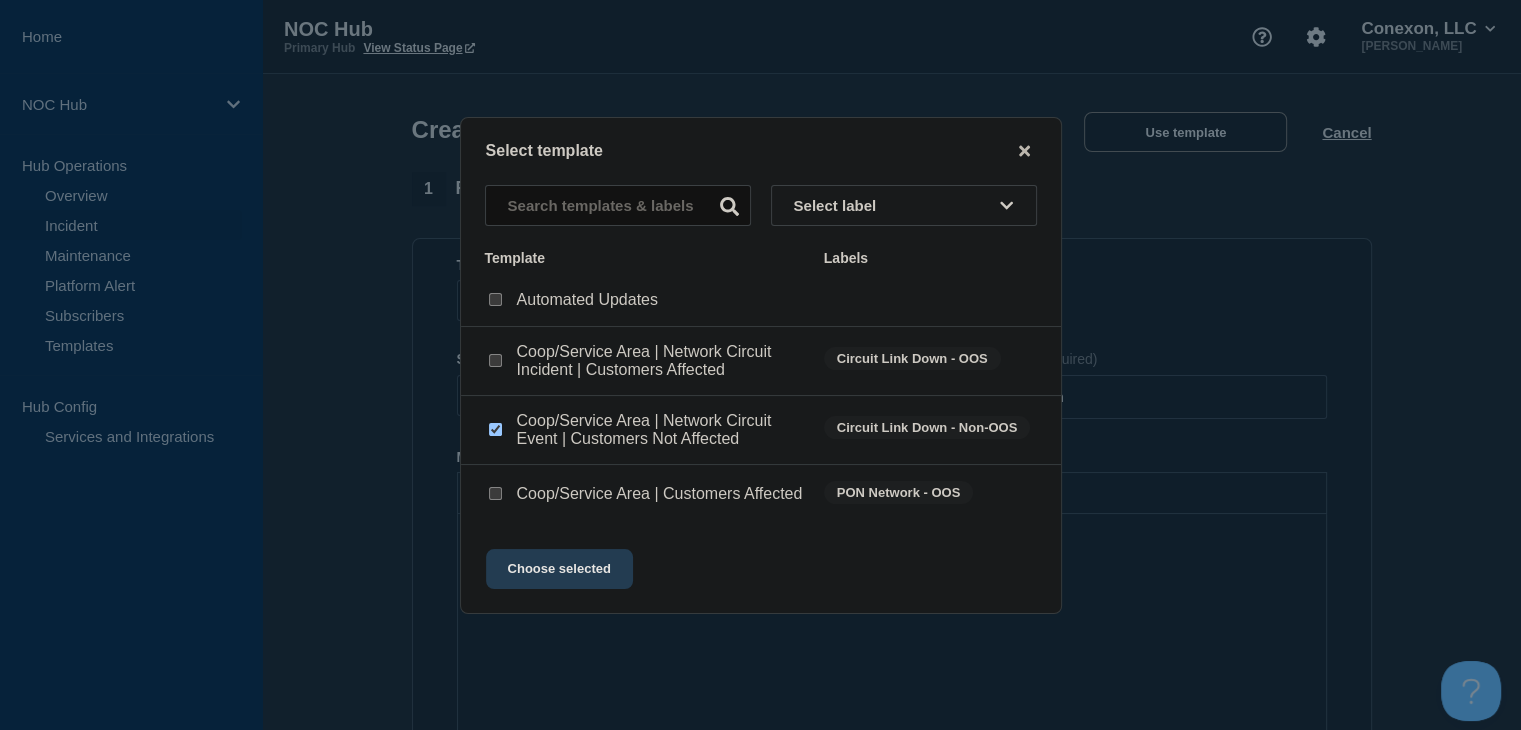 click on "Choose selected" 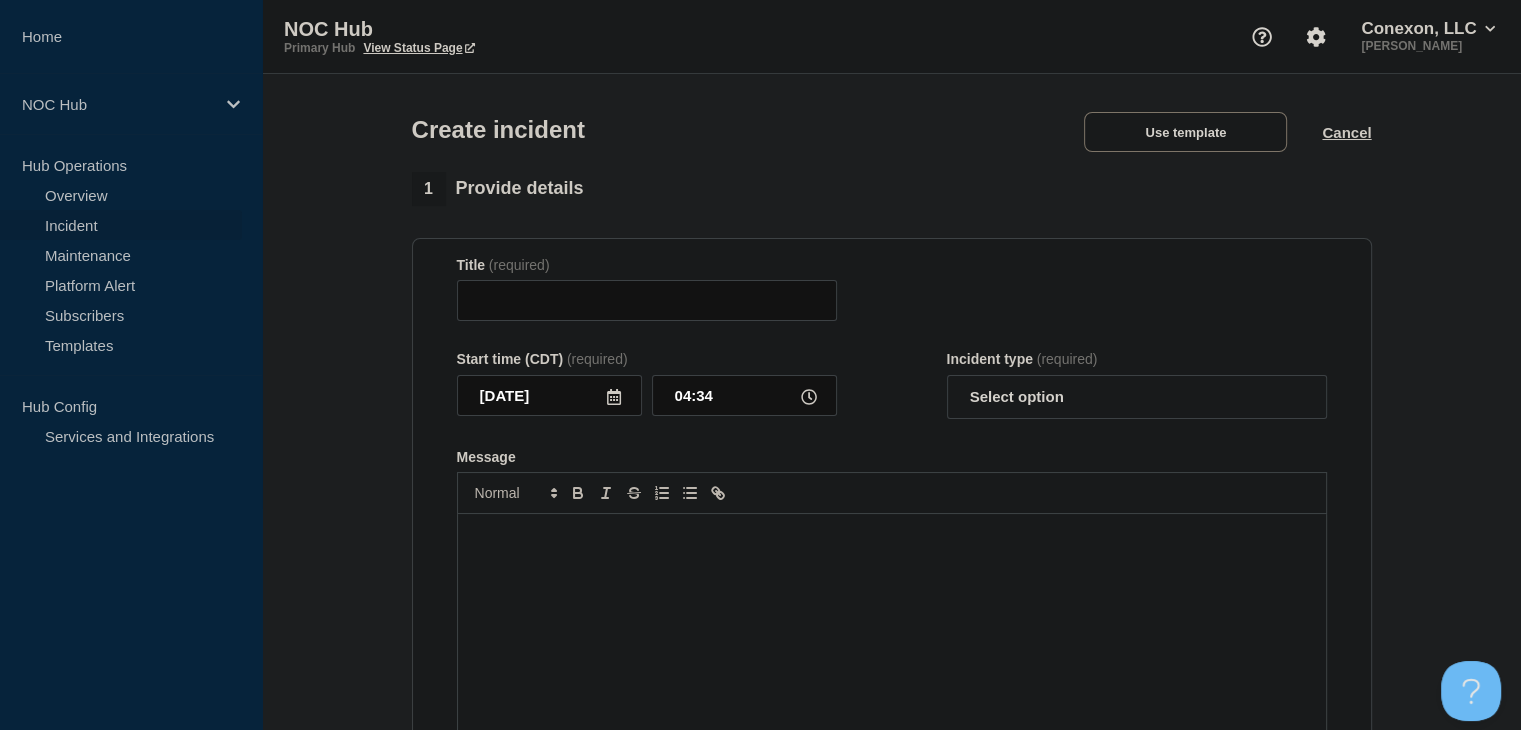 type on "Coop/Service Area | Network Circuit Event | Customers Not Affected" 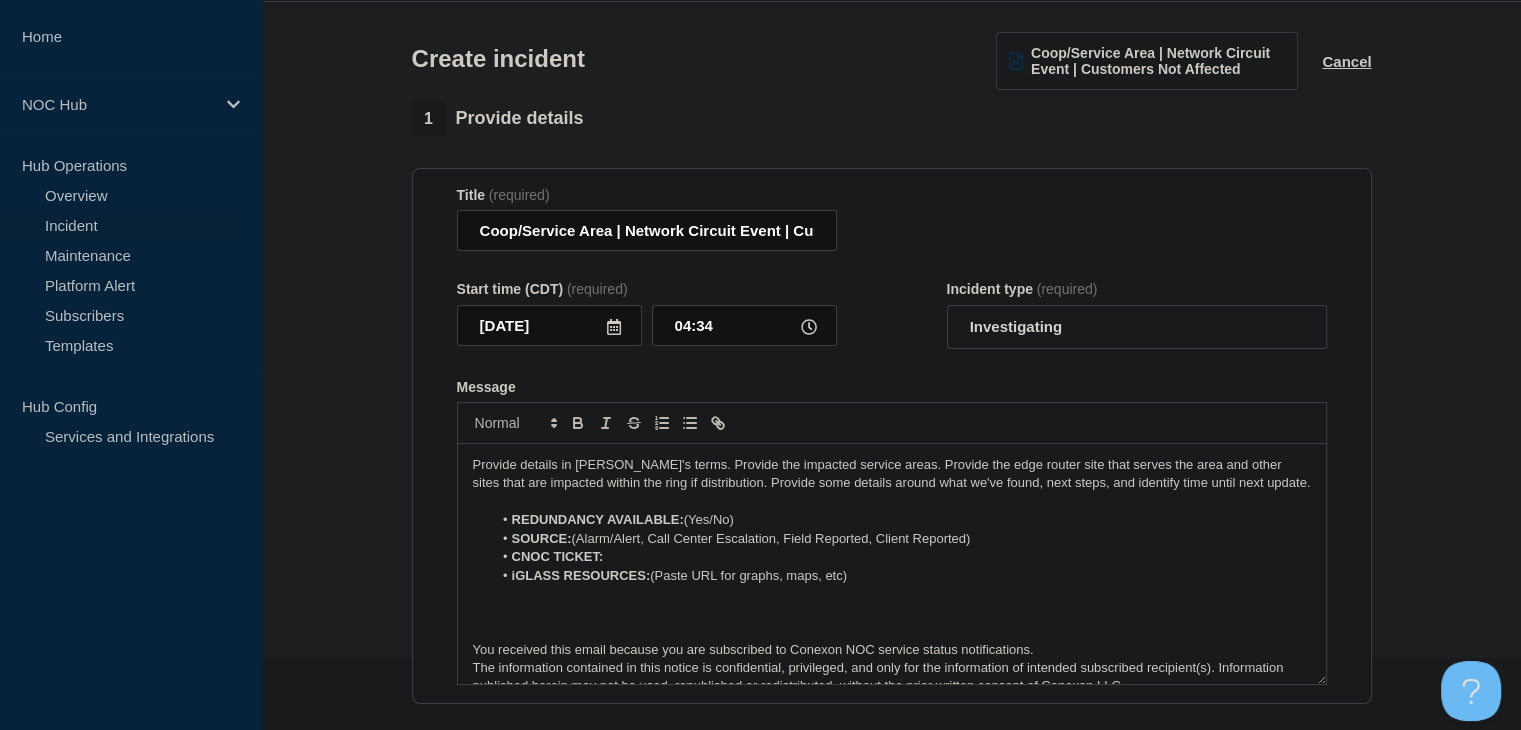 scroll, scrollTop: 200, scrollLeft: 0, axis: vertical 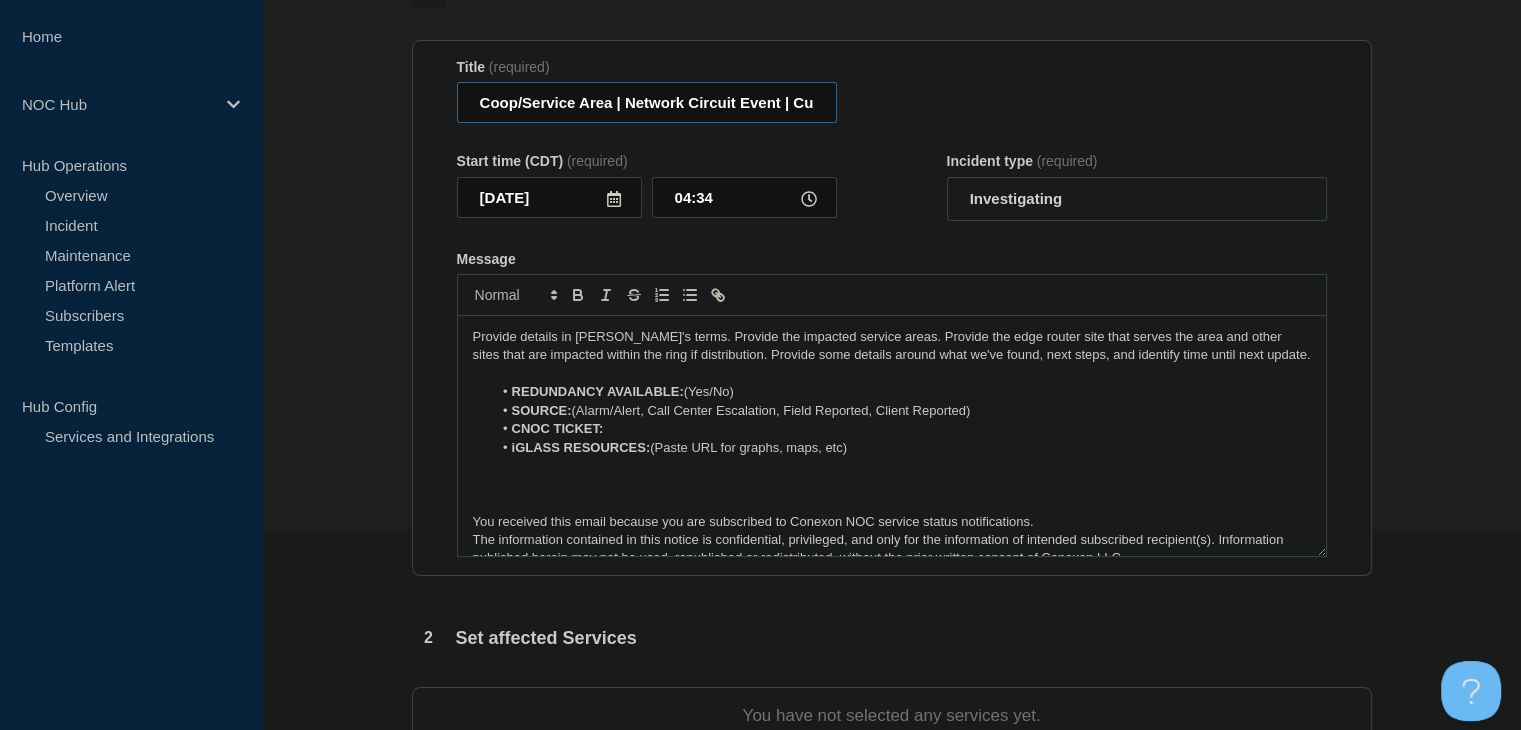 drag, startPoint x: 612, startPoint y: 105, endPoint x: 365, endPoint y: 97, distance: 247.12952 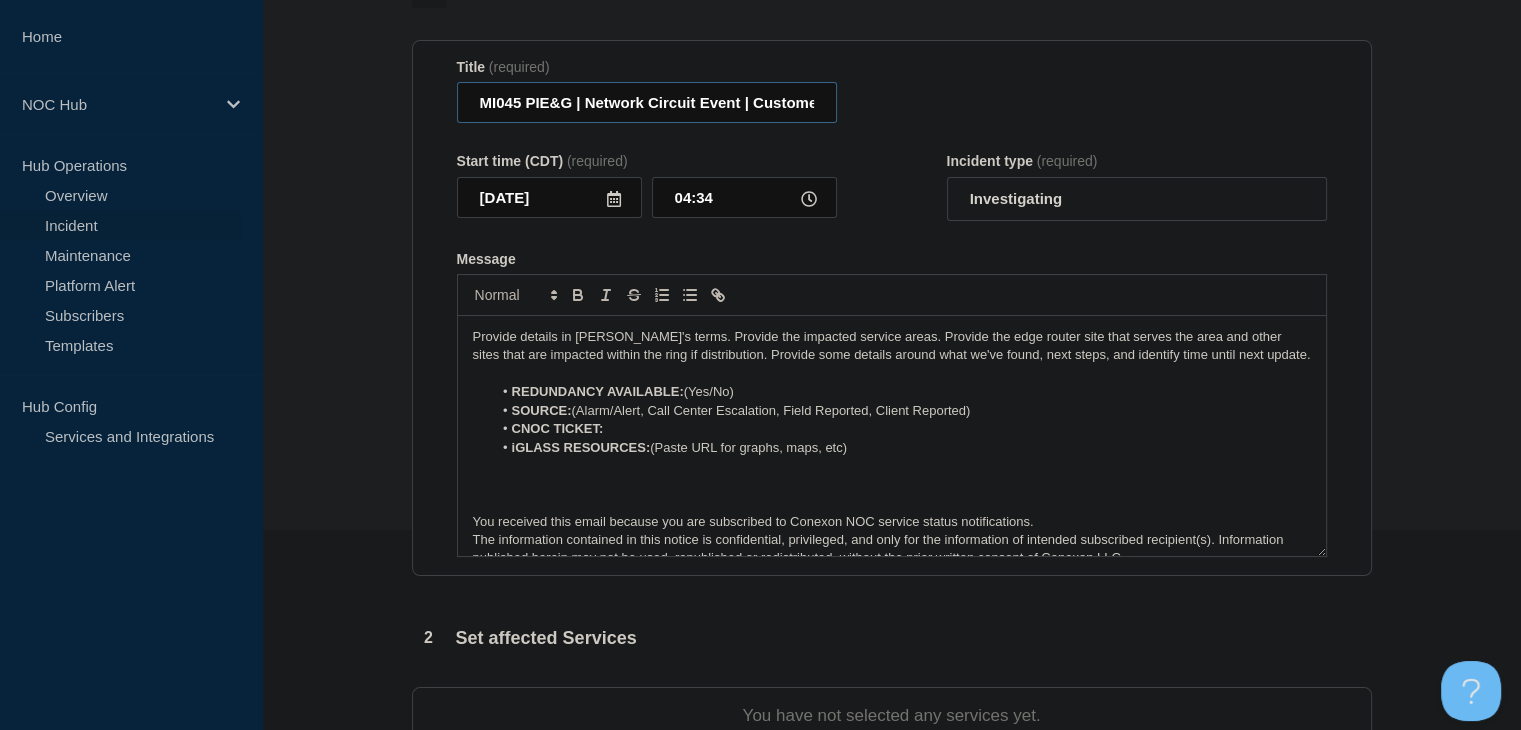 type on "MI045 PIE&G | Network Circuit Event | Customers Not Affected" 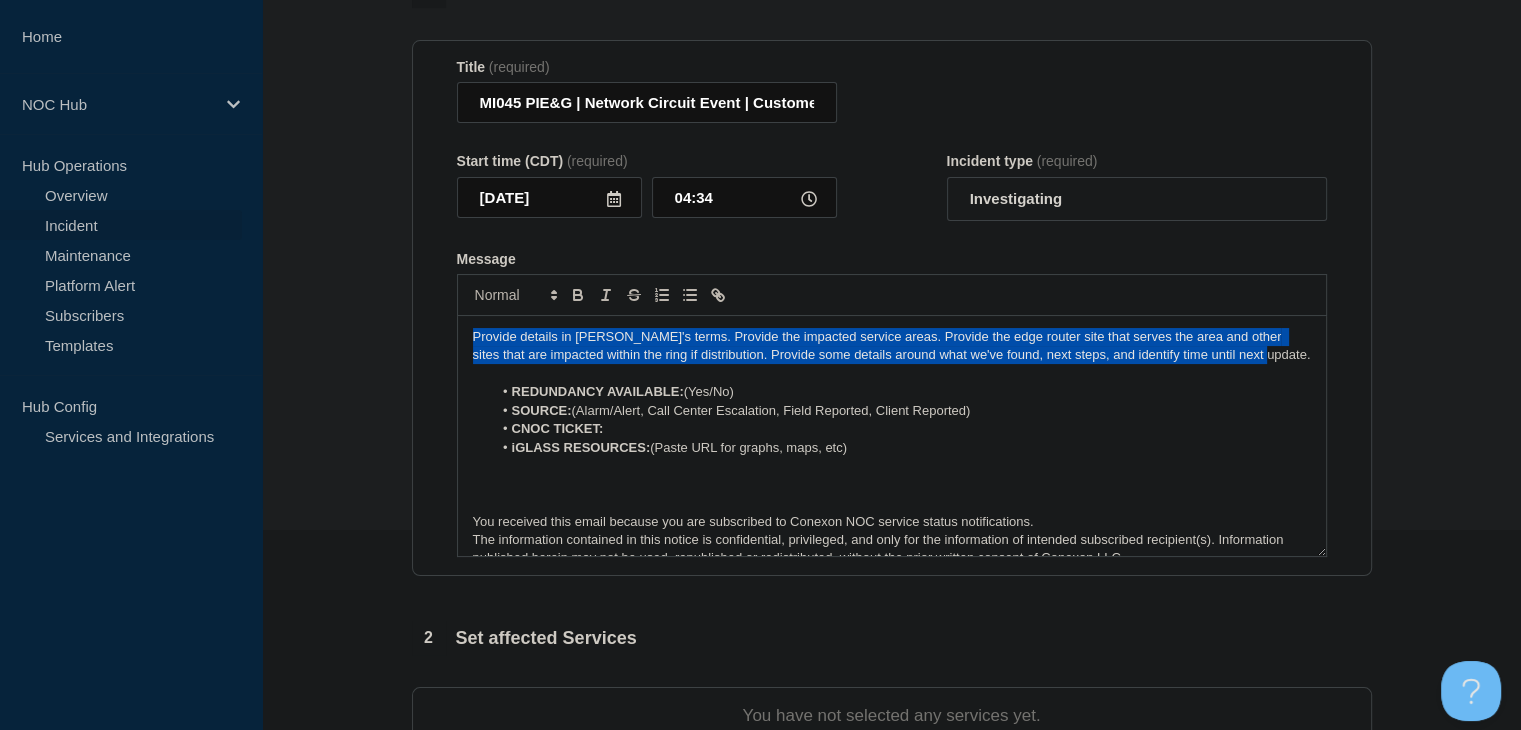 drag, startPoint x: 1268, startPoint y: 364, endPoint x: 324, endPoint y: 308, distance: 945.65955 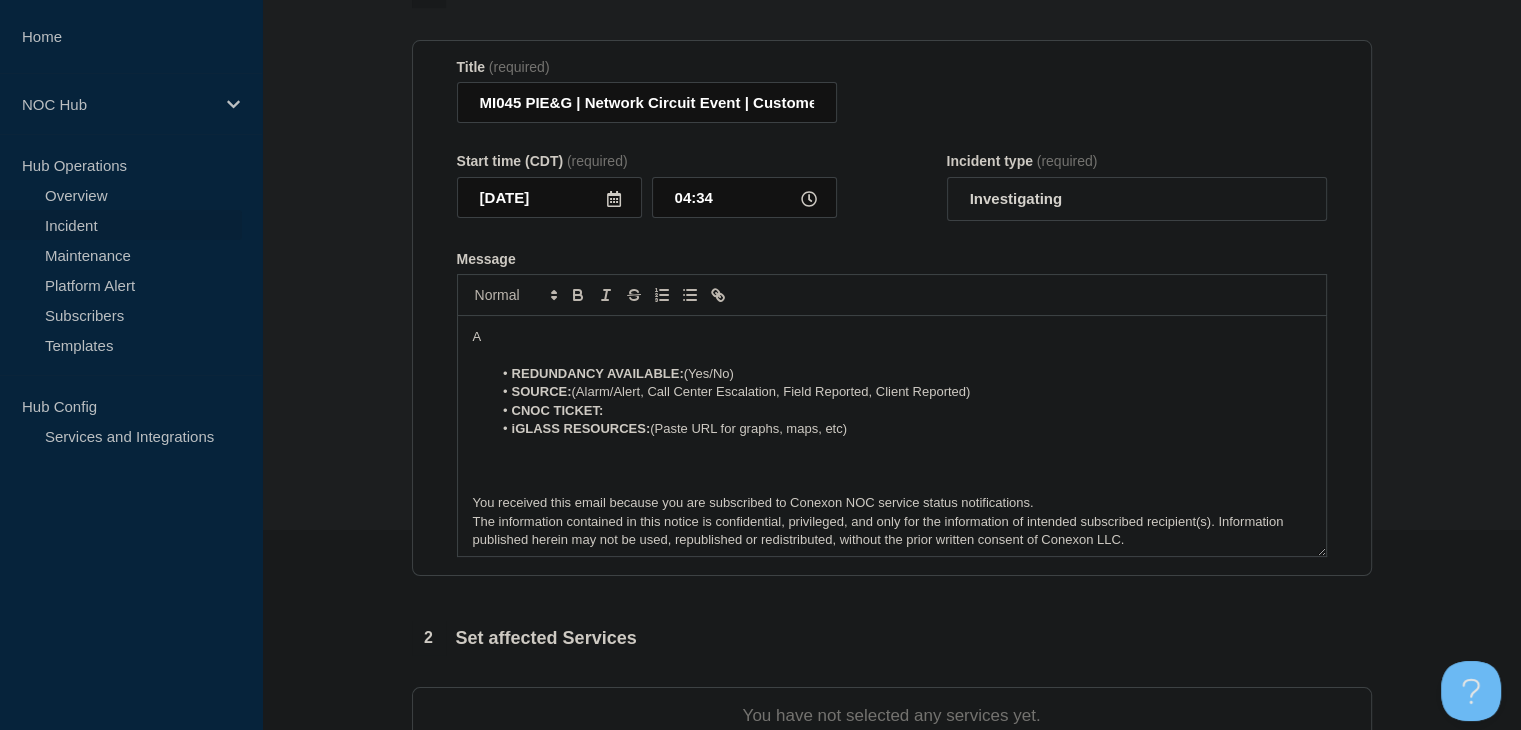 type 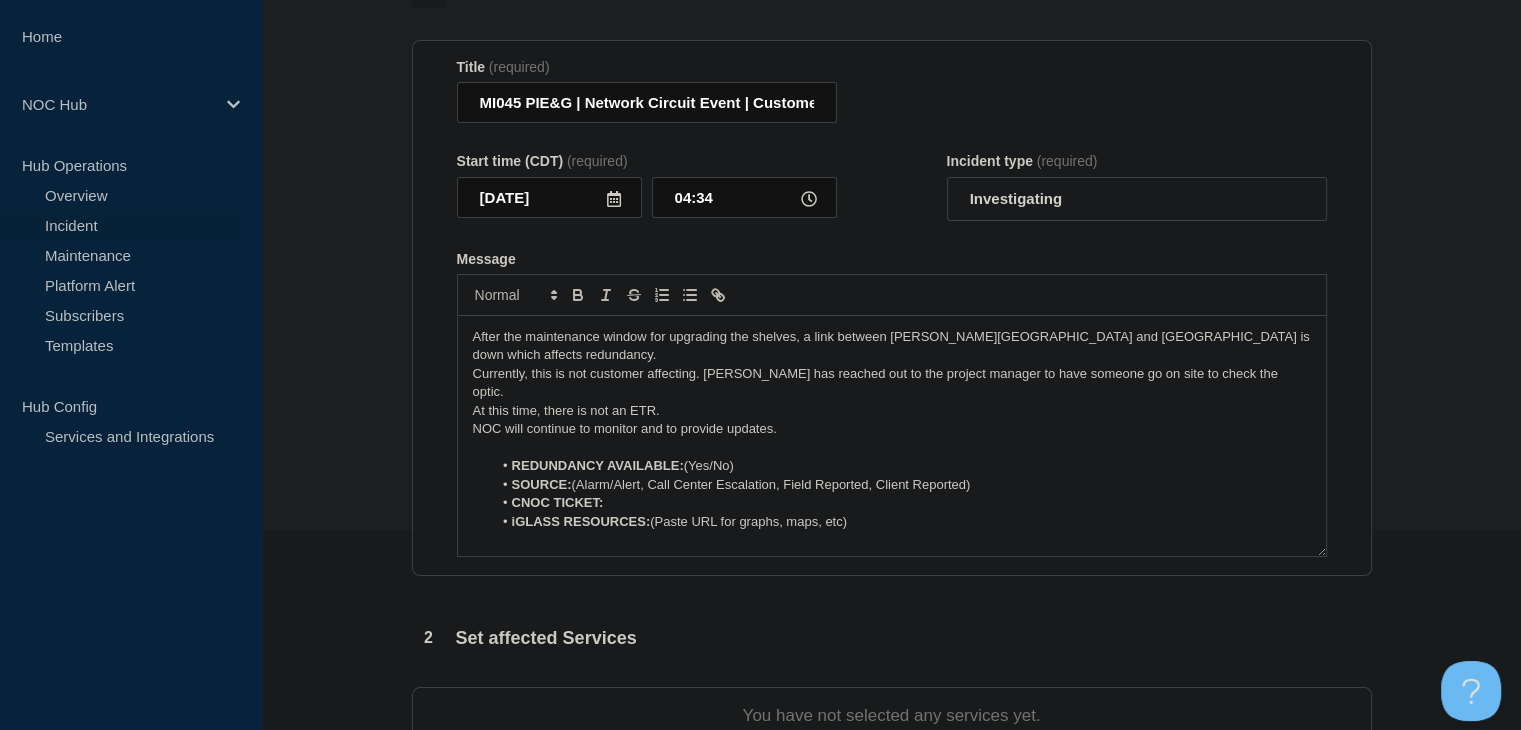 click on "REDUNDANCY AVAILABLE:  (Yes/No)" at bounding box center [901, 466] 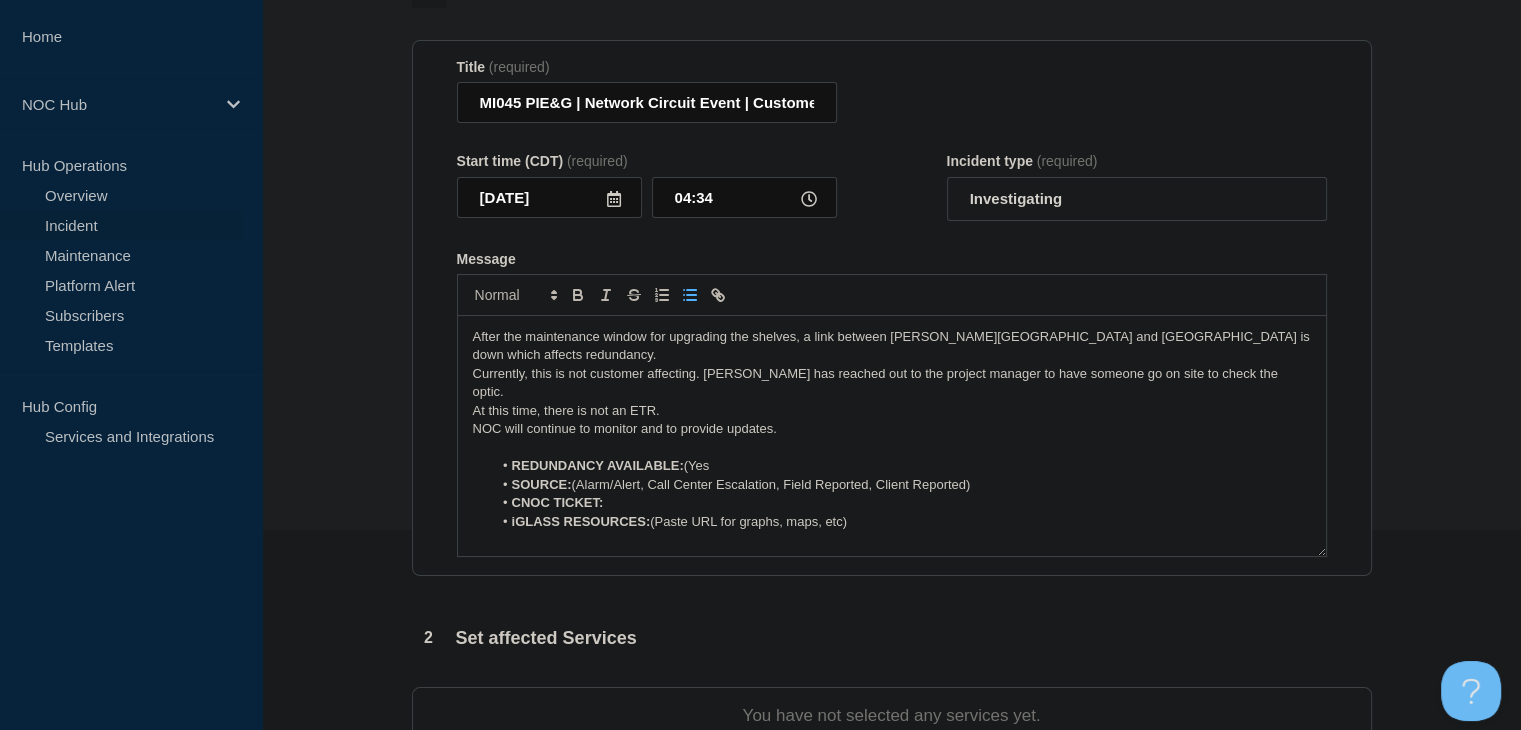 click on "REDUNDANCY AVAILABLE:  (Yes" at bounding box center [901, 466] 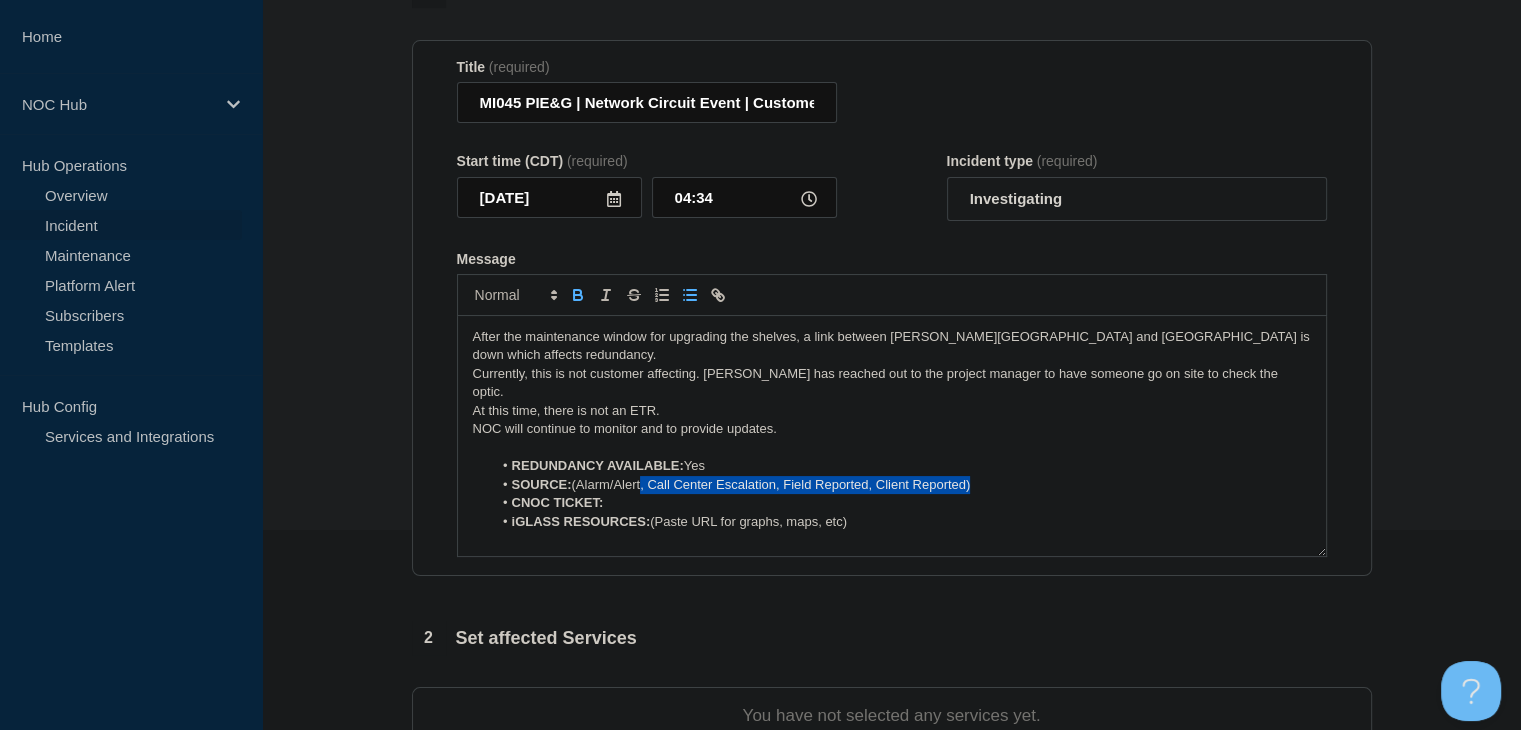 drag, startPoint x: 984, startPoint y: 450, endPoint x: 644, endPoint y: 455, distance: 340.03677 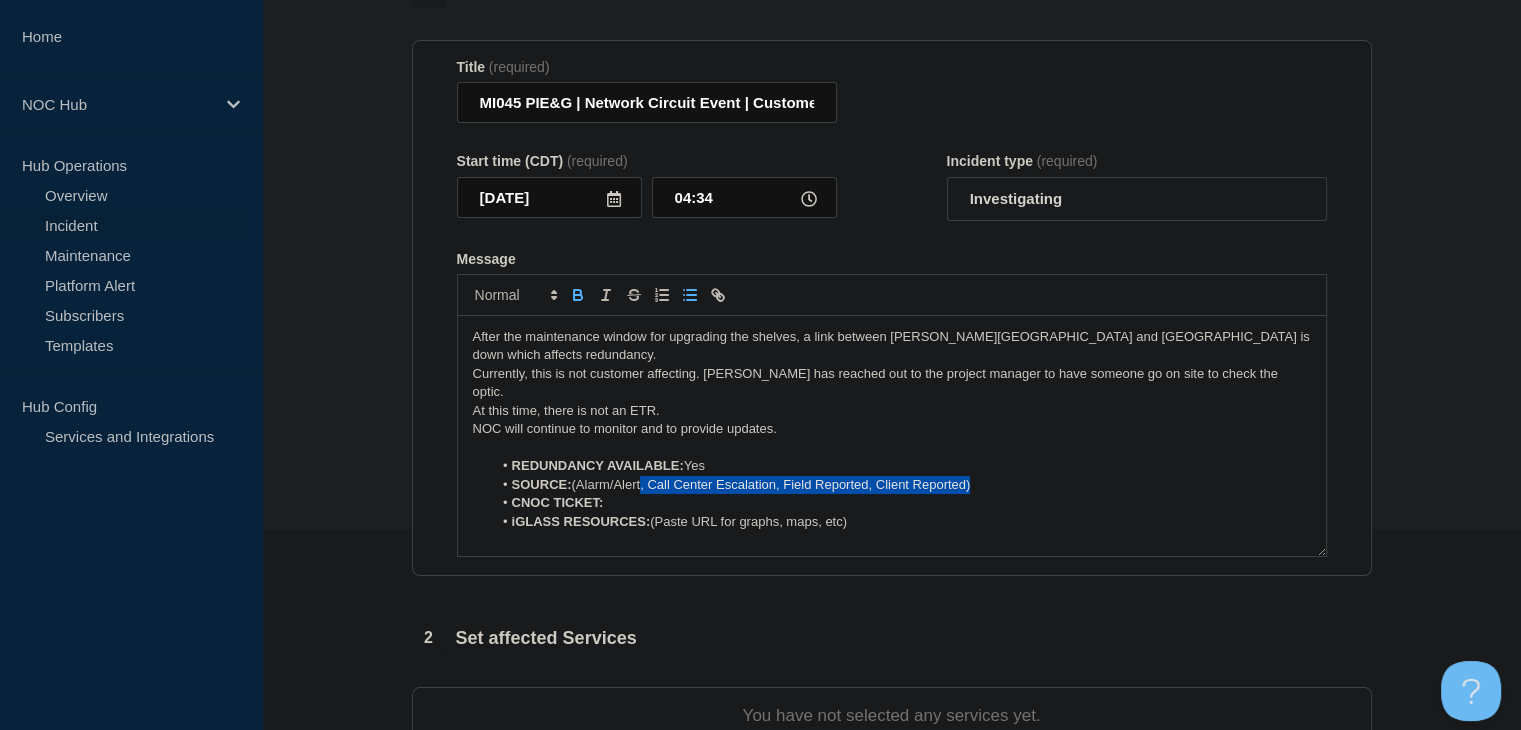 click on "SOURCE:  (Alarm/Alert, Call Center Escalation, Field Reported, Client Reported)" at bounding box center [901, 485] 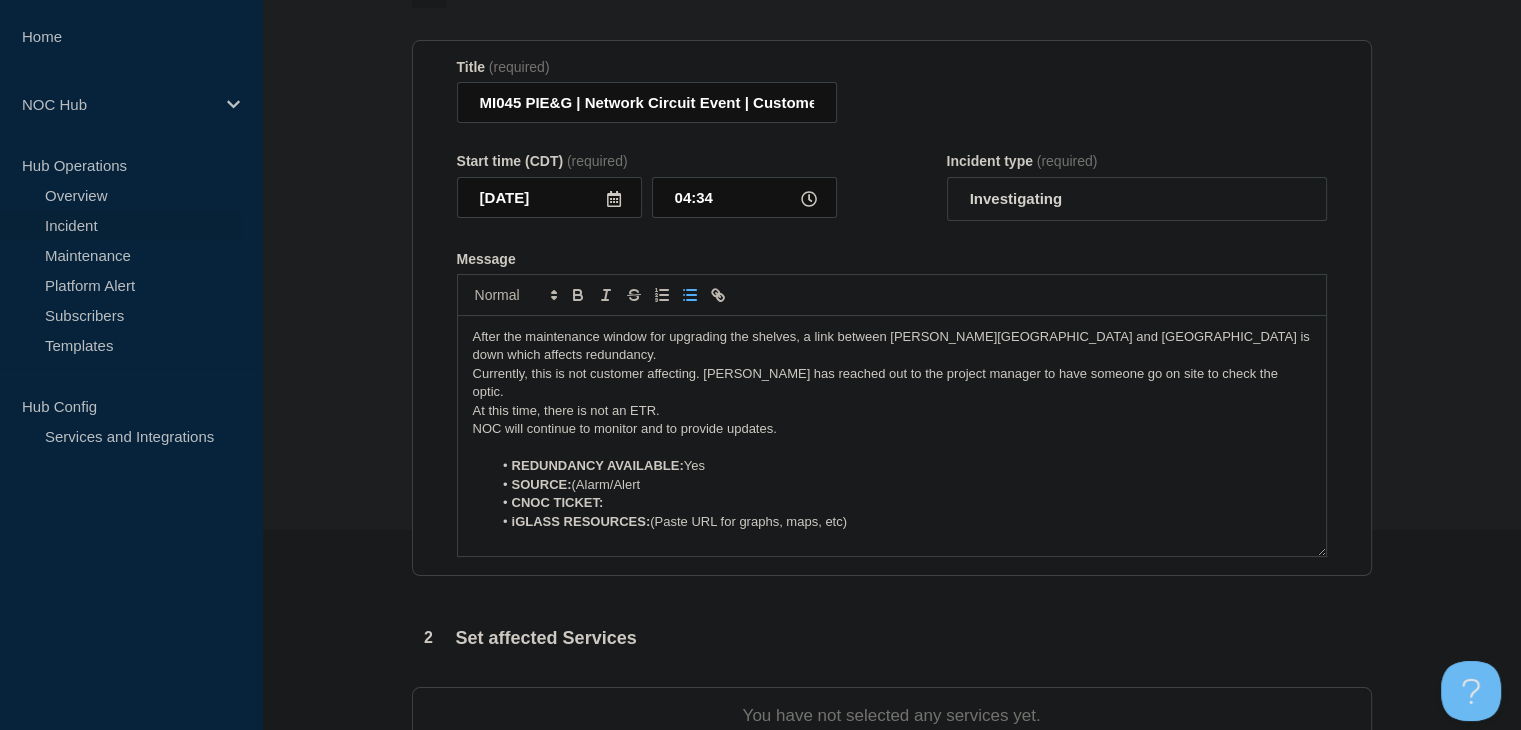 click on "SOURCE:  (Alarm/Alert" at bounding box center (901, 485) 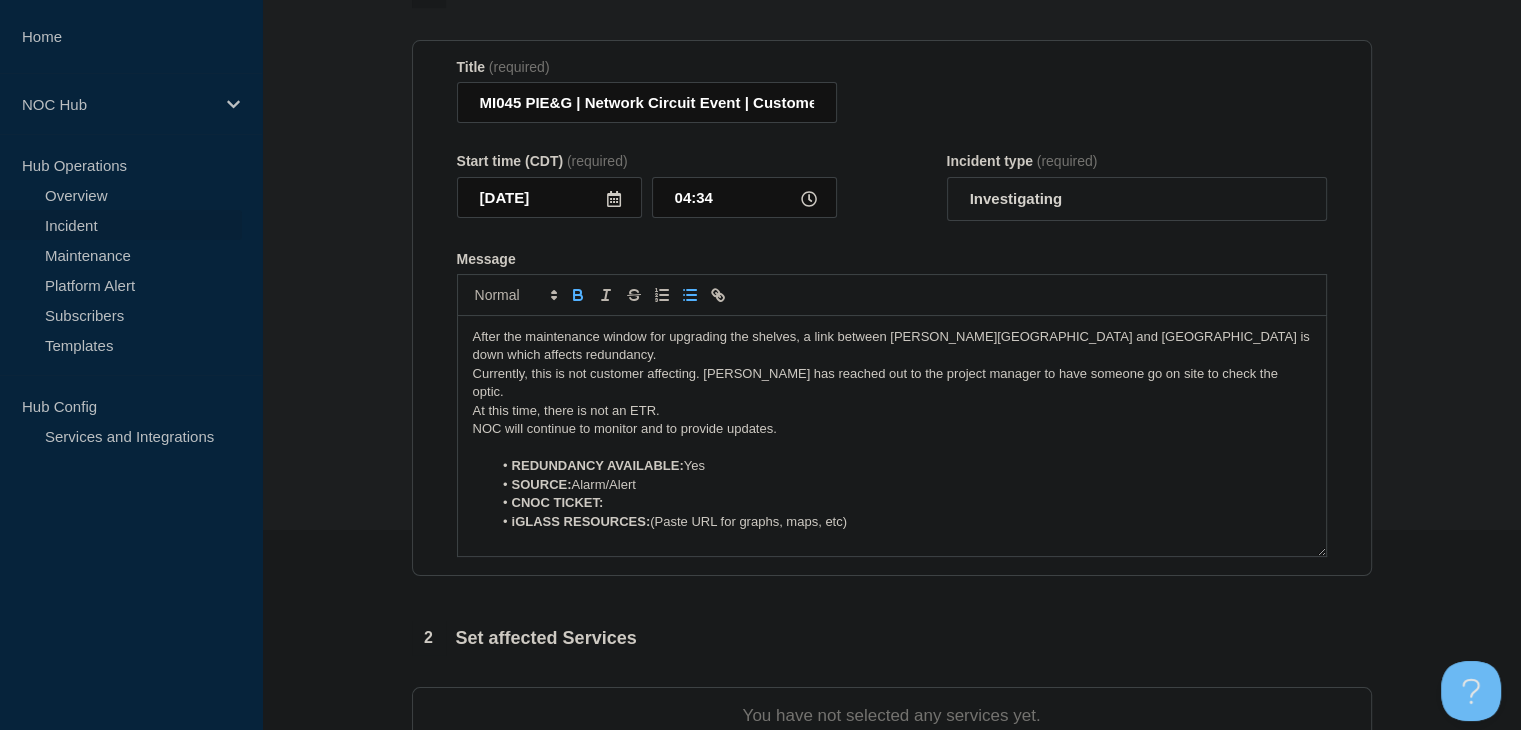 click on "CNOC TICKET:" at bounding box center (901, 503) 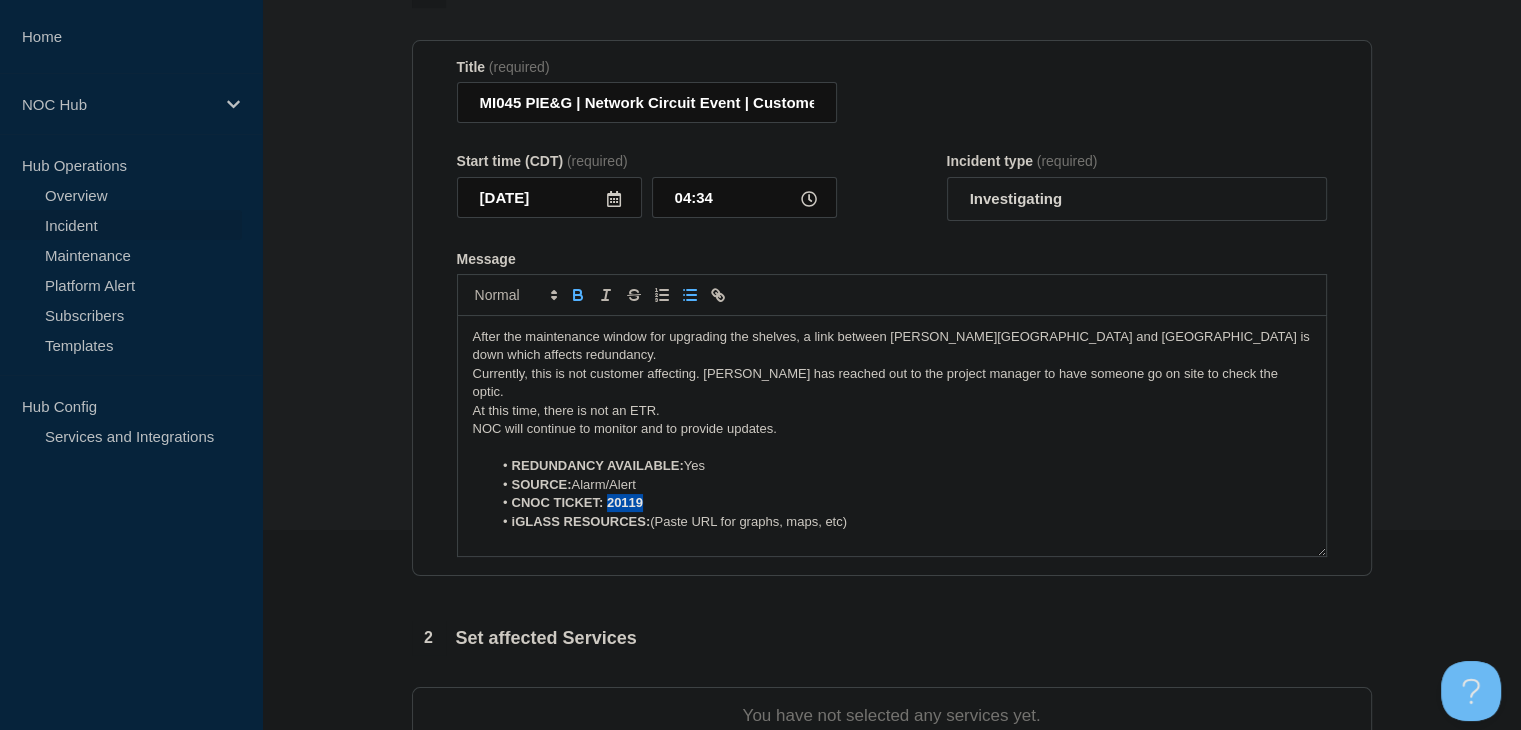 drag, startPoint x: 657, startPoint y: 469, endPoint x: 608, endPoint y: 475, distance: 49.365982 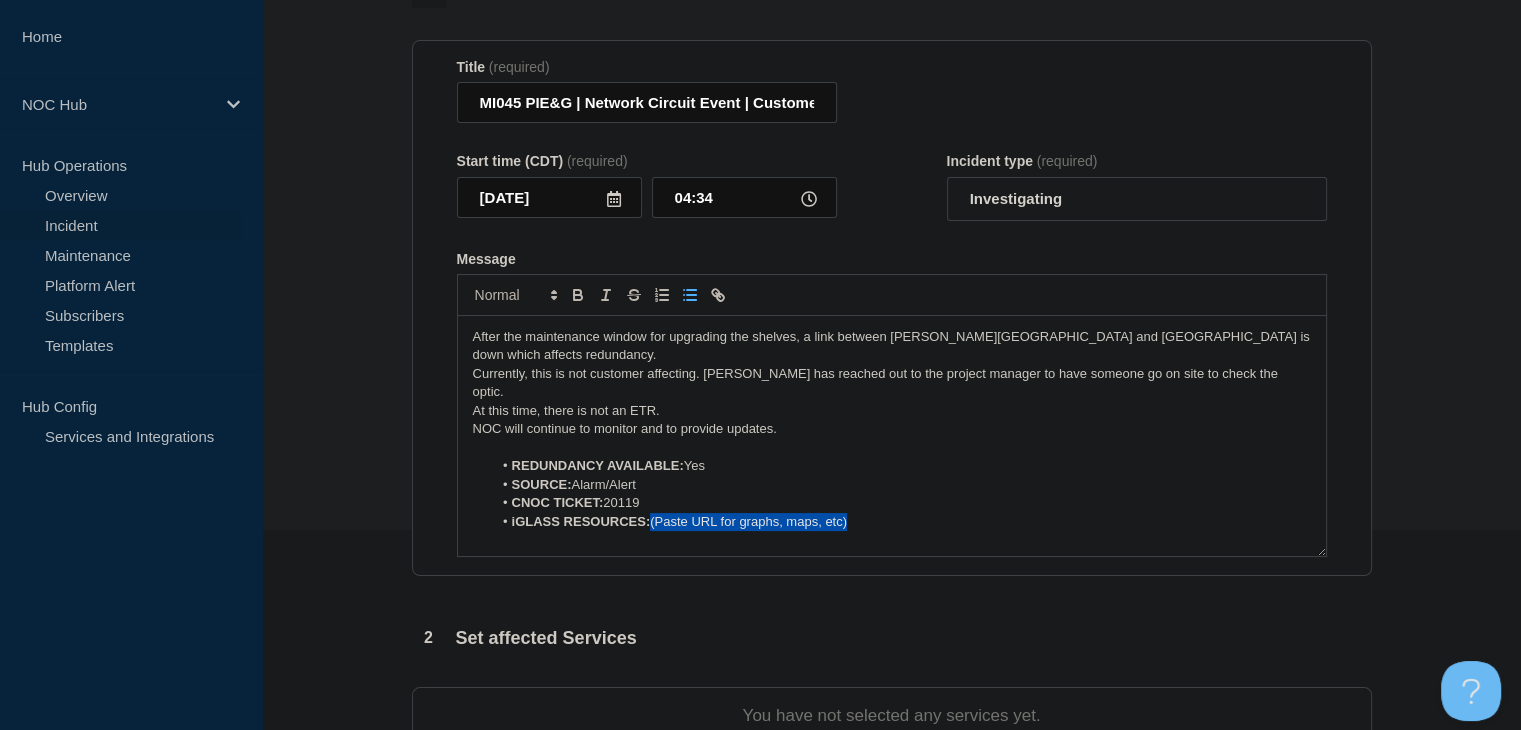 drag, startPoint x: 885, startPoint y: 496, endPoint x: 652, endPoint y: 493, distance: 233.01932 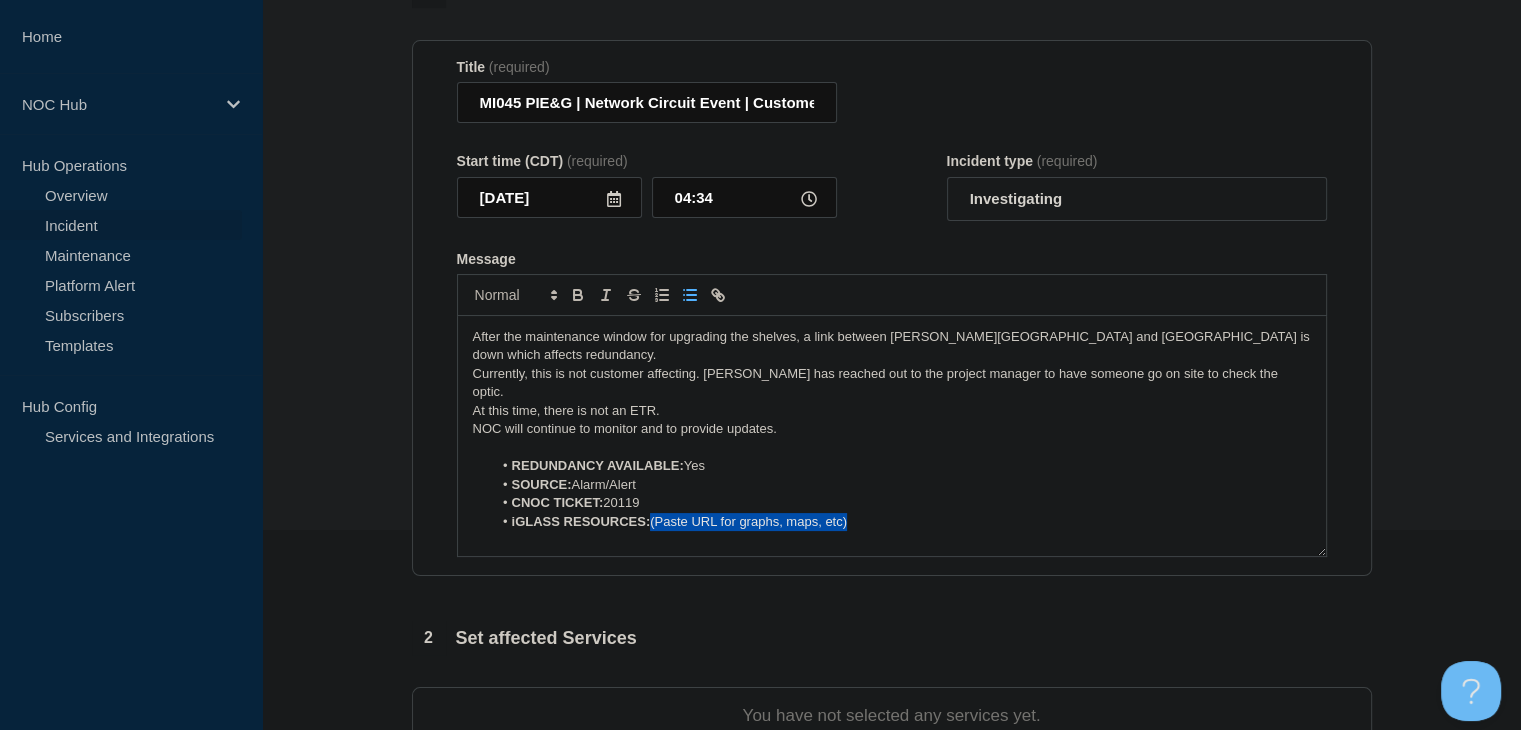 click on "iGLASS RESOURCES:  (Paste URL for graphs, maps, etc)" at bounding box center (901, 522) 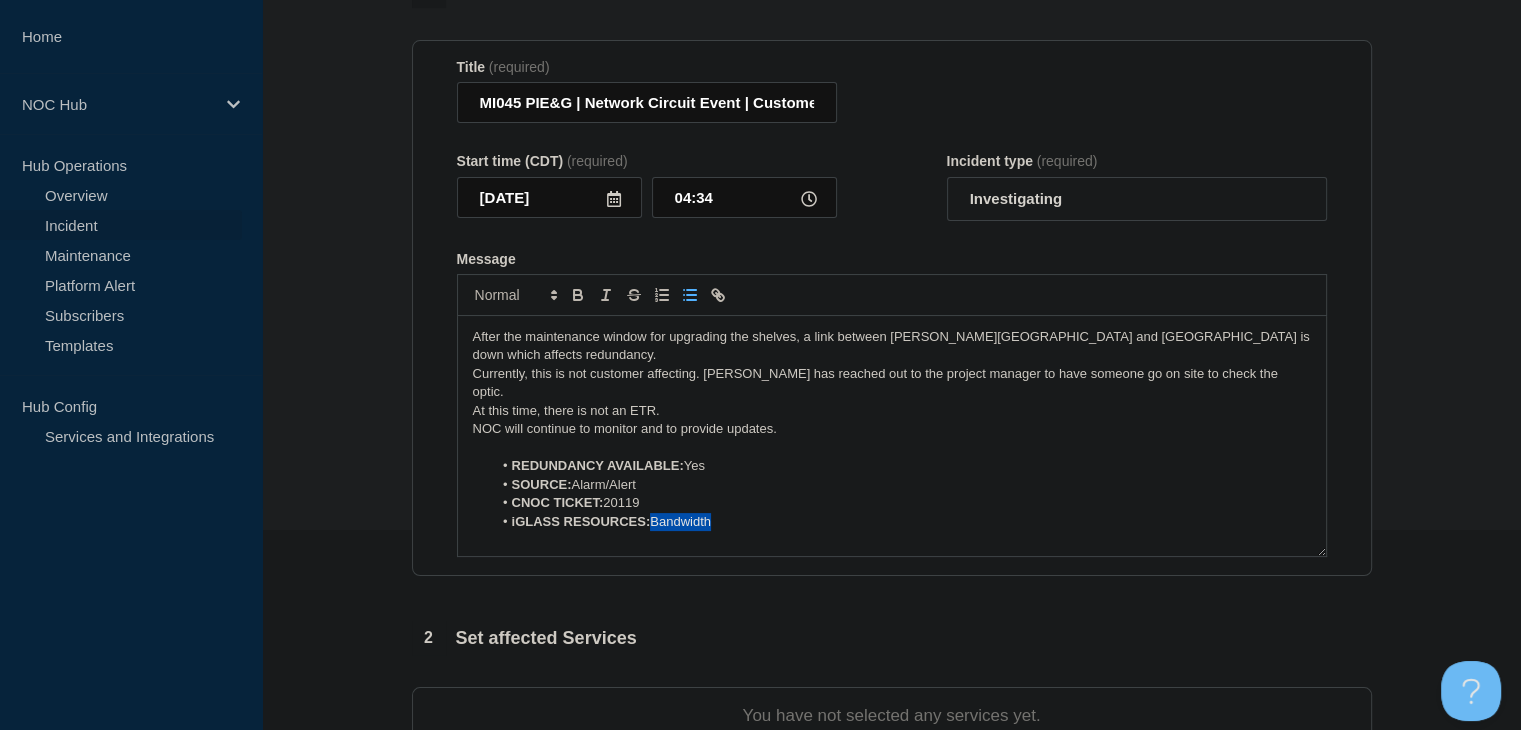 drag, startPoint x: 732, startPoint y: 488, endPoint x: 653, endPoint y: 492, distance: 79.101204 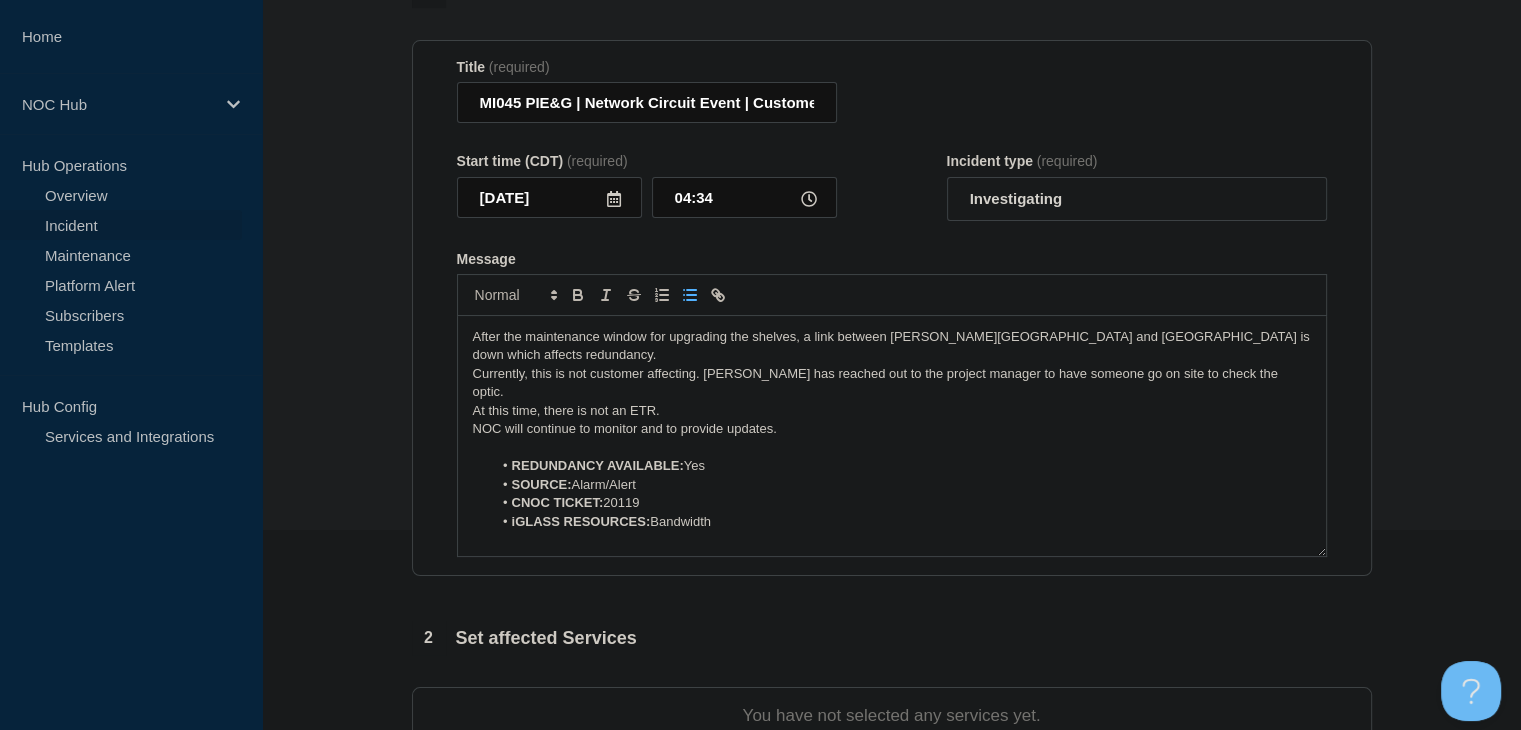 click 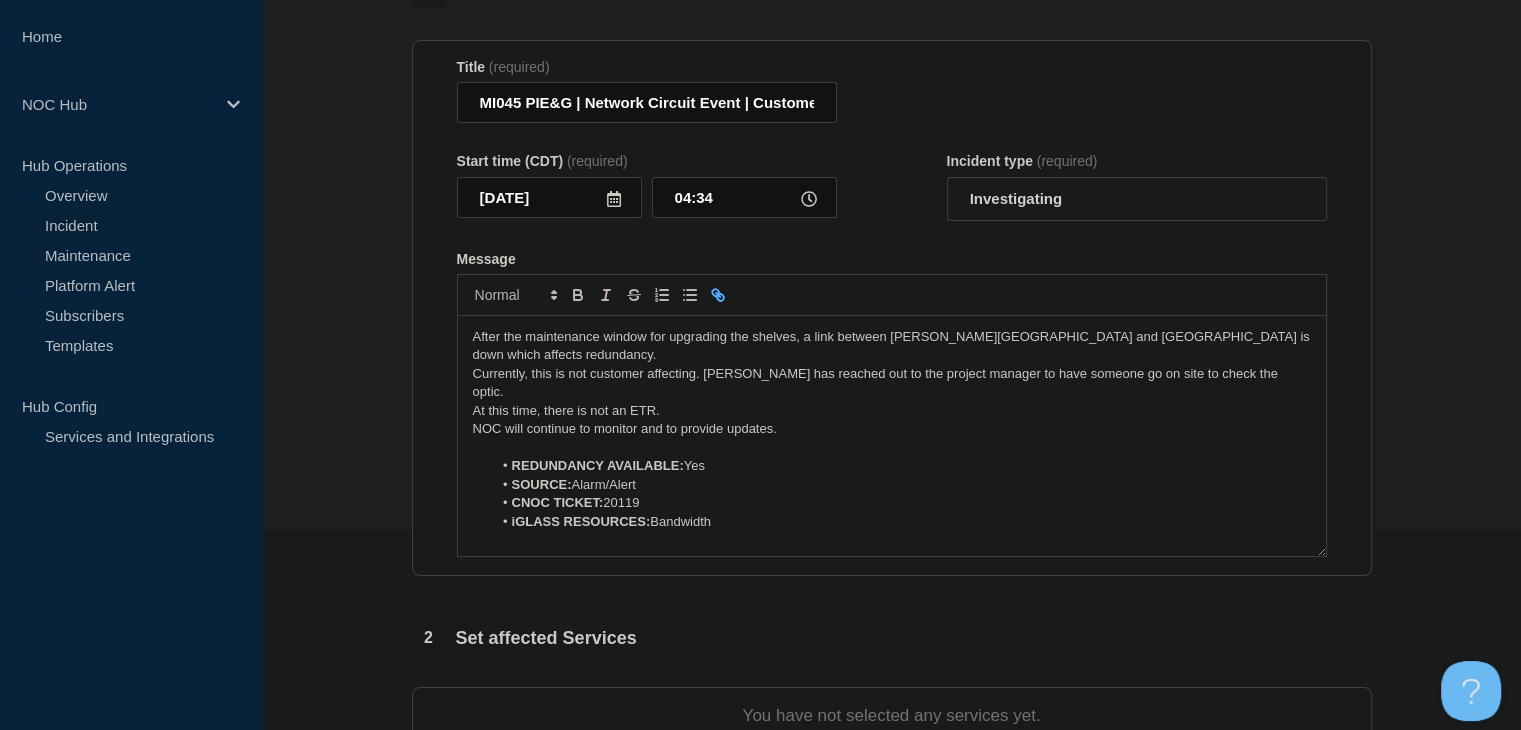 click 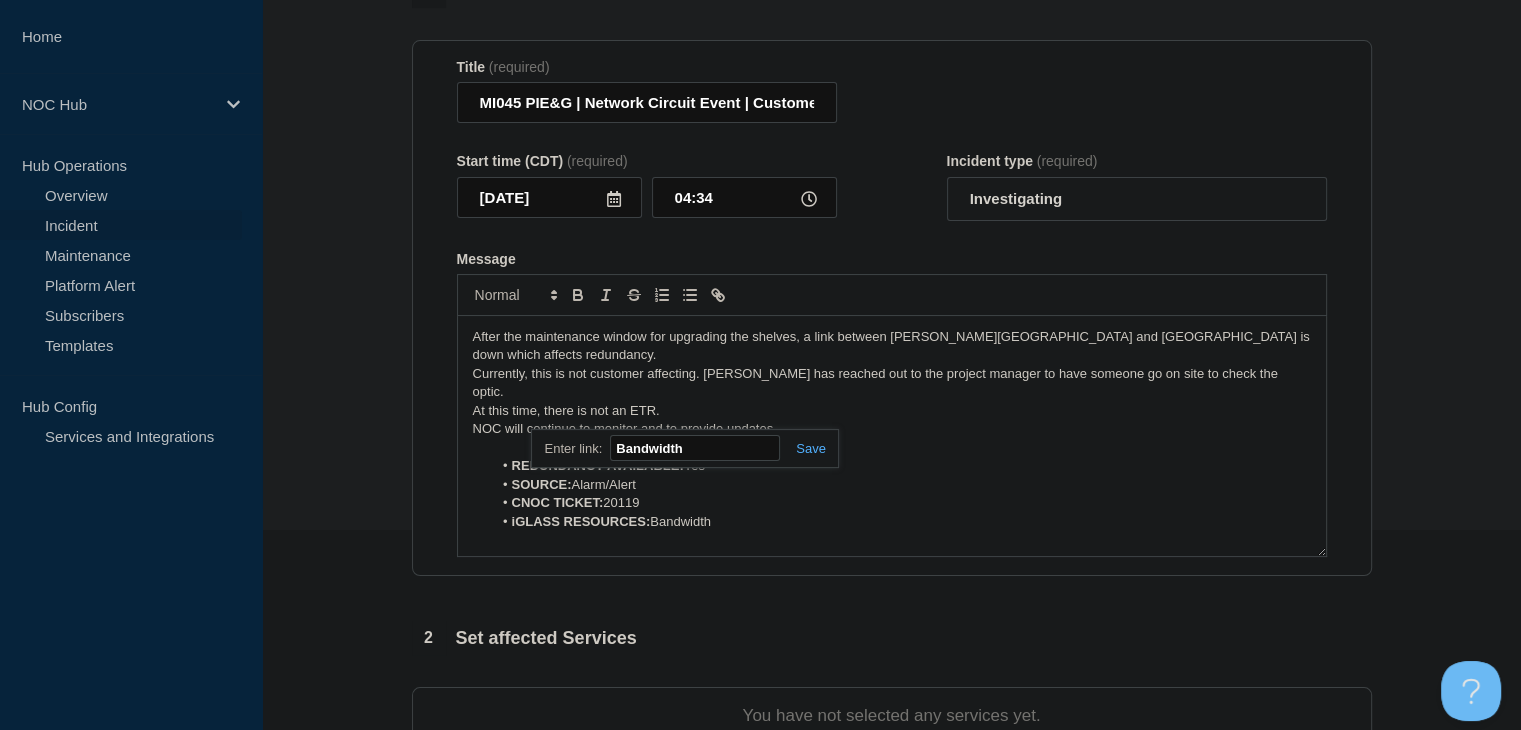 paste on "https://noc.iglass.net/jglass/core/graph/standard/4/conexon/hour/327890" 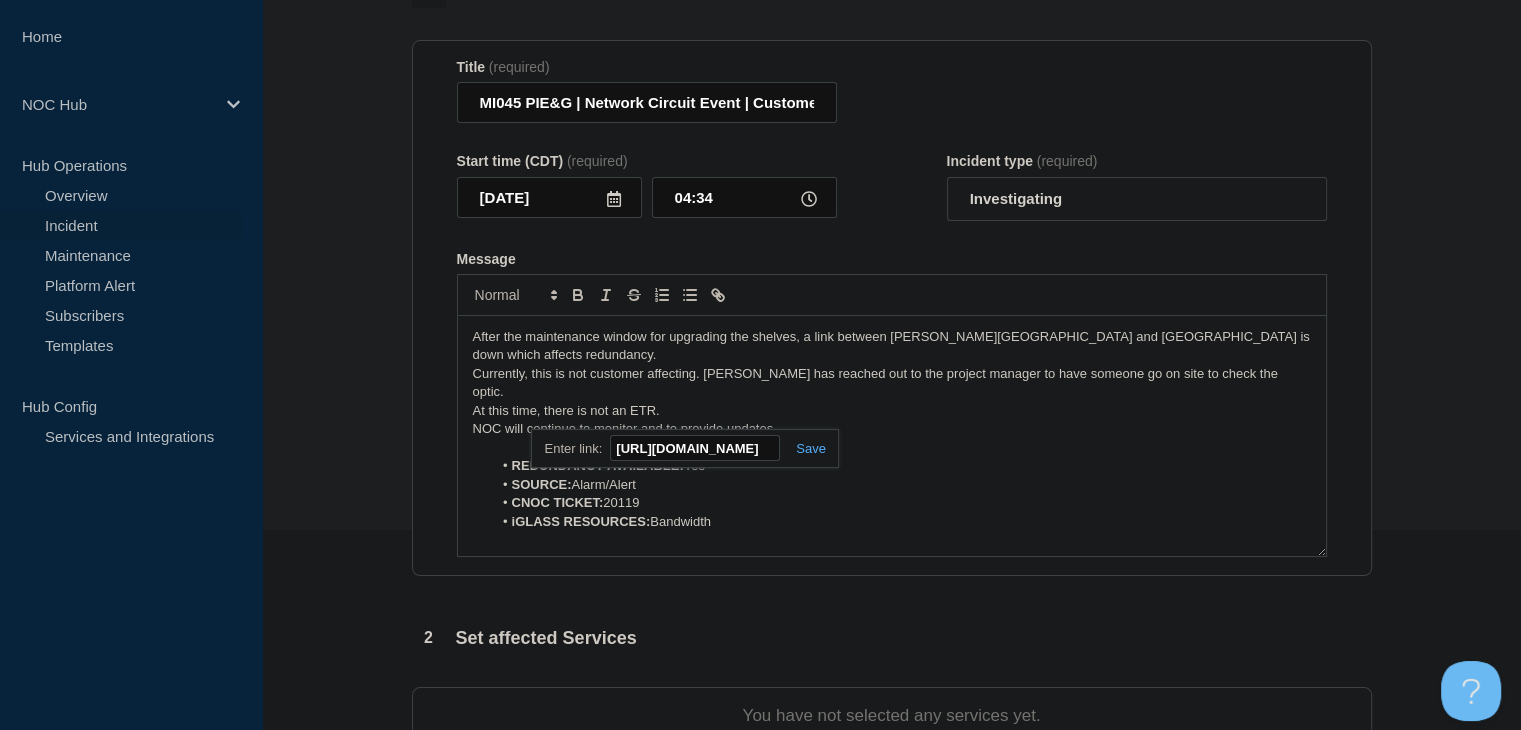 scroll, scrollTop: 0, scrollLeft: 288, axis: horizontal 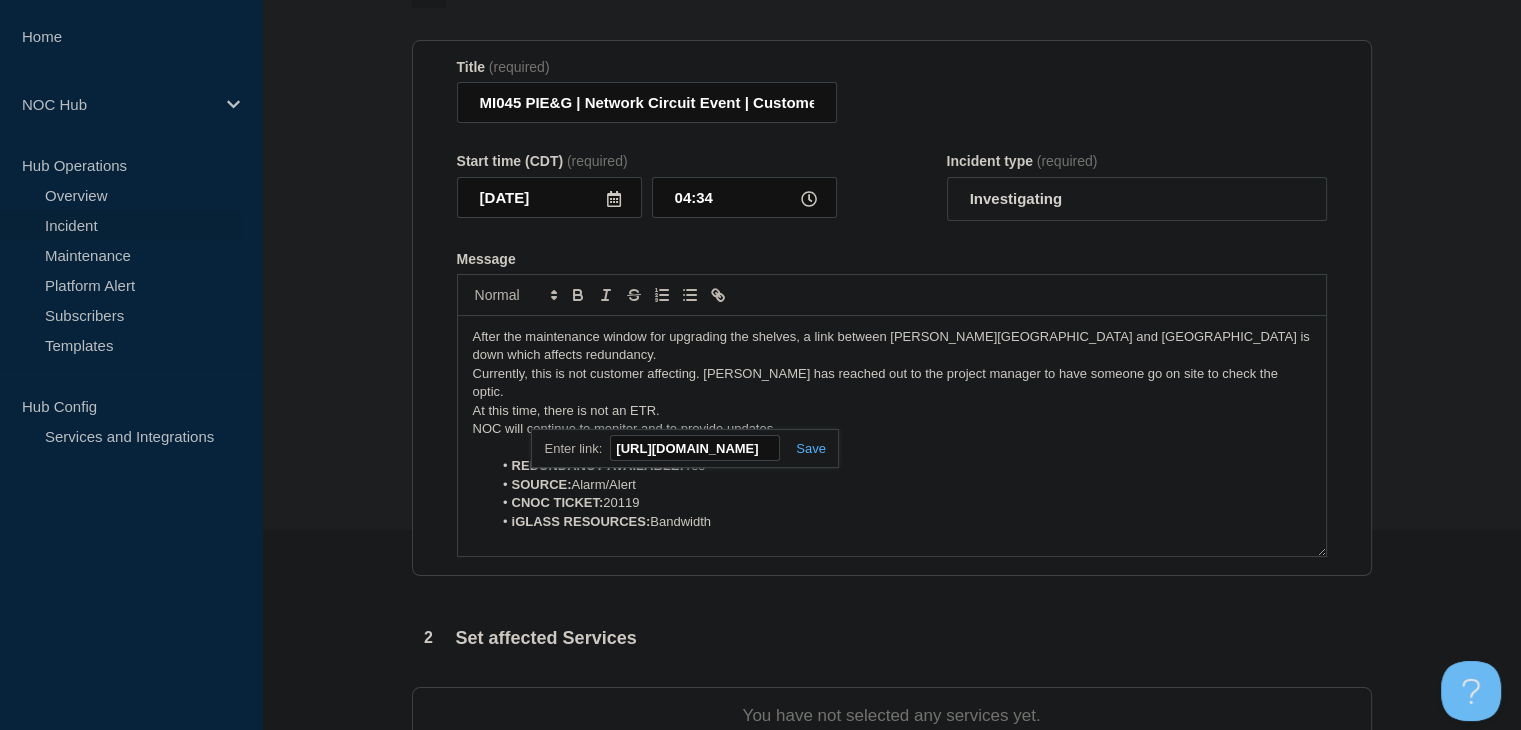 type on "https://noc.iglass.net/jglass/core/graph/standard/4/conexon/hour/327890" 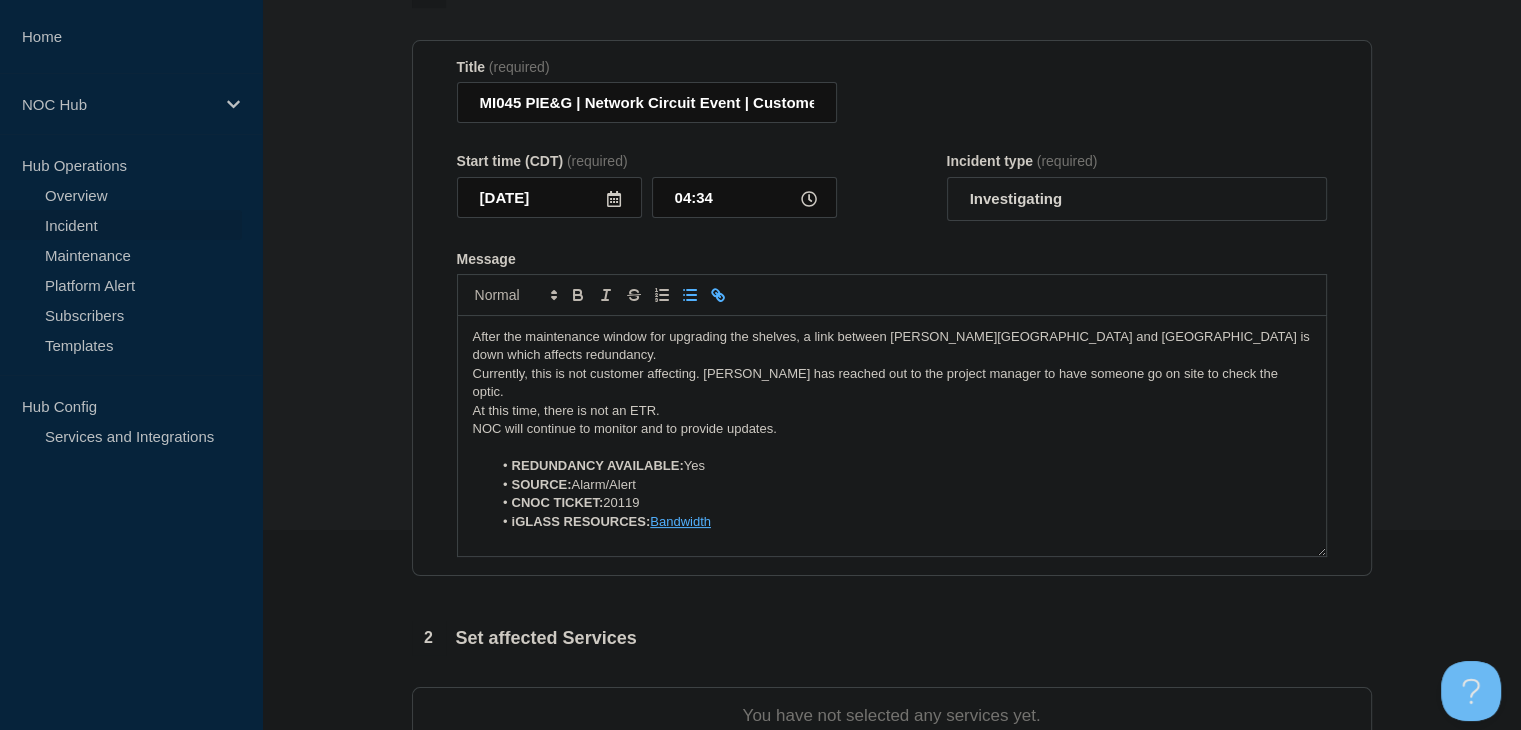 click on "CNOC TICKET:  20119" at bounding box center (901, 503) 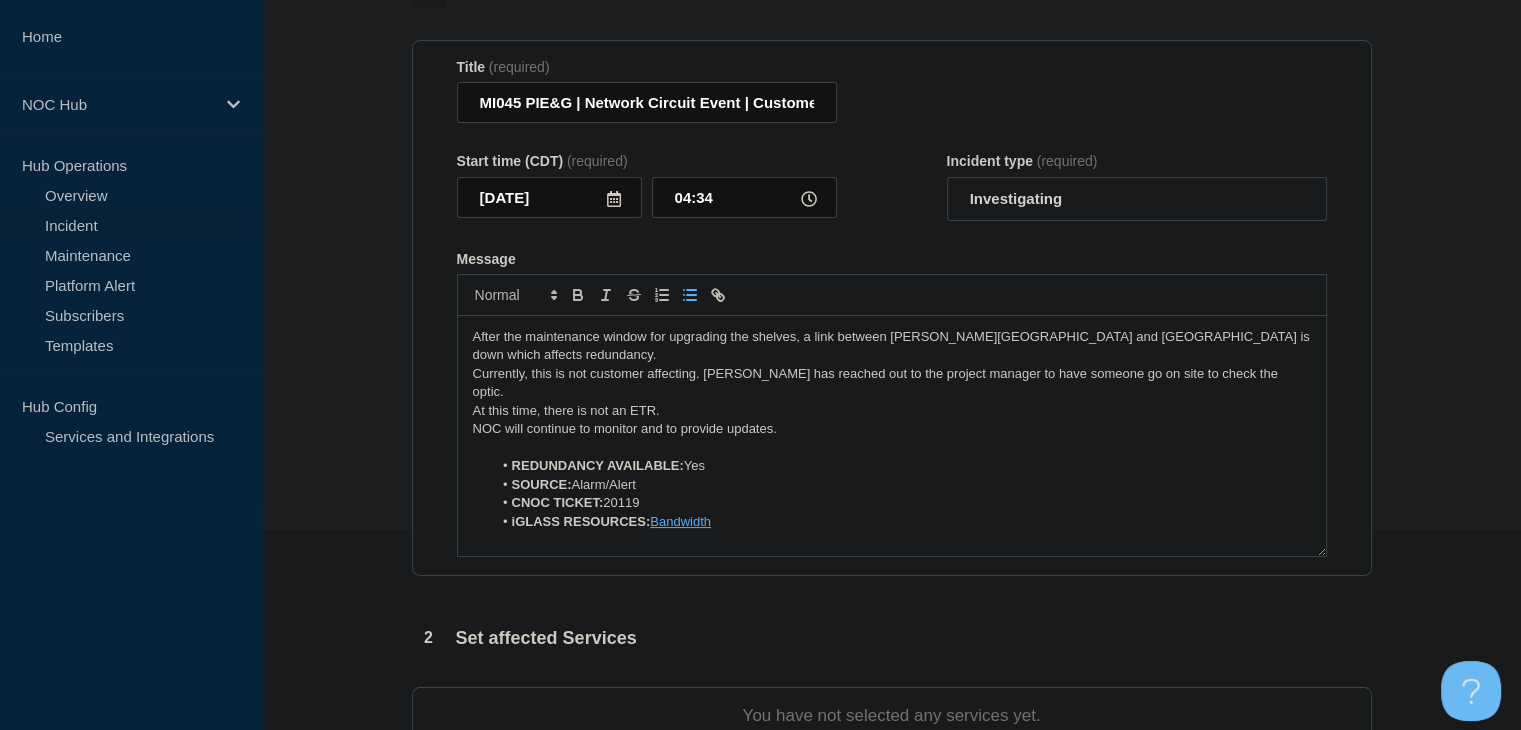 click on "Bandwidth" at bounding box center [680, 521] 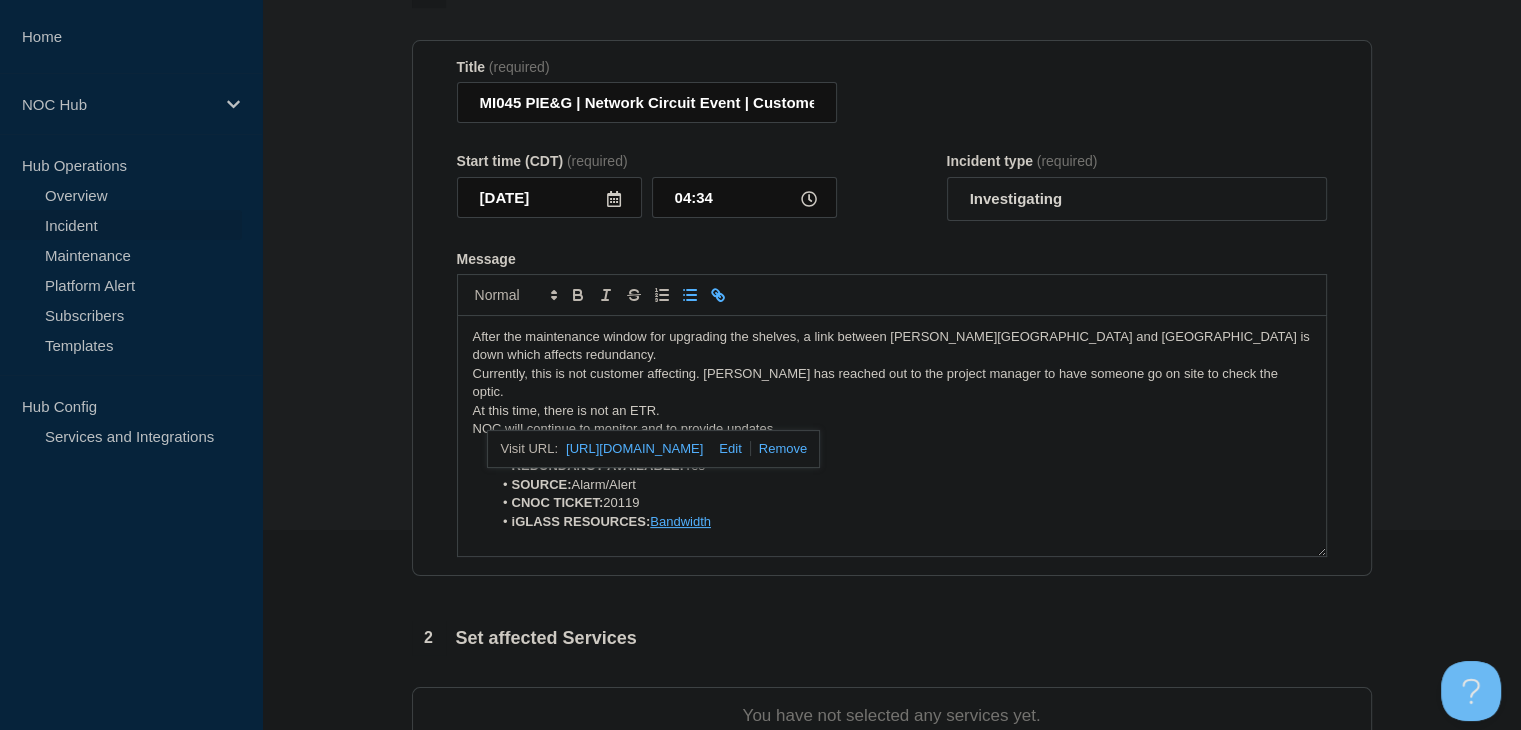 click on "CNOC TICKET:  20119" at bounding box center [901, 503] 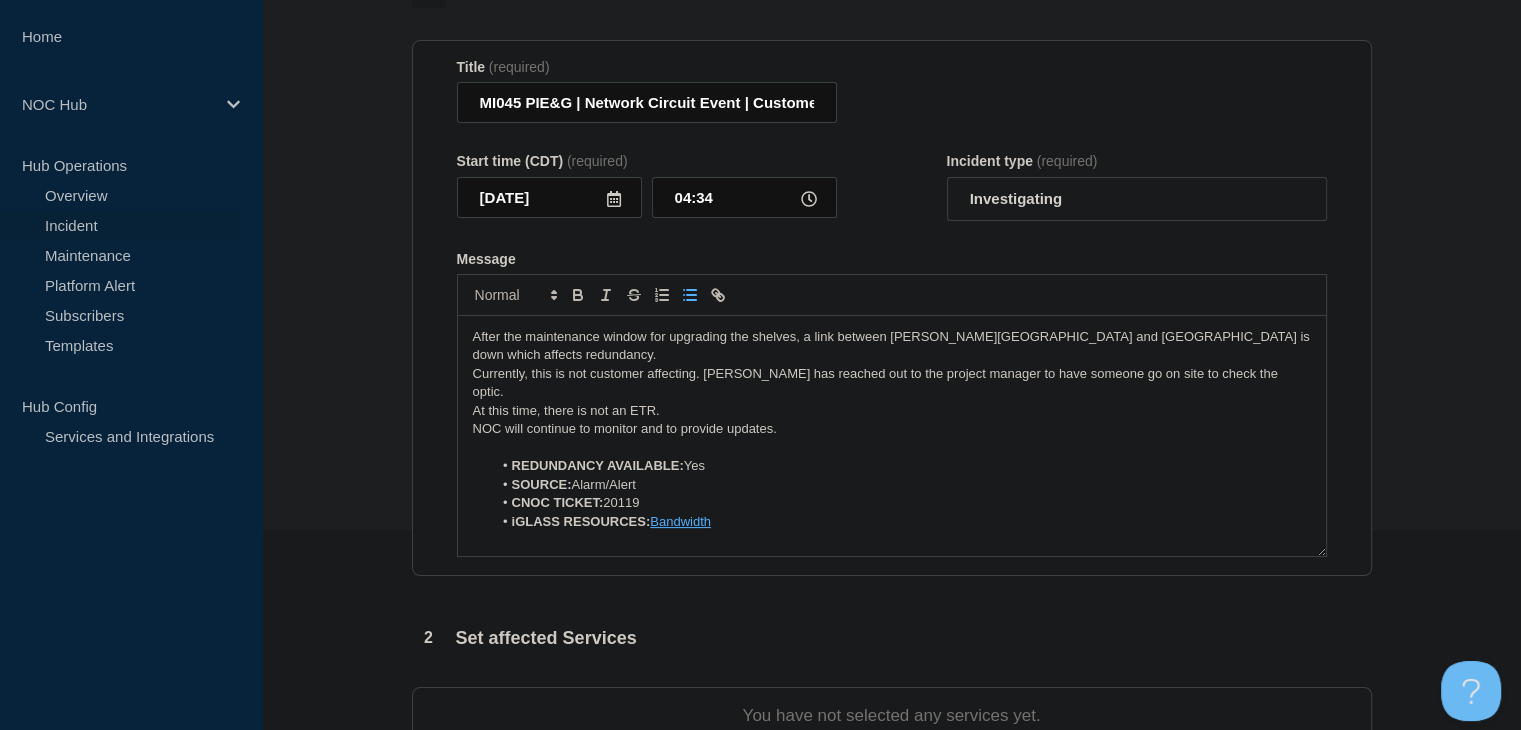 click on "Bandwidth" at bounding box center (680, 521) 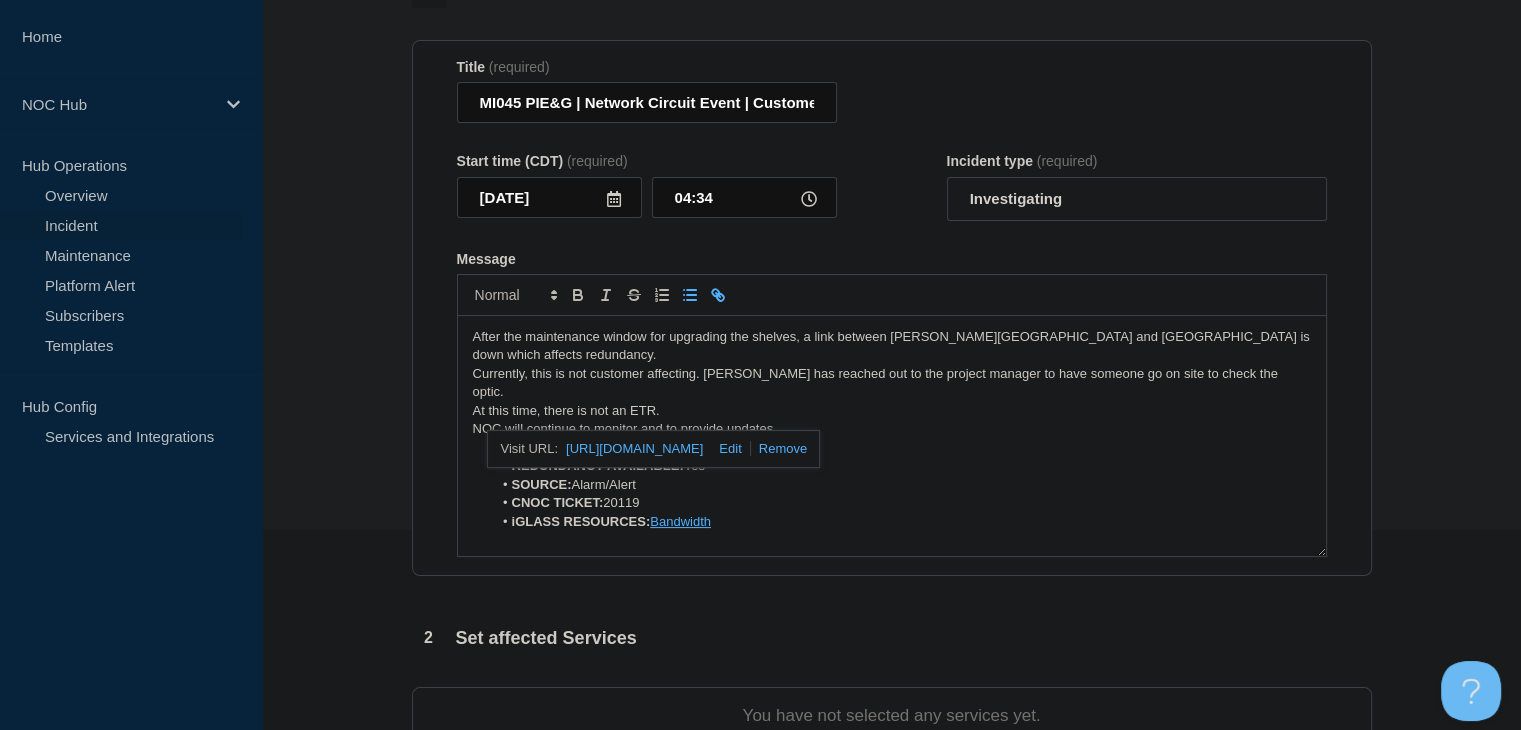 click on "https://noc.iglass.net/jglass/core/graph/standard/4/conexon/hour/327890" at bounding box center [634, 449] 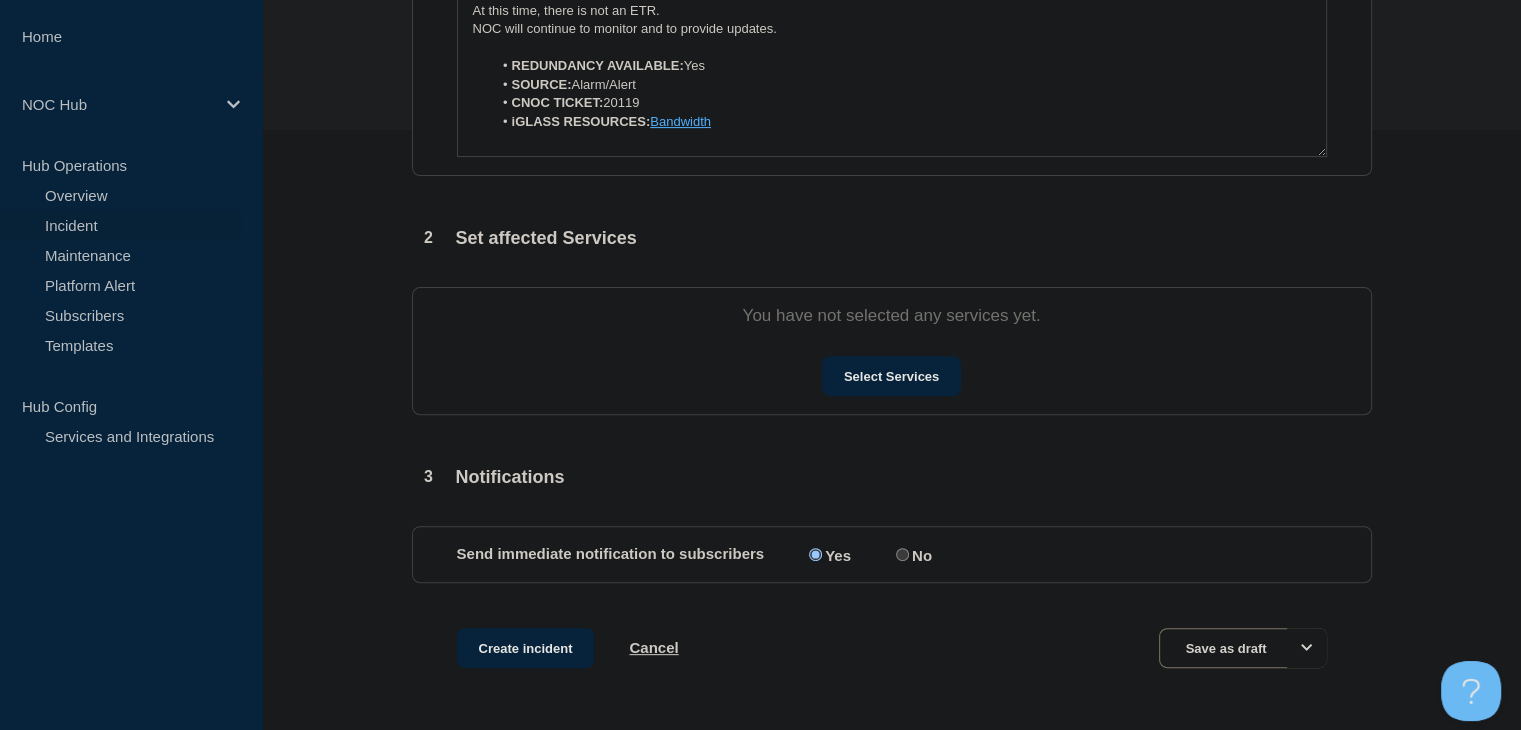 scroll, scrollTop: 673, scrollLeft: 0, axis: vertical 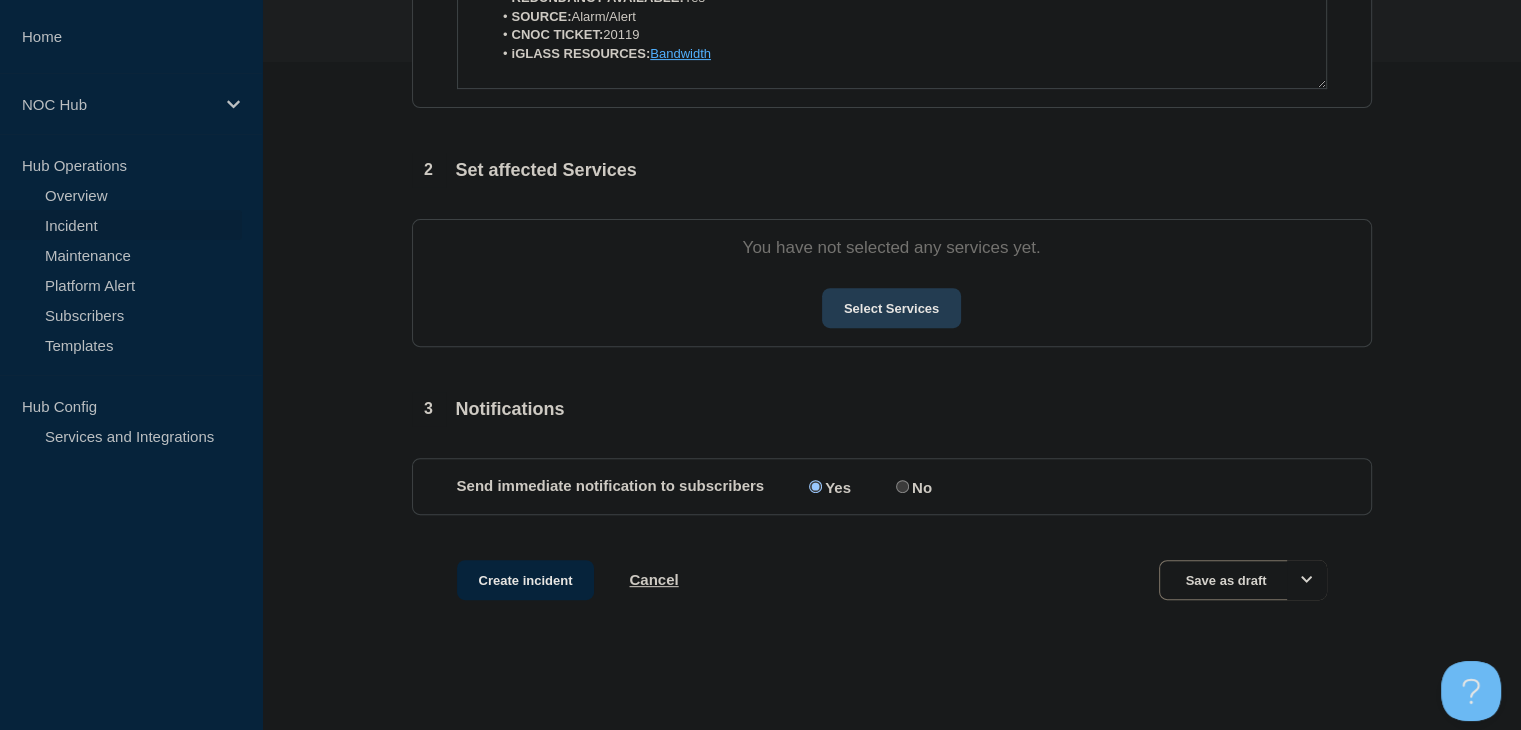 click on "Select Services" at bounding box center (891, 308) 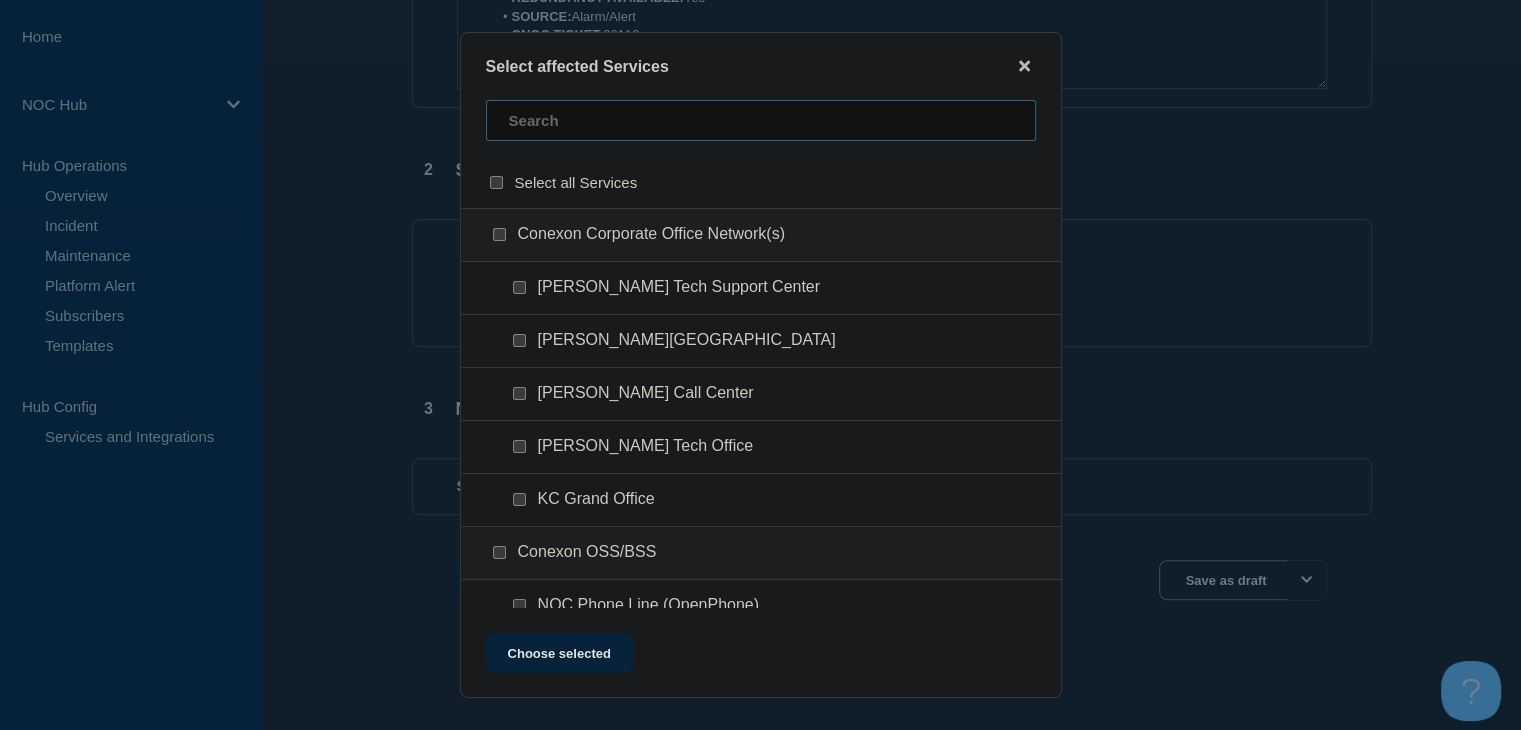 click at bounding box center [761, 120] 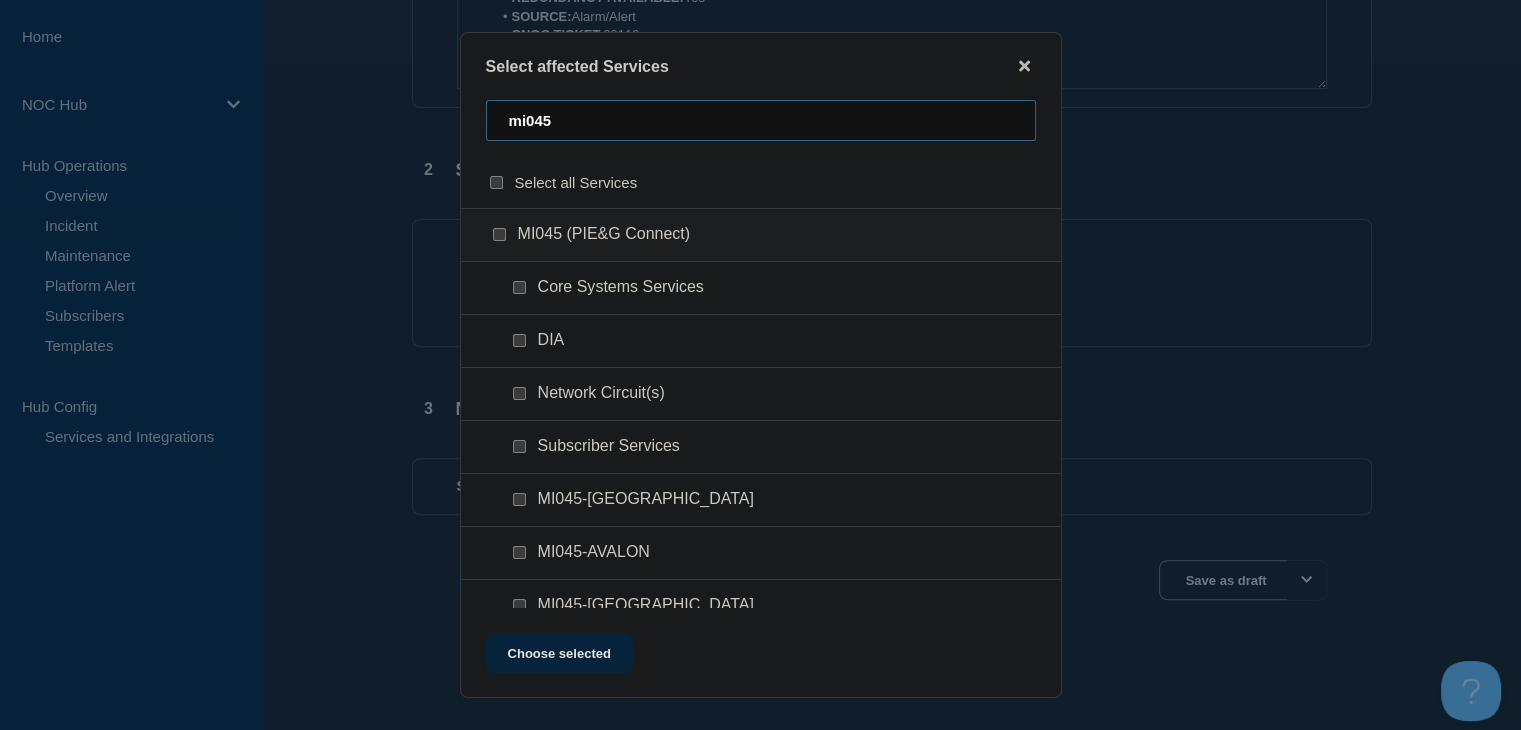 type on "mi045" 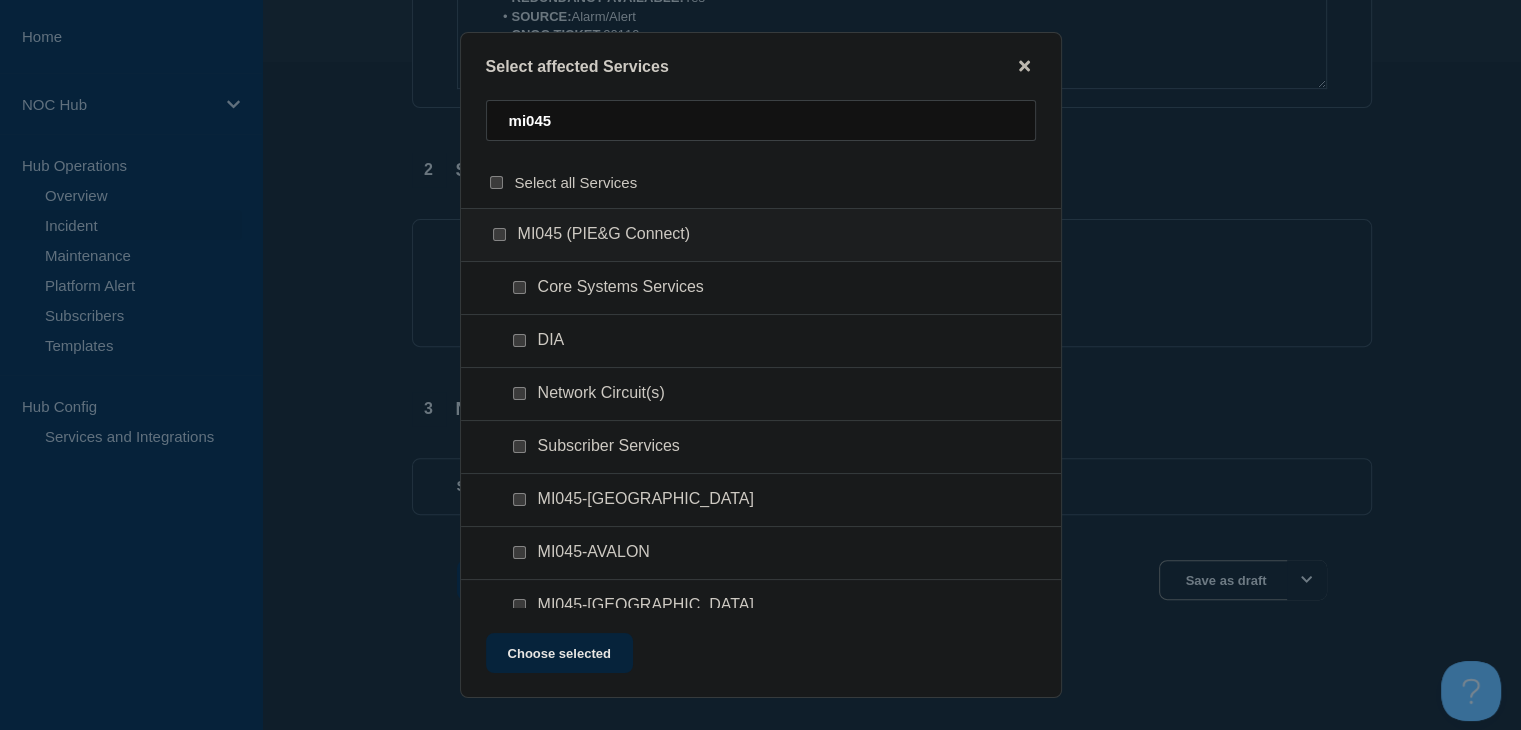 click at bounding box center [519, 393] 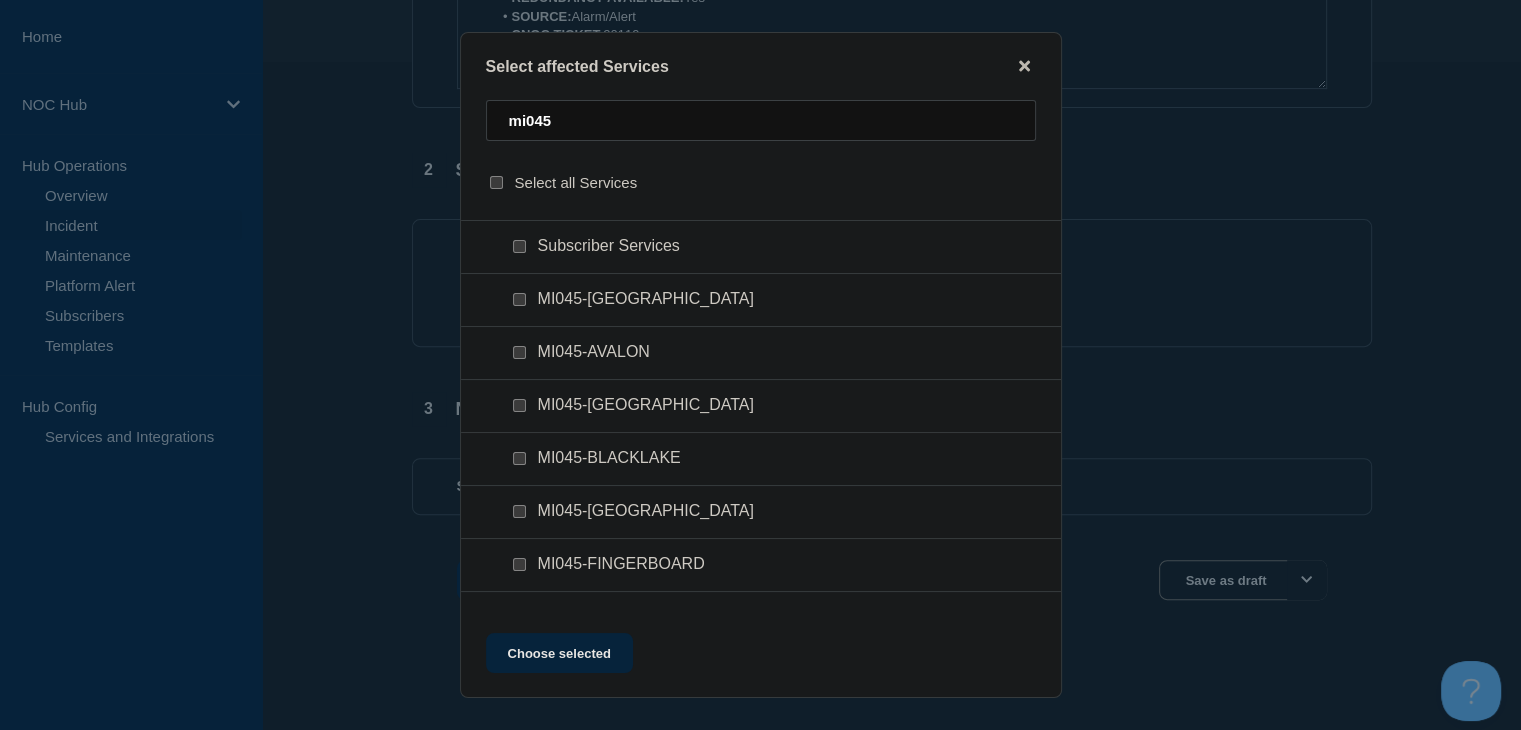 scroll, scrollTop: 300, scrollLeft: 0, axis: vertical 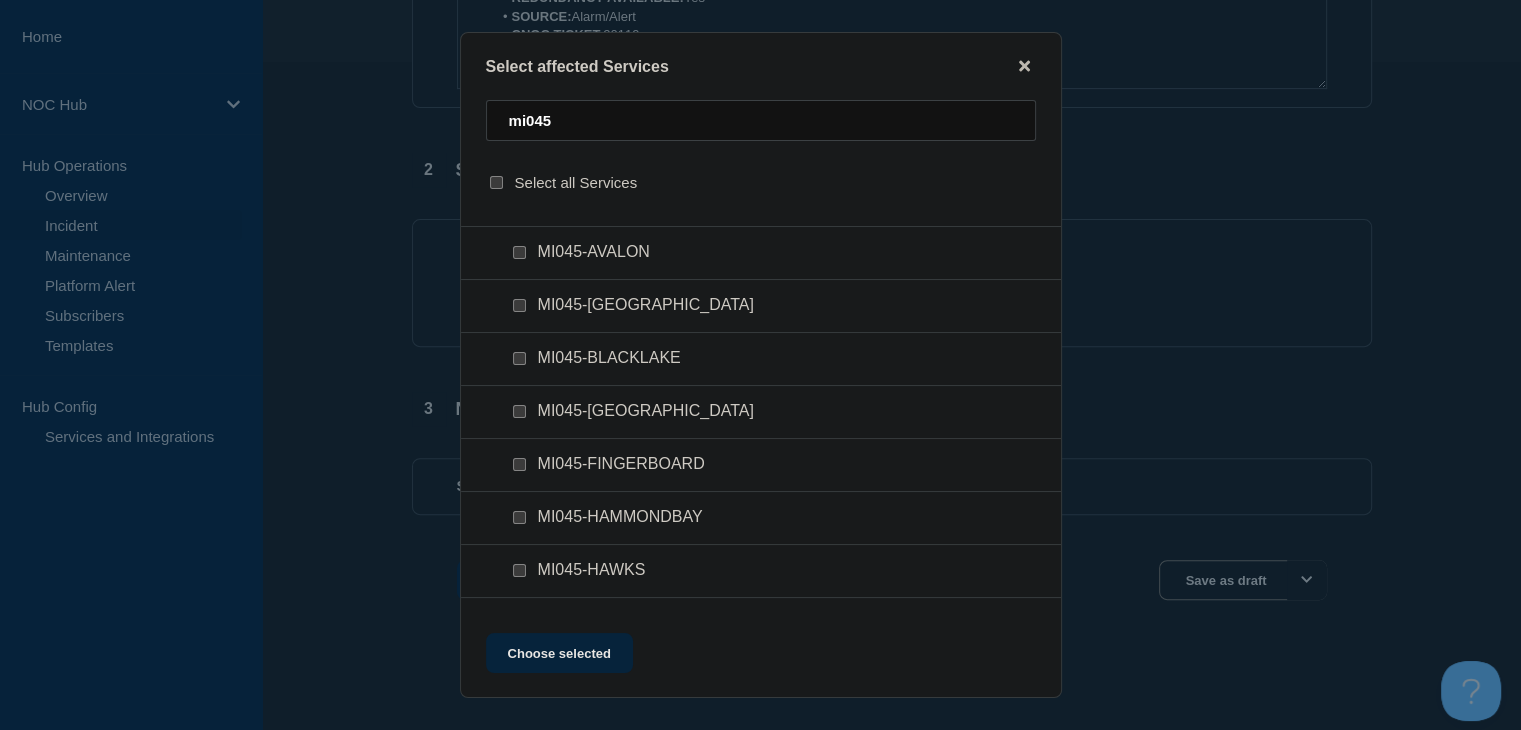 click at bounding box center (519, 517) 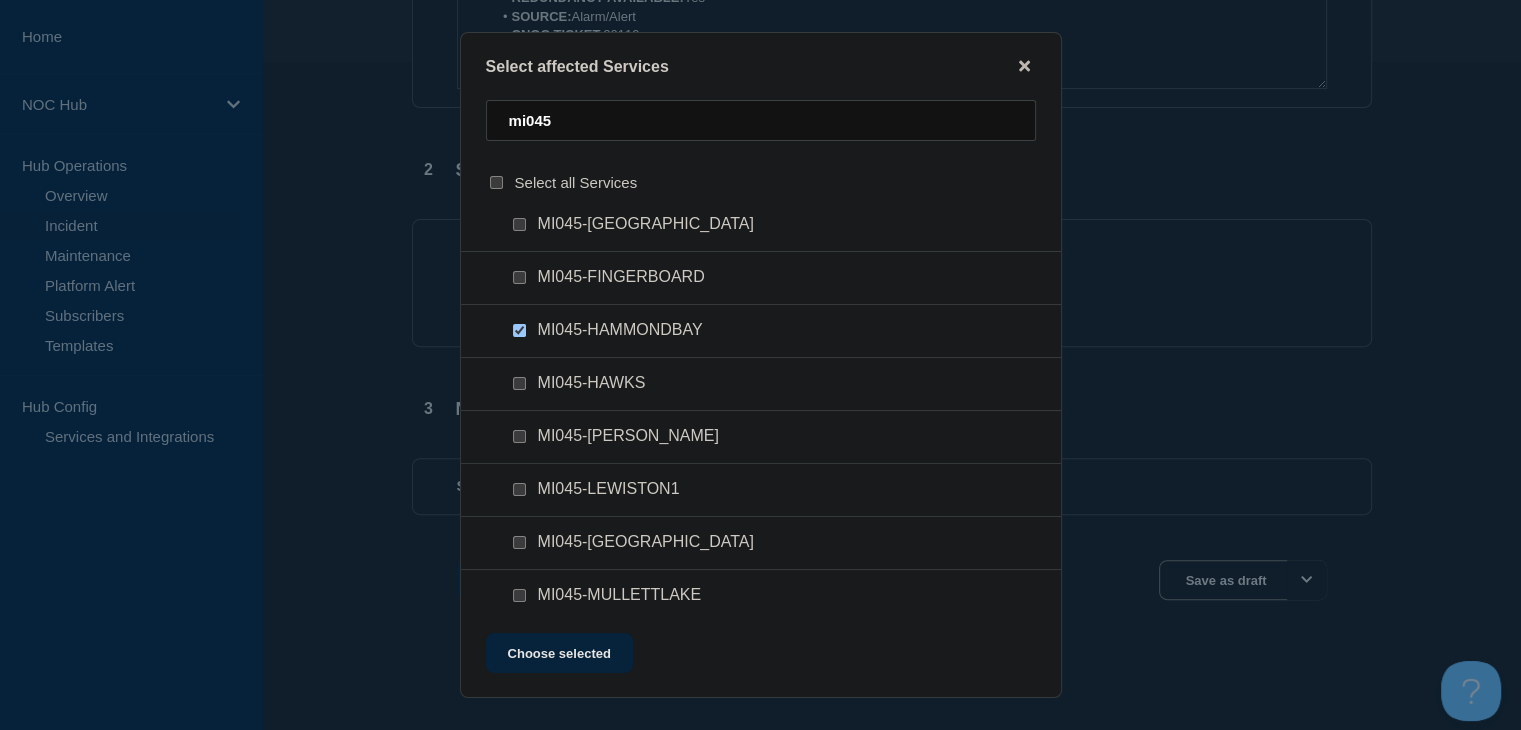 scroll, scrollTop: 500, scrollLeft: 0, axis: vertical 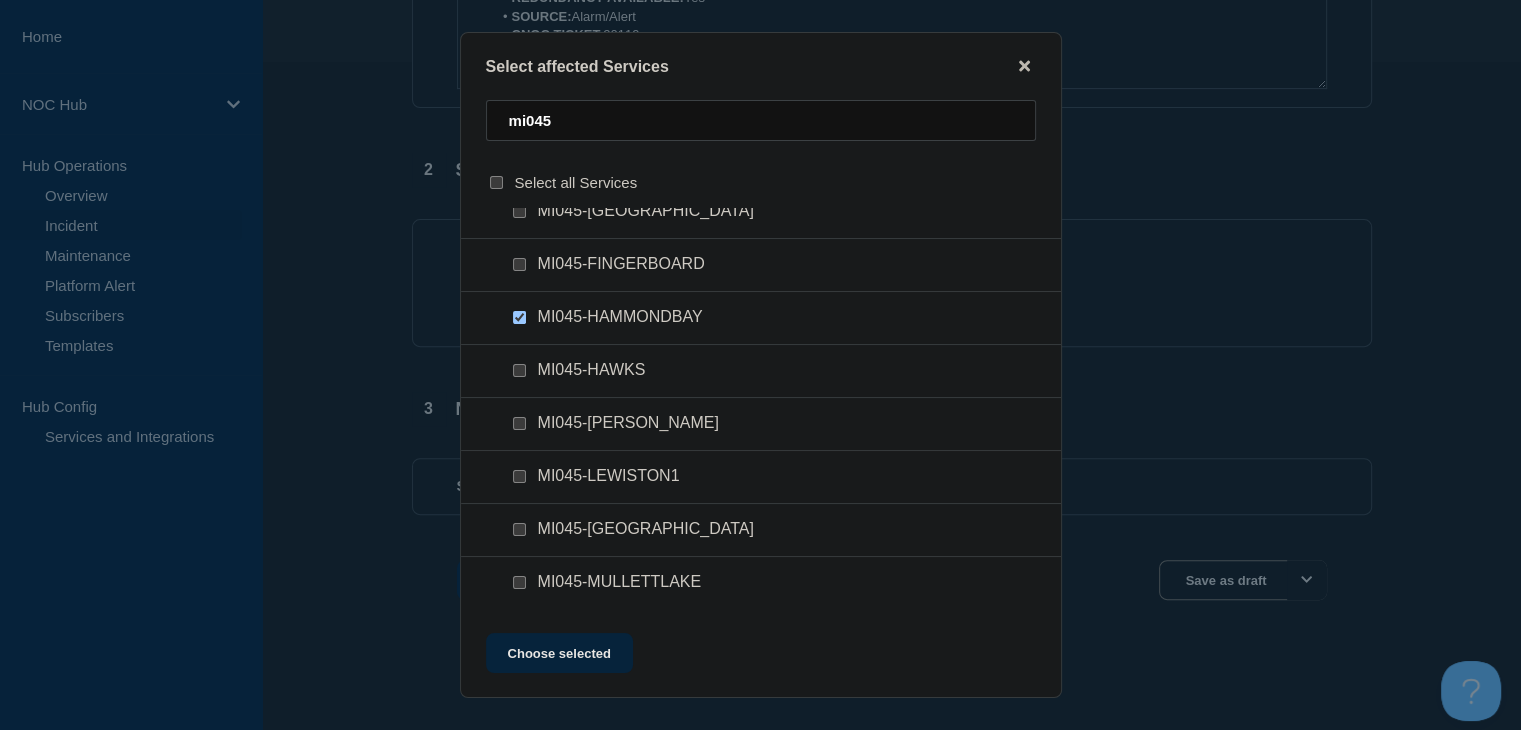 click at bounding box center [523, 530] 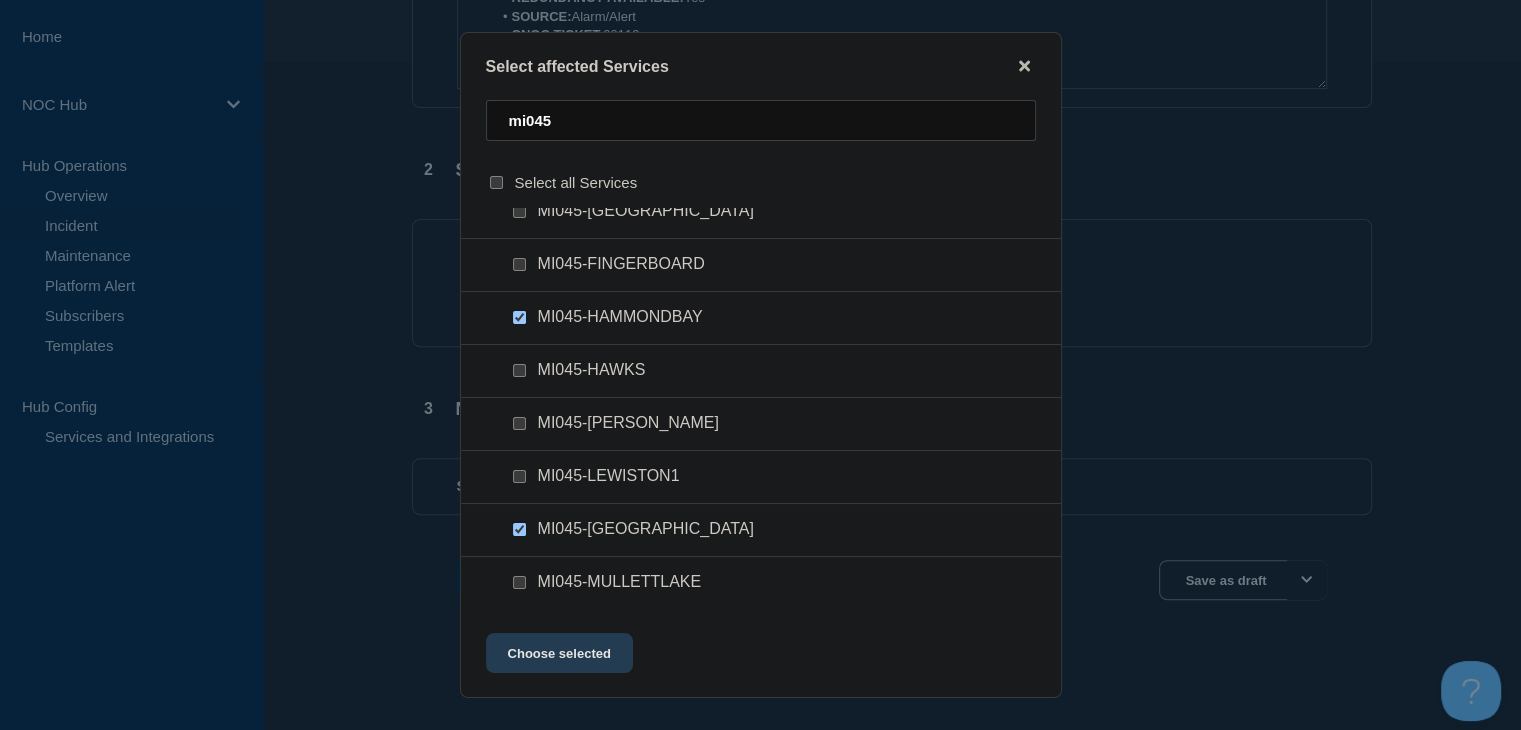 click on "Choose selected" 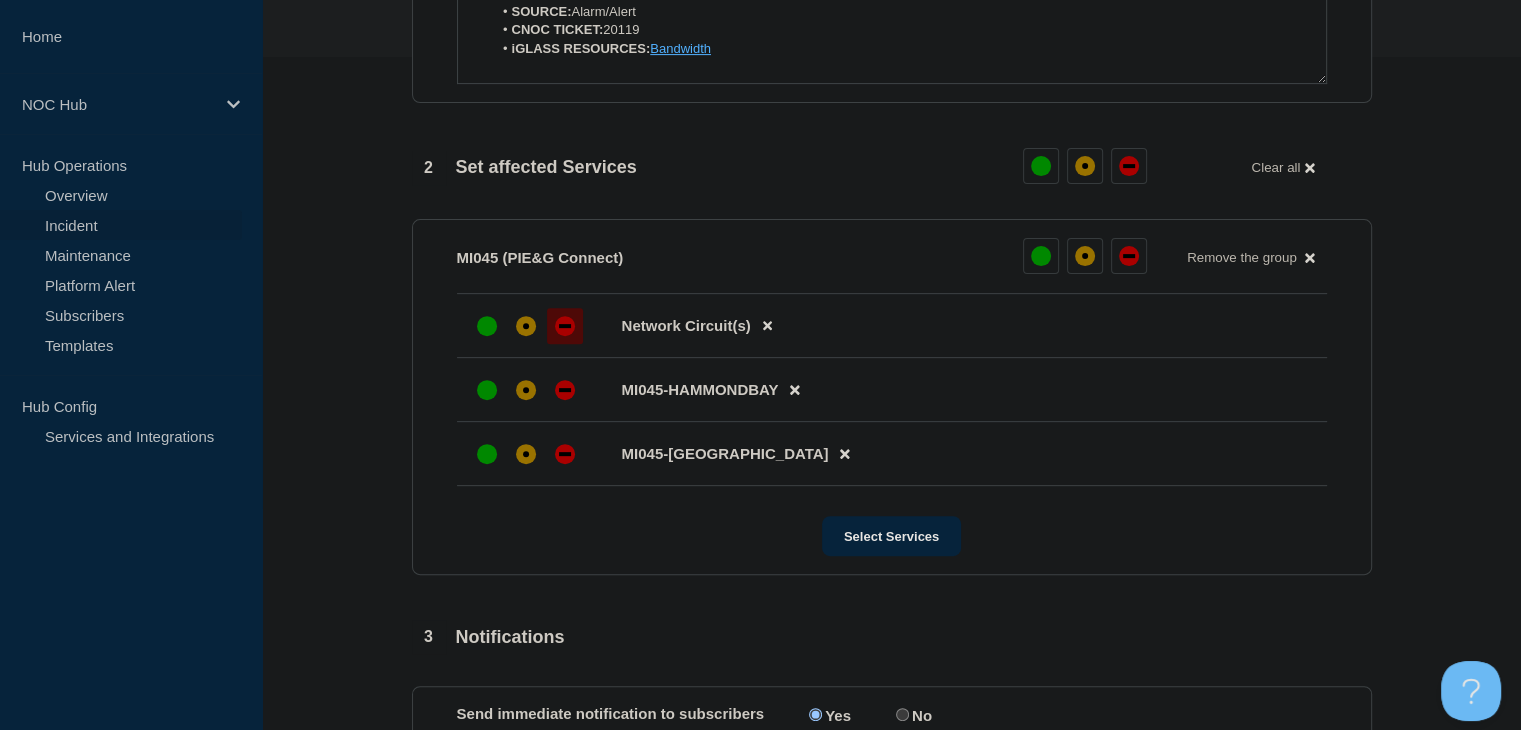 click at bounding box center (565, 326) 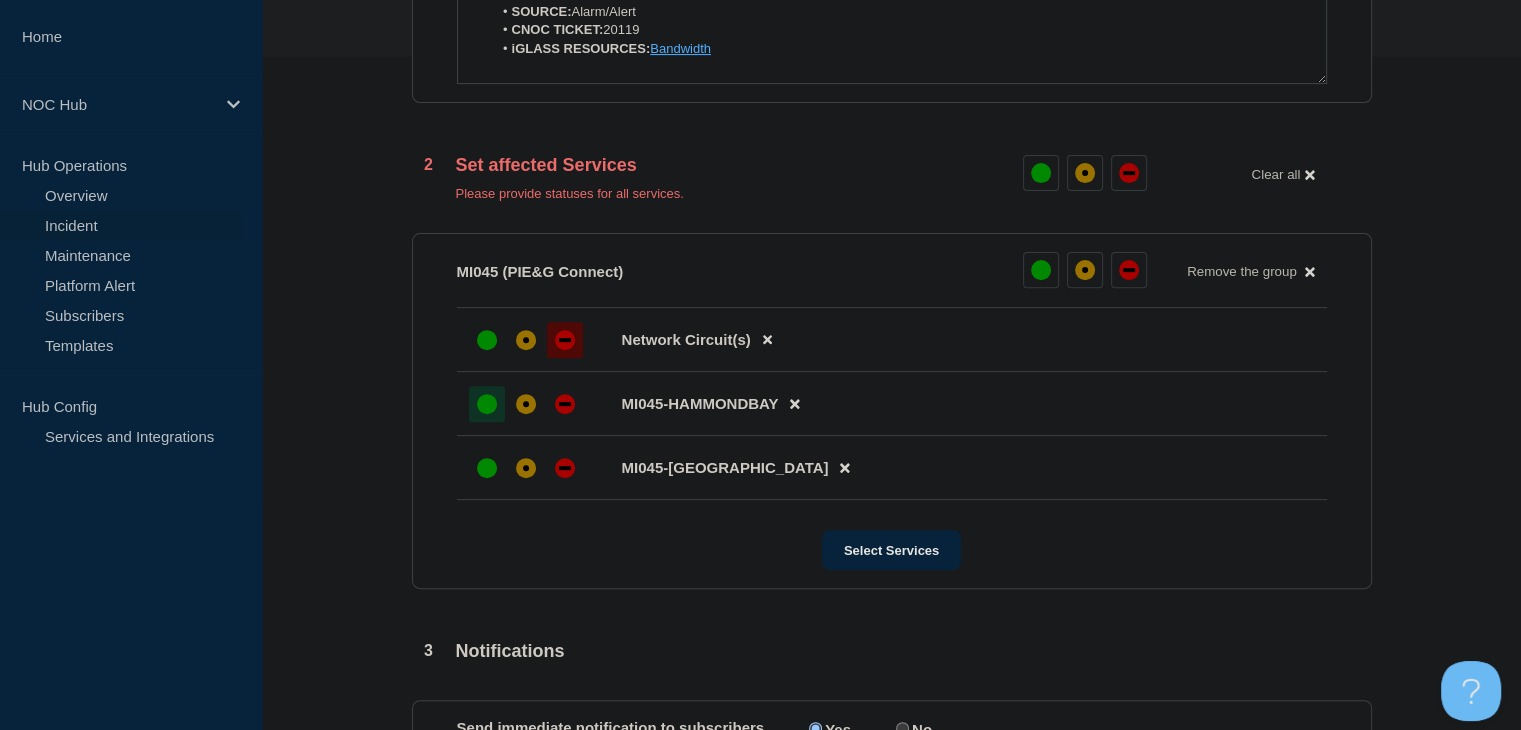 click at bounding box center (487, 404) 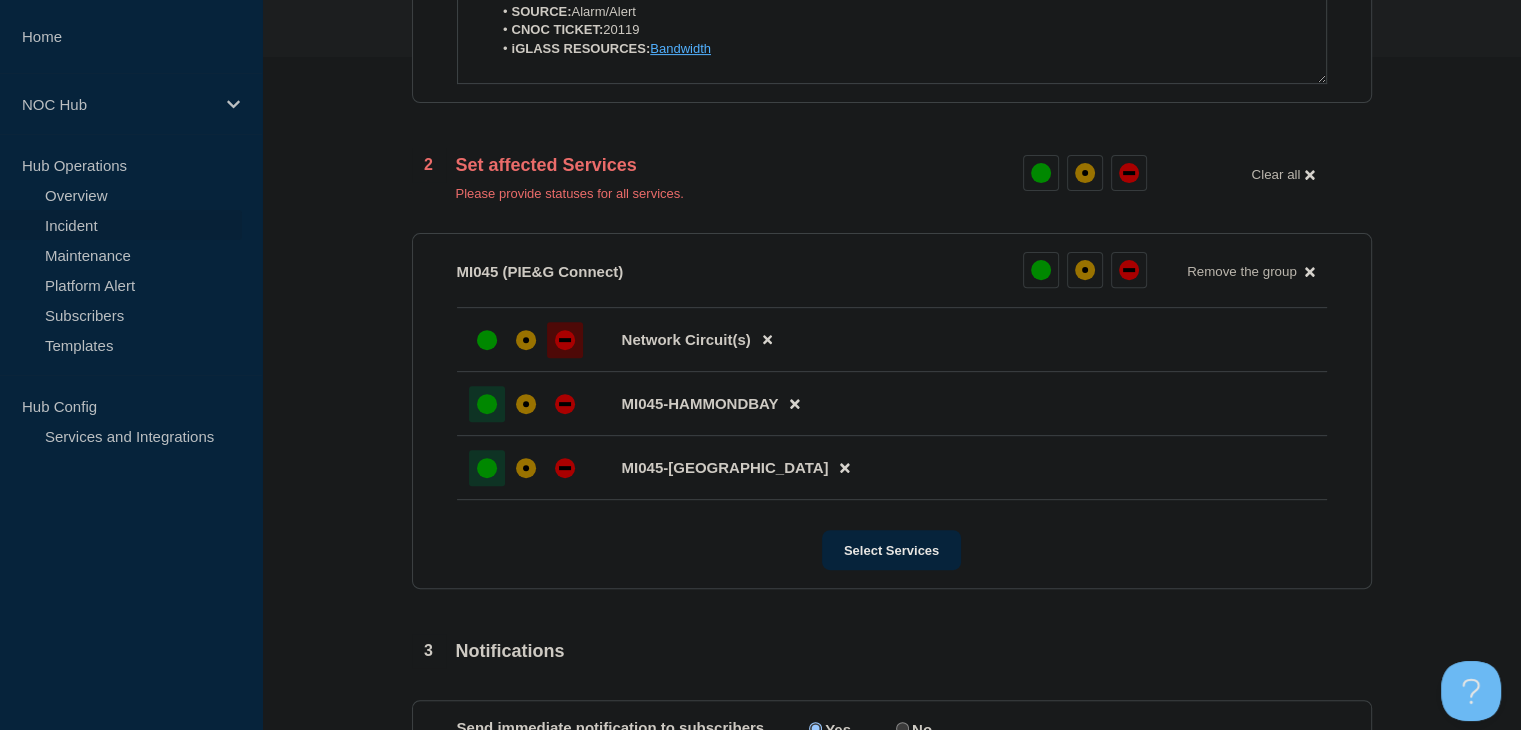click at bounding box center [487, 468] 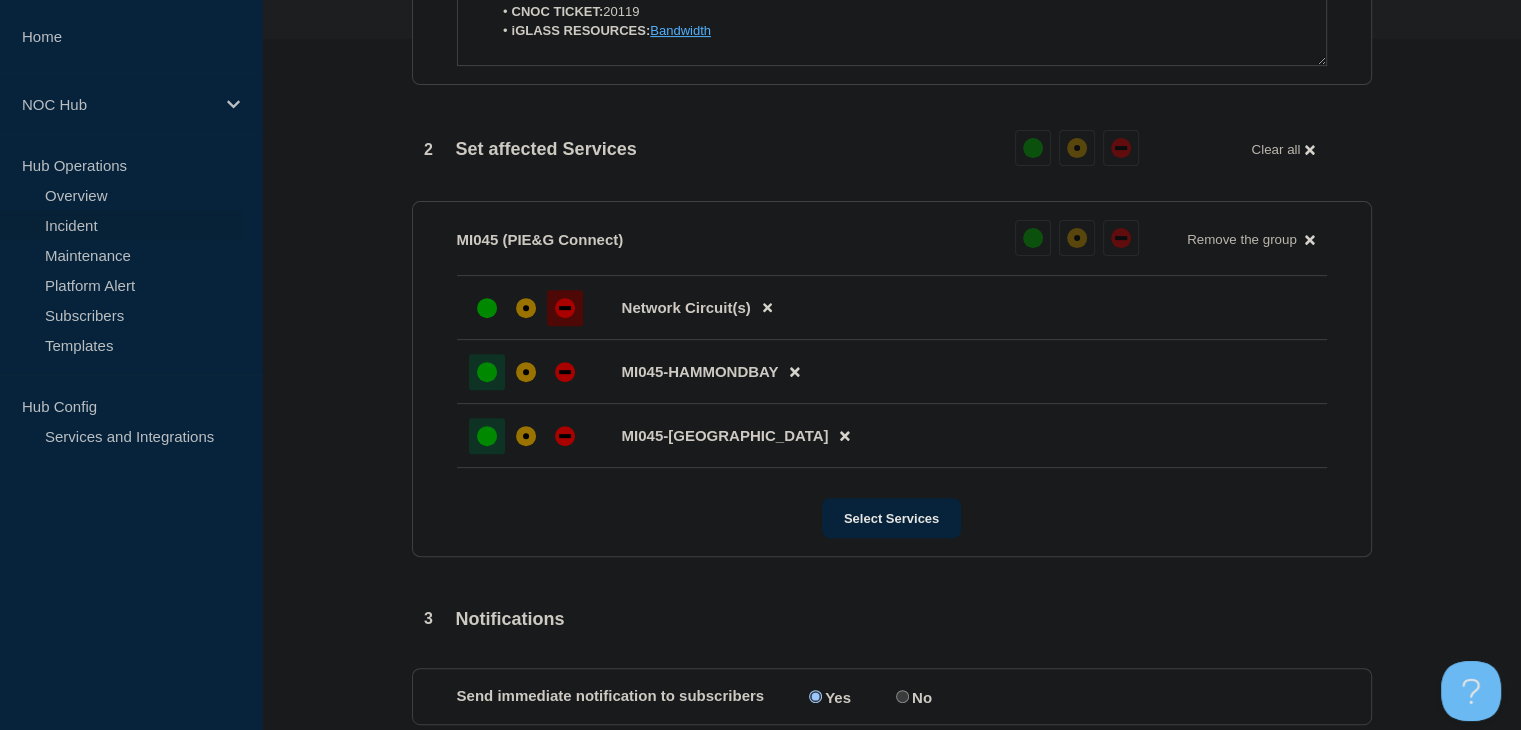 scroll, scrollTop: 911, scrollLeft: 0, axis: vertical 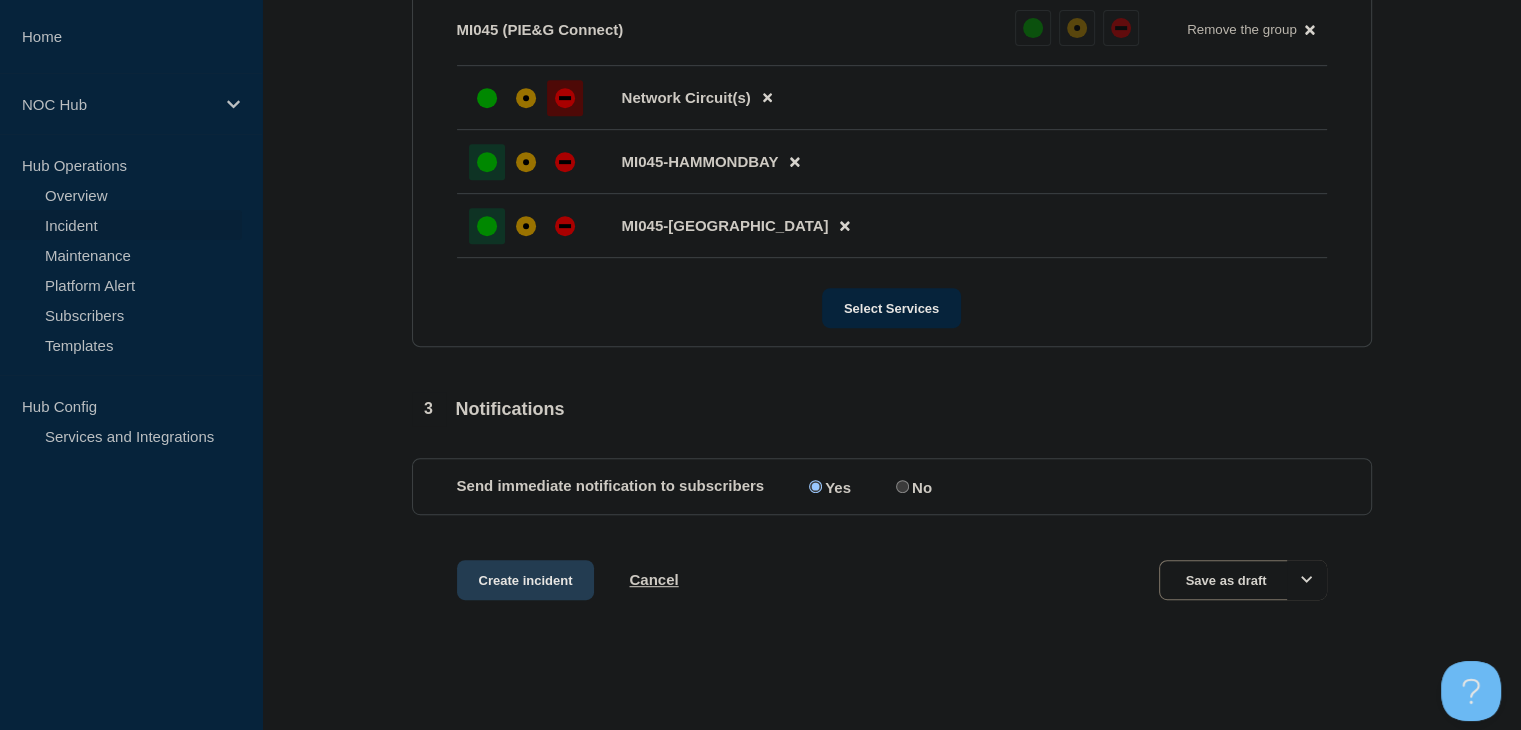 click on "Create incident" at bounding box center (526, 580) 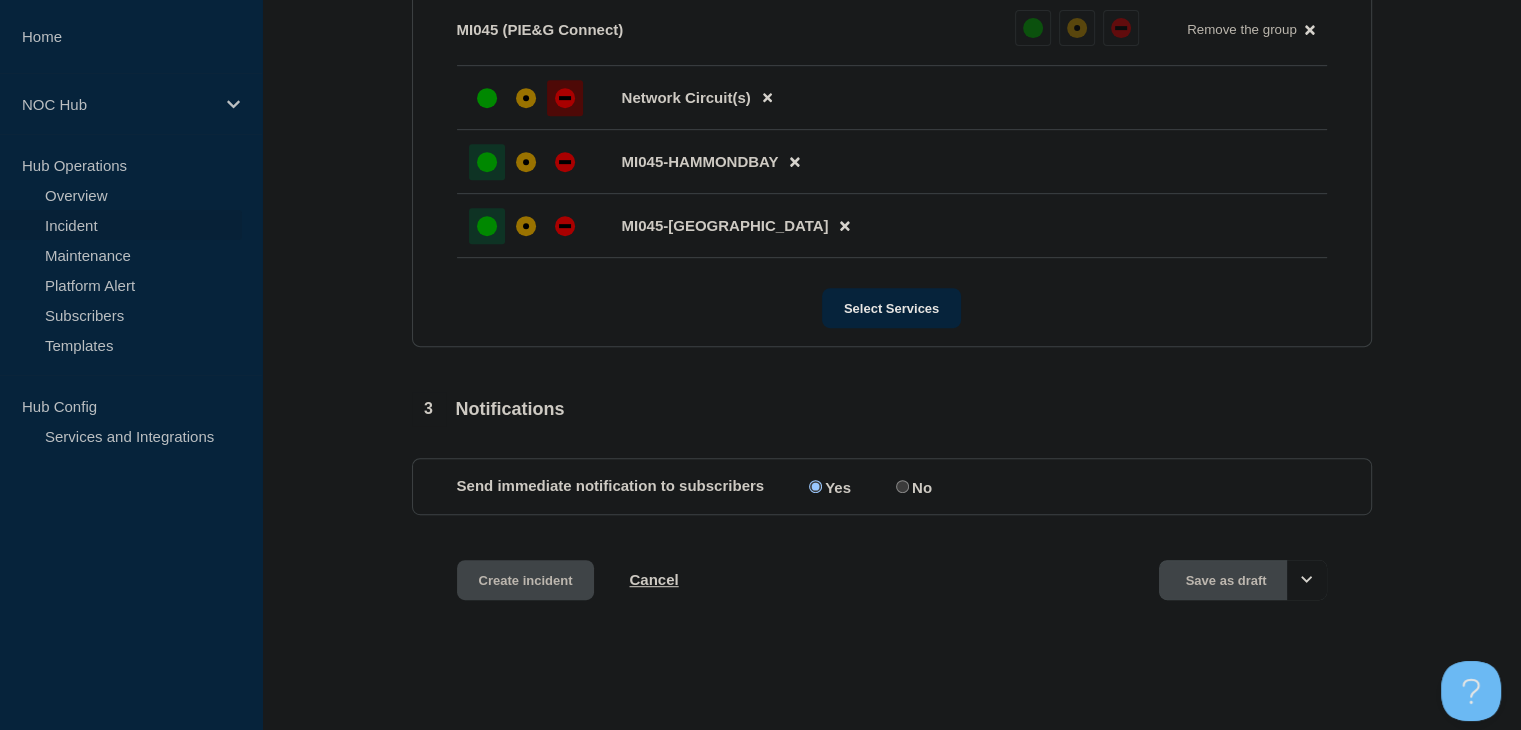 scroll, scrollTop: 0, scrollLeft: 0, axis: both 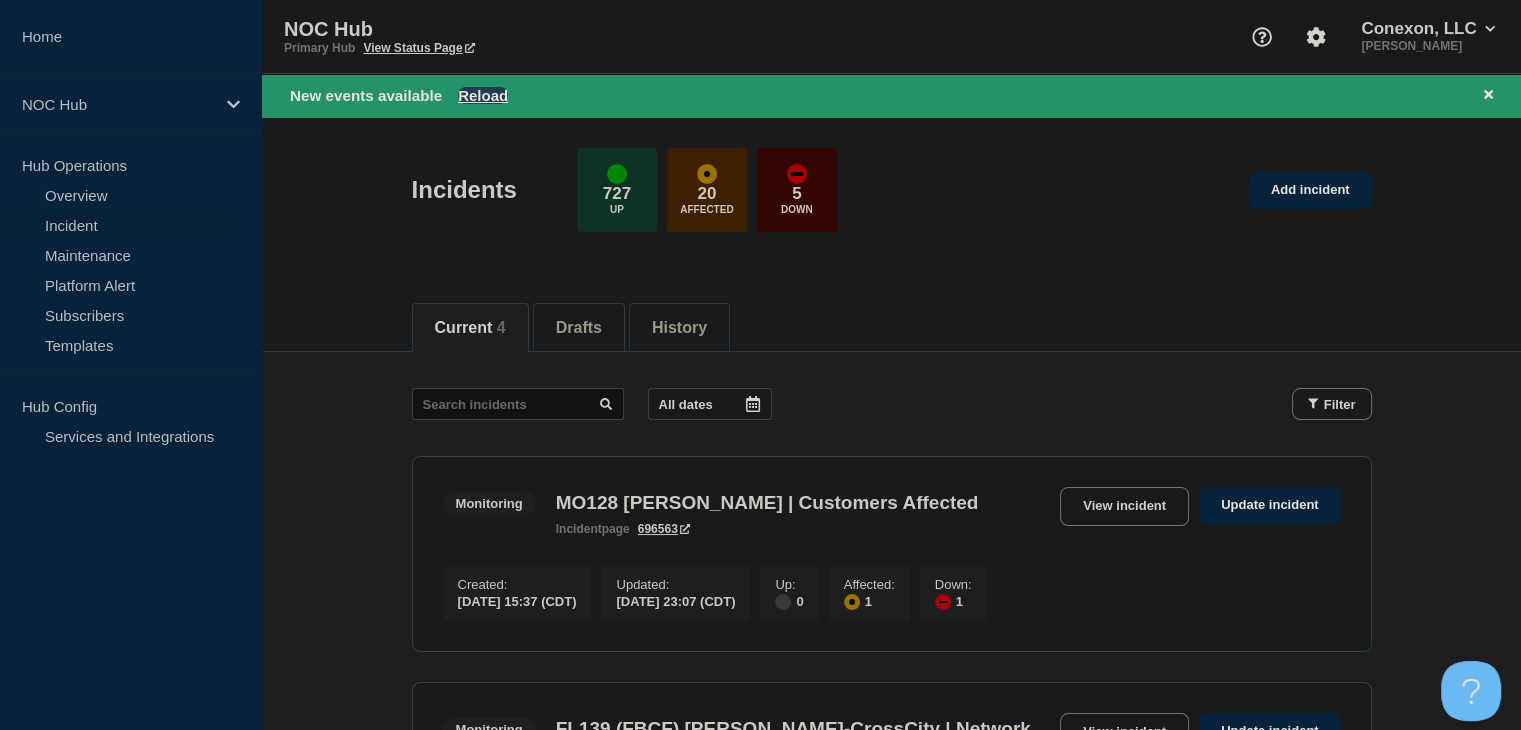 click on "Reload" at bounding box center [483, 95] 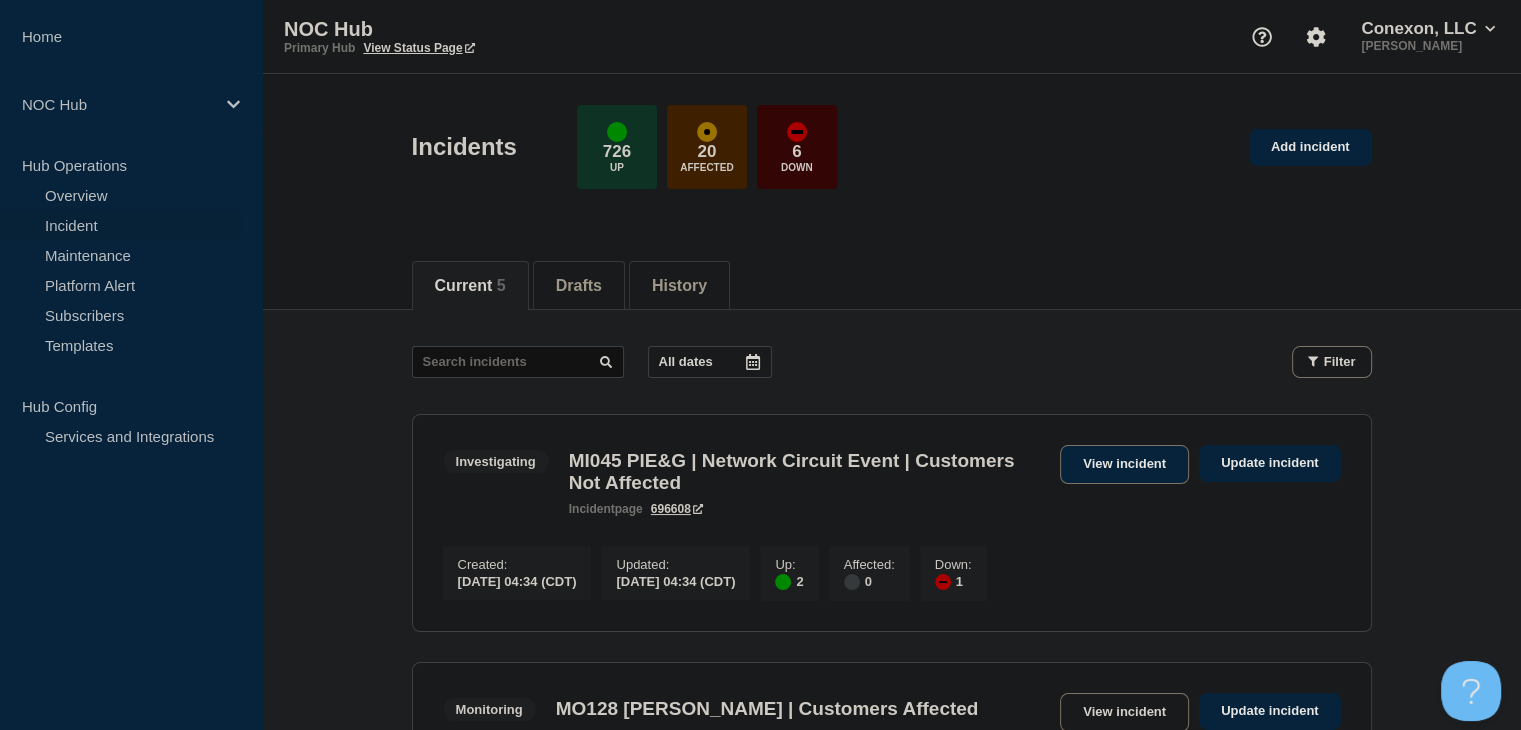 click on "View incident" at bounding box center [1124, 464] 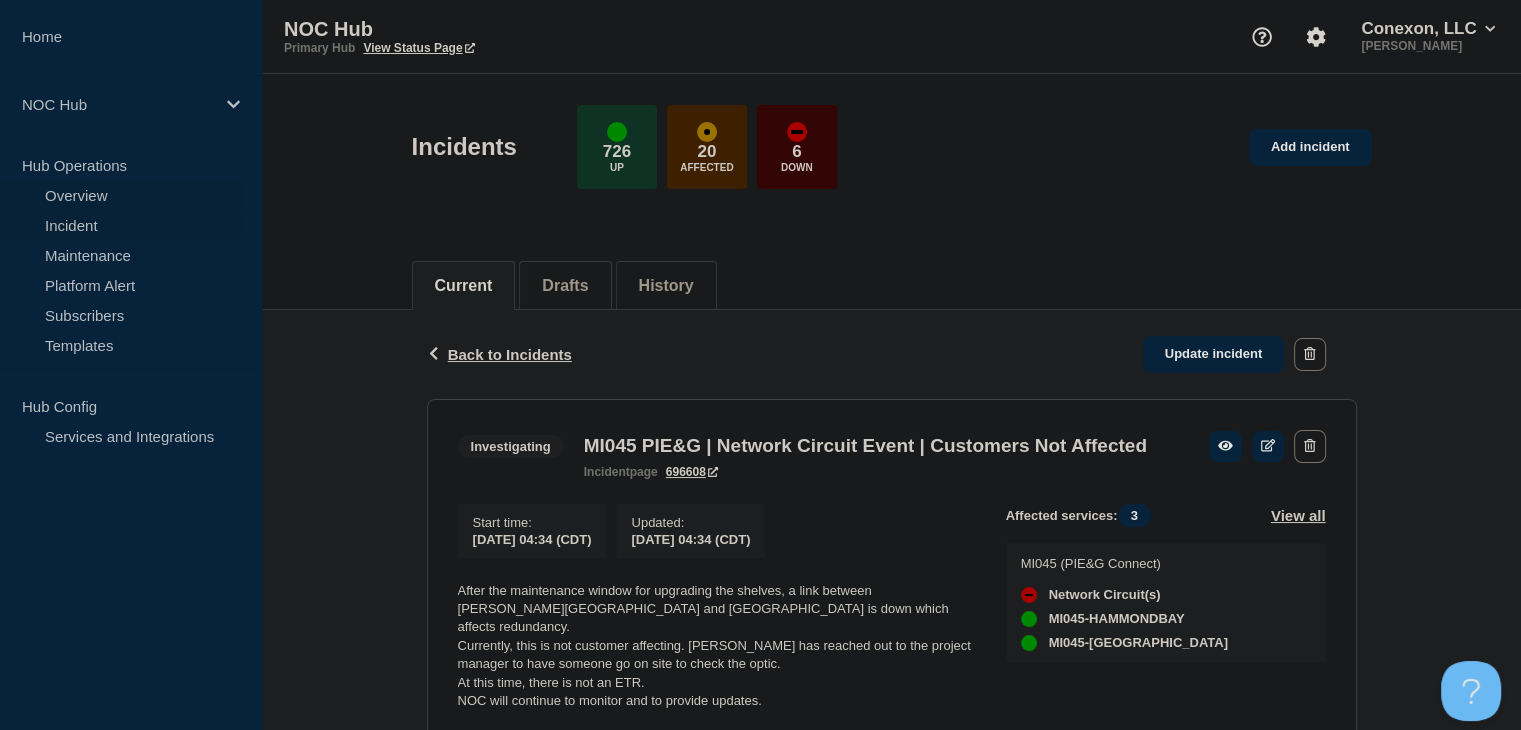 click on "Overview" at bounding box center [121, 195] 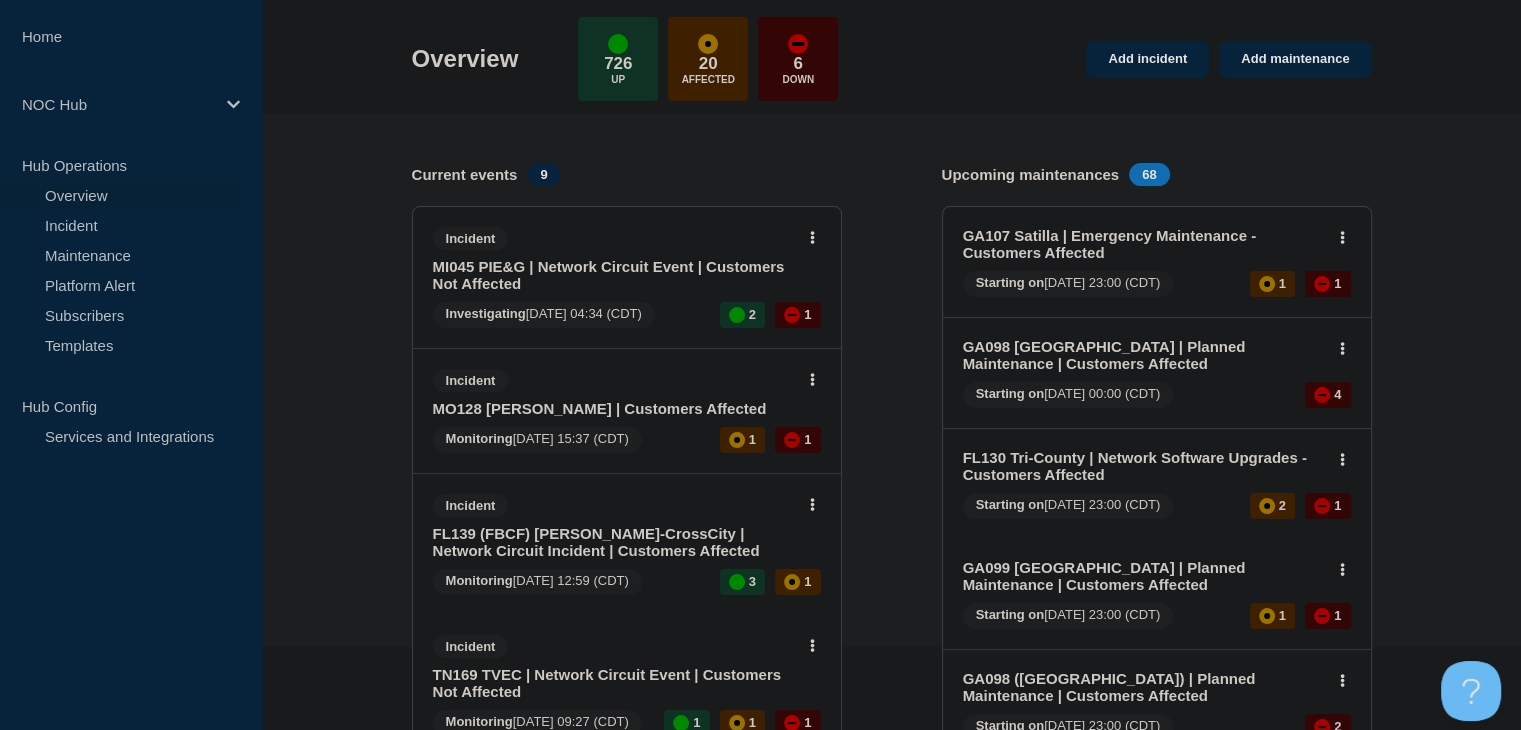 scroll, scrollTop: 200, scrollLeft: 0, axis: vertical 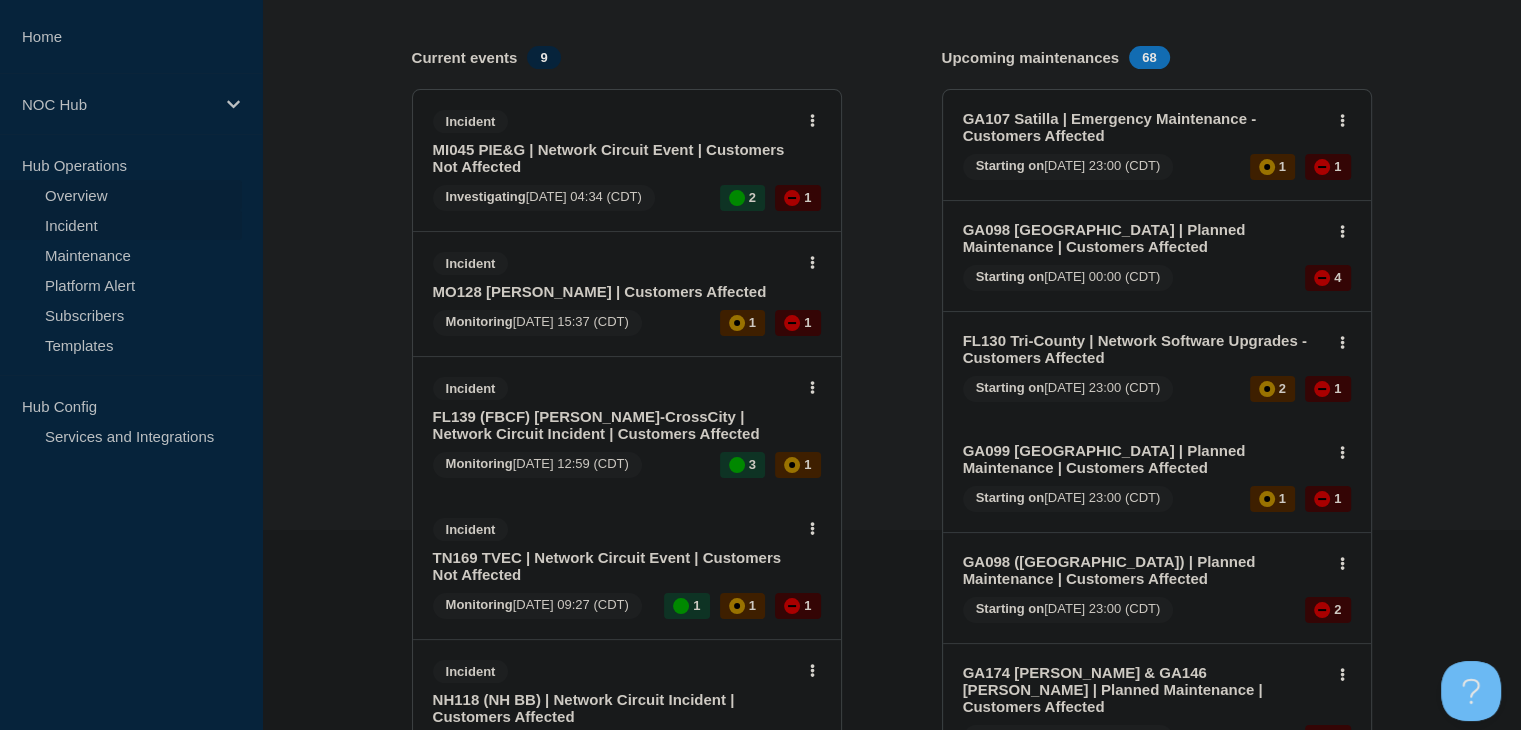 click on "Incident" at bounding box center (121, 225) 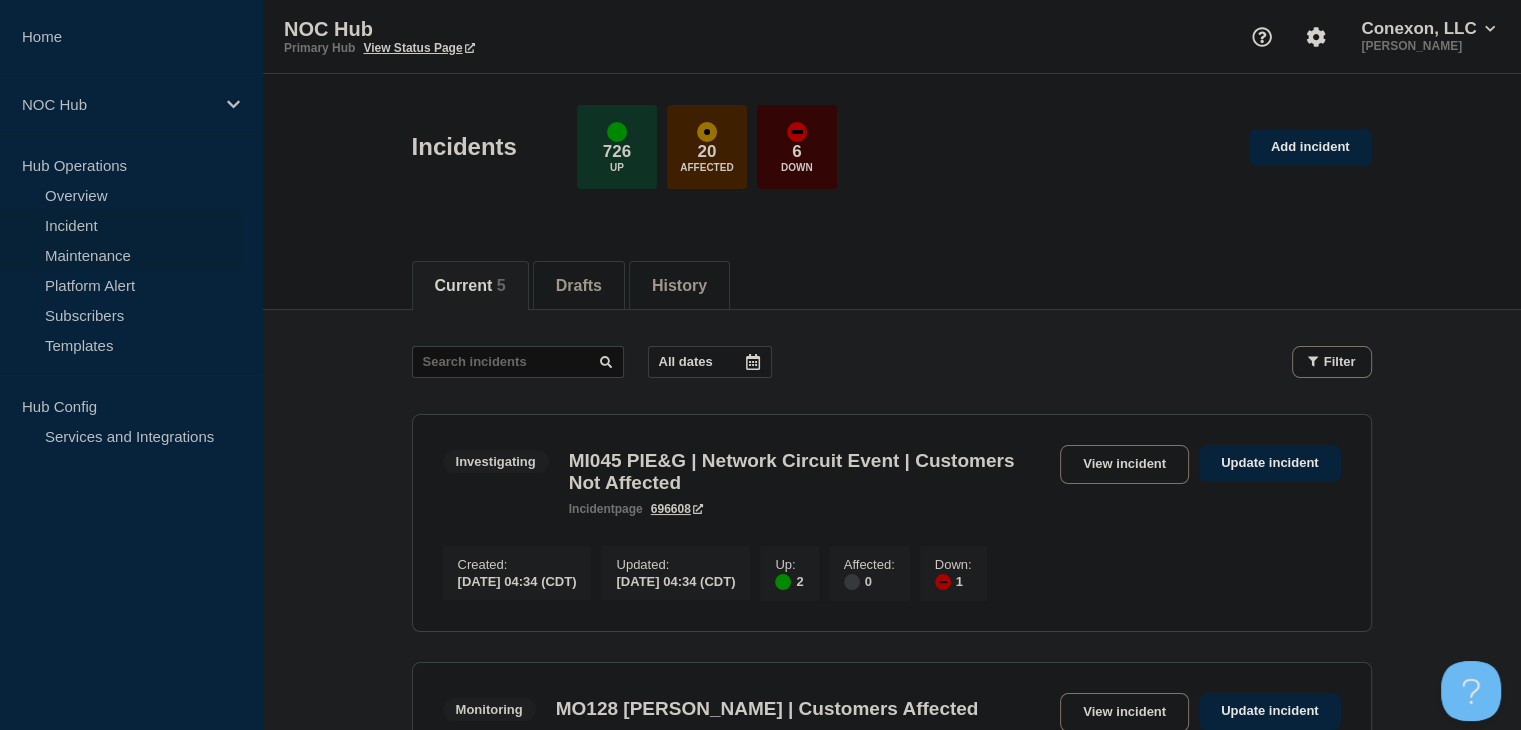 click on "Maintenance" at bounding box center [121, 255] 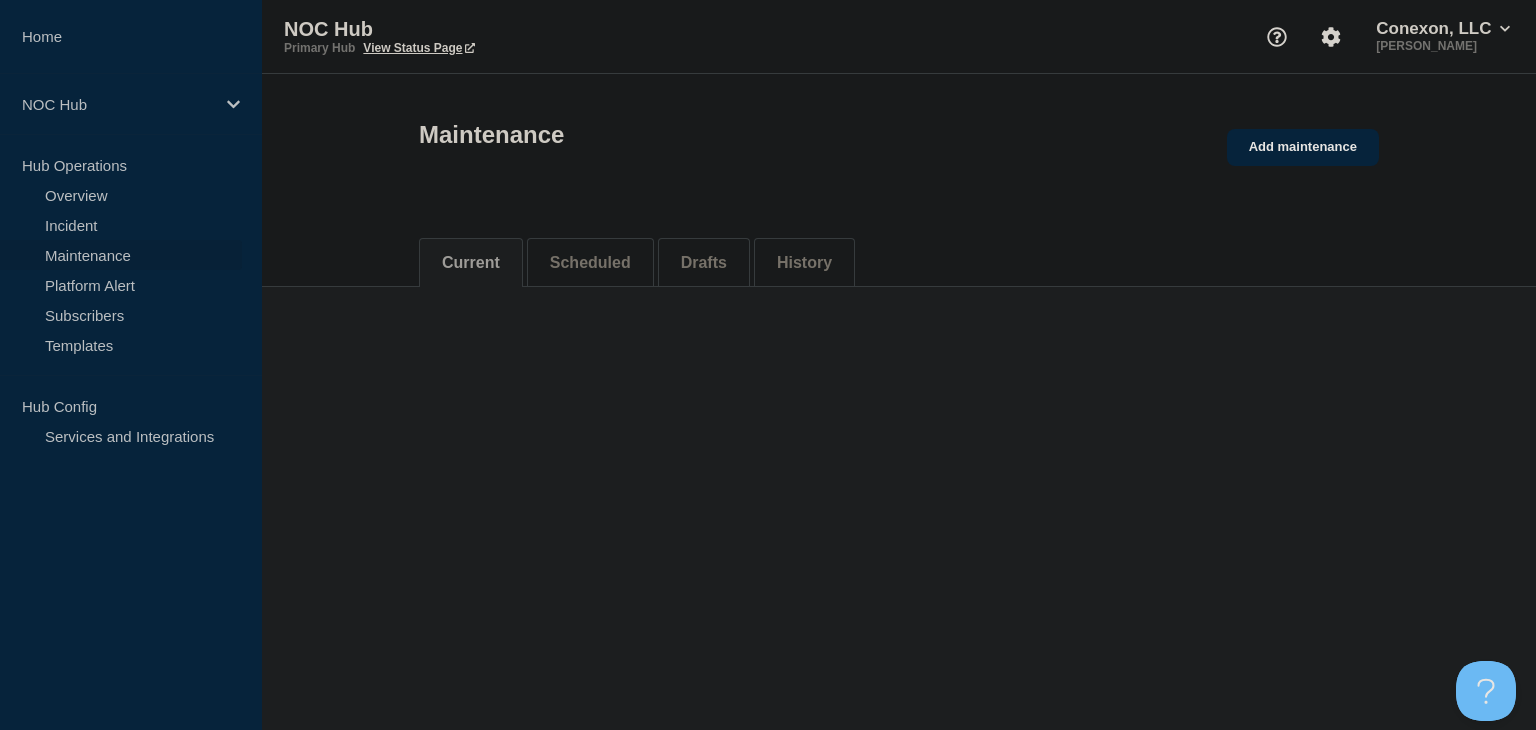 click on "Scheduled" at bounding box center [590, 263] 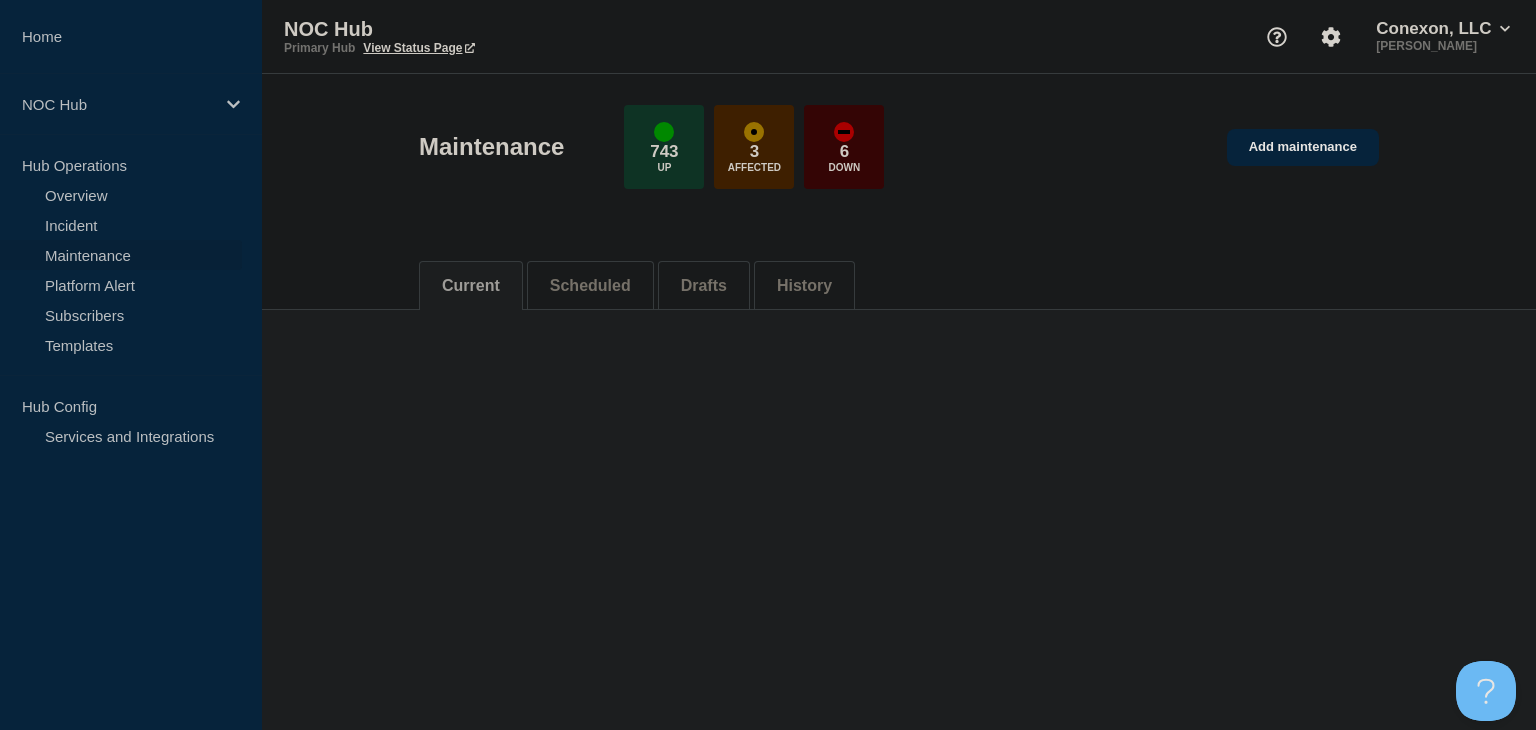click on "Scheduled" at bounding box center [590, 286] 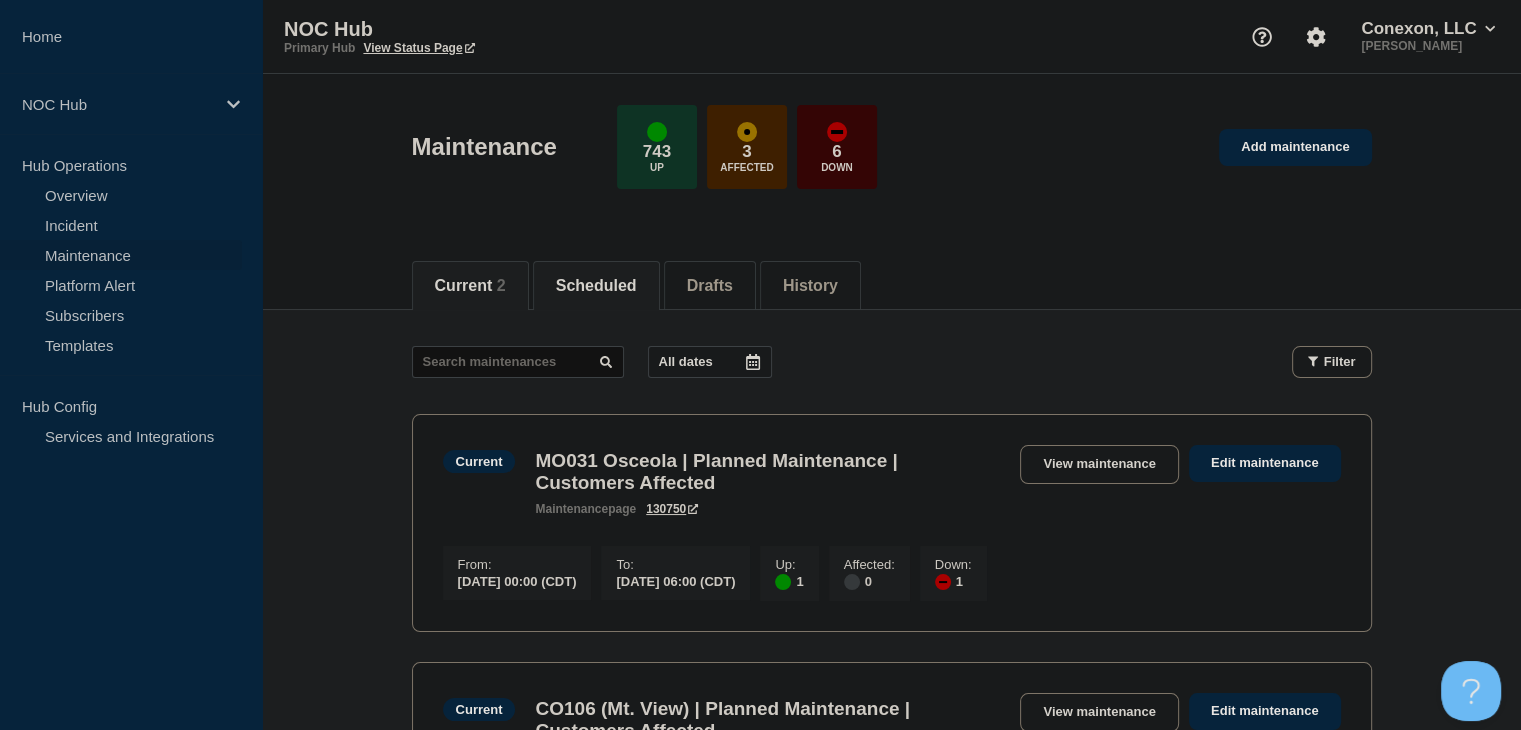click on "Scheduled" at bounding box center (596, 286) 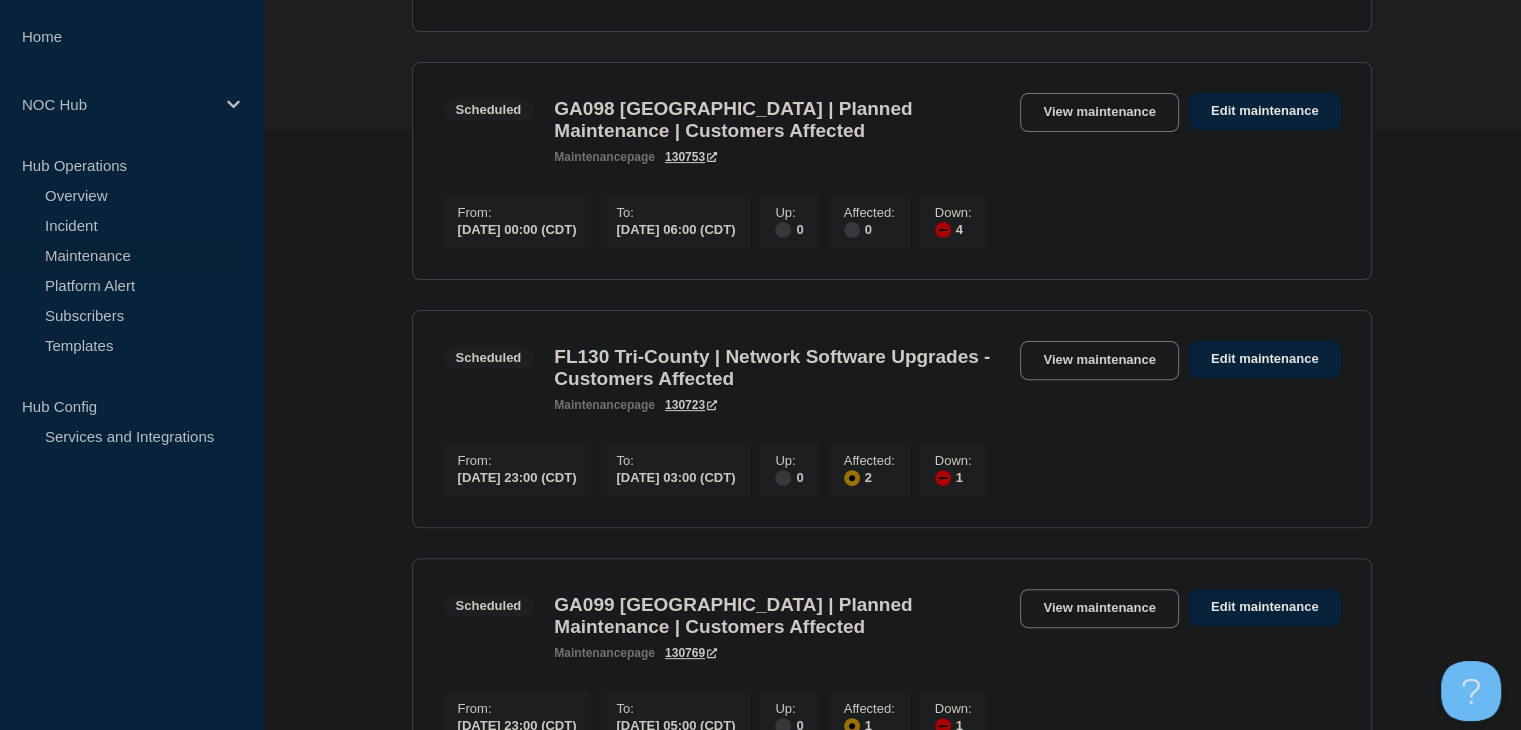 scroll, scrollTop: 400, scrollLeft: 0, axis: vertical 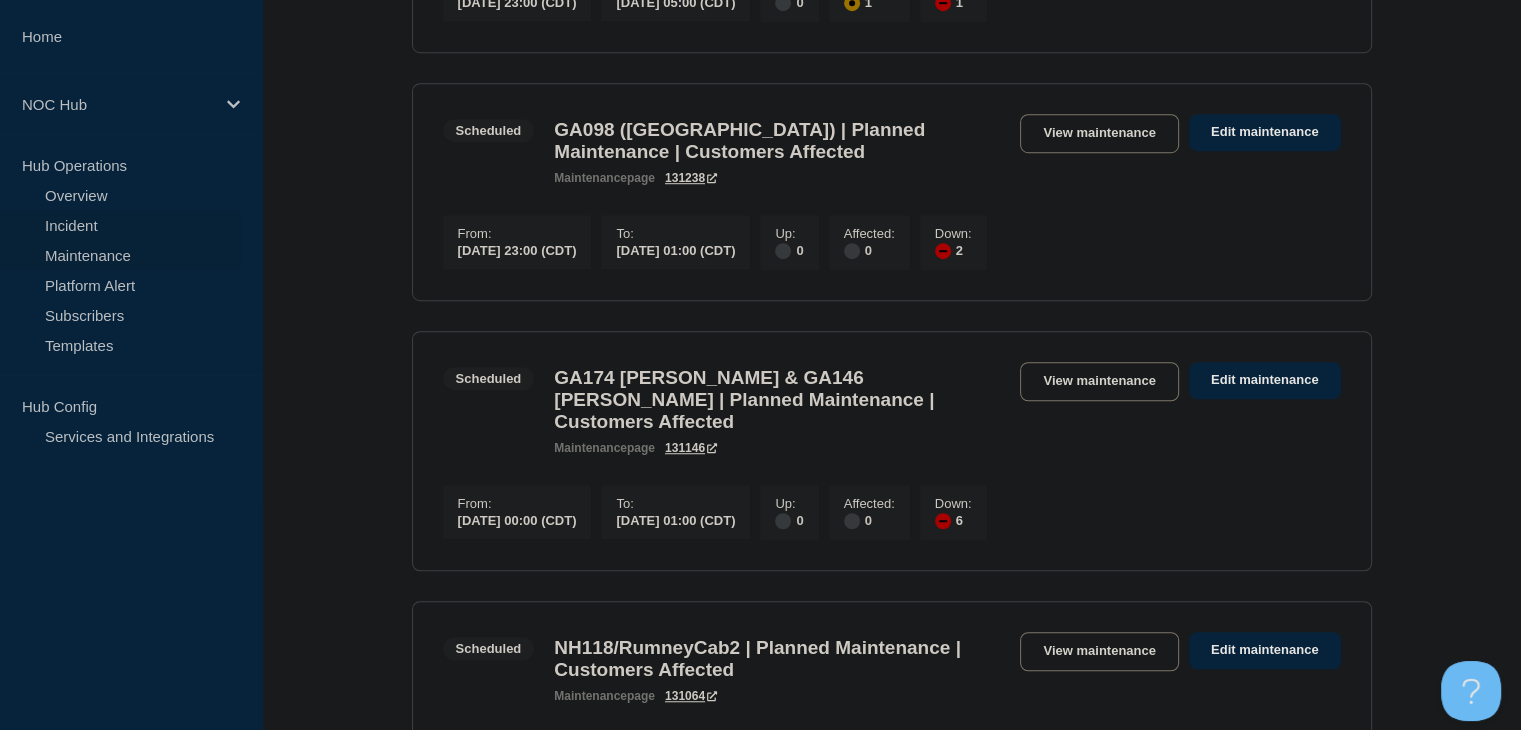 click on "Incident" at bounding box center [121, 225] 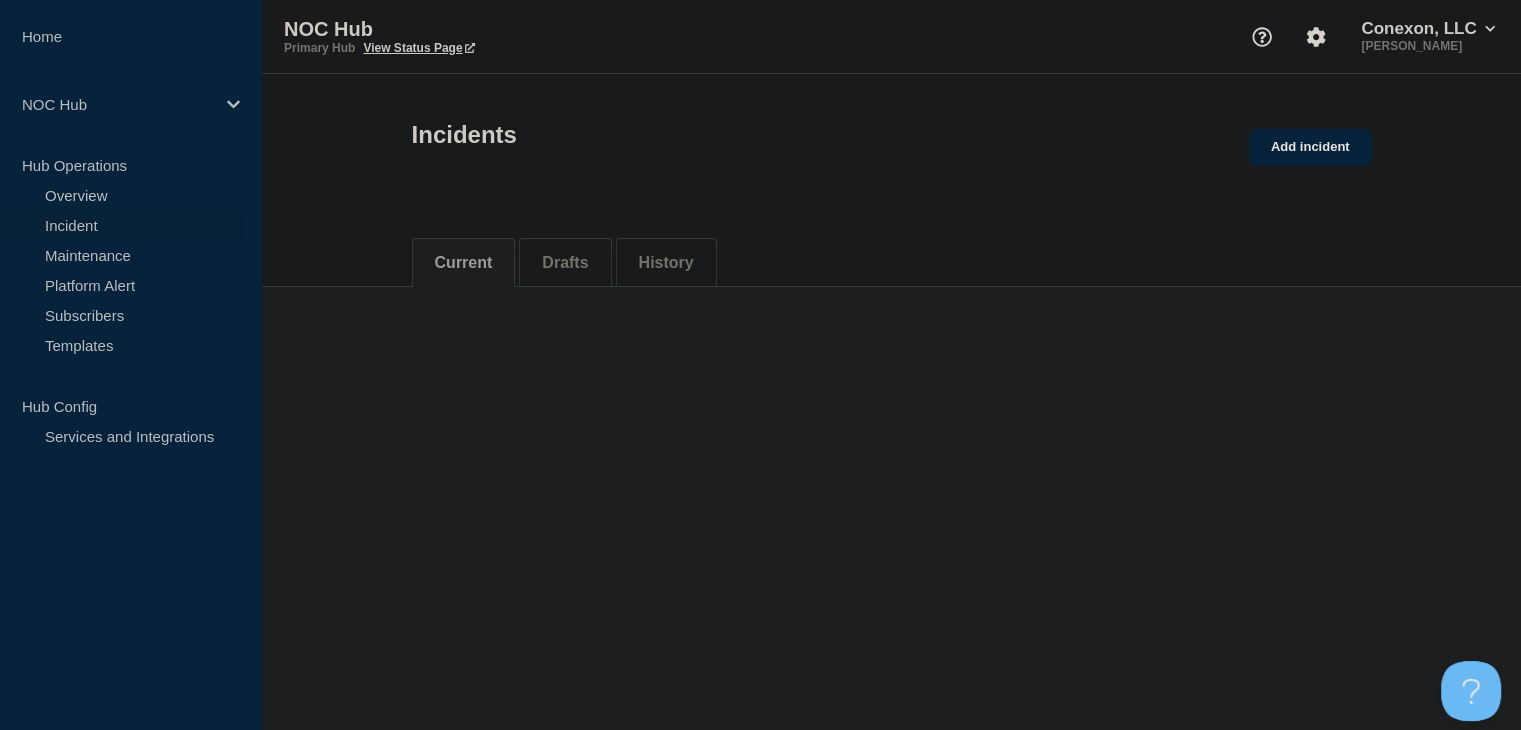 scroll, scrollTop: 0, scrollLeft: 0, axis: both 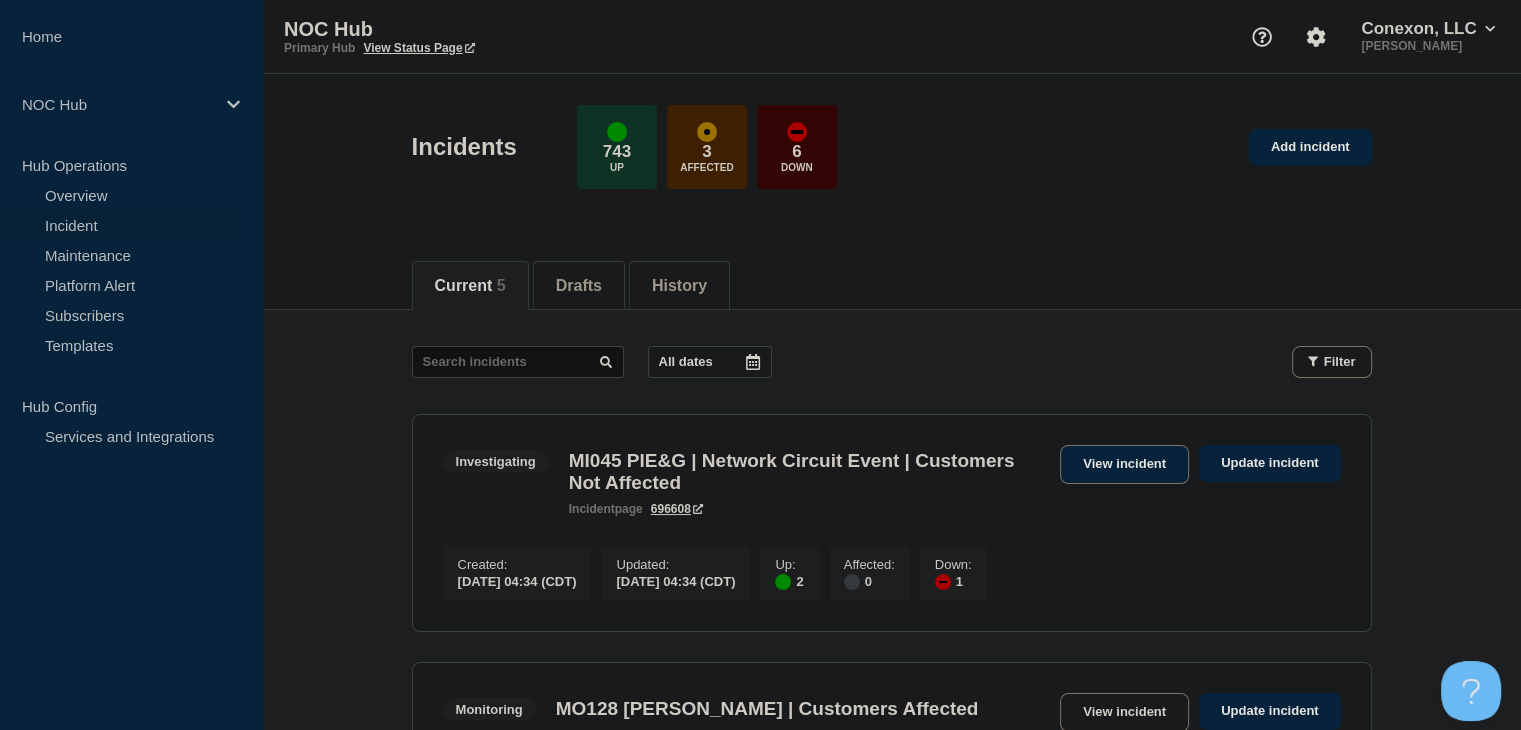 click on "View incident" at bounding box center [1124, 464] 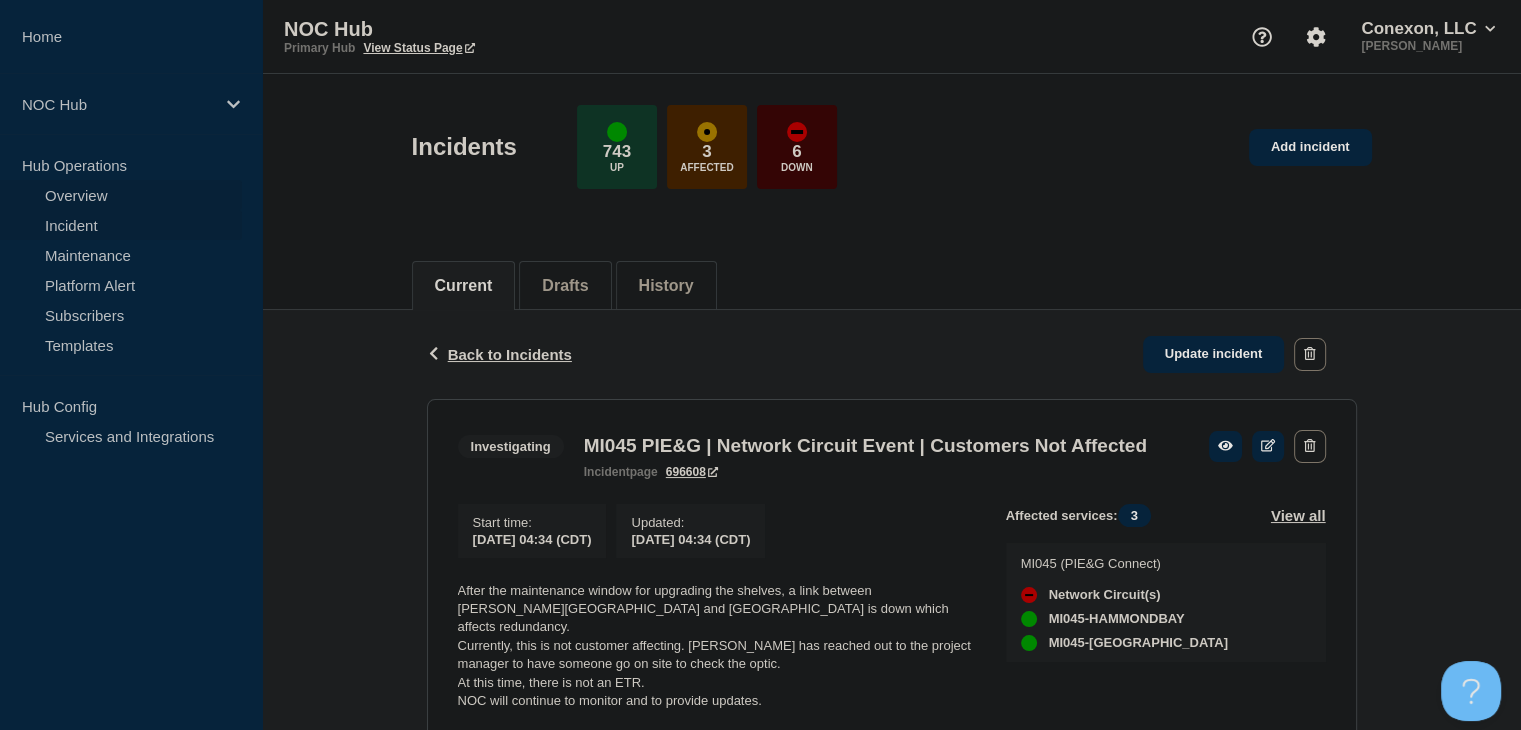 click on "Overview" at bounding box center (121, 195) 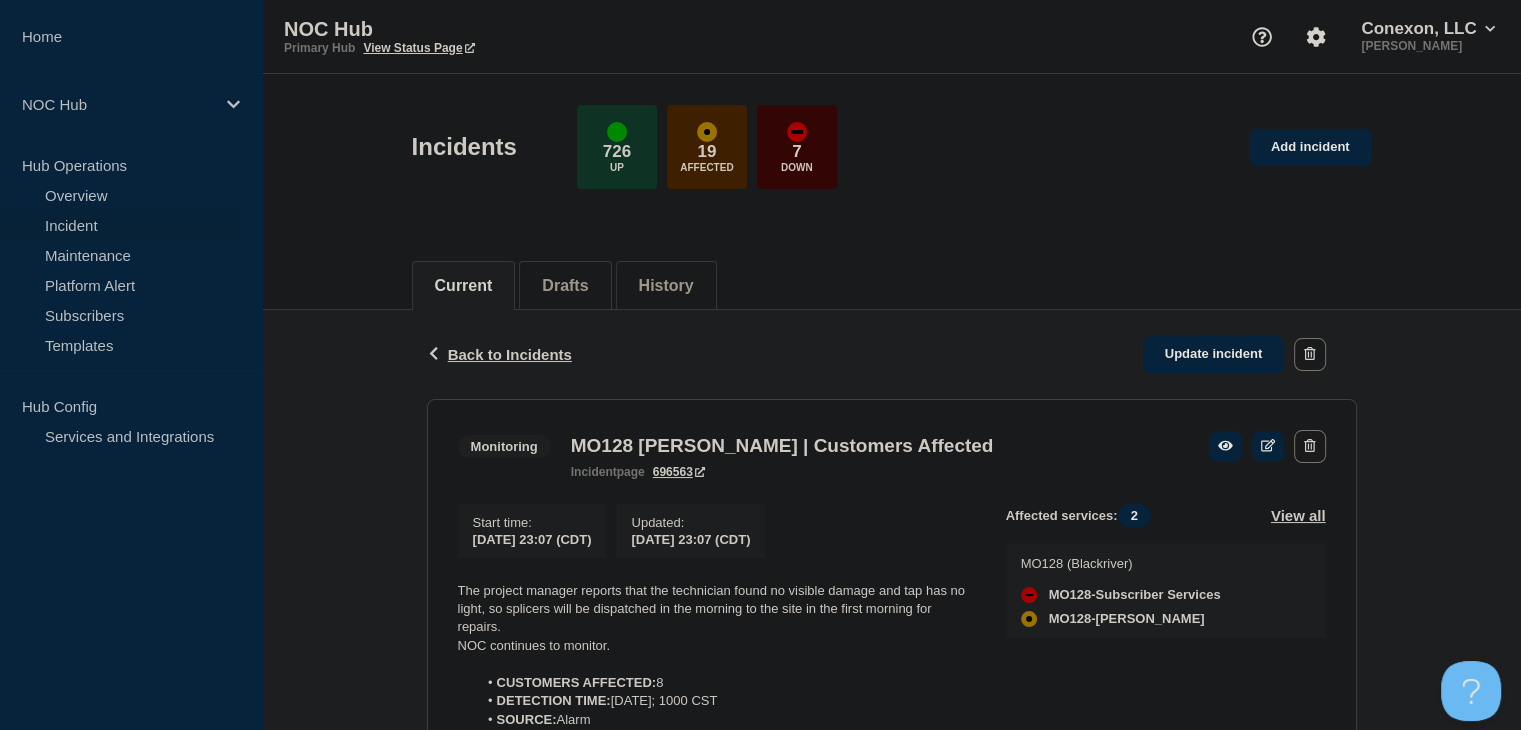 scroll, scrollTop: 0, scrollLeft: 0, axis: both 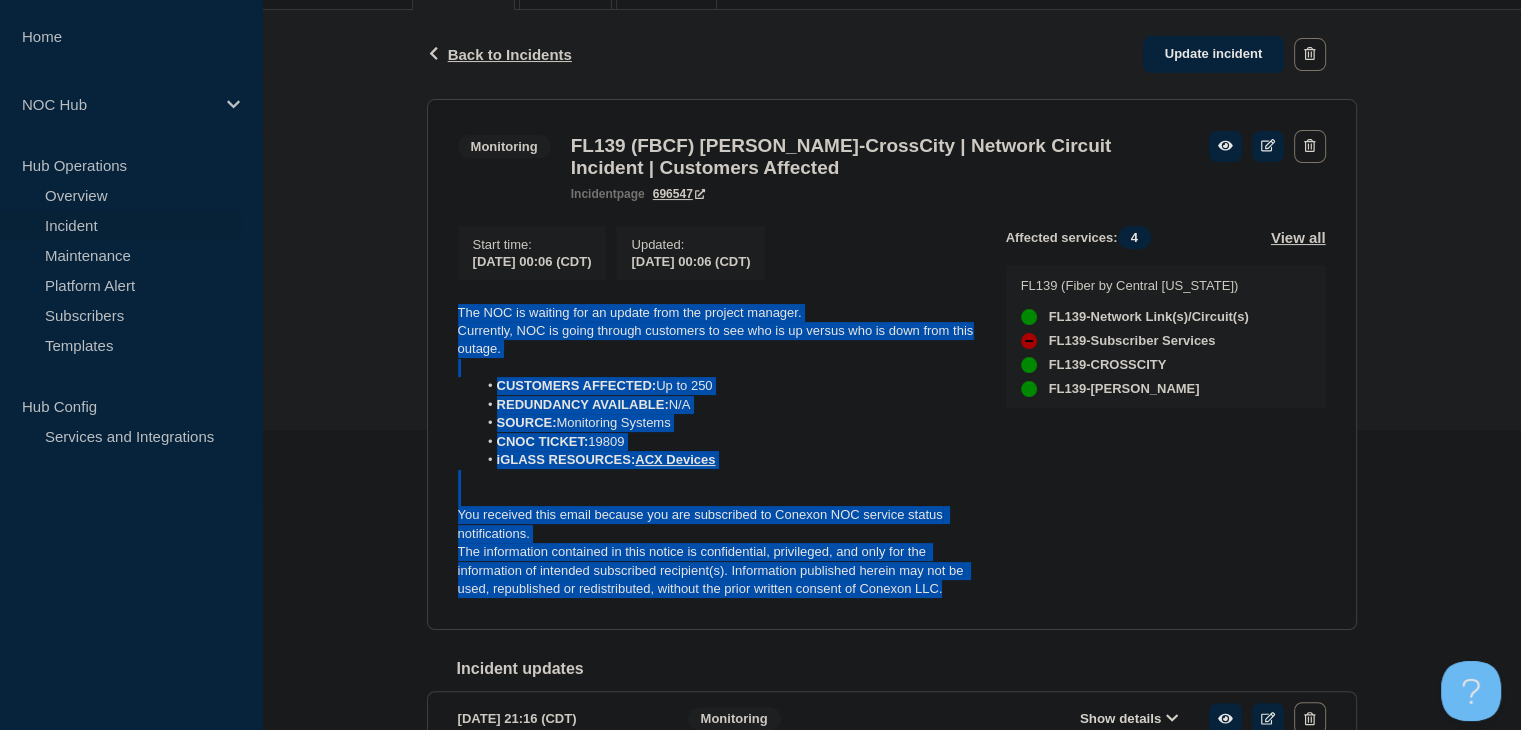 drag, startPoint x: 956, startPoint y: 609, endPoint x: 445, endPoint y: 313, distance: 590.5396 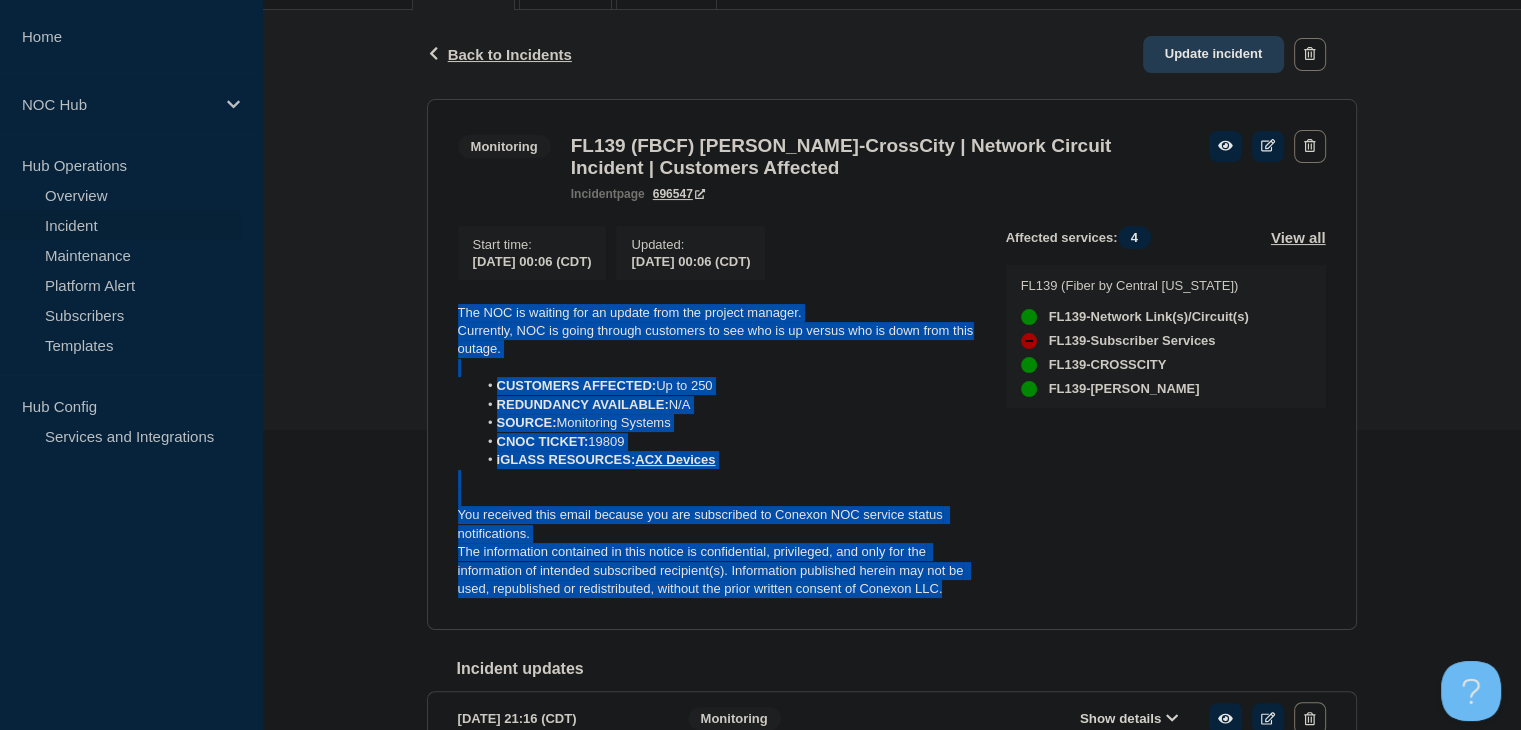 click on "Update incident" 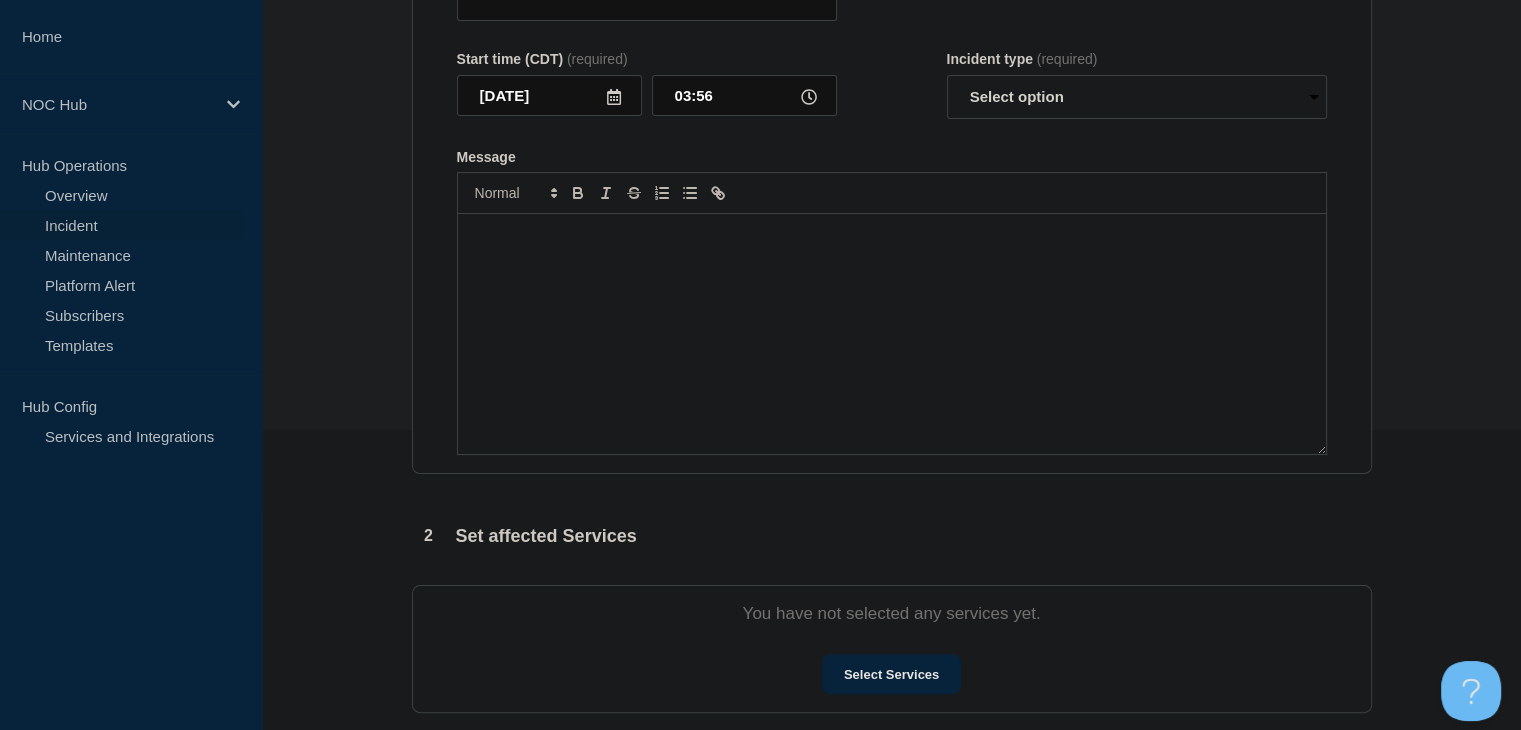 type on "FL139 (FBCF) Dempsey-CrossCity | Network Circuit Incident | Customers Affected" 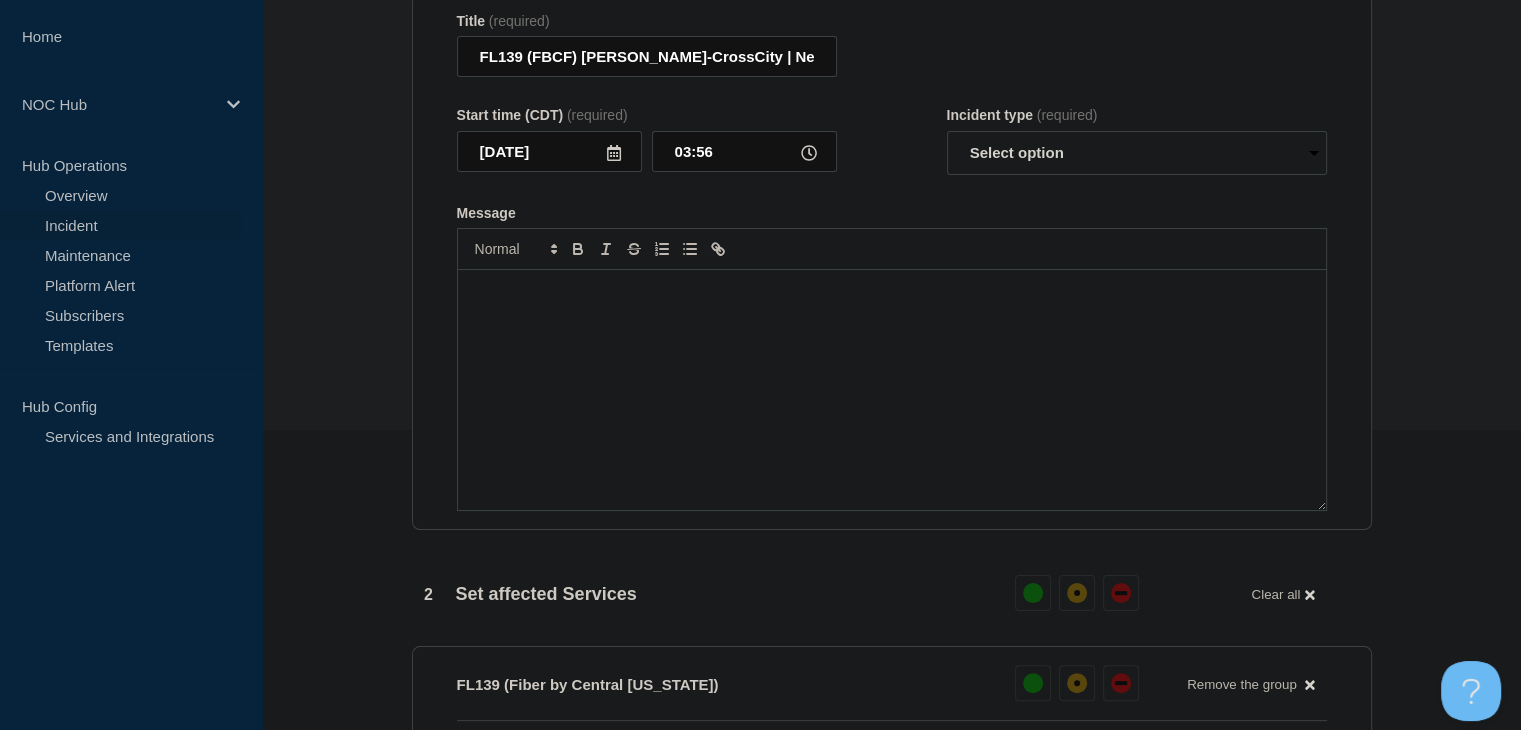 click at bounding box center (892, 390) 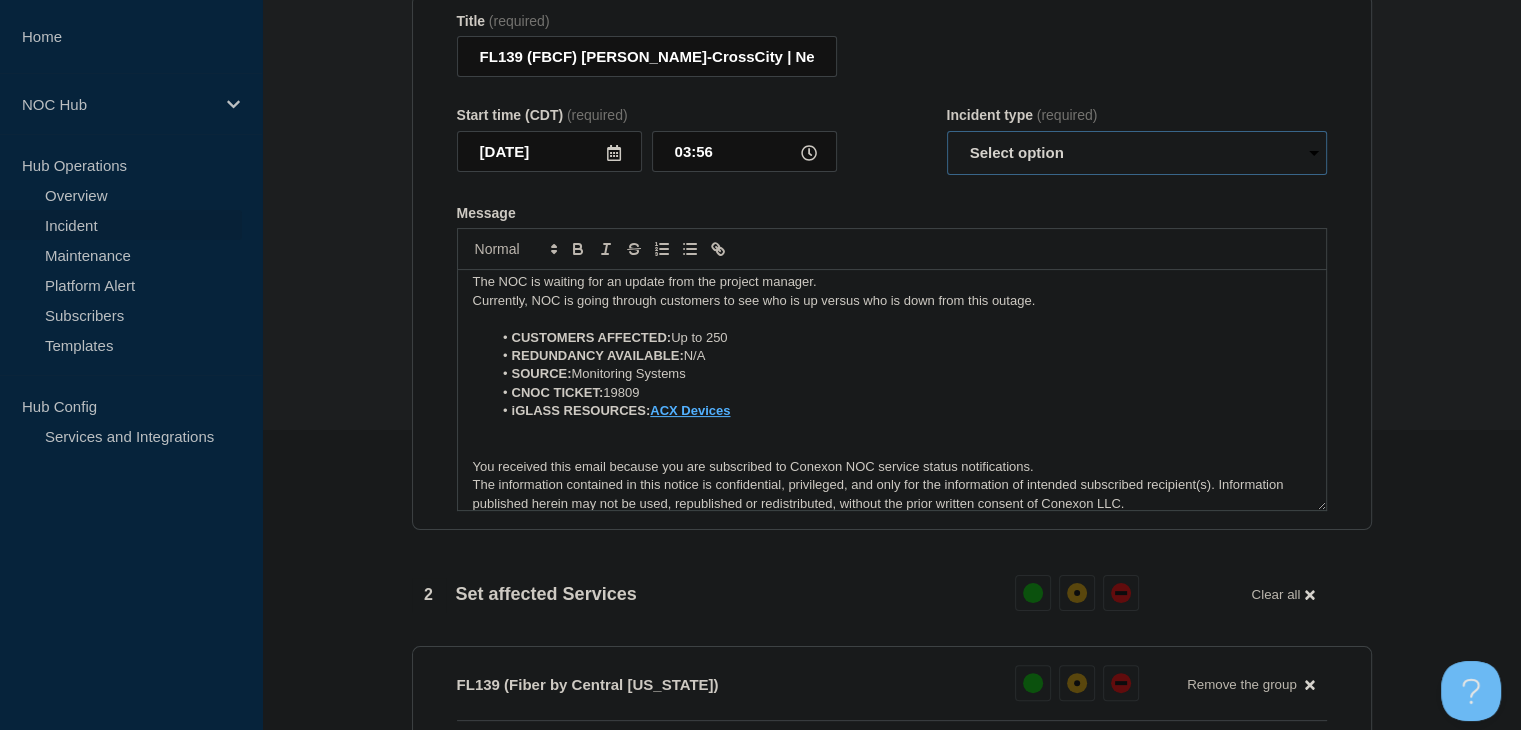 click on "Select option Investigating Identified Monitoring Resolved" at bounding box center [1137, 153] 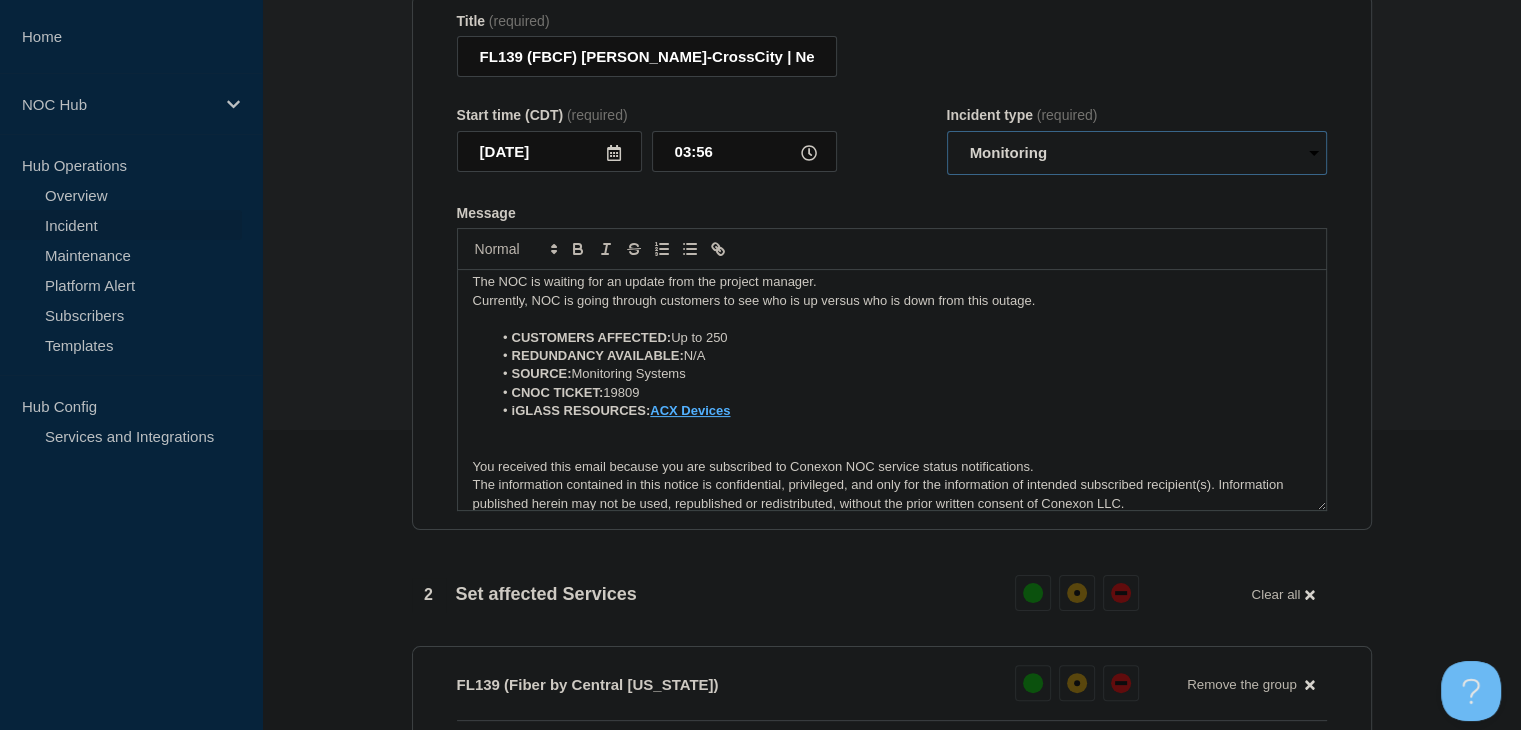 click on "Select option Investigating Identified Monitoring Resolved" at bounding box center [1137, 153] 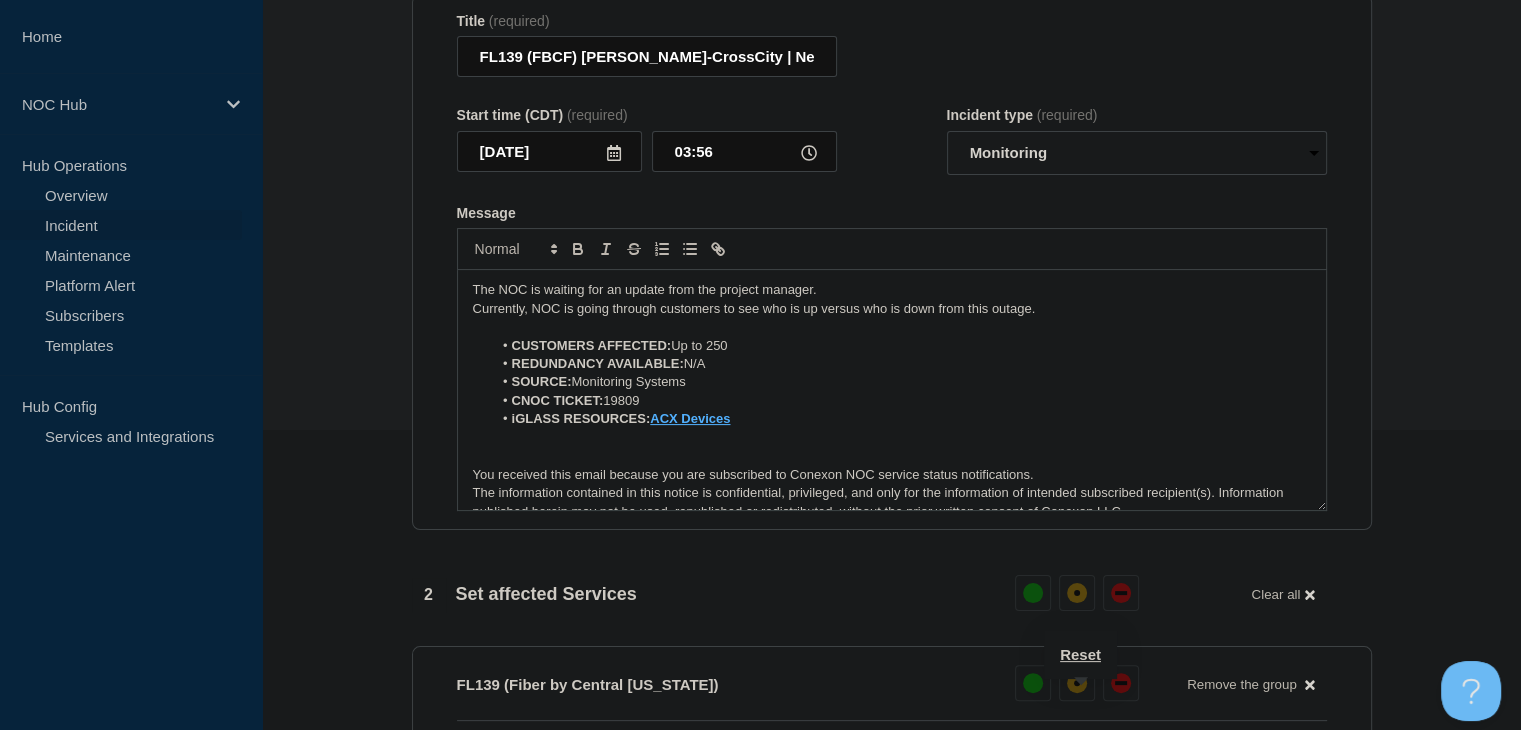 scroll, scrollTop: 0, scrollLeft: 0, axis: both 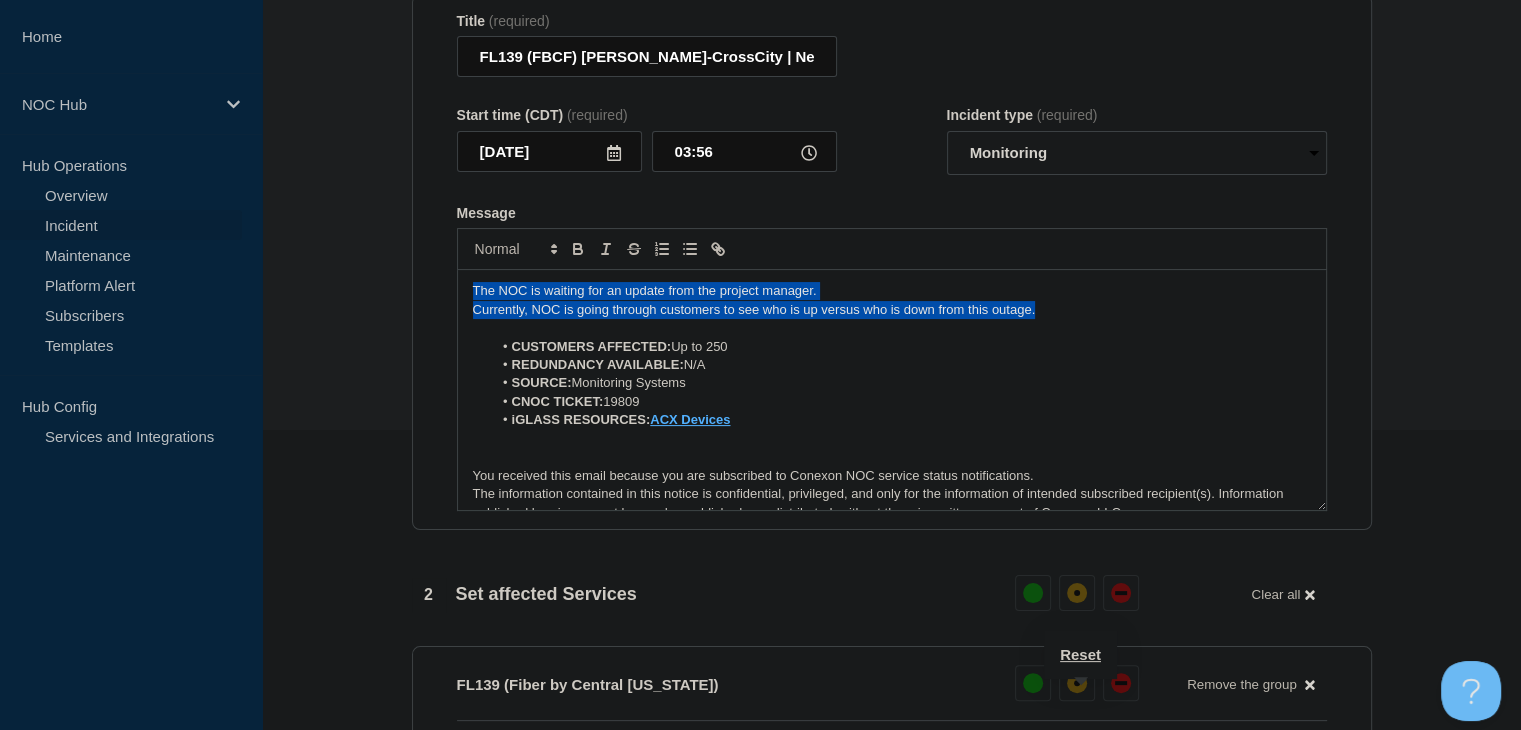 drag, startPoint x: 1067, startPoint y: 334, endPoint x: 400, endPoint y: 287, distance: 668.6539 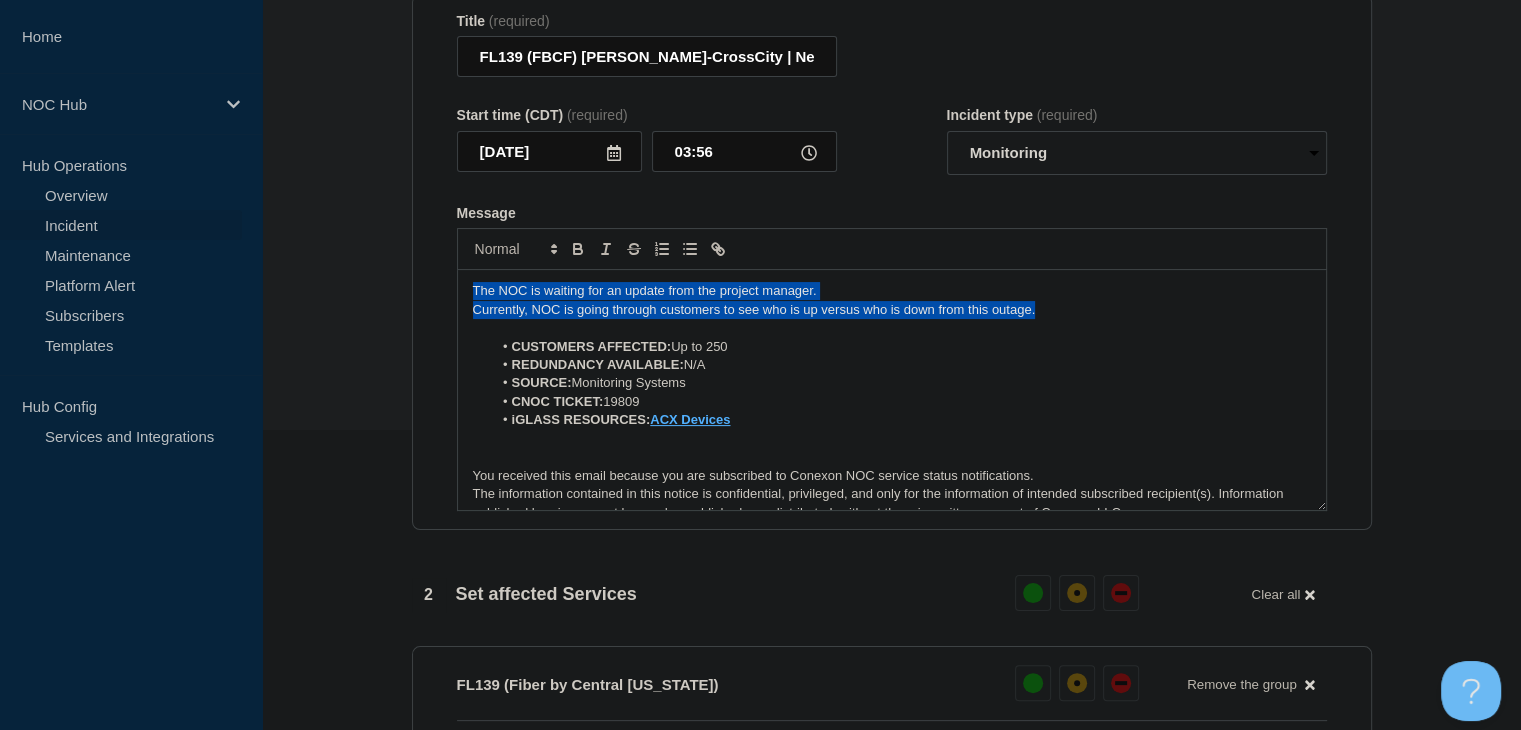 click on "The NOC is waiting for an update from the project manager." at bounding box center (892, 291) 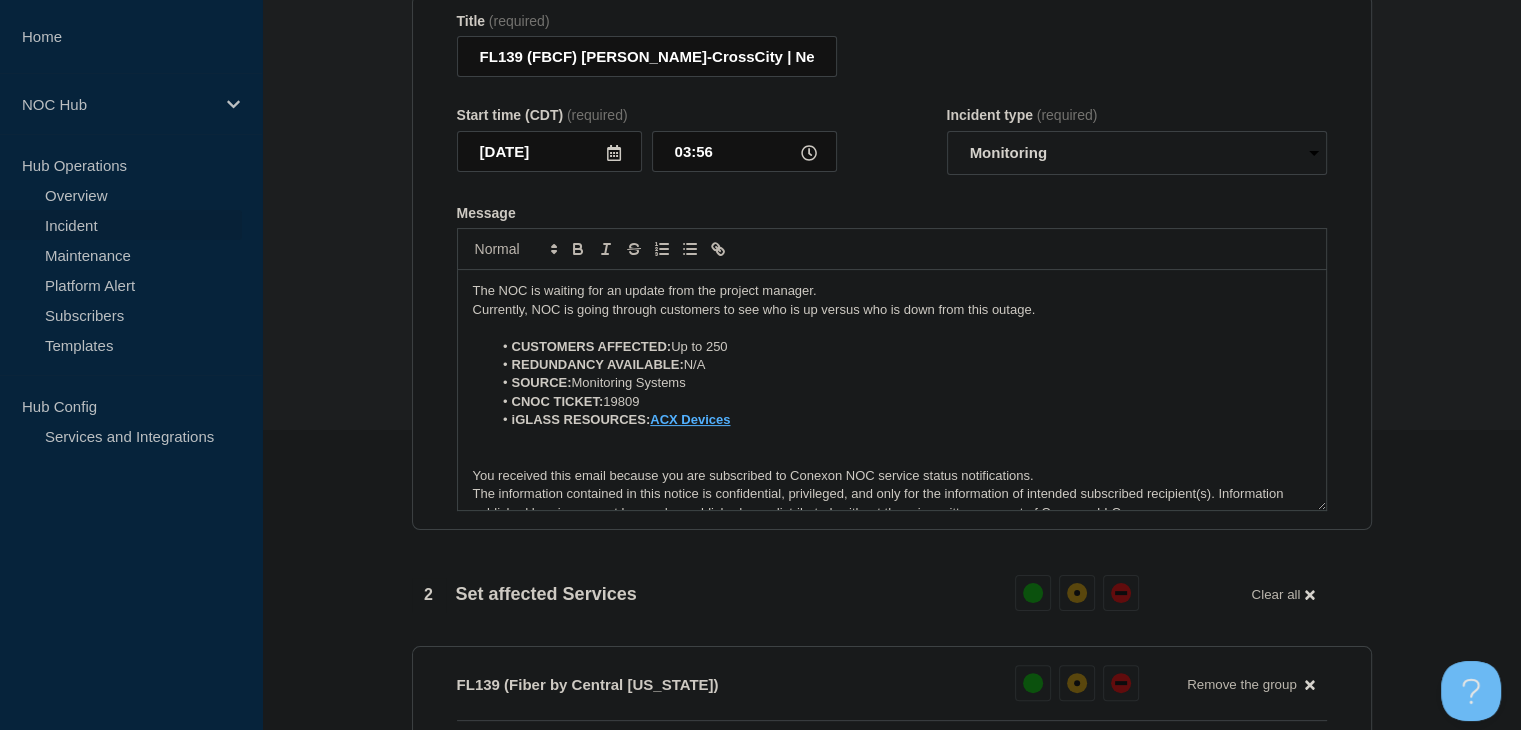 click on "CUSTOMERS AFFECTED:  Up to 250" at bounding box center [901, 347] 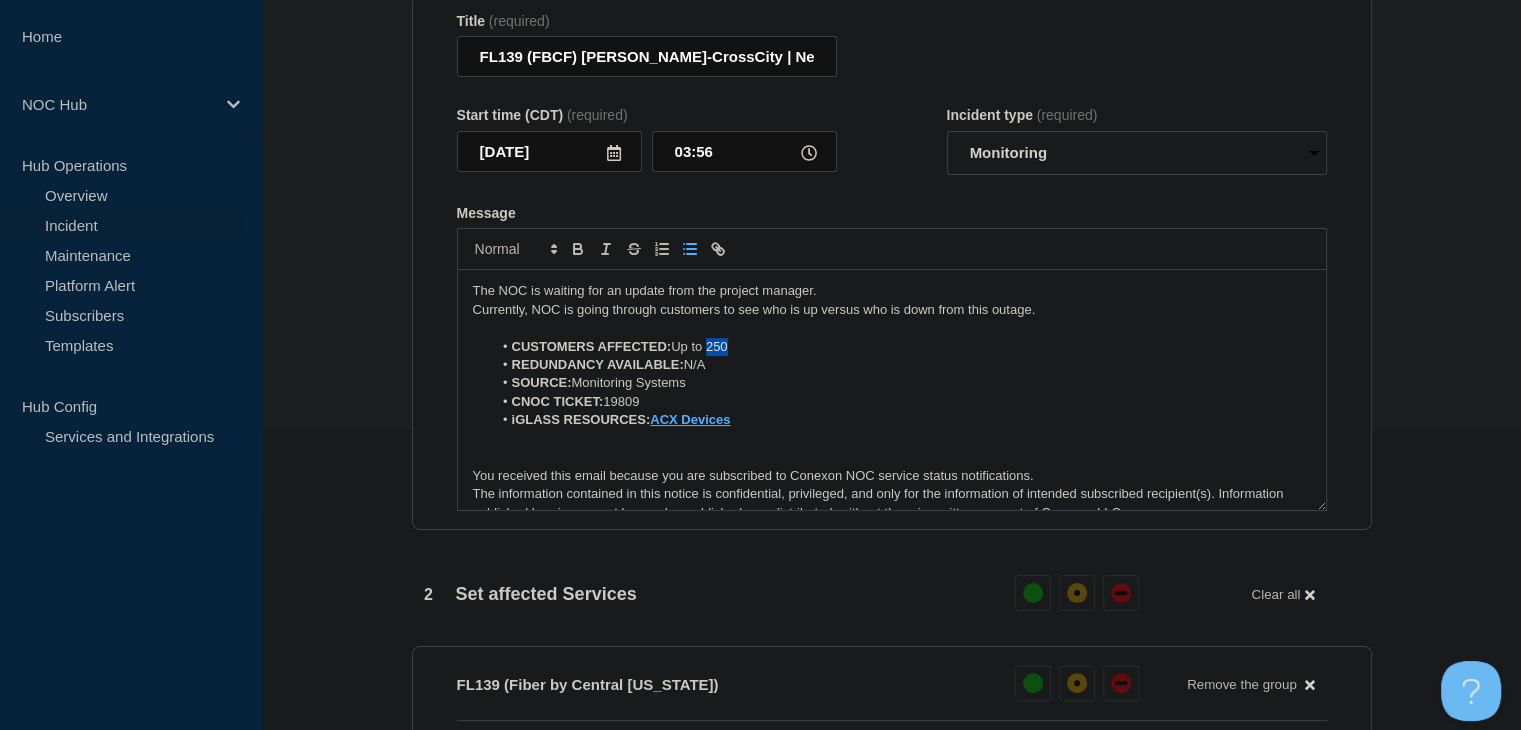 drag, startPoint x: 737, startPoint y: 365, endPoint x: 709, endPoint y: 365, distance: 28 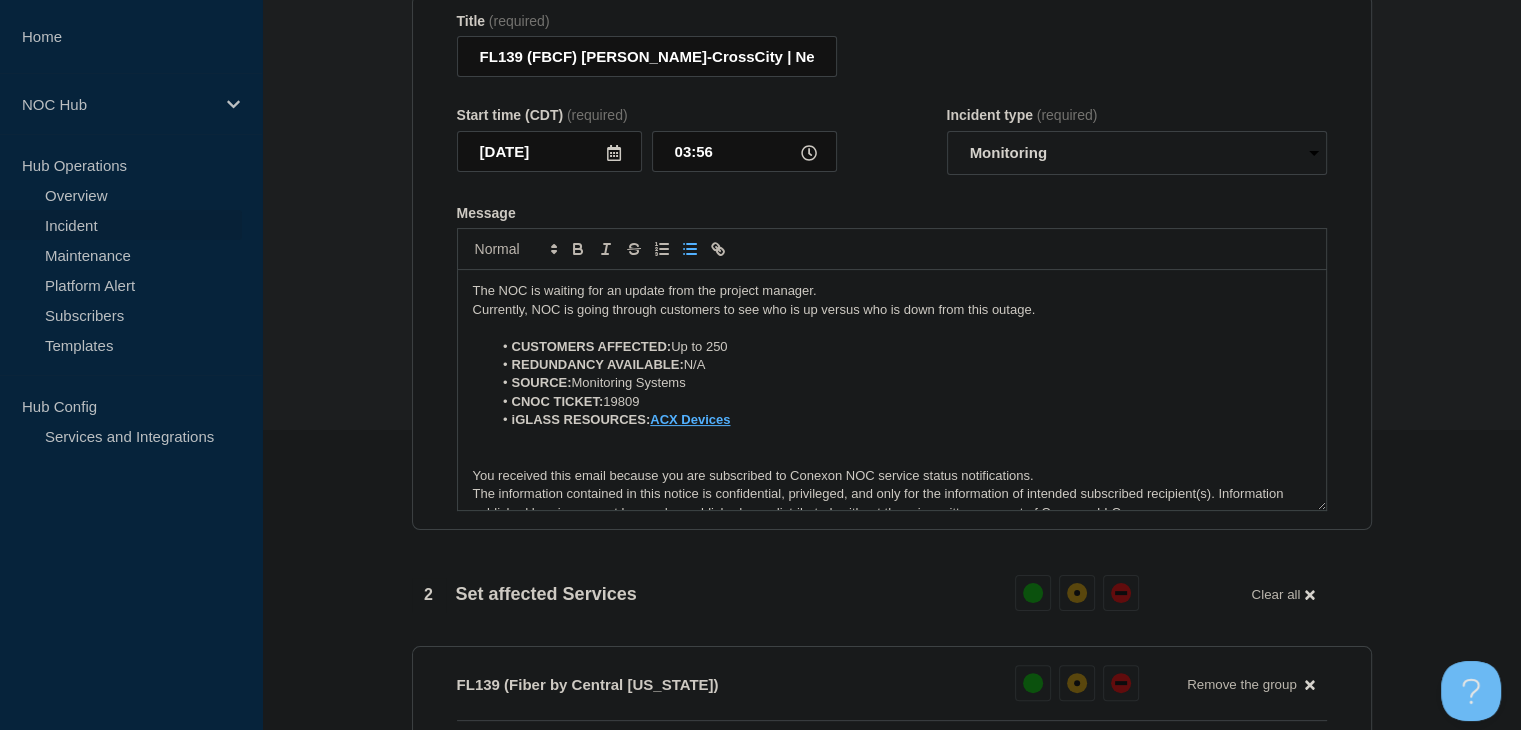 click at bounding box center (892, 328) 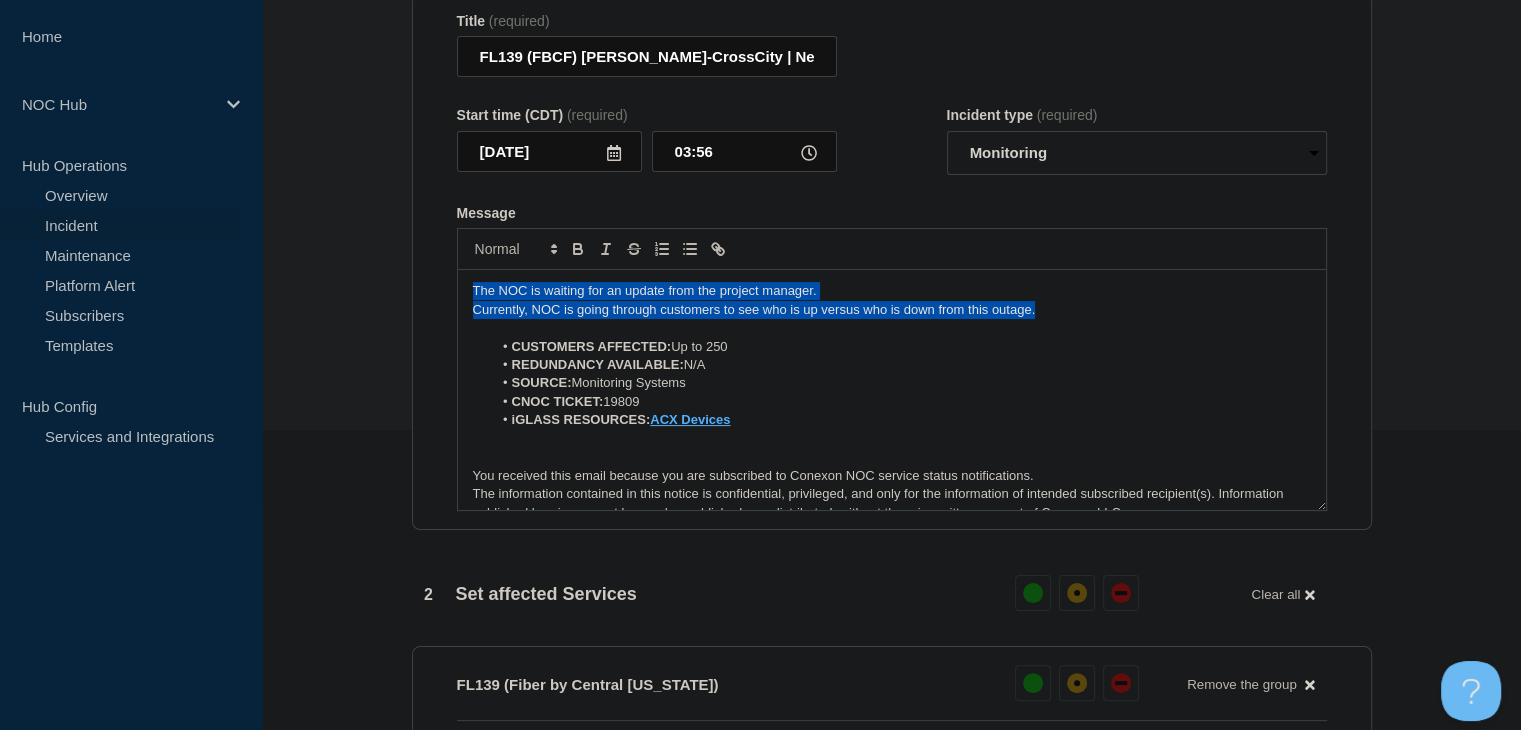drag, startPoint x: 955, startPoint y: 332, endPoint x: 417, endPoint y: 298, distance: 539.0733 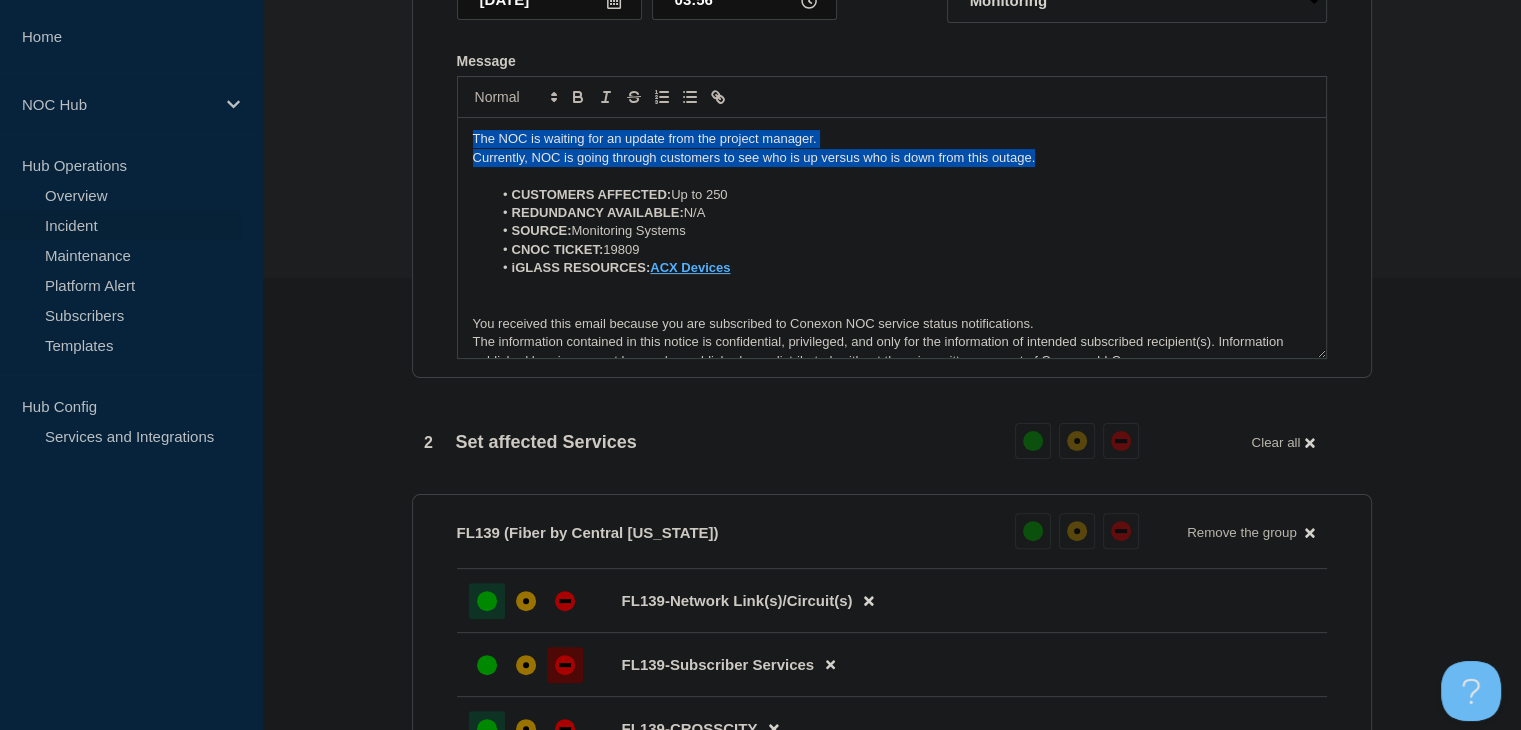scroll, scrollTop: 700, scrollLeft: 0, axis: vertical 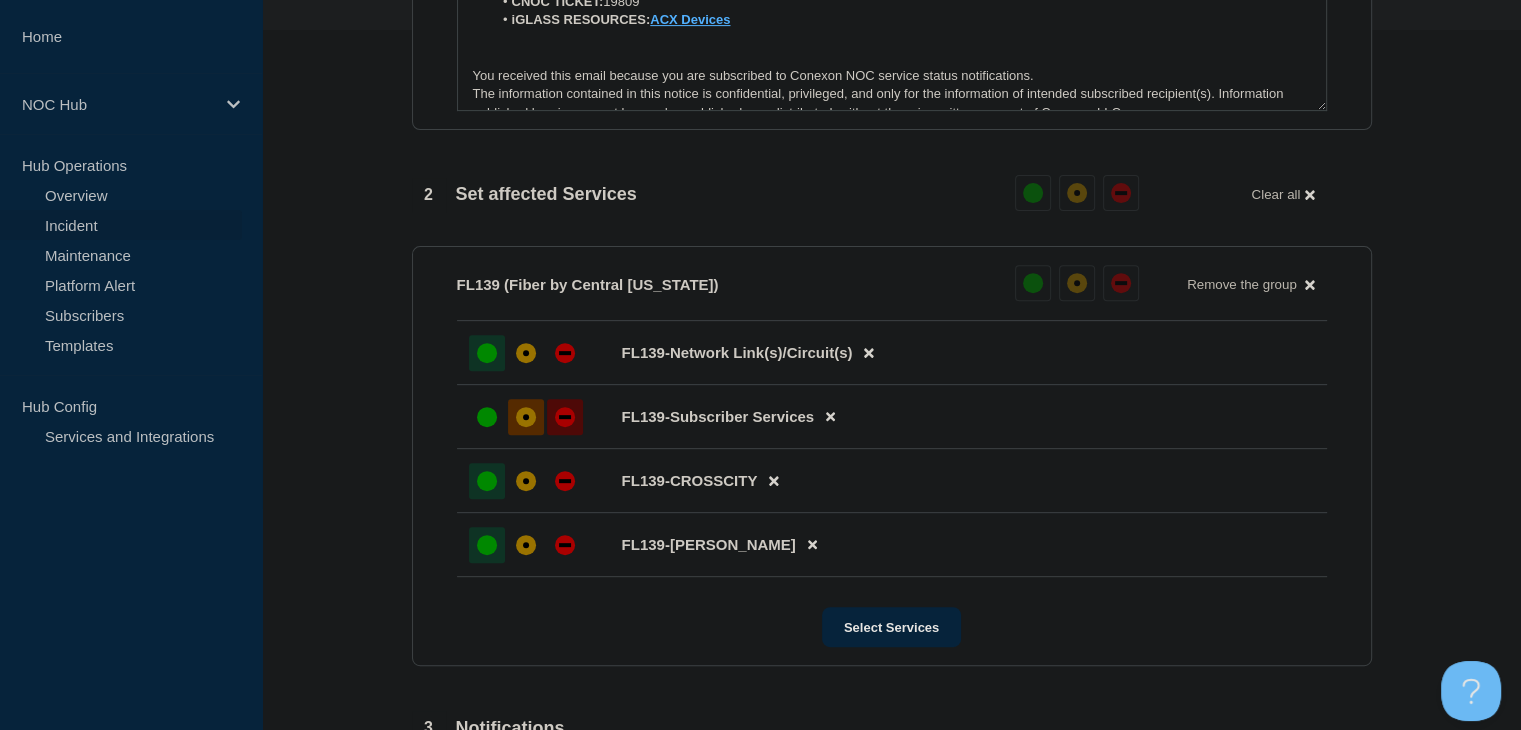 click at bounding box center (526, 417) 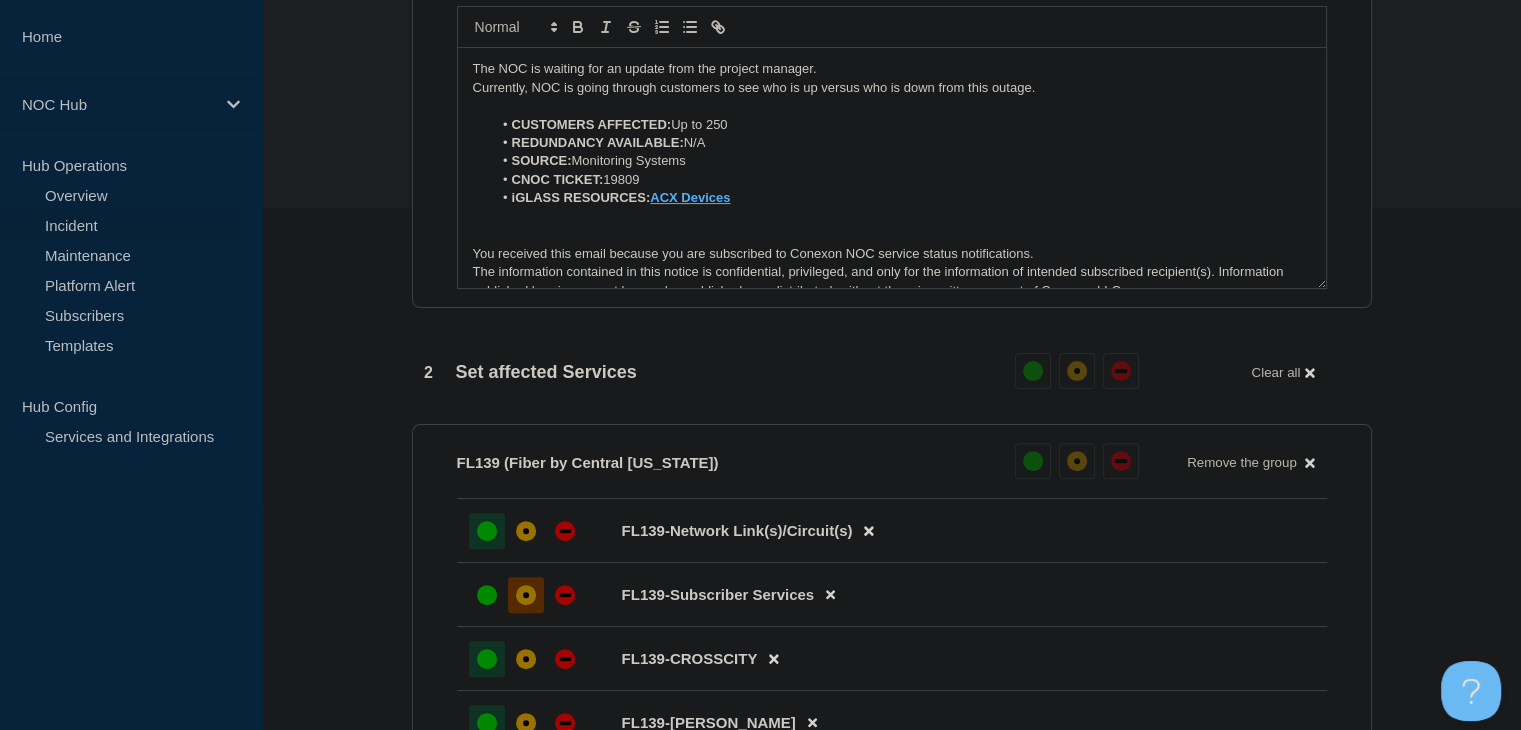 scroll, scrollTop: 300, scrollLeft: 0, axis: vertical 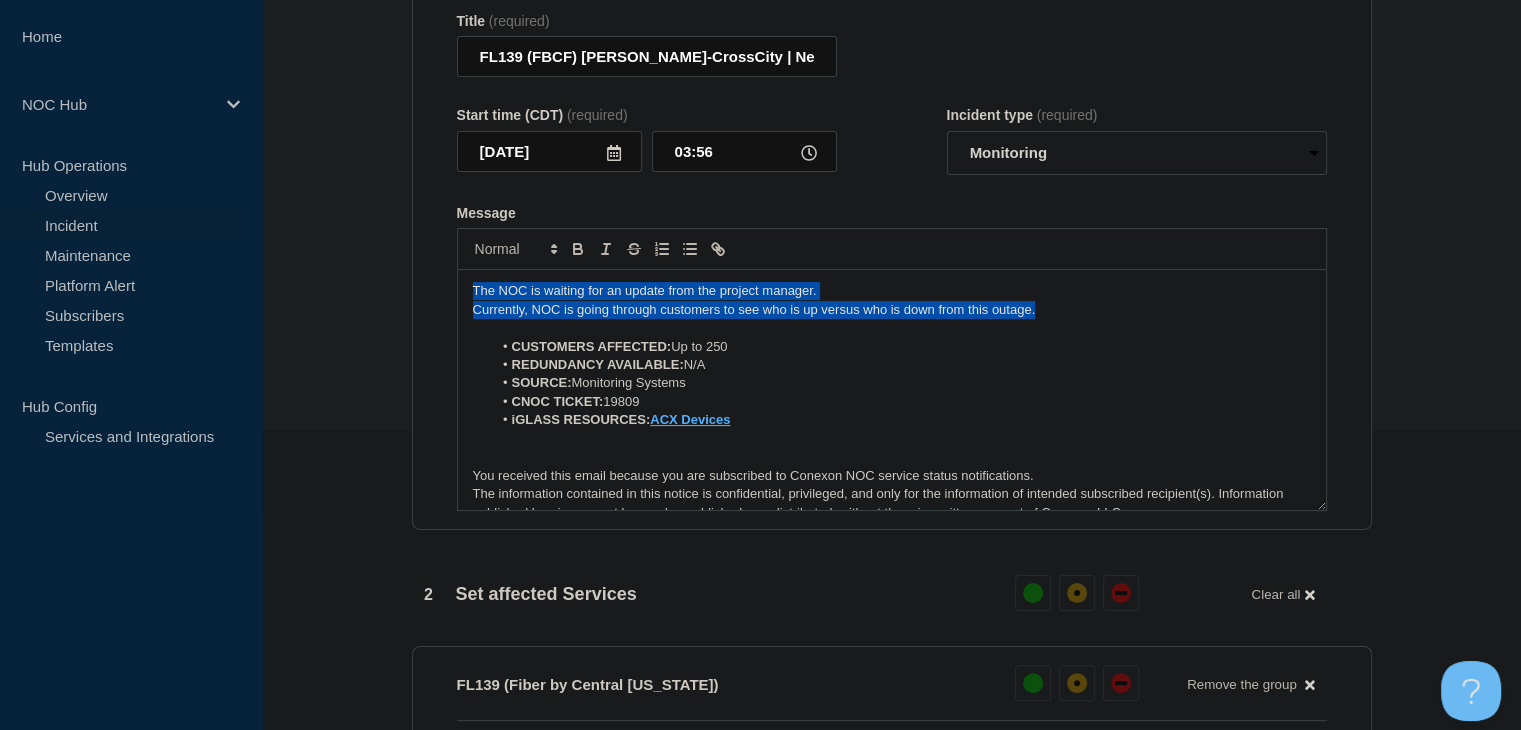 drag, startPoint x: 788, startPoint y: 337, endPoint x: 274, endPoint y: 307, distance: 514.87476 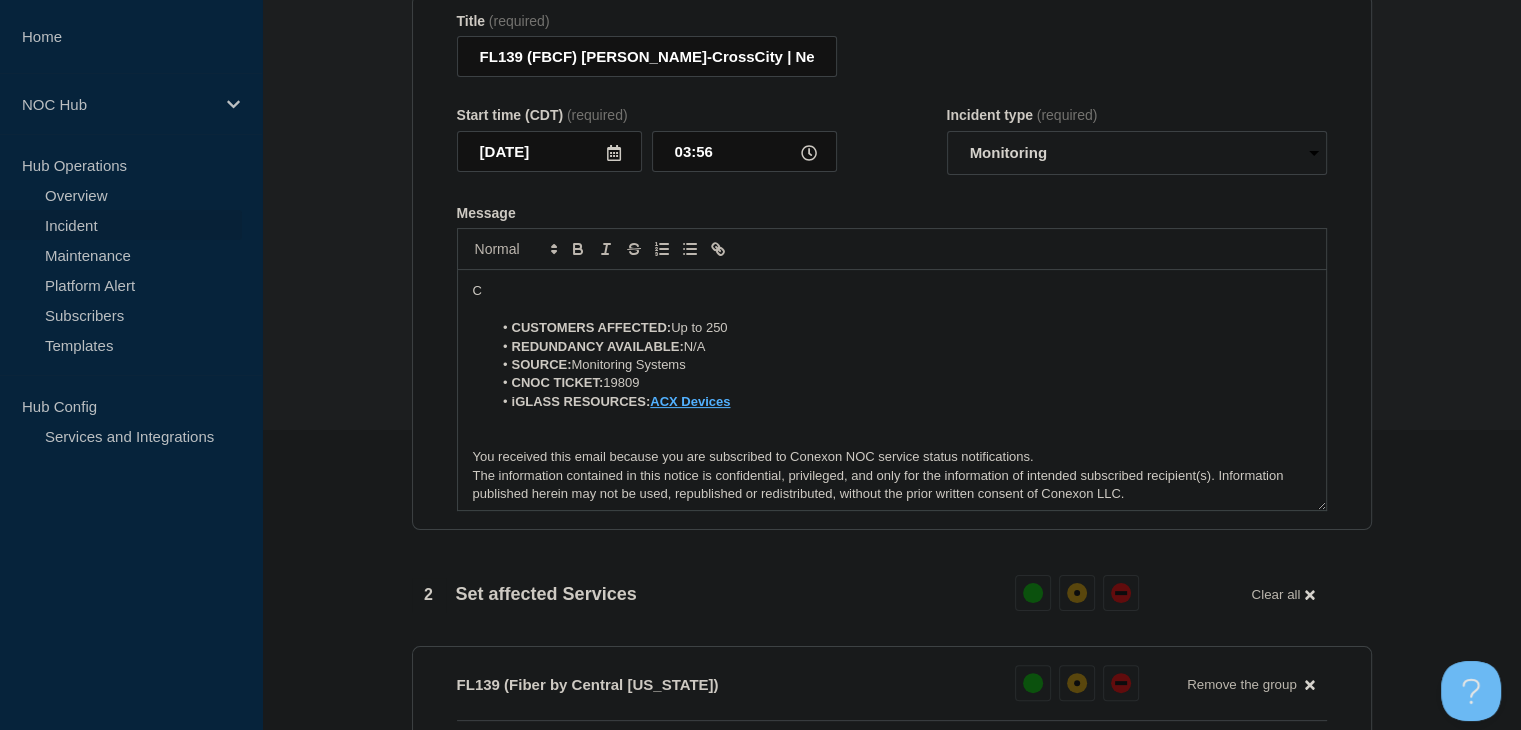 type 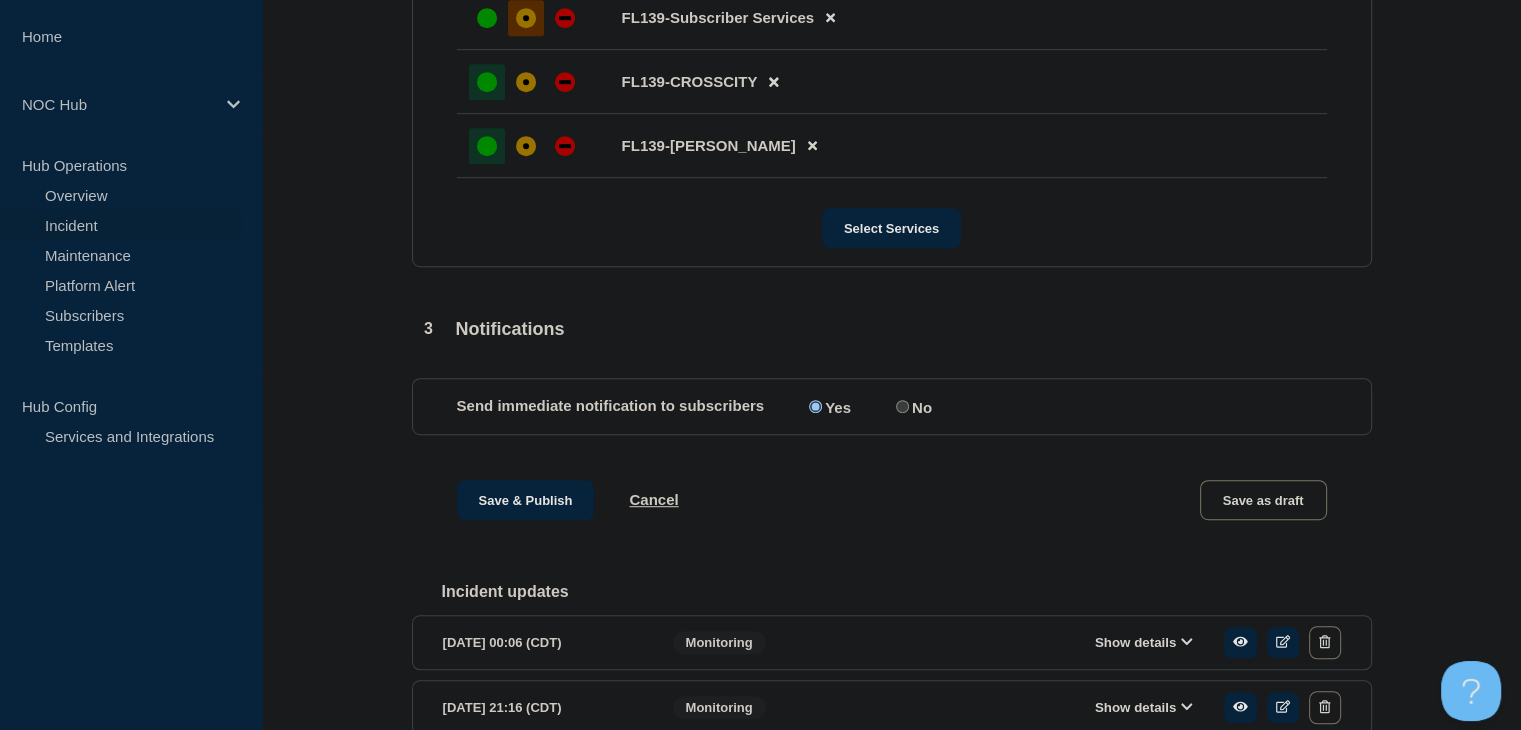 scroll, scrollTop: 1100, scrollLeft: 0, axis: vertical 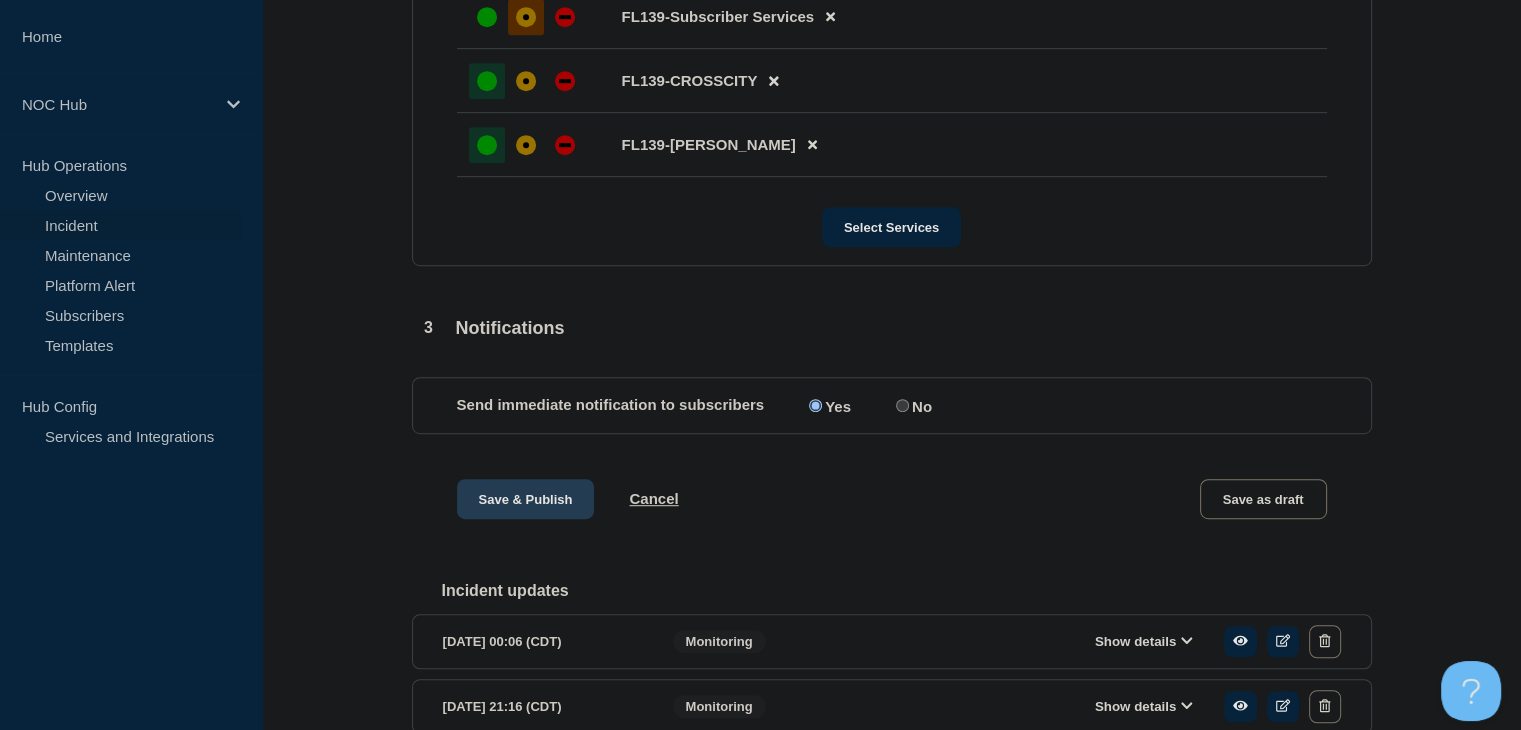 click on "Save & Publish" at bounding box center (526, 499) 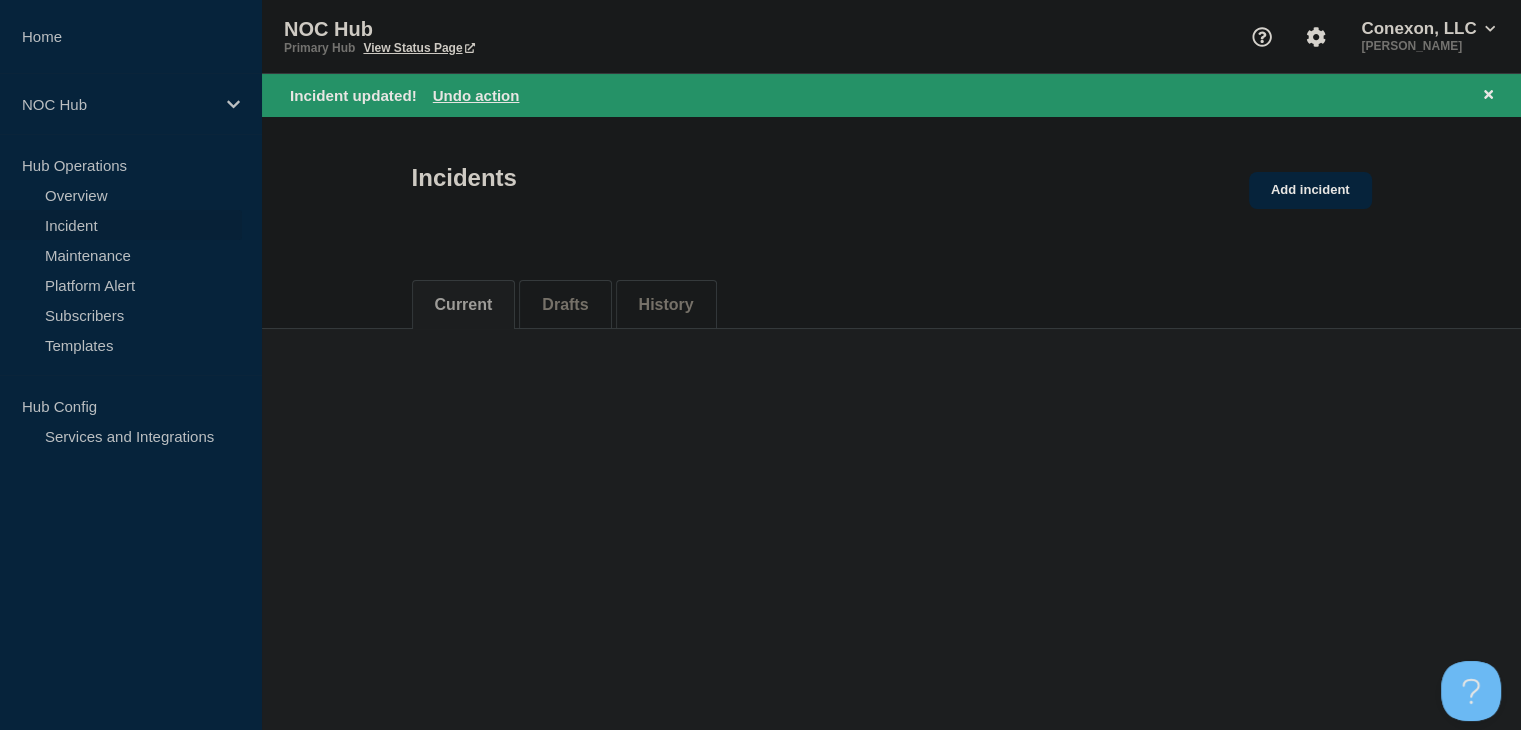scroll, scrollTop: 0, scrollLeft: 0, axis: both 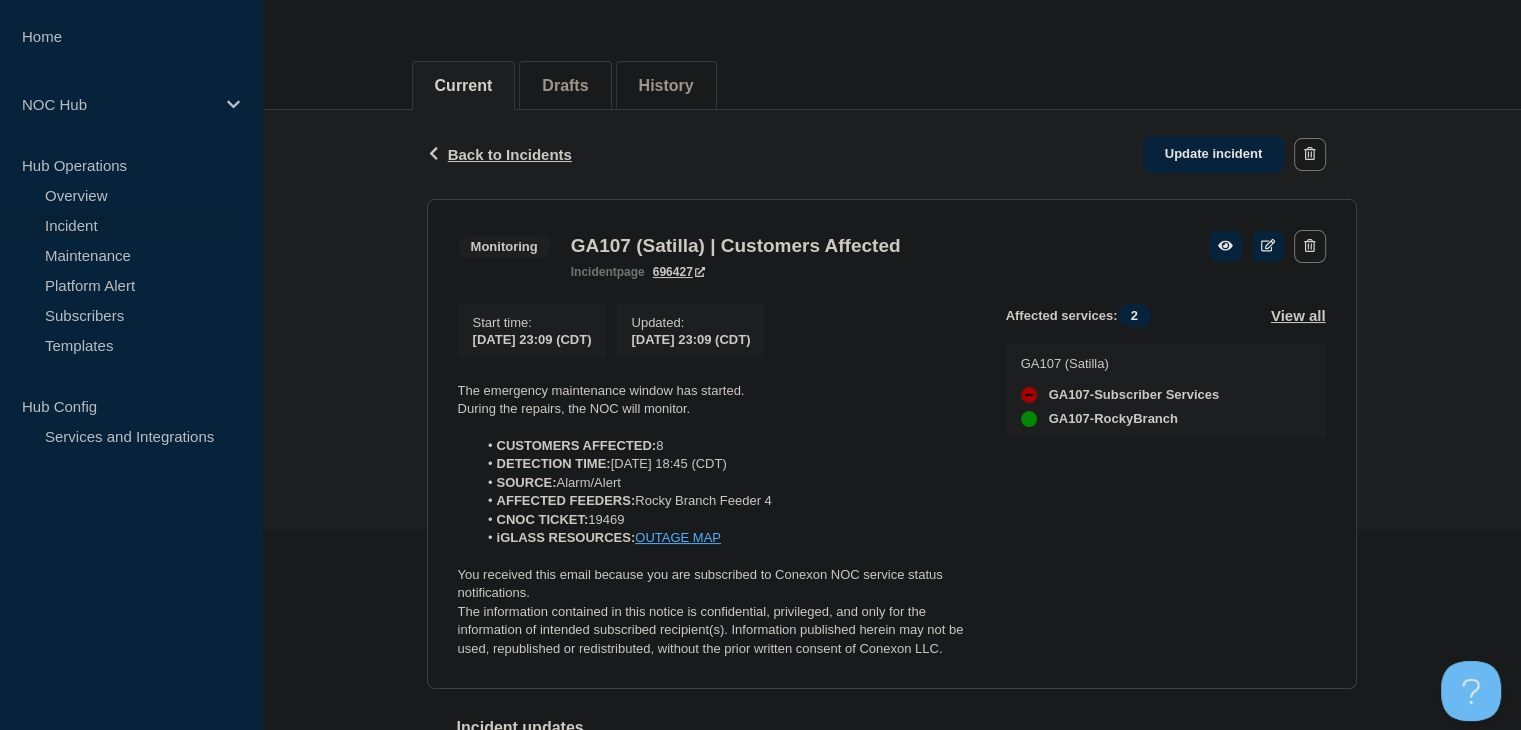 click on "Monitoring GA107 (Satilla) | Customers Affected incident  page 696427  Start time : 2025-07-17 23:09 (CDT) Updated :  2025-07-17 23:09 (CDT) The emergency maintenance window has started. During the repairs, the NOC will monitor.  CUSTOMERS AFFECTED:  8 DETECTION TIME:  20250716, 18:45 (CDT)   SOURCE:  Alarm/Alert AFFECTED FEEDERS:  Rocky Branch Feeder 4 CNOC TICKET:  19469 iGLASS RESOURCES:  OUTAGE MAP You received this email because you are subscribed to Conexon NOC service status notifications. The information contained in this notice is confidential, privileged, and only for the information of intended subscribed recipient(s). Information published herein may not be used, republished or redistributed, without the prior written consent of Conexon LLC. Affected services:  2 View all GA107 (Satilla) GA107-Subscriber Services  GA107-RockyBranch" 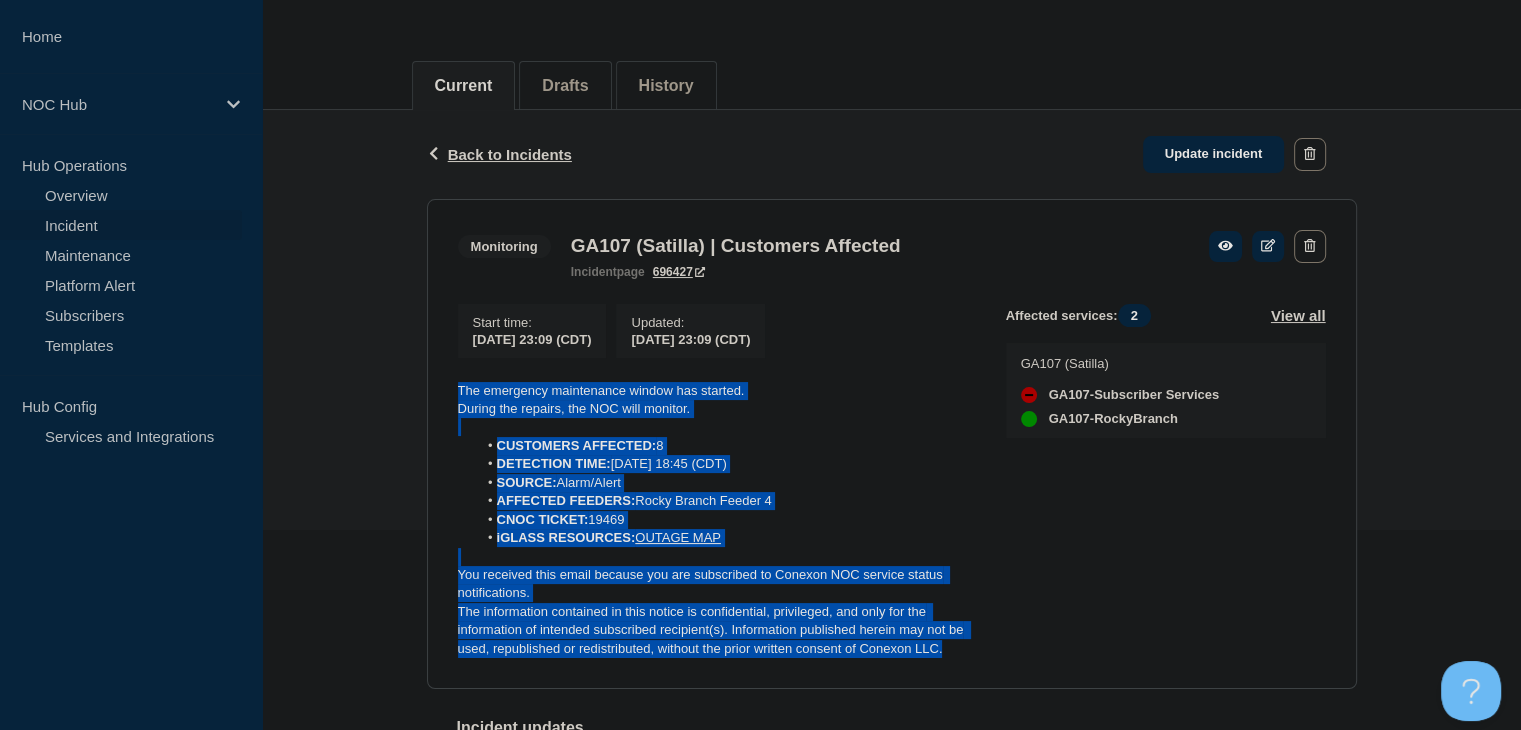 drag, startPoint x: 954, startPoint y: 657, endPoint x: 444, endPoint y: 385, distance: 578 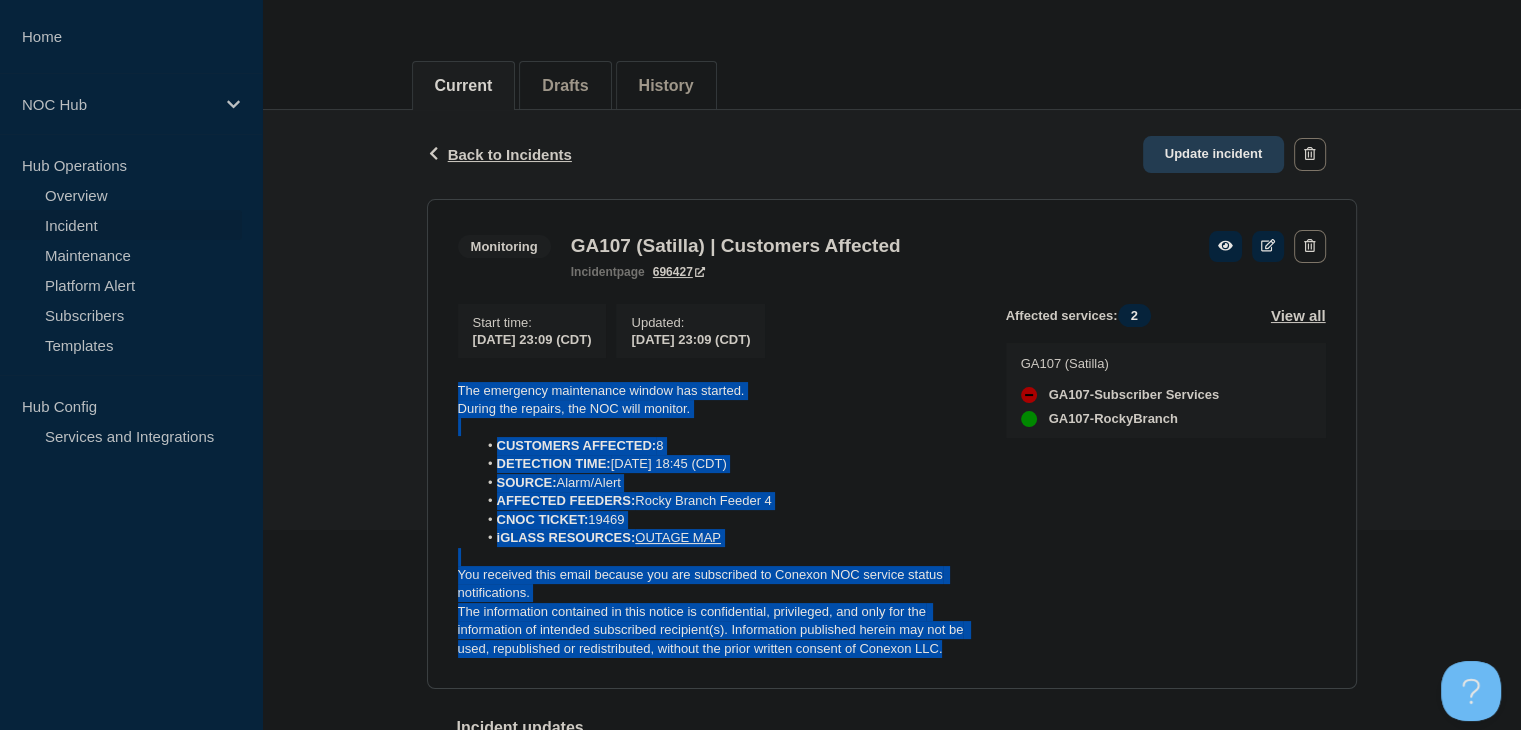 click on "Update incident" 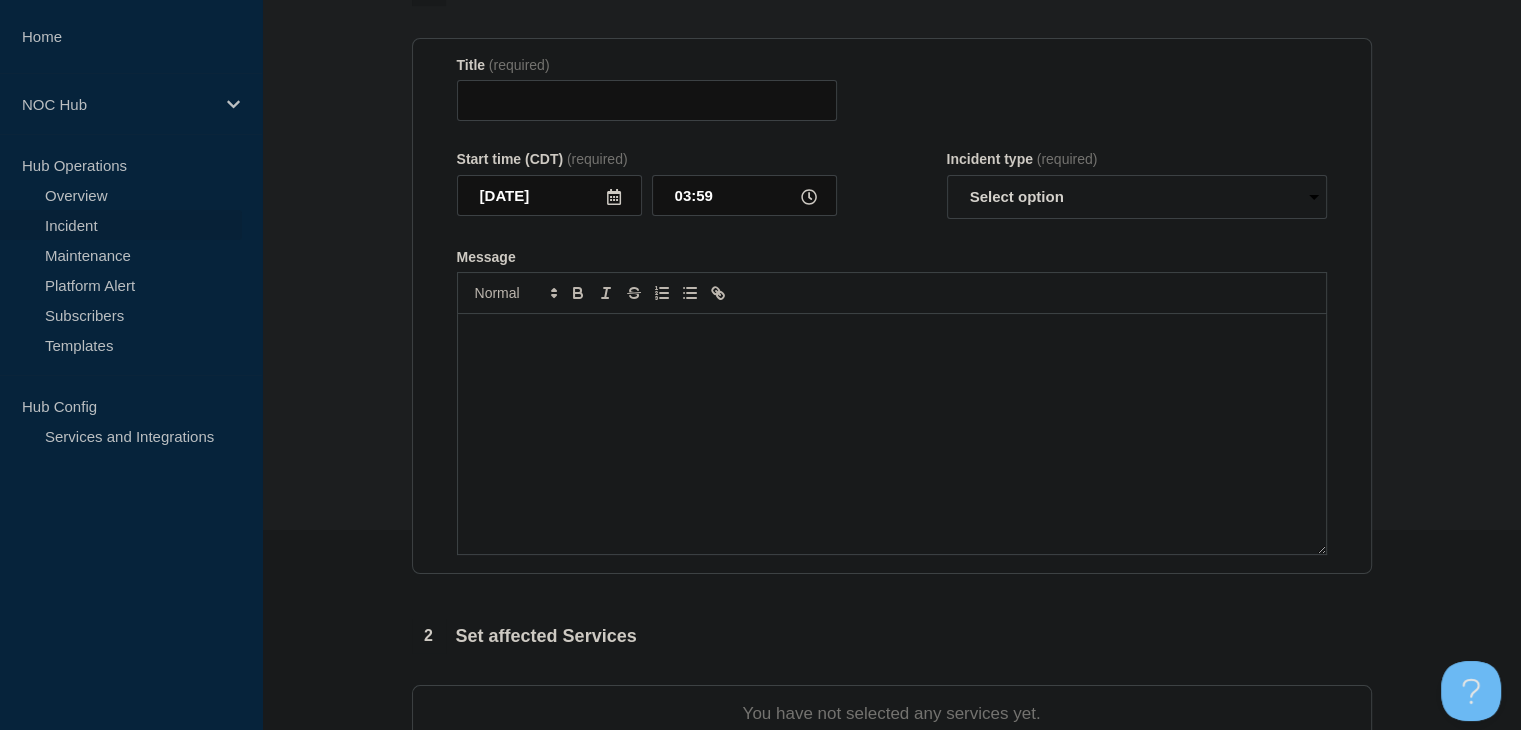 click at bounding box center (892, 434) 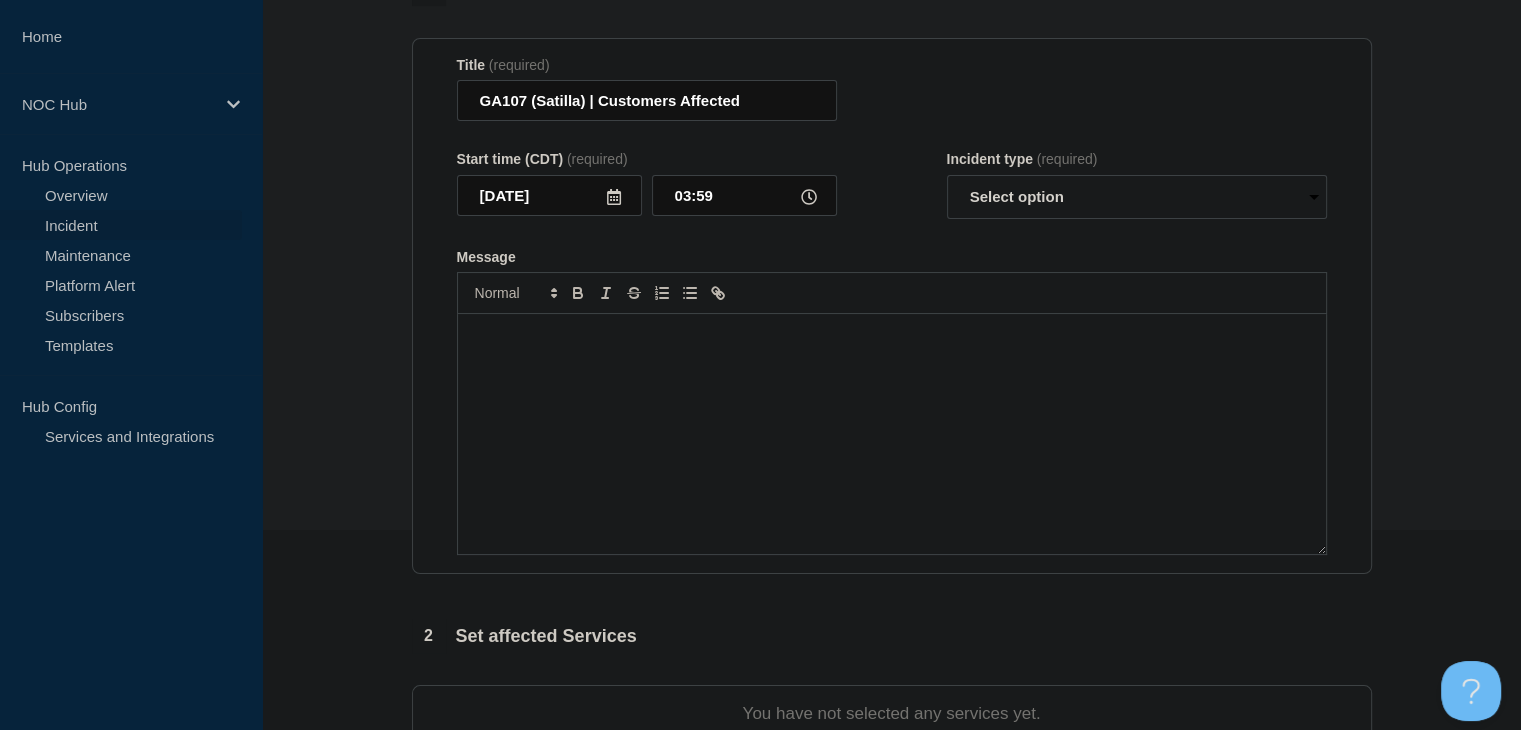 scroll, scrollTop: 233, scrollLeft: 0, axis: vertical 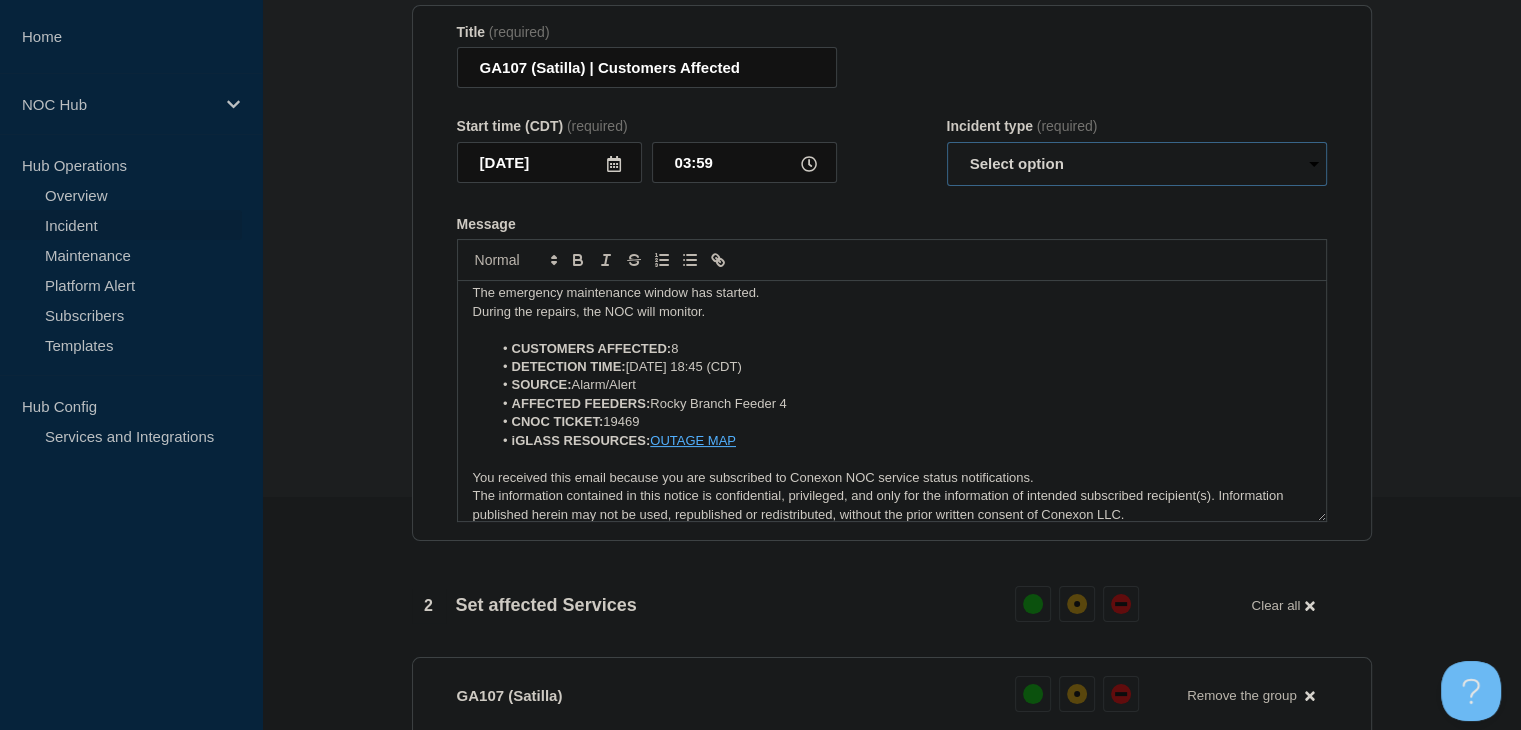 click on "Select option Investigating Identified Monitoring Resolved" at bounding box center [1137, 164] 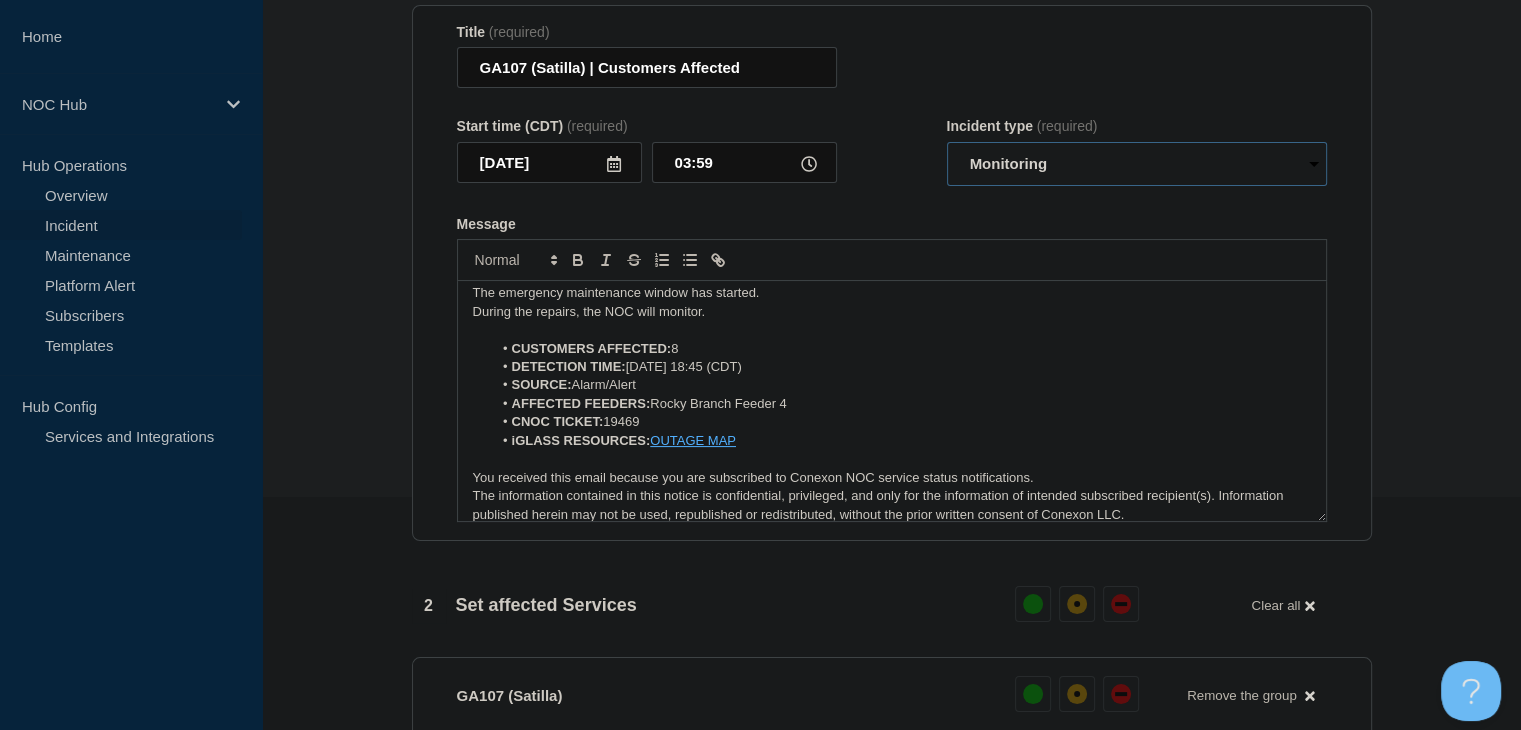click on "Select option Investigating Identified Monitoring Resolved" at bounding box center (1137, 164) 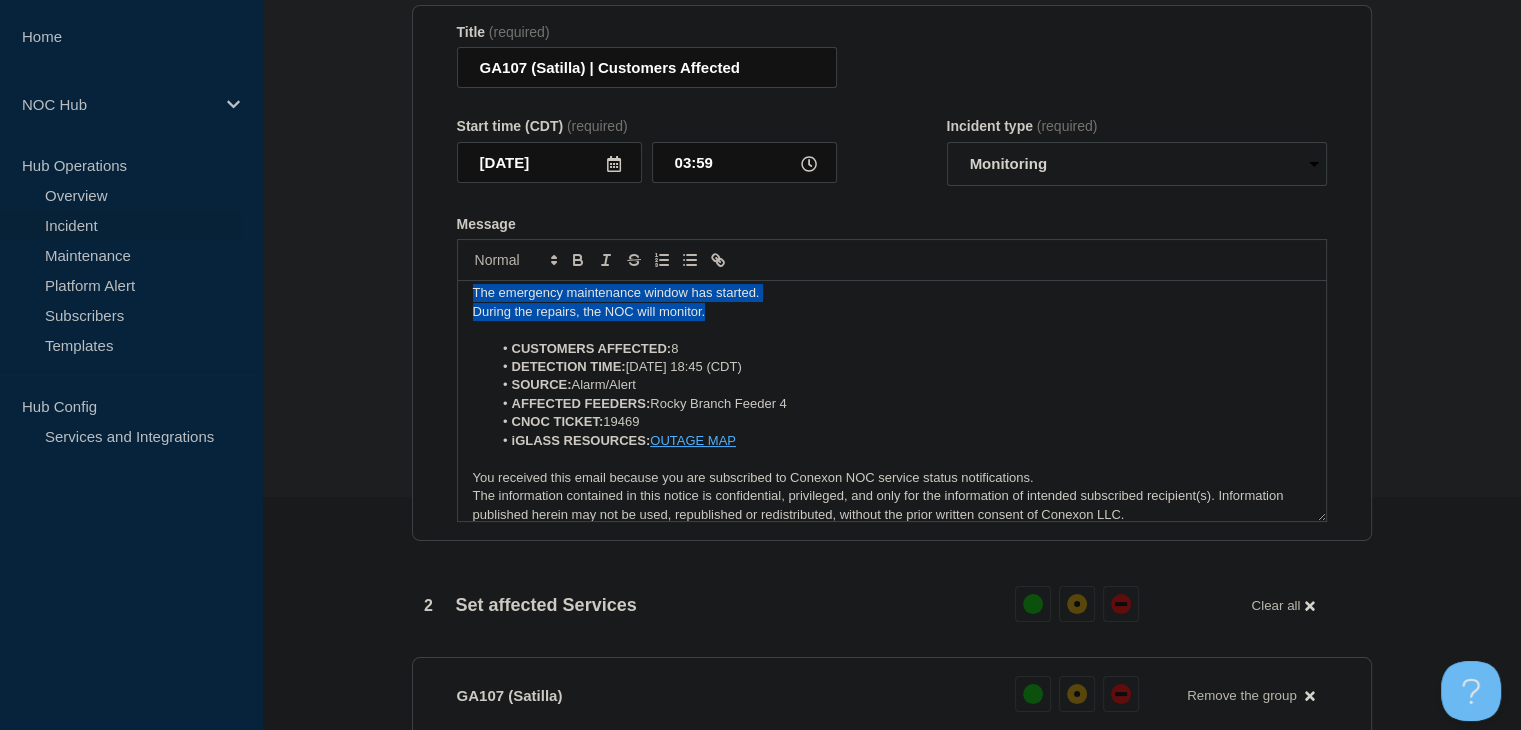 drag, startPoint x: 745, startPoint y: 355, endPoint x: 300, endPoint y: 338, distance: 445.32462 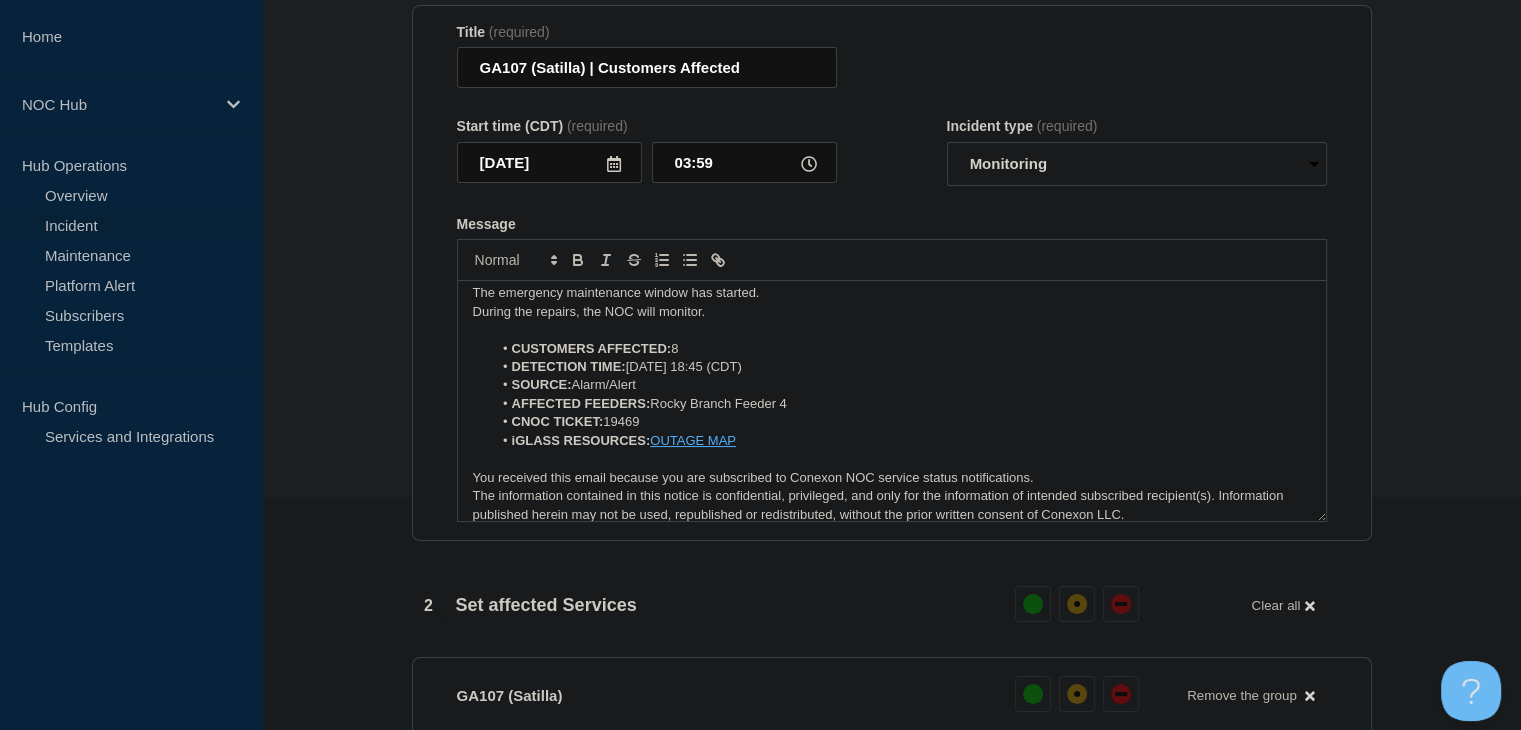 scroll, scrollTop: 0, scrollLeft: 0, axis: both 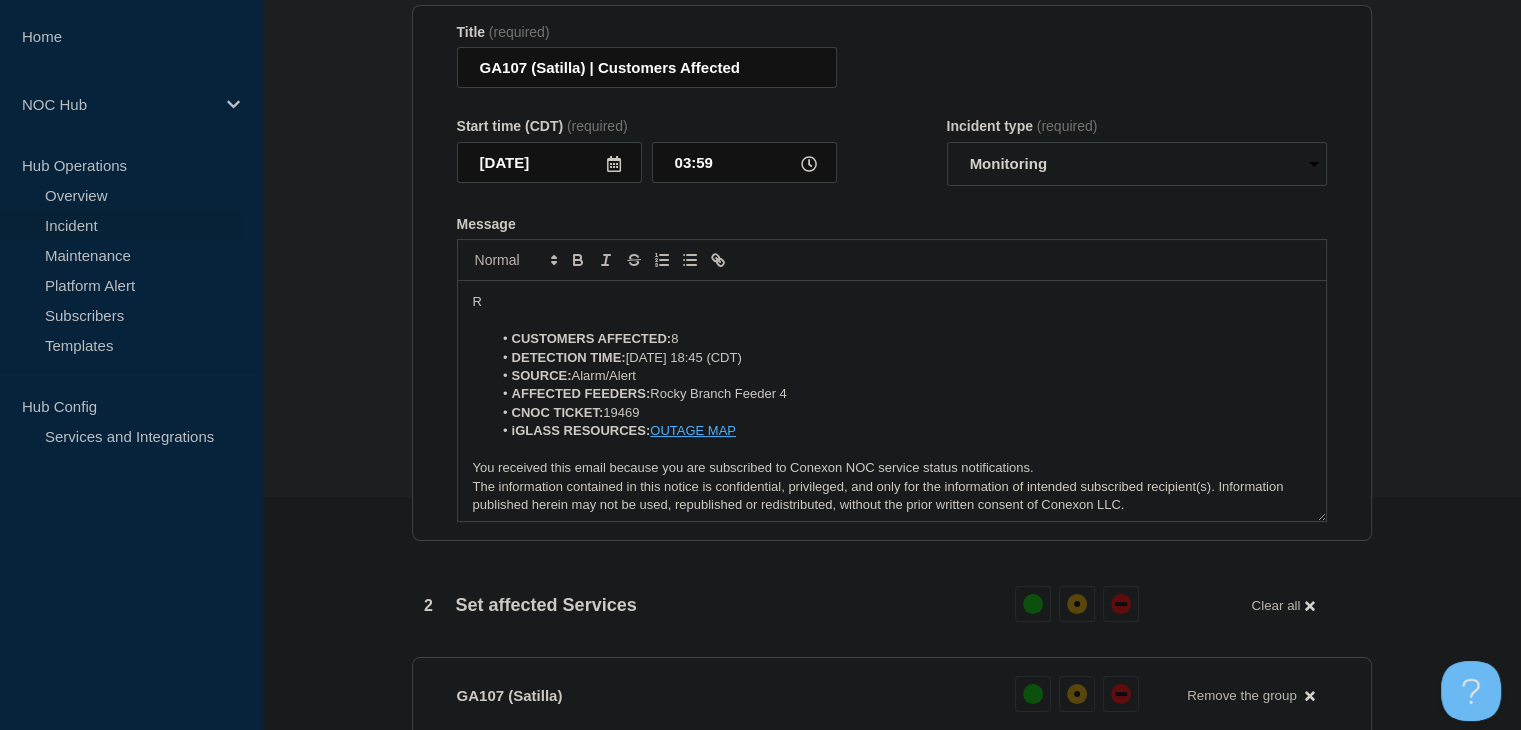 type 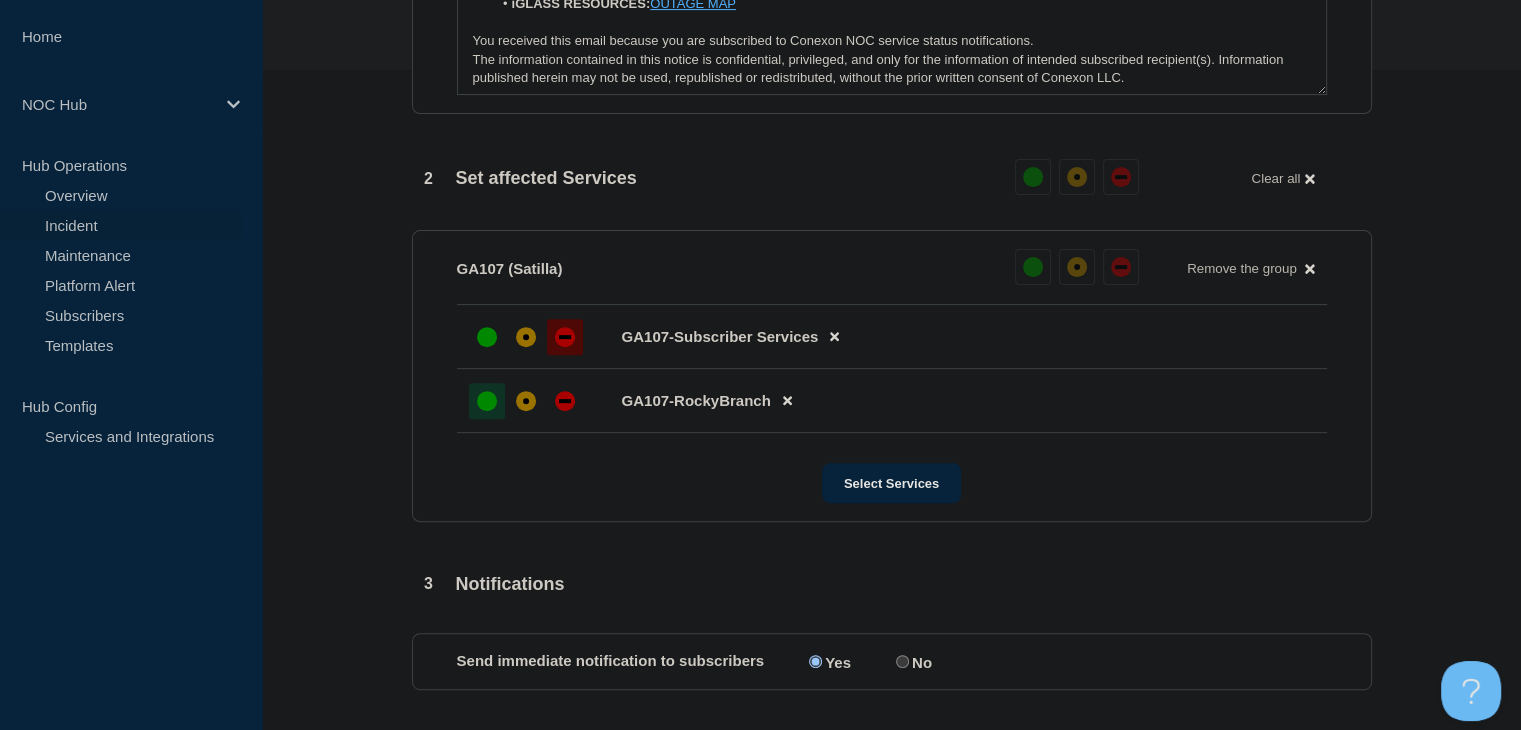 scroll, scrollTop: 933, scrollLeft: 0, axis: vertical 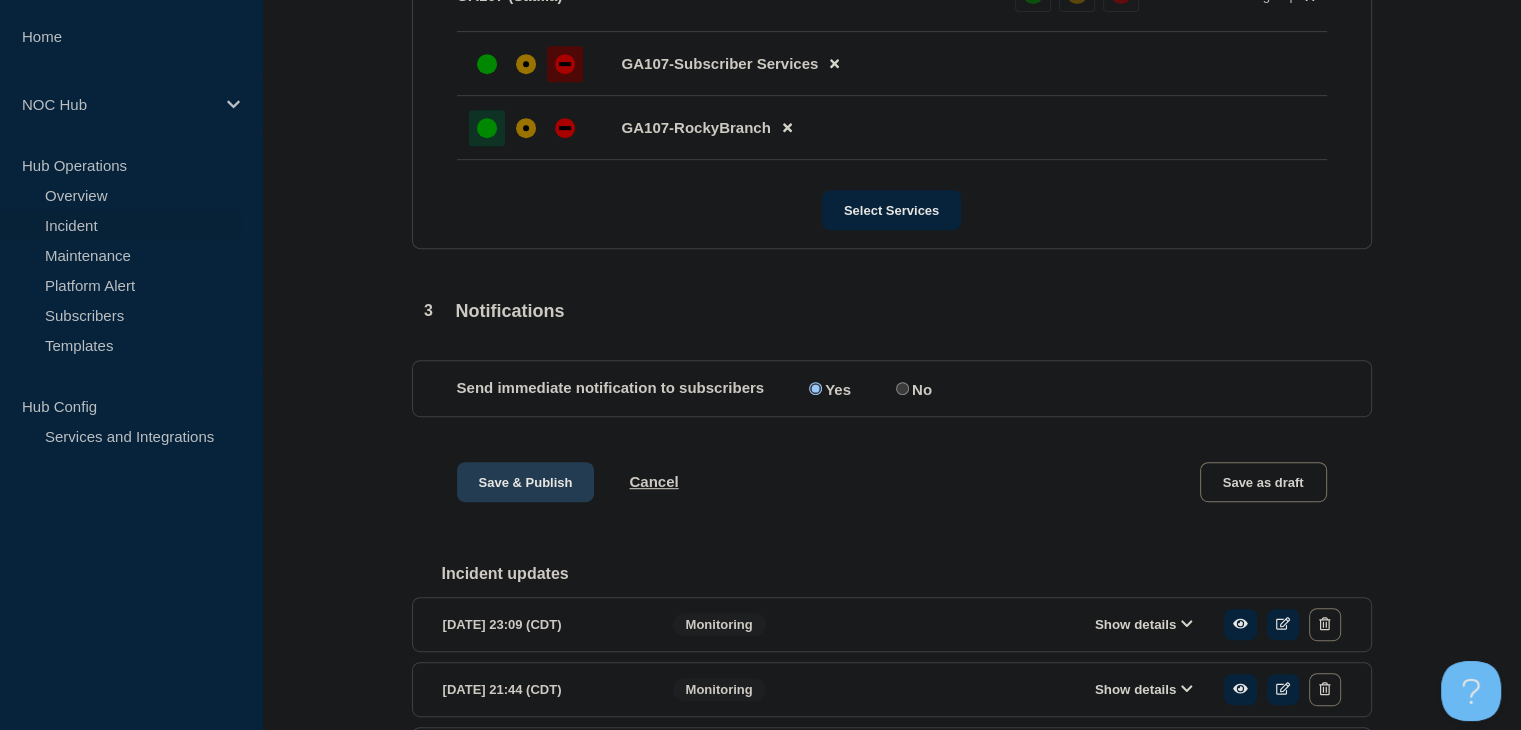 click on "Save & Publish" at bounding box center (526, 482) 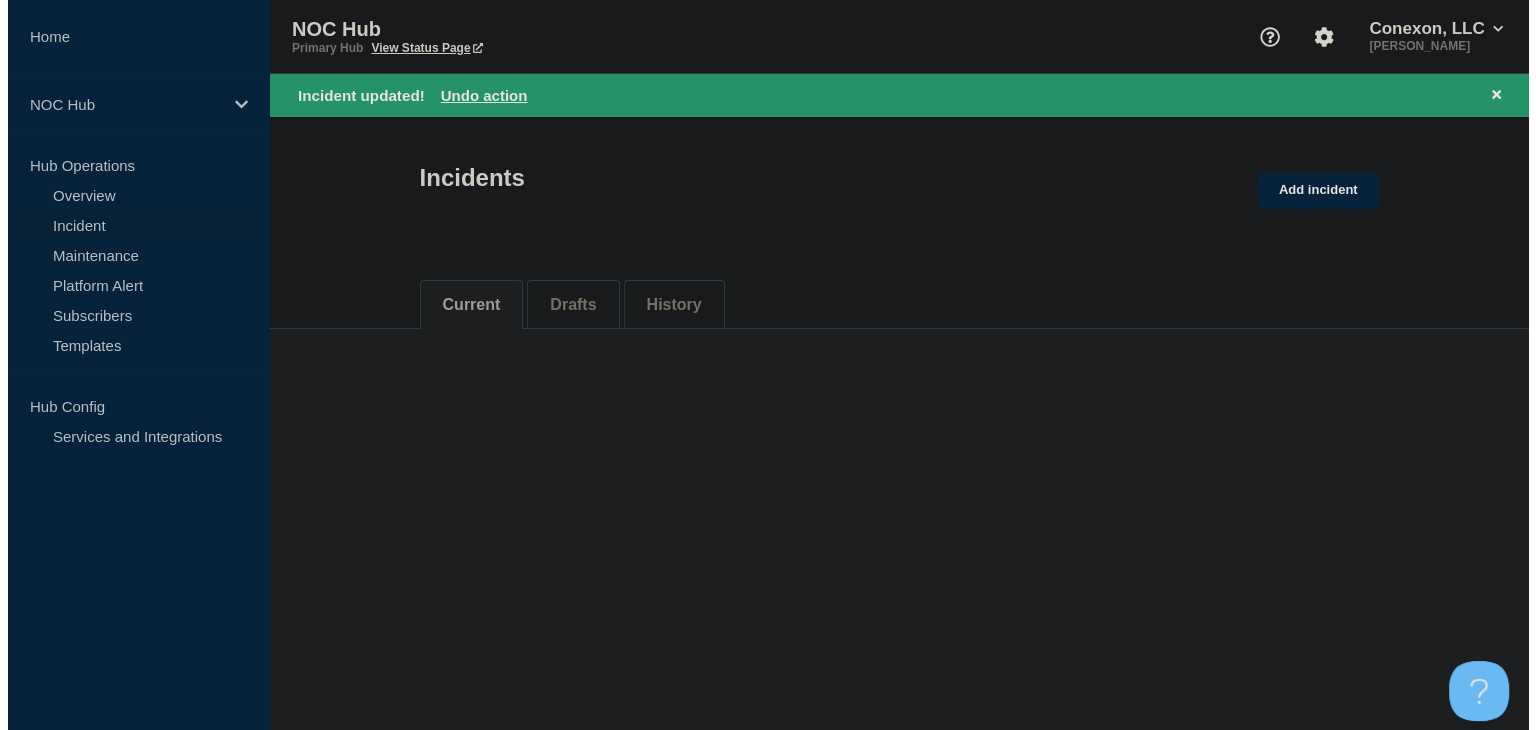 scroll, scrollTop: 0, scrollLeft: 0, axis: both 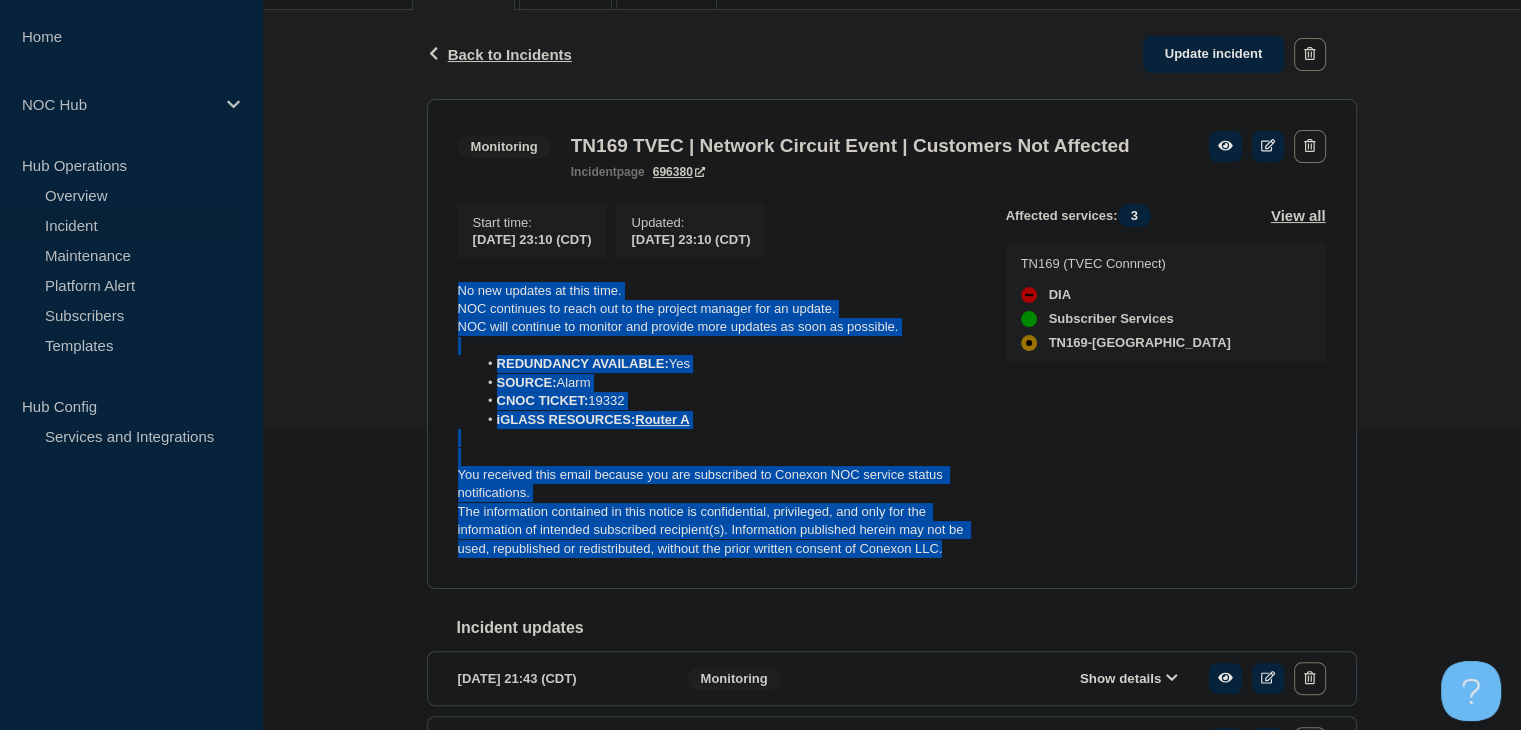 drag, startPoint x: 720, startPoint y: 526, endPoint x: 450, endPoint y: 315, distance: 342.66748 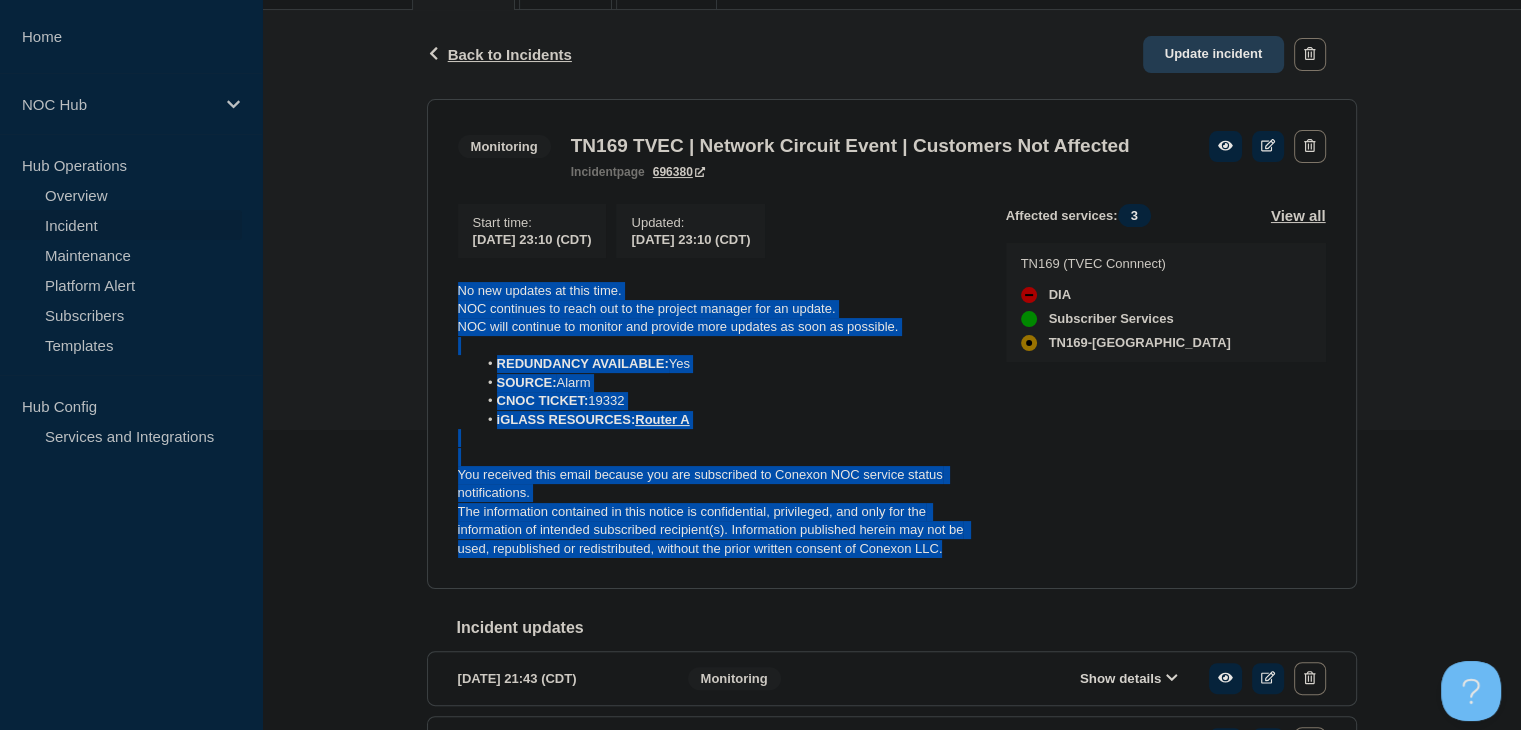 click on "Update incident" 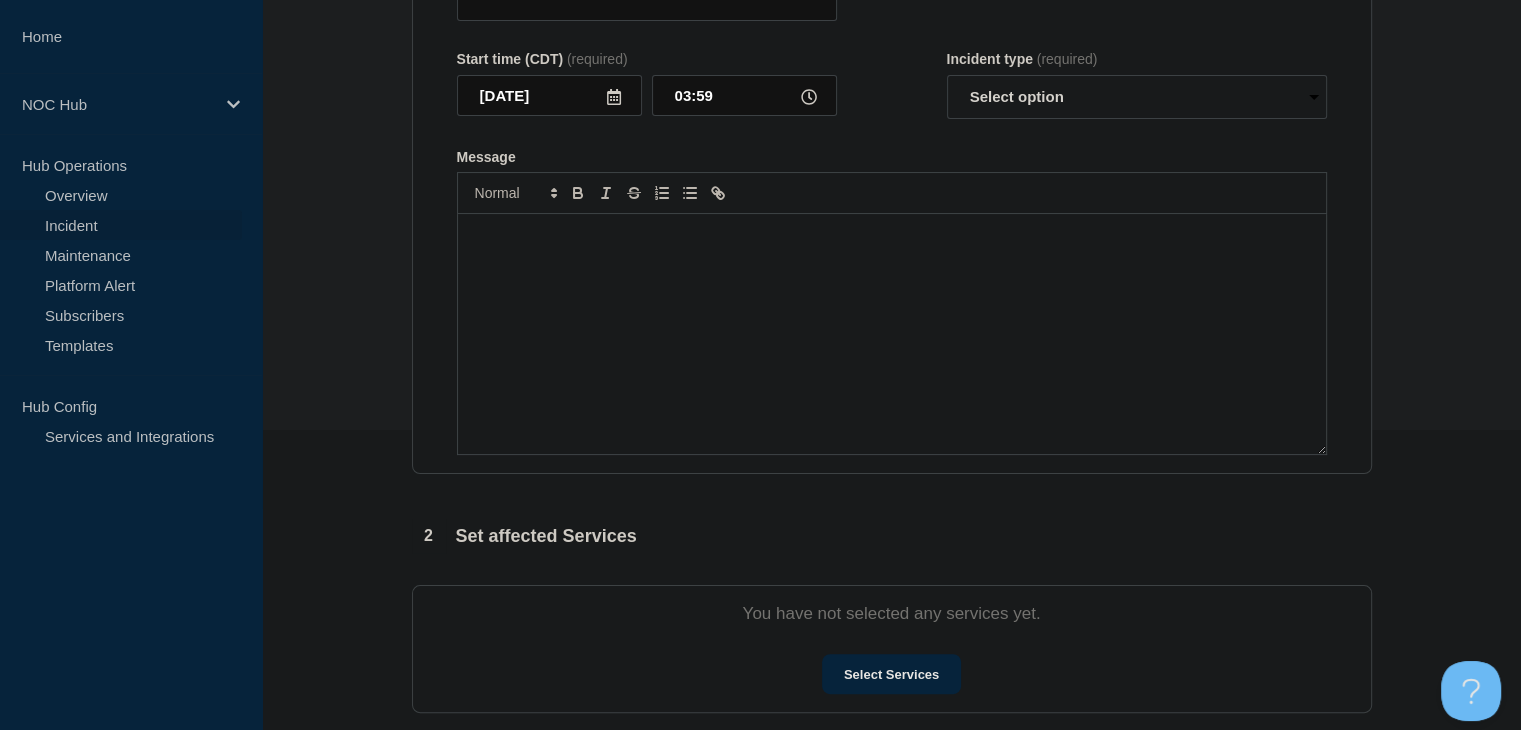 click at bounding box center (892, 334) 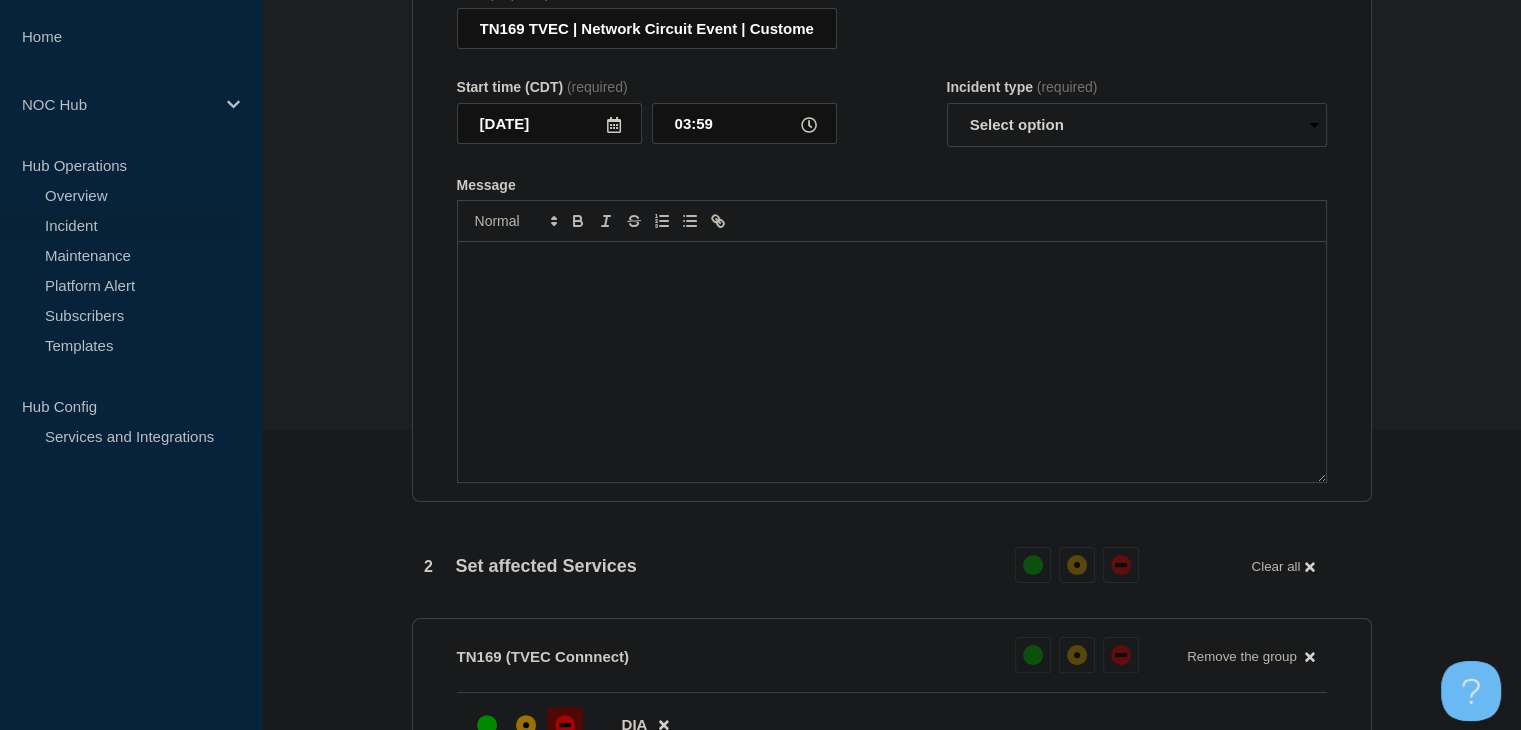 scroll, scrollTop: 333, scrollLeft: 0, axis: vertical 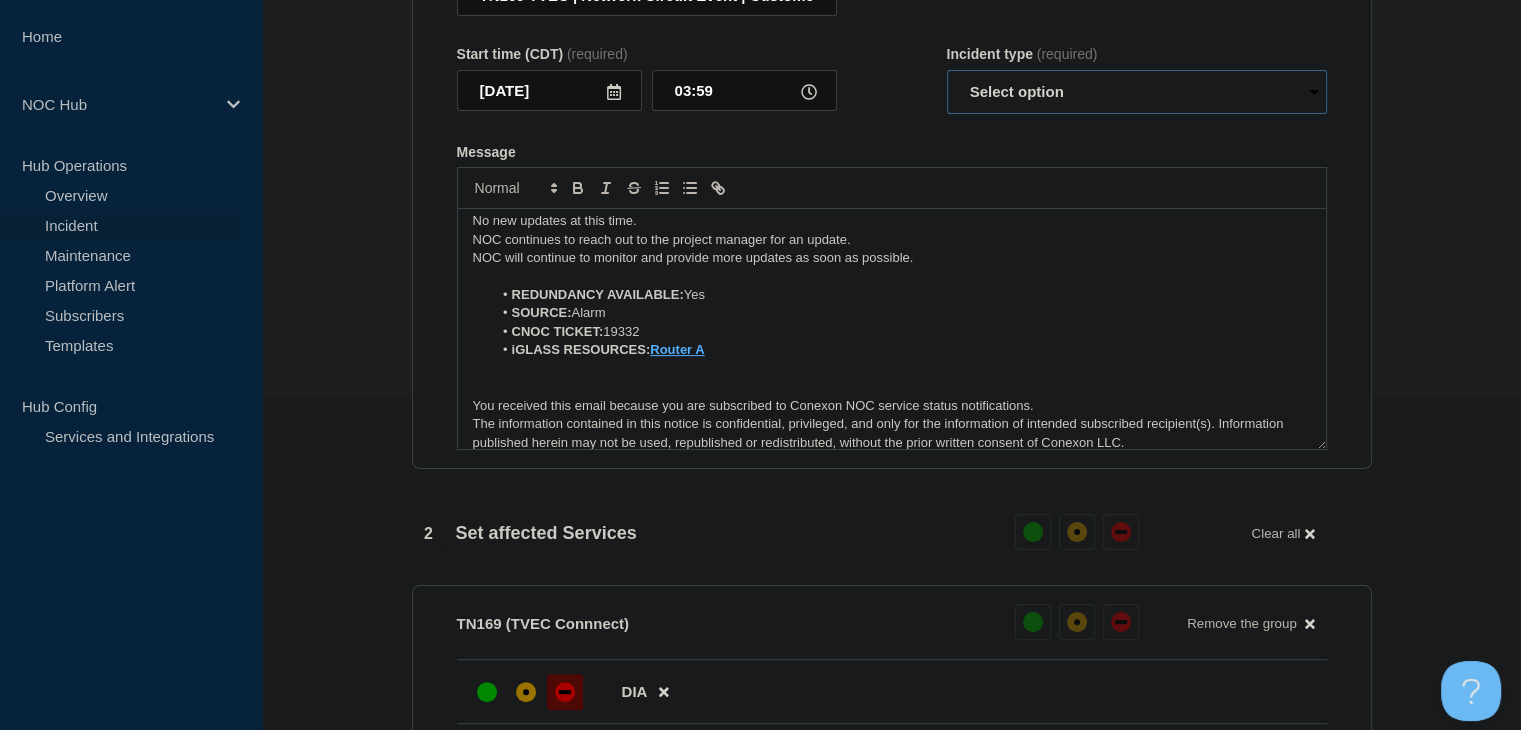 drag, startPoint x: 1012, startPoint y: 104, endPoint x: 1011, endPoint y: 123, distance: 19.026299 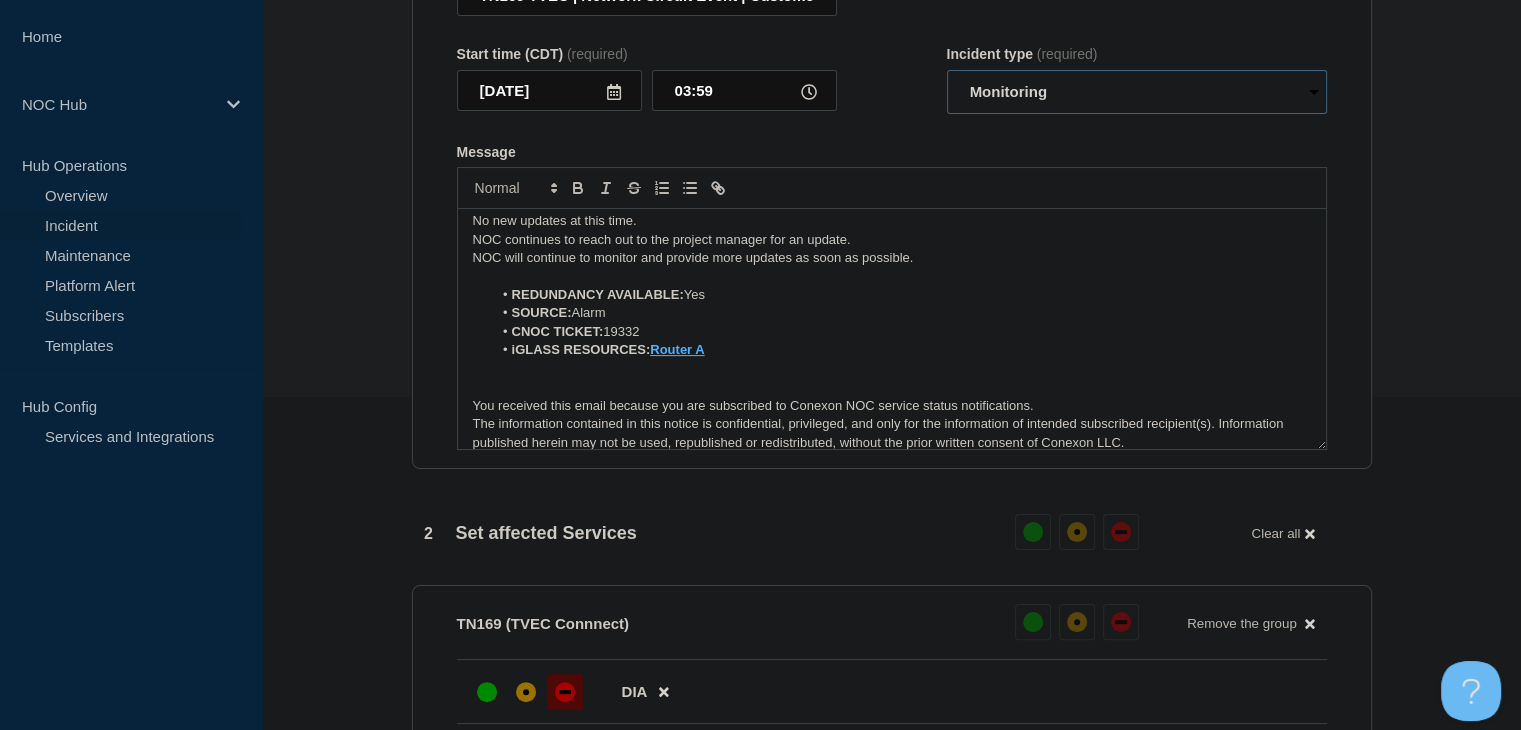 click on "Select option Investigating Identified Monitoring Resolved" at bounding box center (1137, 92) 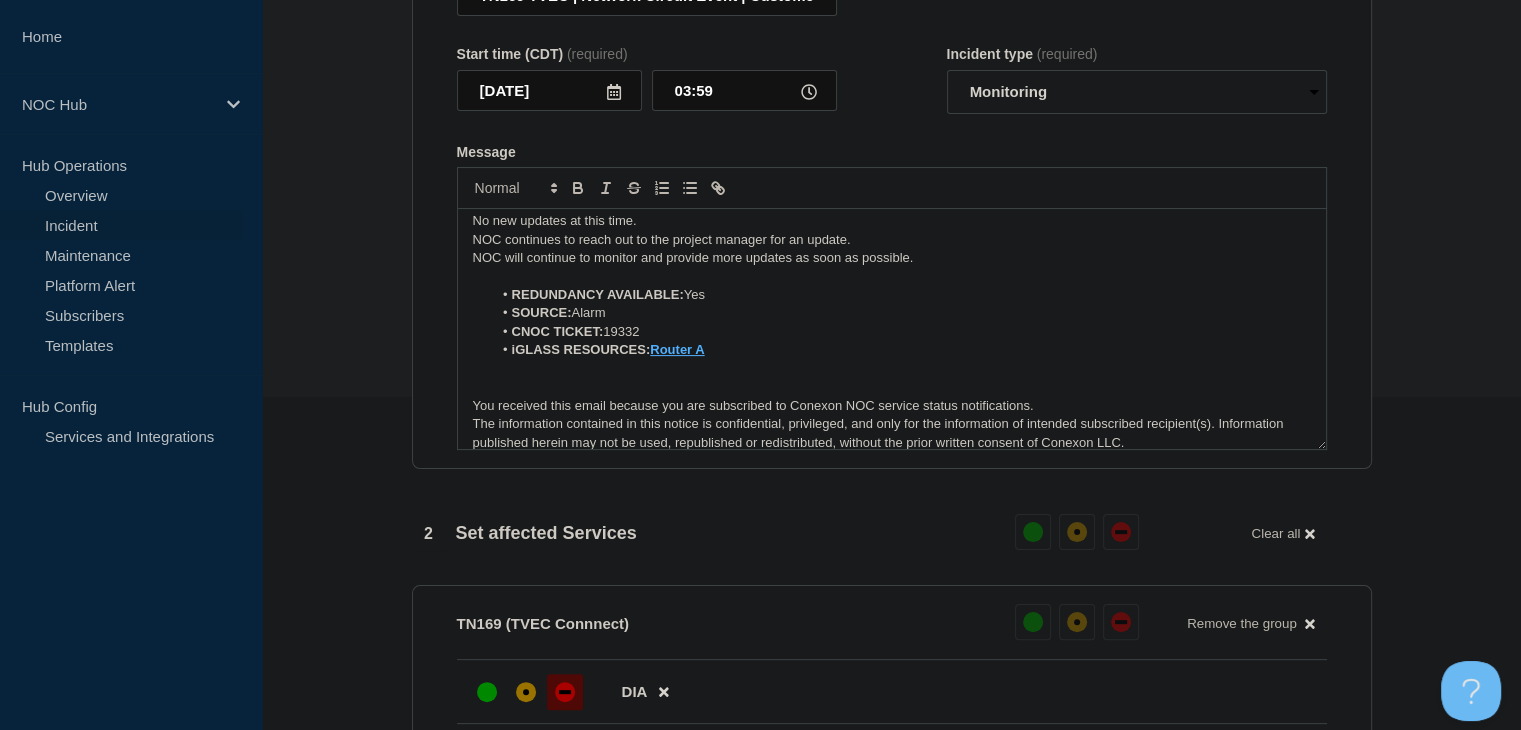click on "NOC will continue to monitor and provide more updates as soon as possible." at bounding box center [892, 258] 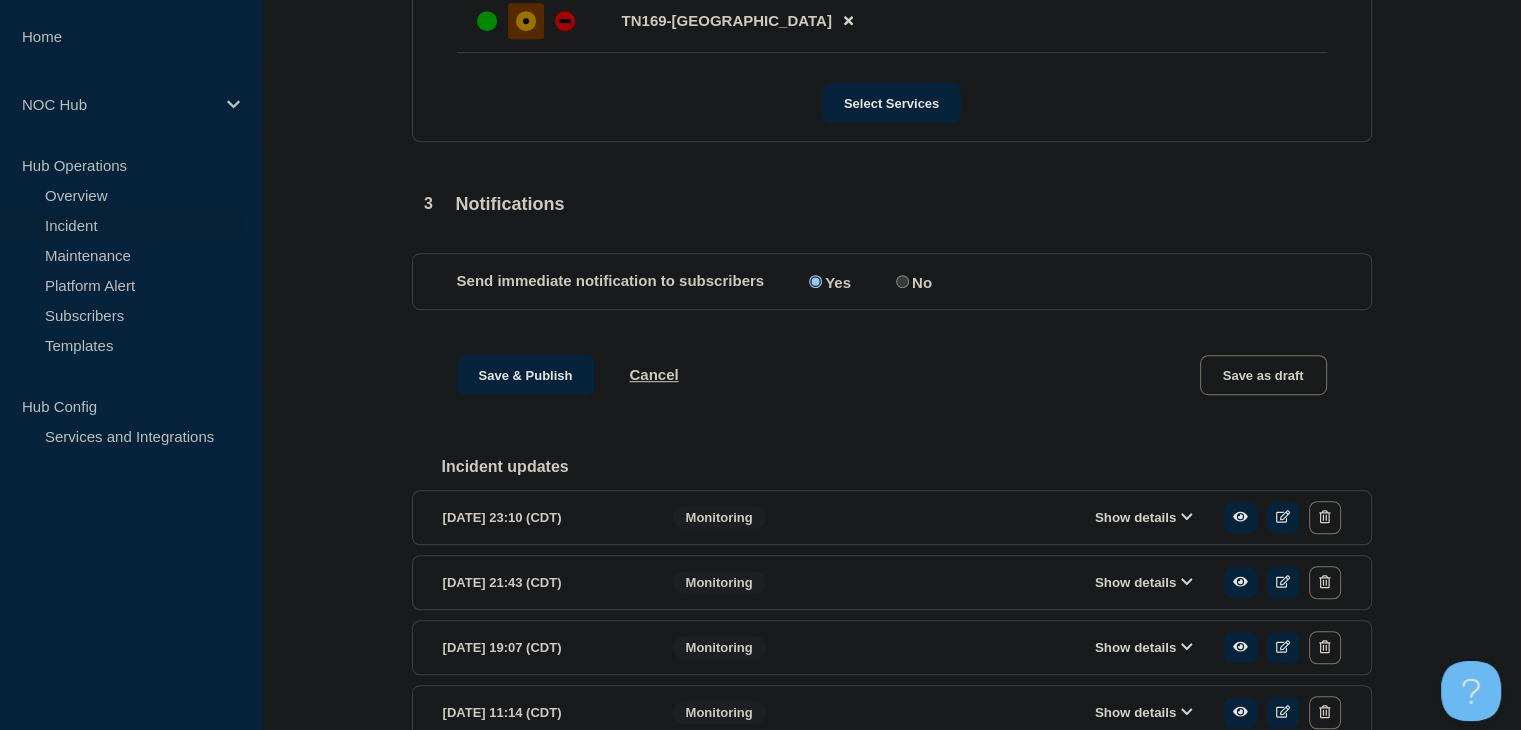 scroll, scrollTop: 1133, scrollLeft: 0, axis: vertical 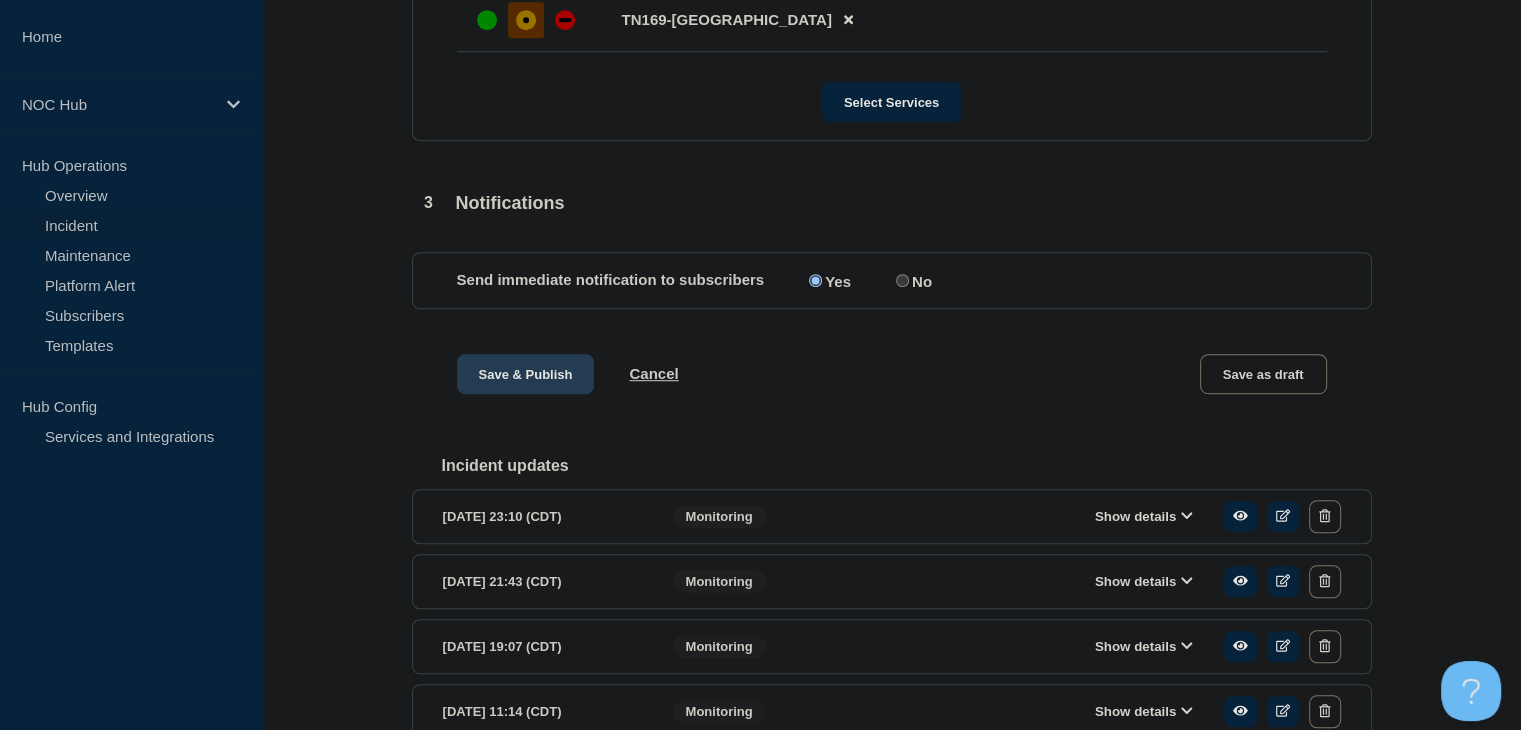 click on "Save & Publish" at bounding box center (526, 374) 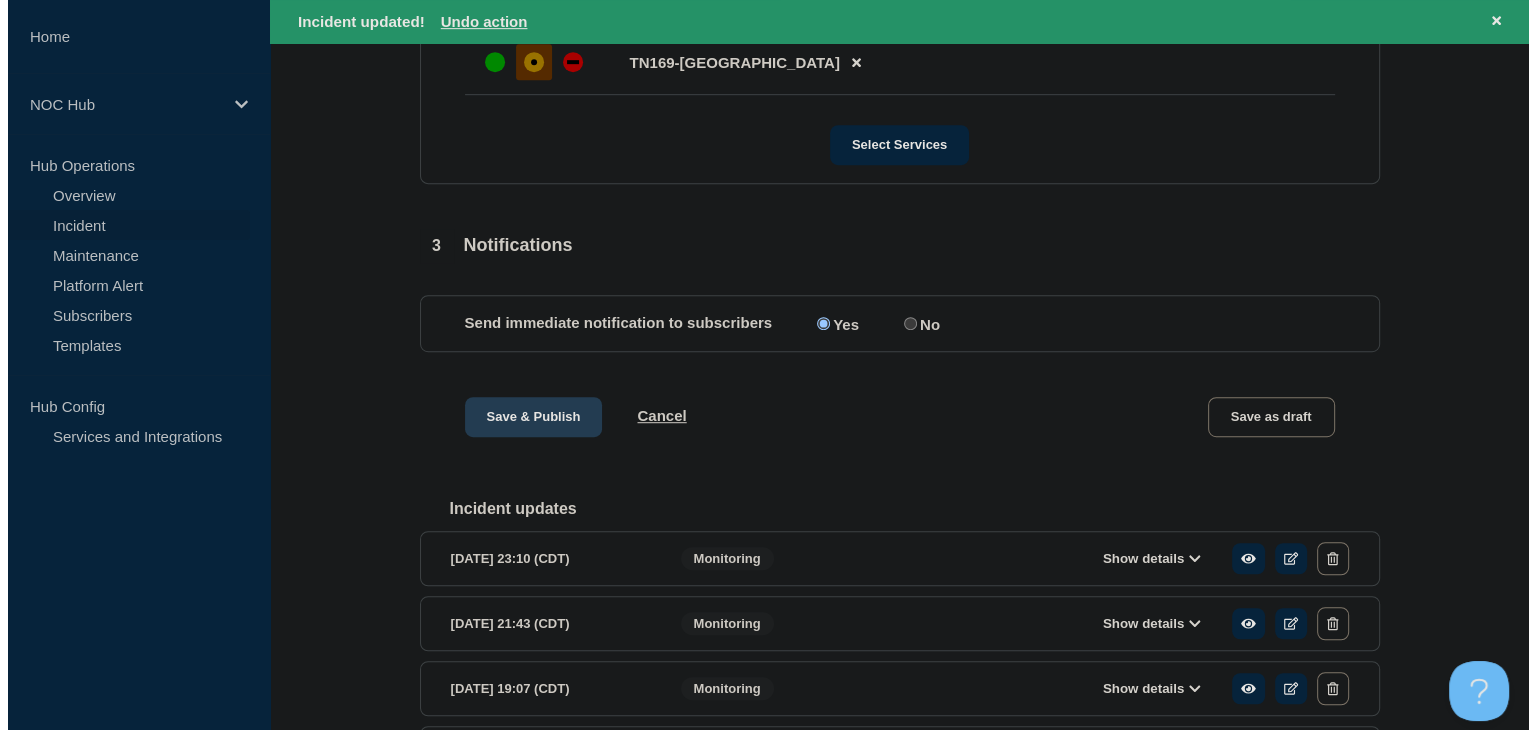 scroll, scrollTop: 0, scrollLeft: 0, axis: both 